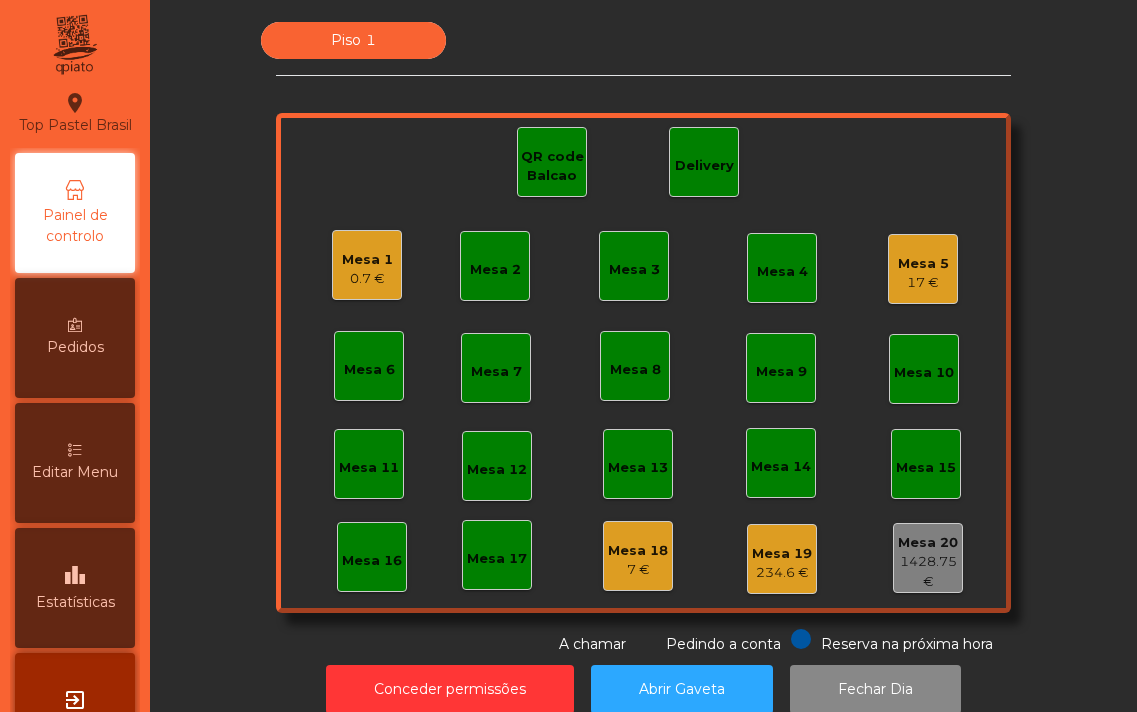 scroll, scrollTop: 0, scrollLeft: 0, axis: both 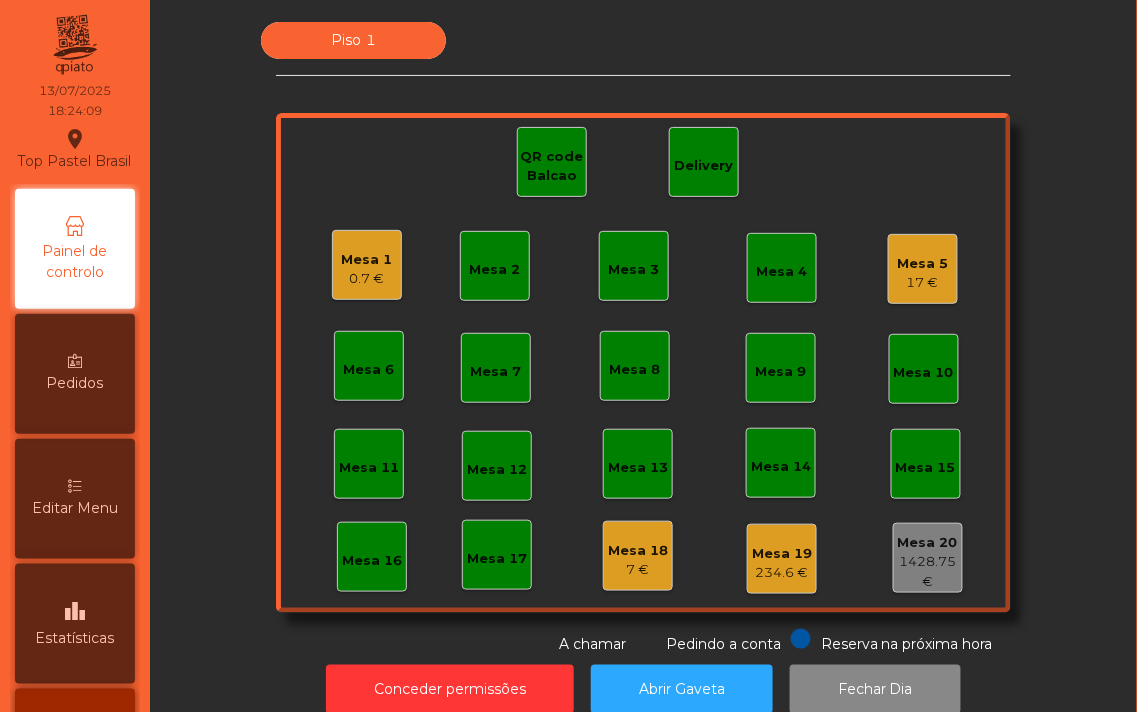 click on "Mesa 5" 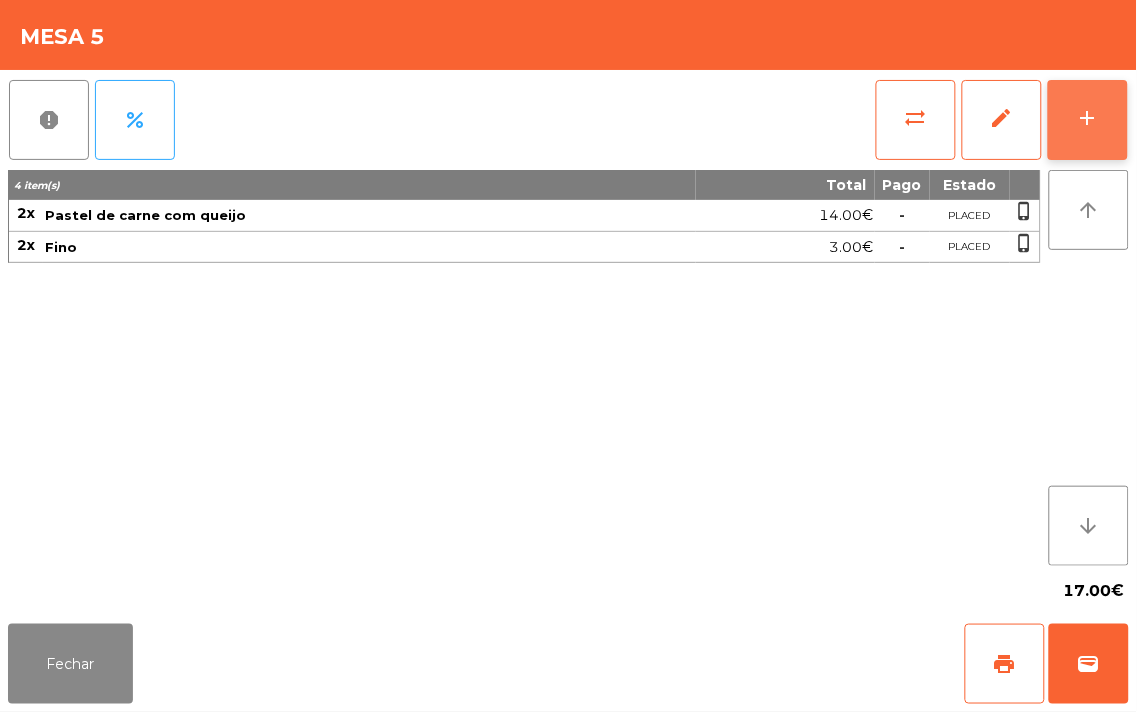 click on "add" 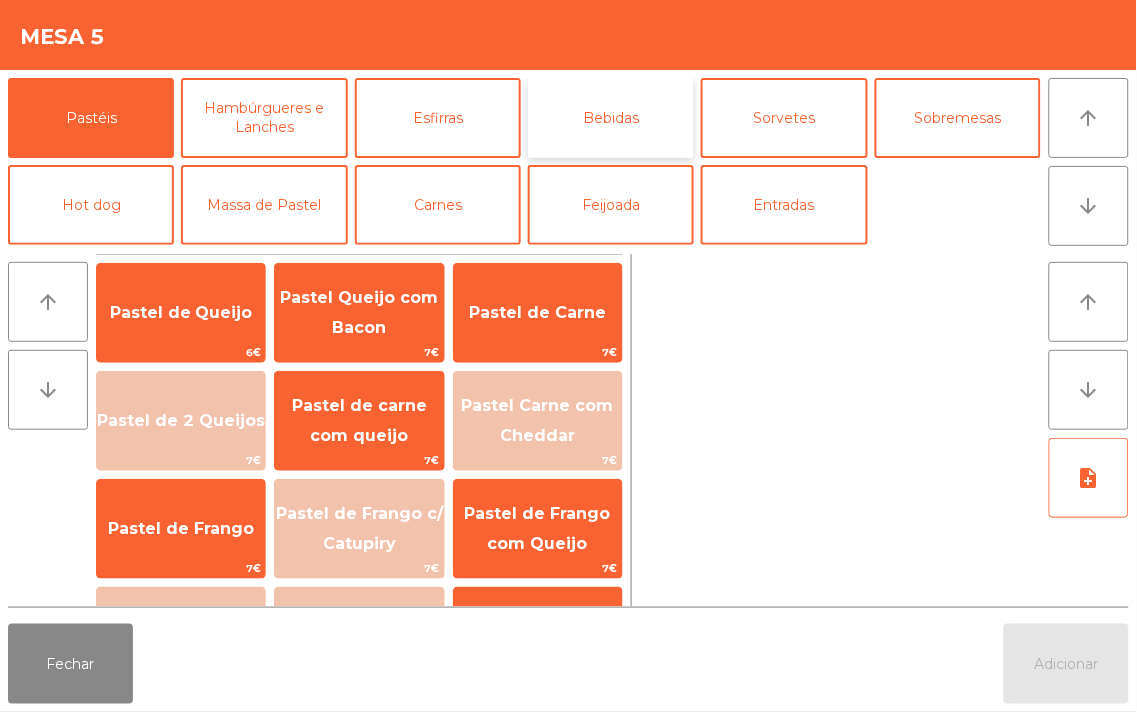 click on "Bebidas" 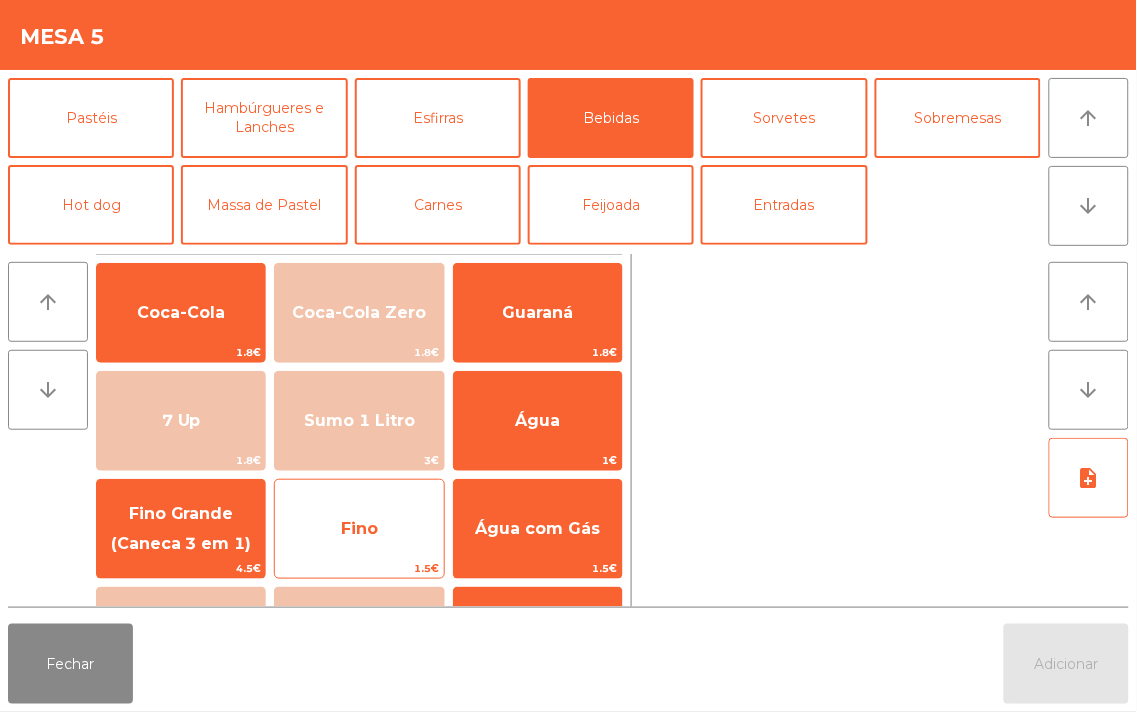 click on "Fino" 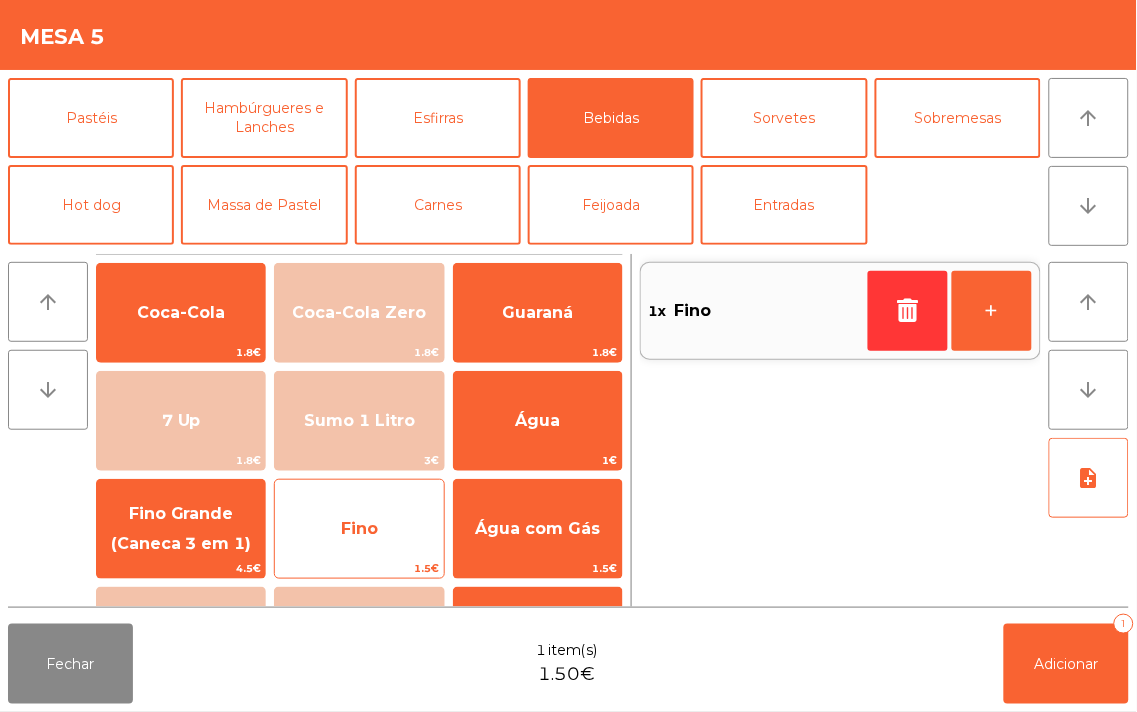 click on "Fino" 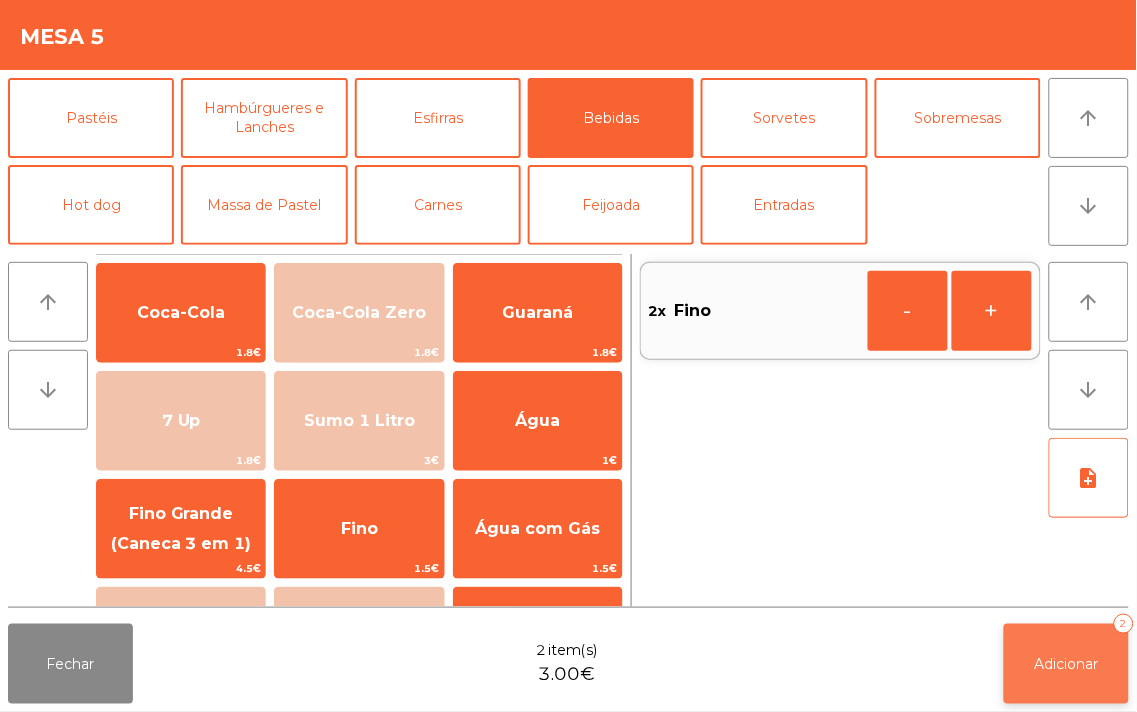 click on "Adicionar   2" 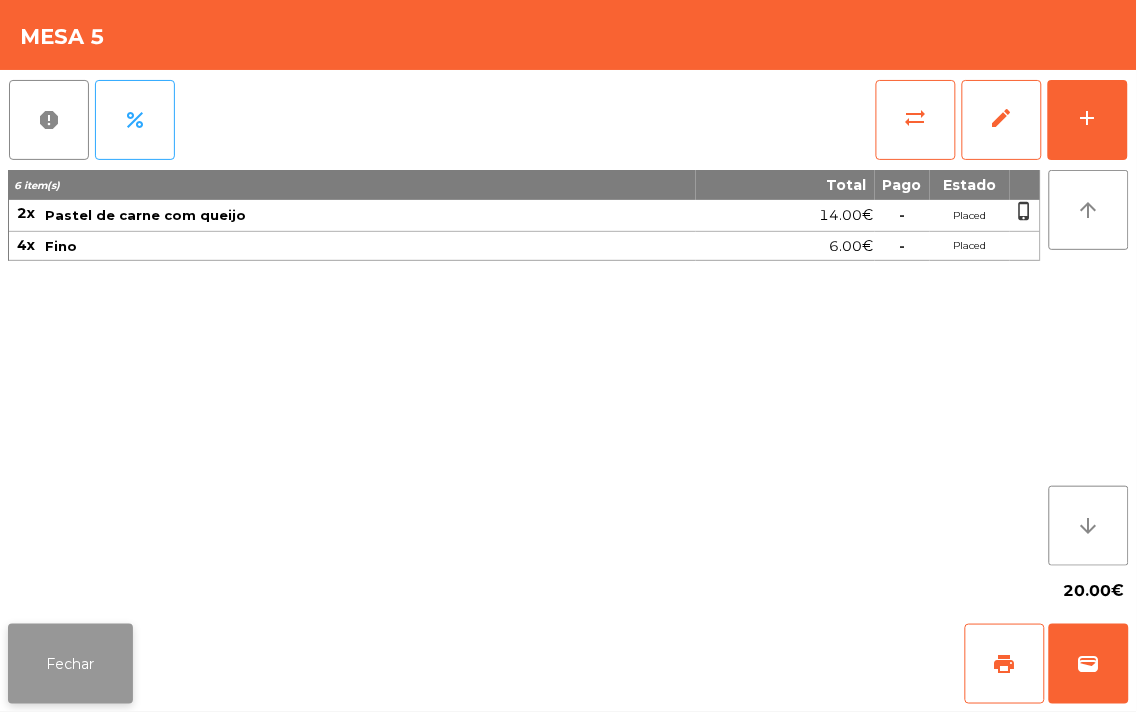 click on "Fechar" 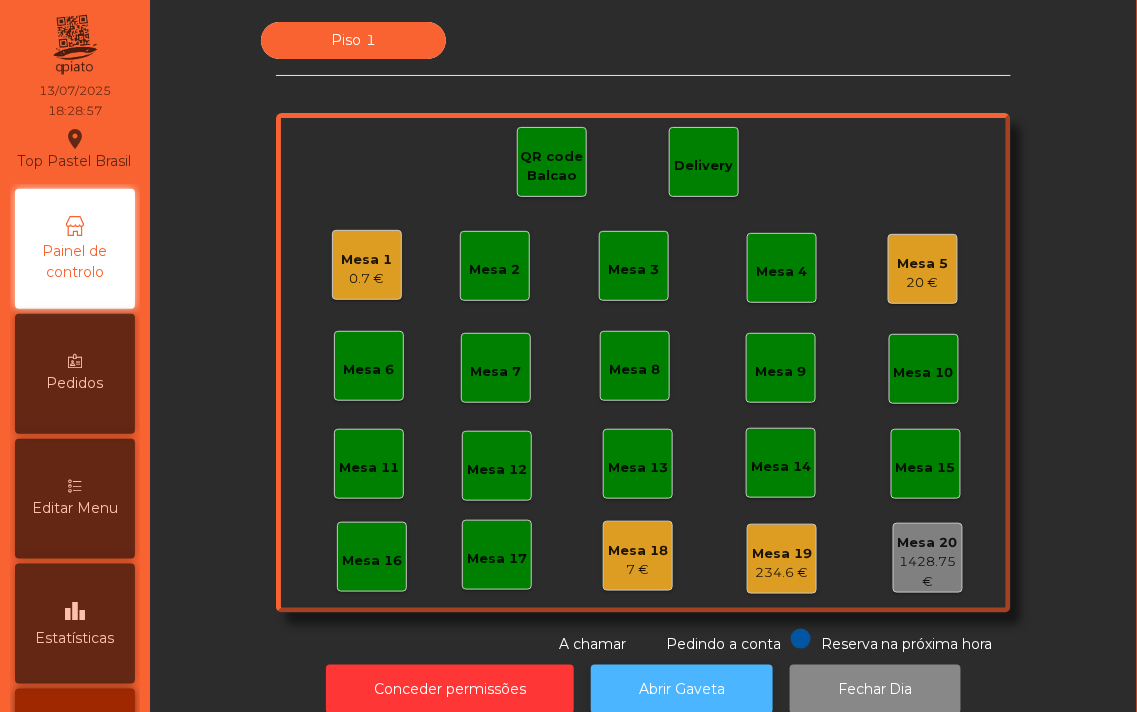 click on "Abrir Gaveta" 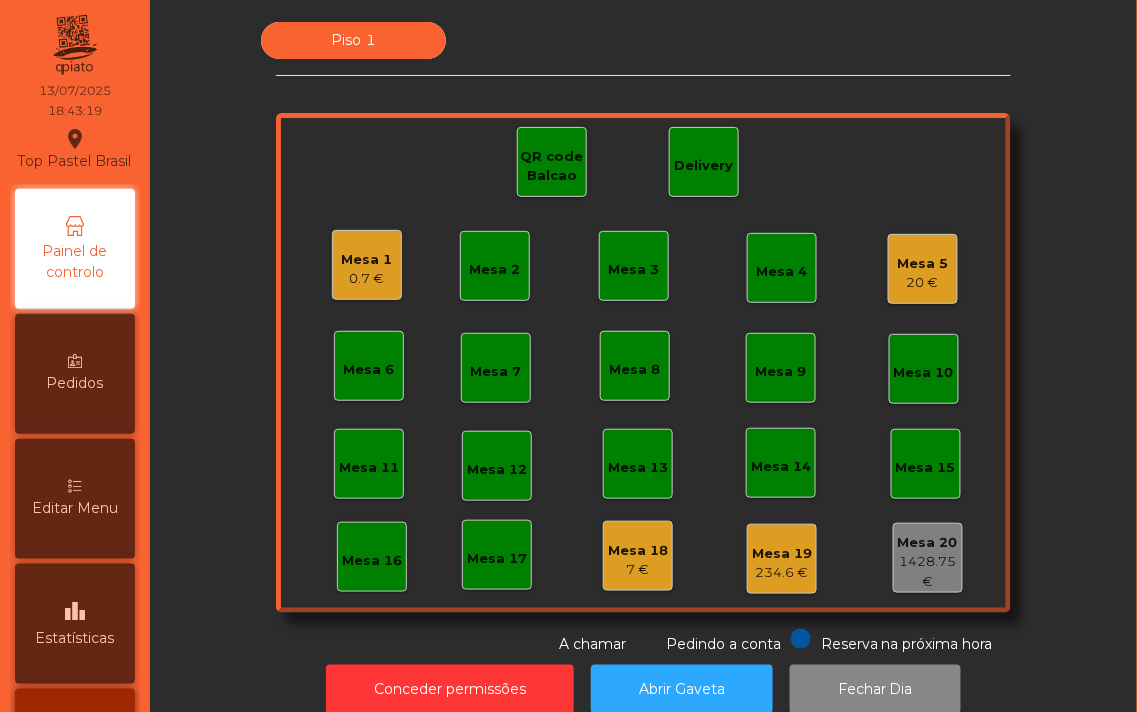 click on "Mesa 1   0.7 €   Mesa 2   Mesa 3   Mesa 4   Mesa 5   20 €   Mesa 6   Mesa 7   Mesa 8   Mesa 9   Mesa 10   Mesa 11   Mesa 12   Mesa 13   Mesa 14   Mesa 15   Mesa 16   Mesa 17   Mesa 18   7 €   Mesa 19   234.6 €   Mesa 20   1428.75 €   QR code Balcao   Delivery" 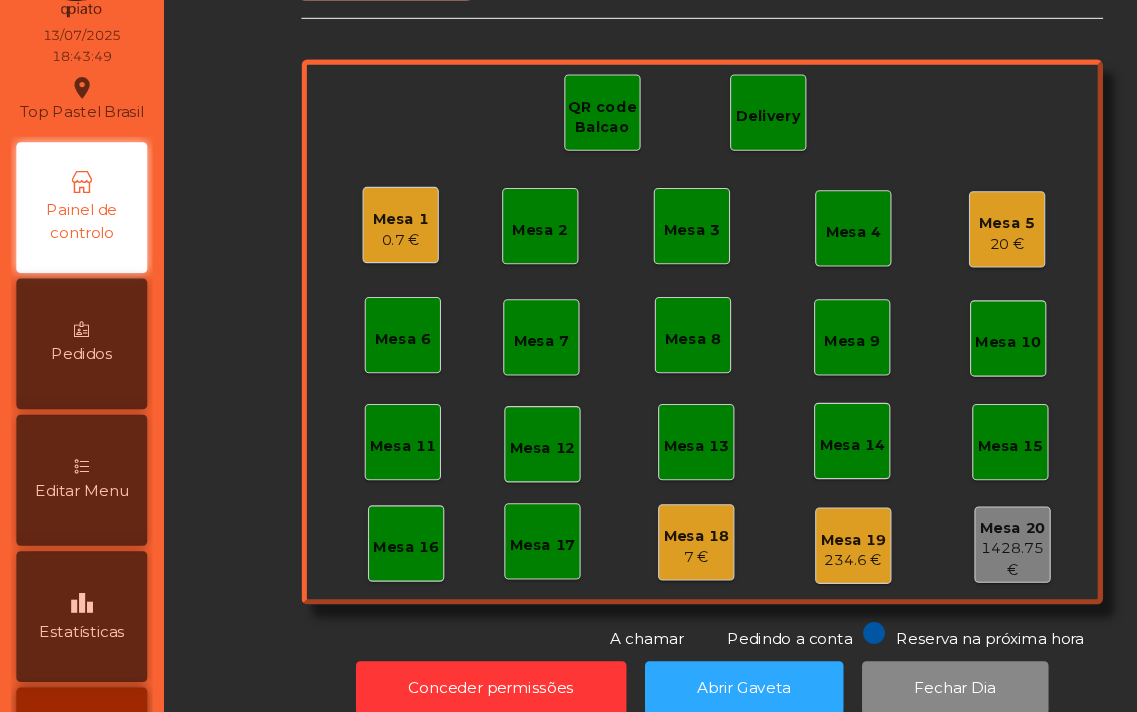 click on "1428.75 €" 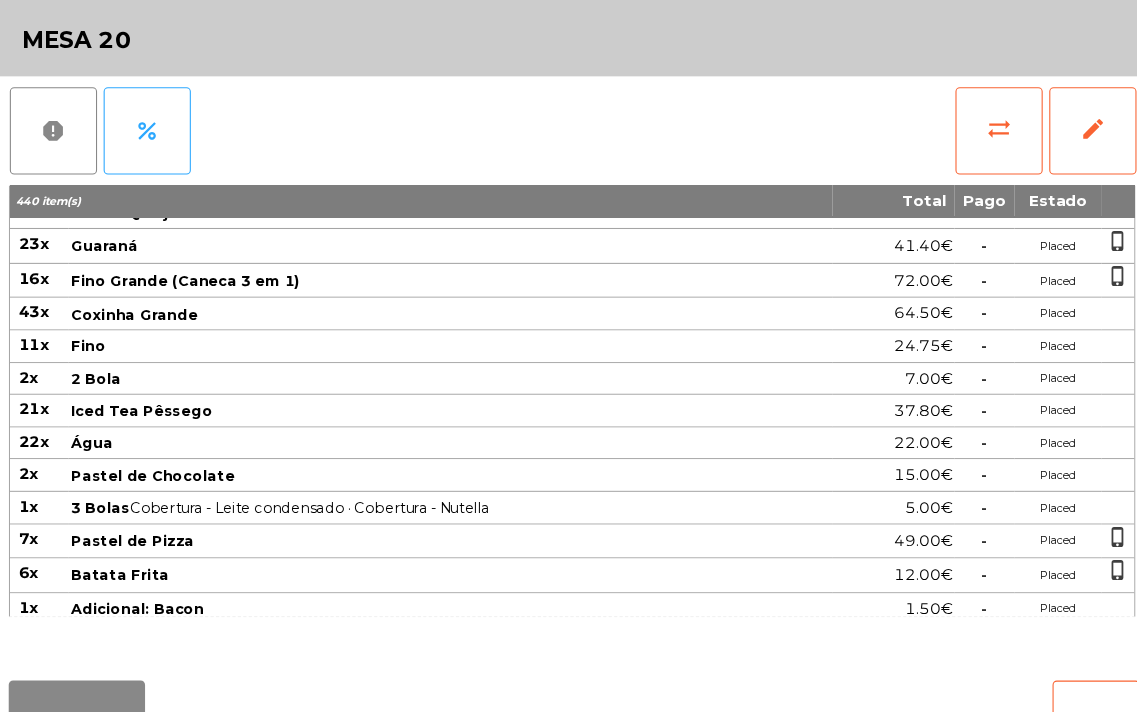 scroll, scrollTop: 494, scrollLeft: 0, axis: vertical 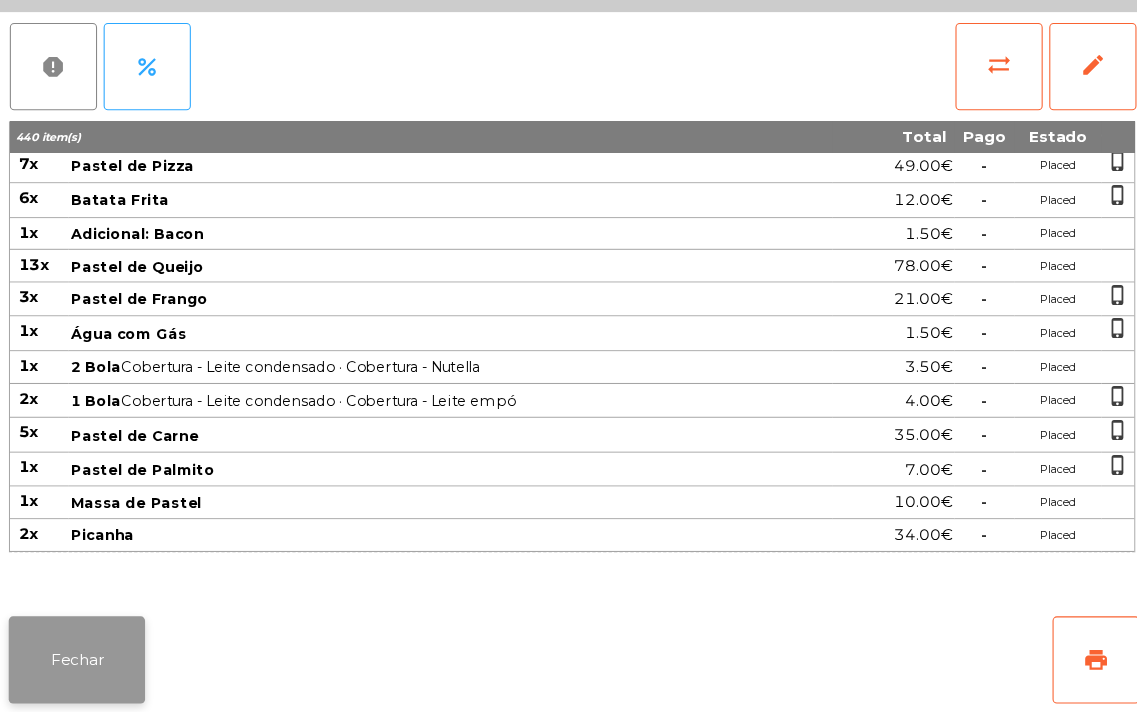 click on "Fechar" 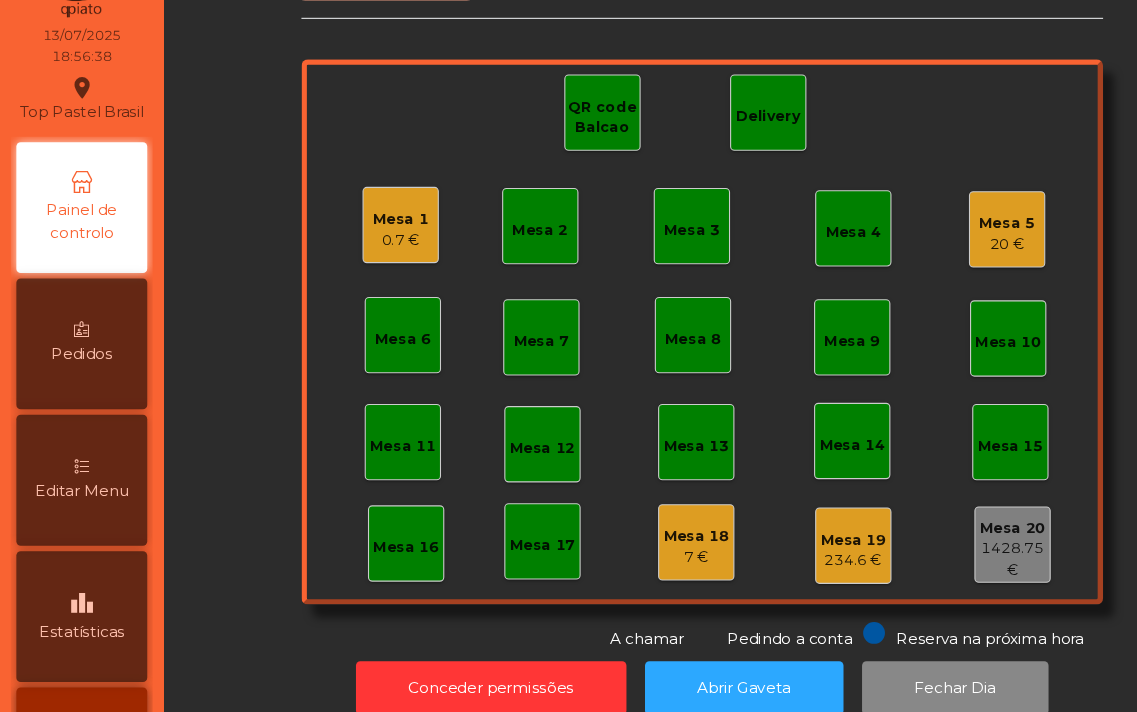 click on "Piso 1   Mesa 1   0.7 €   Mesa 2   Mesa 3   Mesa 4   Mesa 5   20 €   Mesa 6   Mesa 7   Mesa 8   Mesa 9   Mesa 10   Mesa 11   Mesa 12   Mesa 13   Mesa 14   Mesa 15   Mesa 16   Mesa 17   Mesa 18   7 €   Mesa 19   234.6 €   Mesa 20   1428.75 €   QR code Balcao   Delivery  Reserva na próxima hora Pedindo a conta A chamar" 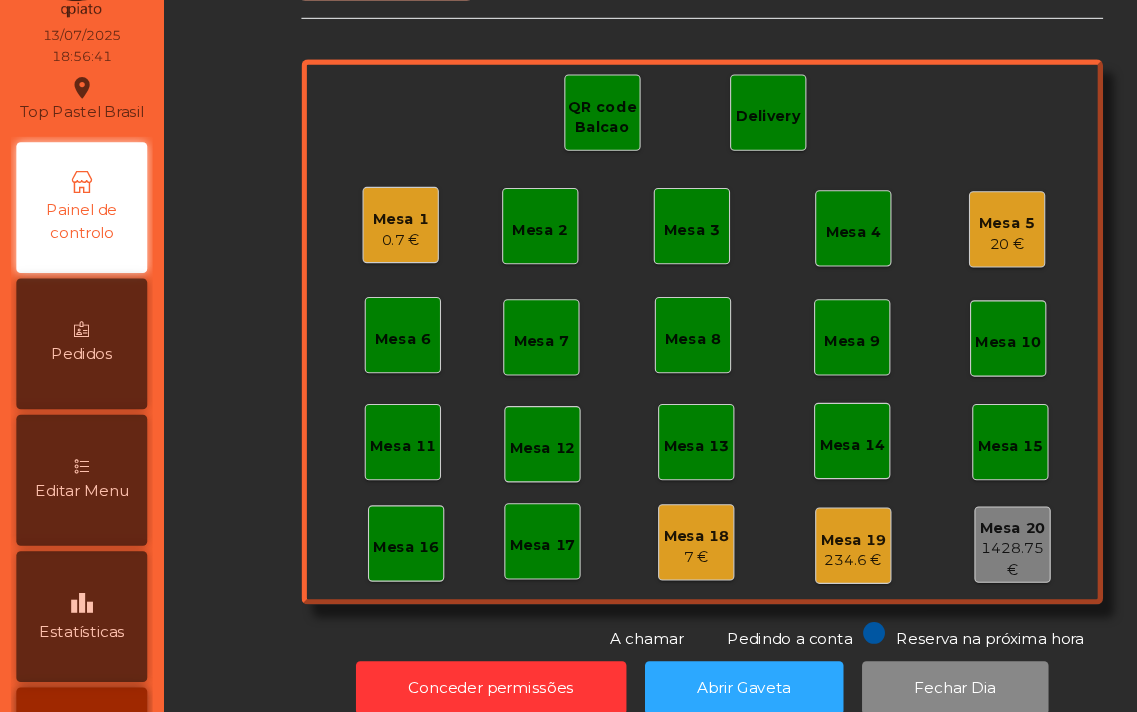 click on "0.7 €" 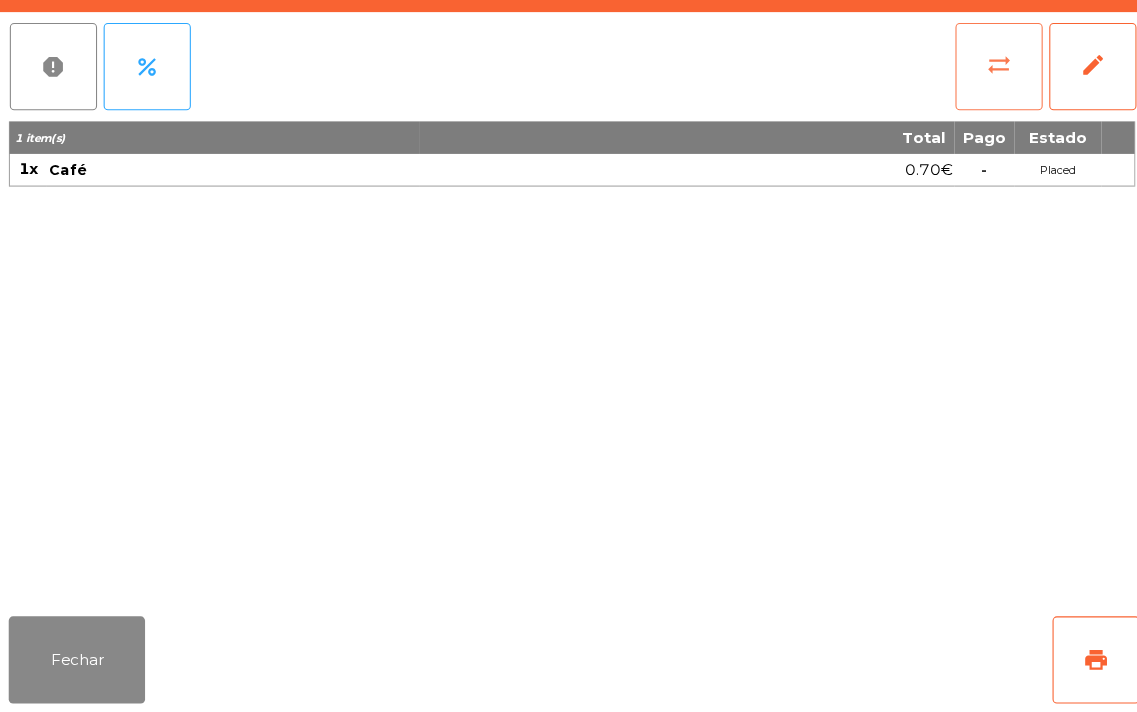 click on "sync_alt" 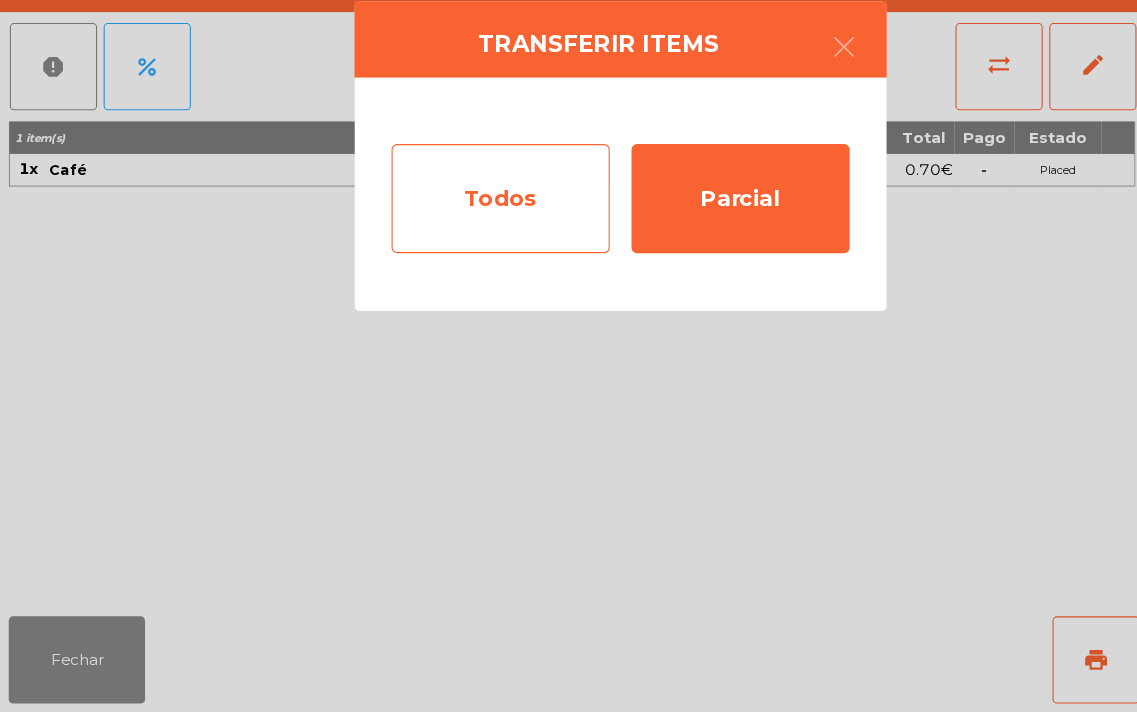 click on "Todos" 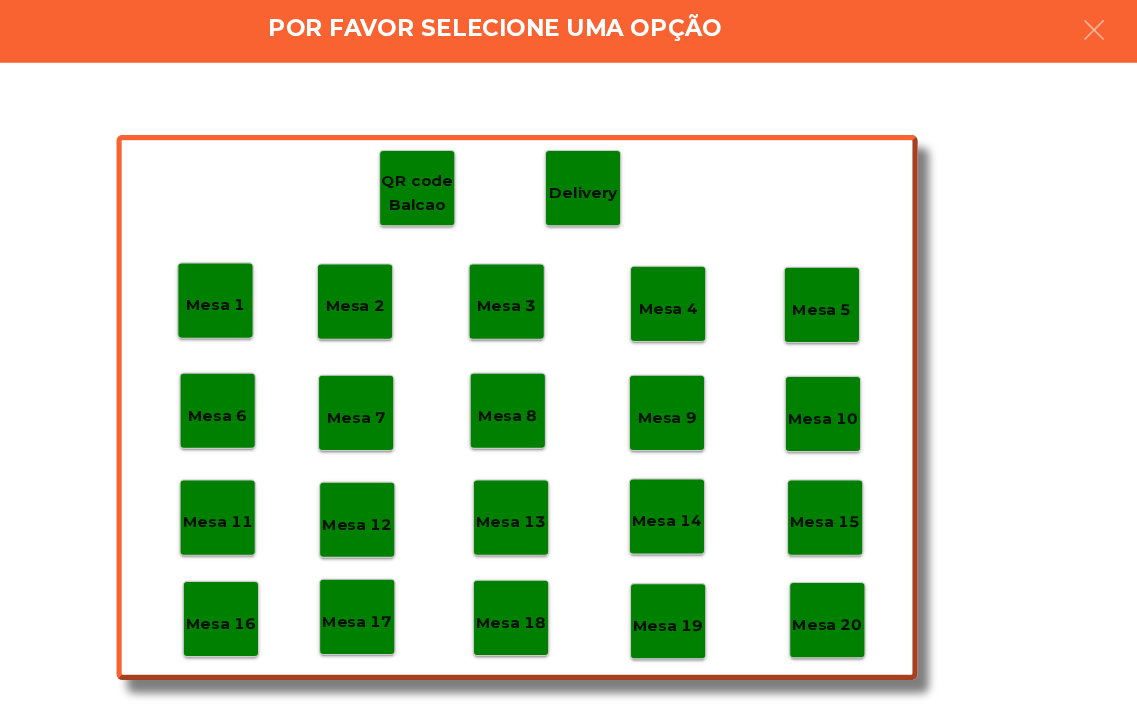 click on "Mesa 18" 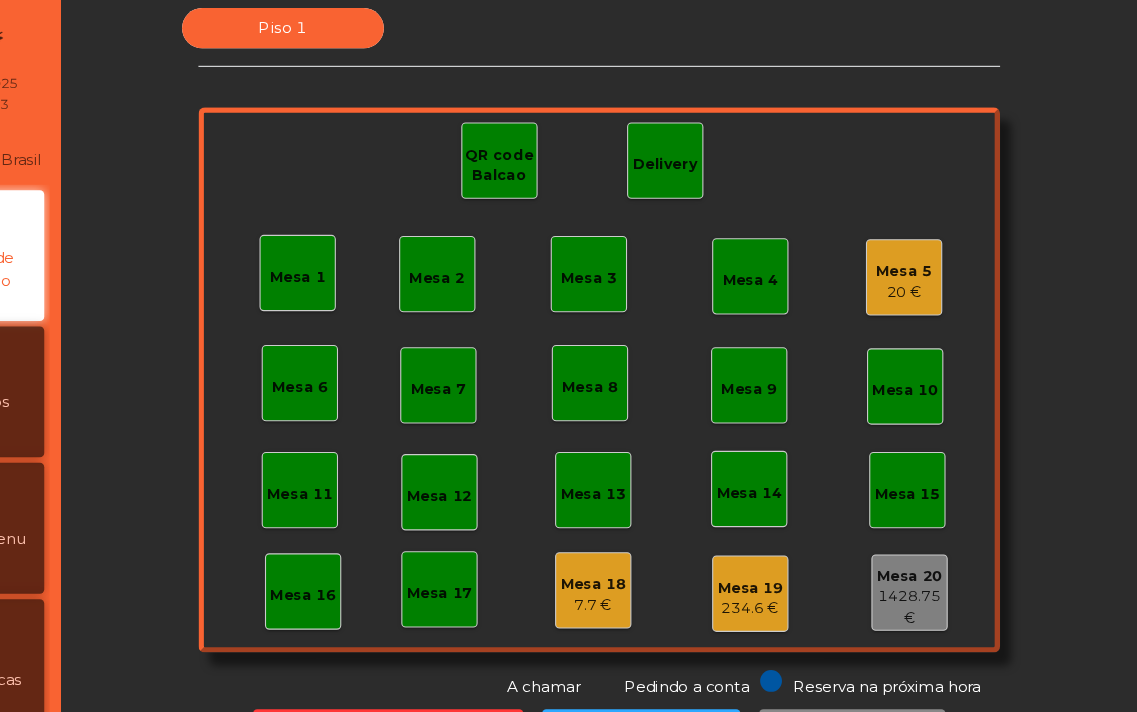 click on "Piso 1   Mesa 1   Mesa 2   Mesa 3   Mesa 4   Mesa 5   20 €   Mesa 6   Mesa 7   Mesa 8   Mesa 9   Mesa 10   Mesa 11   Mesa 12   Mesa 13   Mesa 14   Mesa 15   Mesa 16   Mesa 17   Mesa 18   7.7 €   Mesa 19   234.6 €   Mesa 20   1428.75 €   QR code Balcao   Delivery  Reserva na próxima hora Pedindo a conta A chamar" 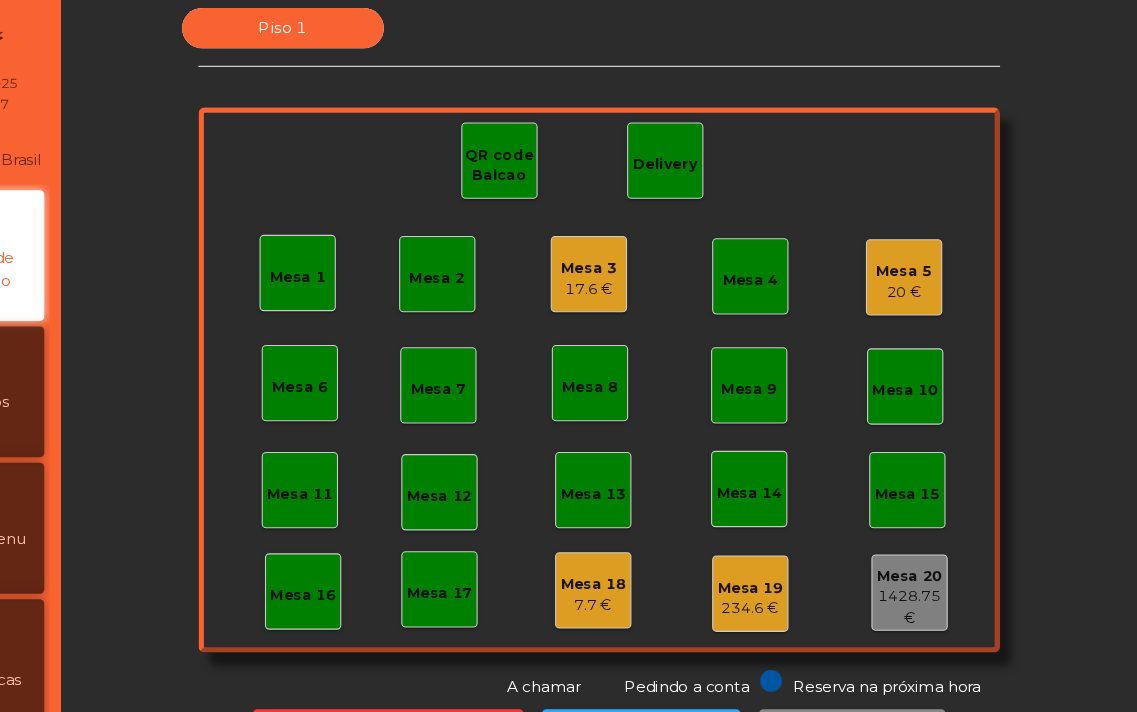 scroll, scrollTop: 41, scrollLeft: 0, axis: vertical 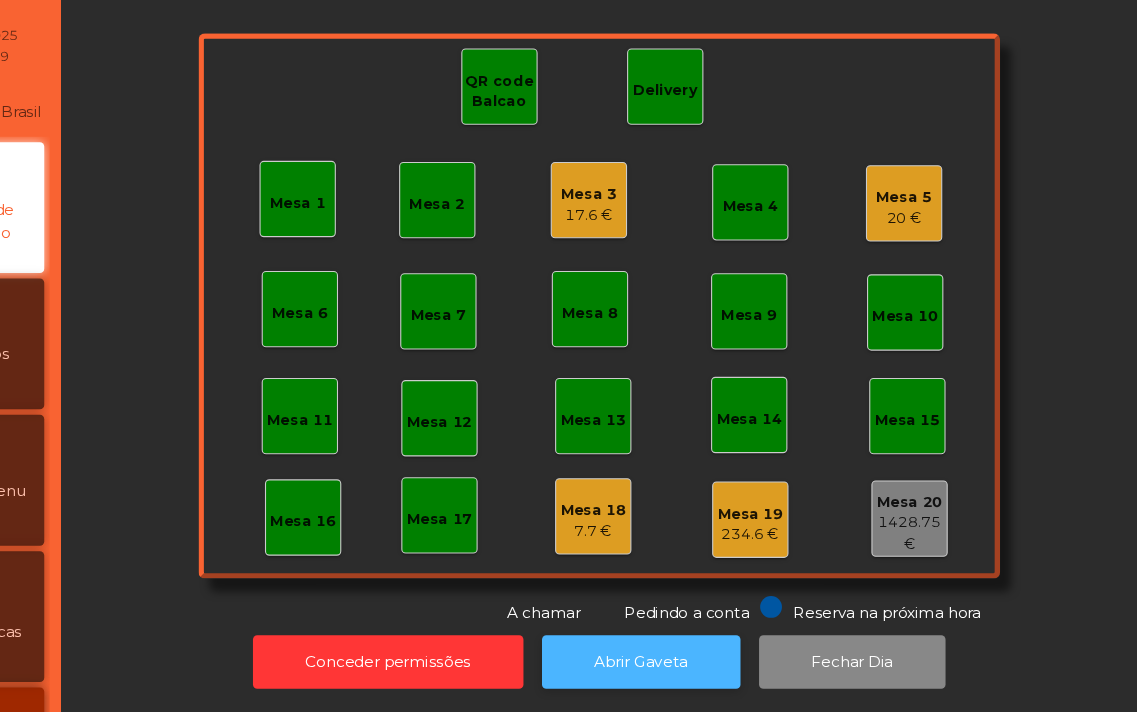 click on "Abrir Gaveta" 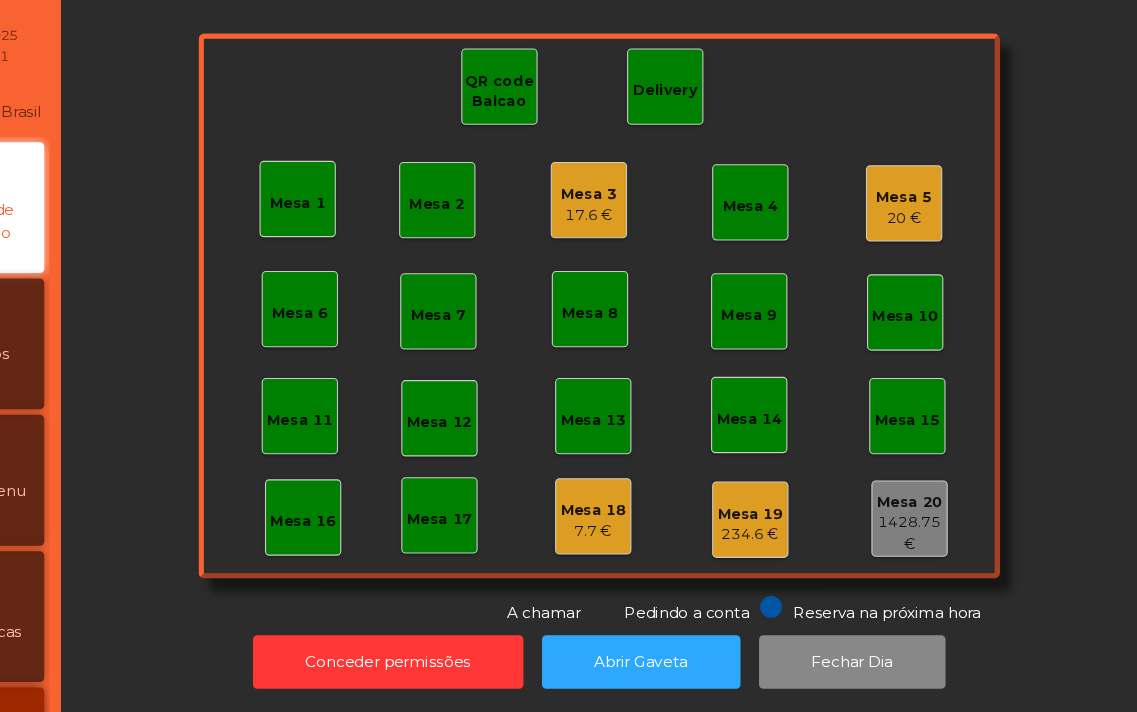 click on "20 €" 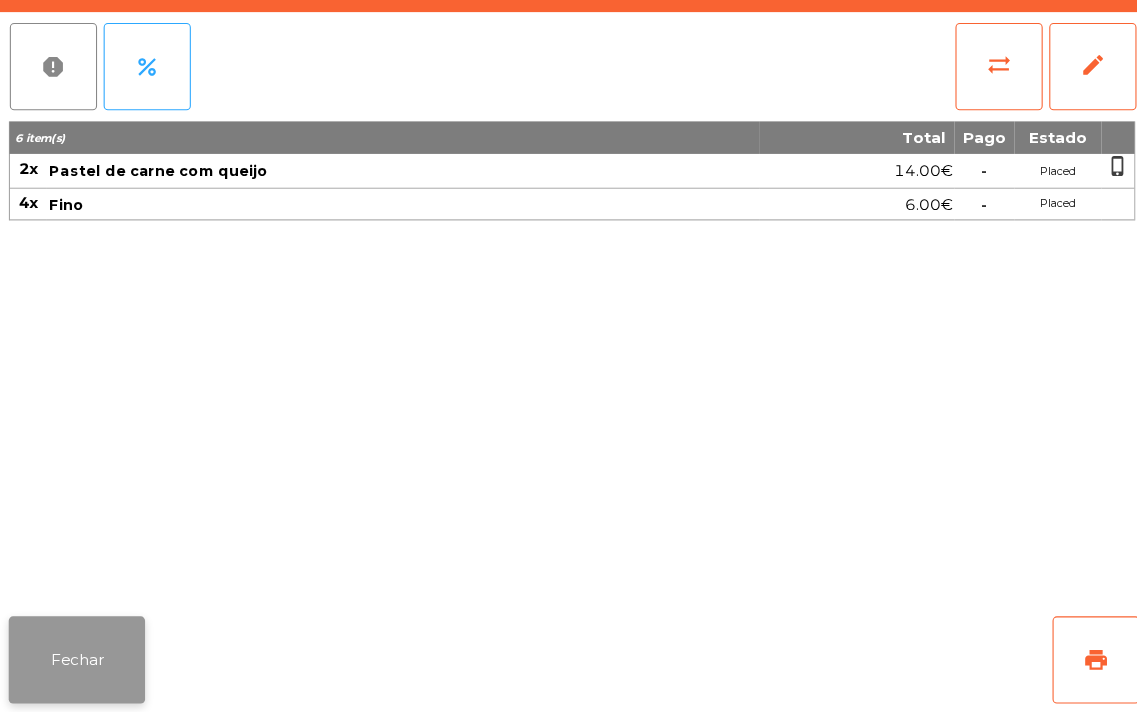 click on "Fechar" 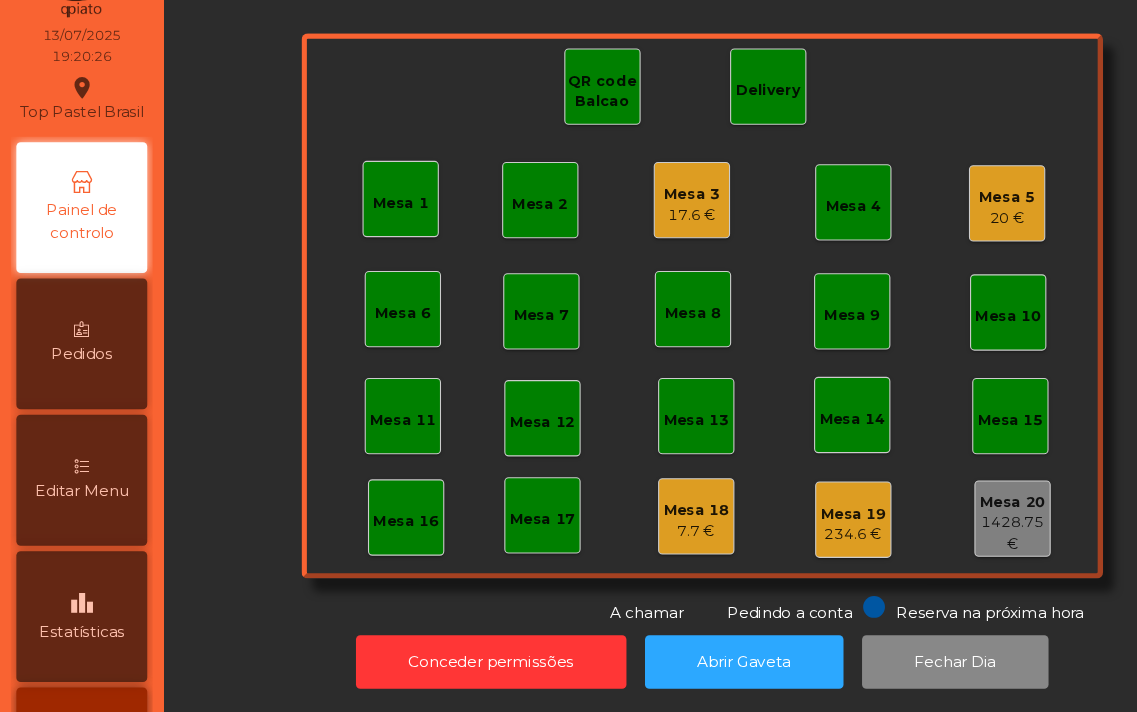 click on "Mesa 5" 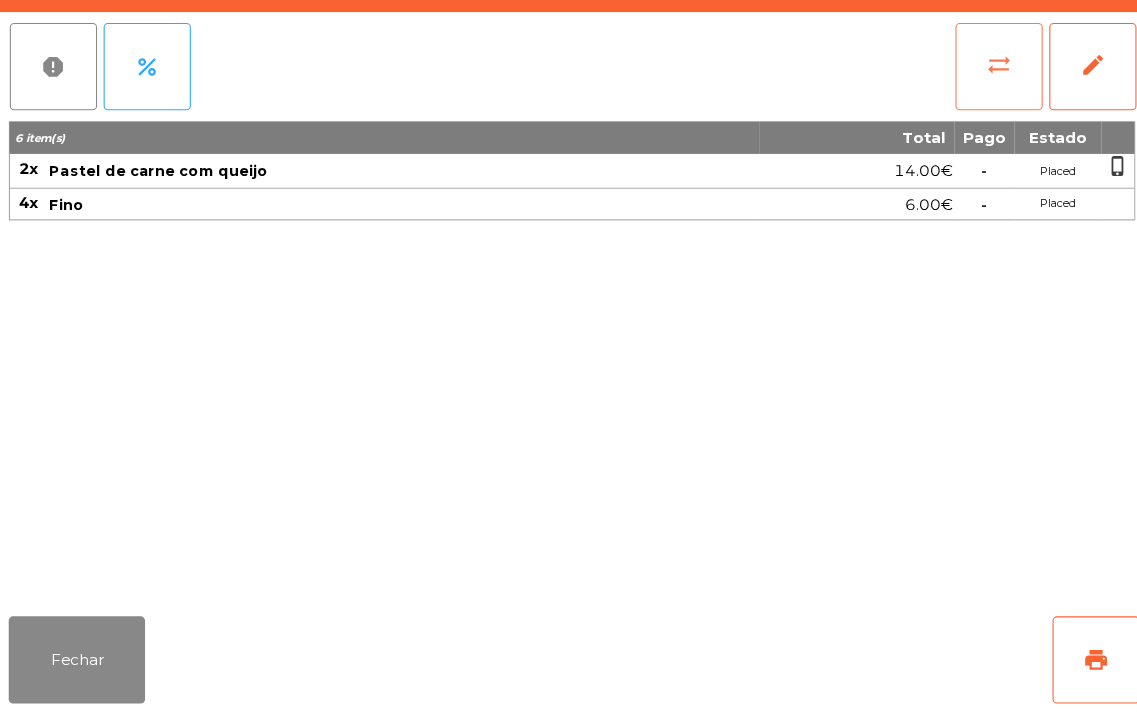 click on "sync_alt" 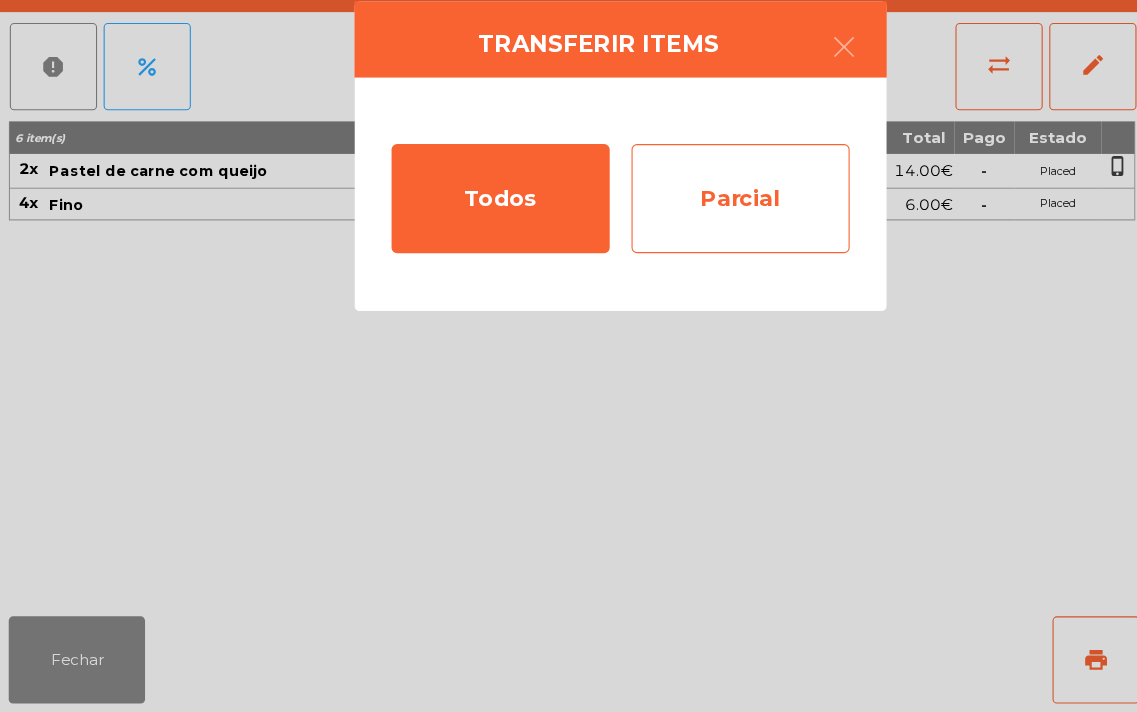 click on "Parcial" 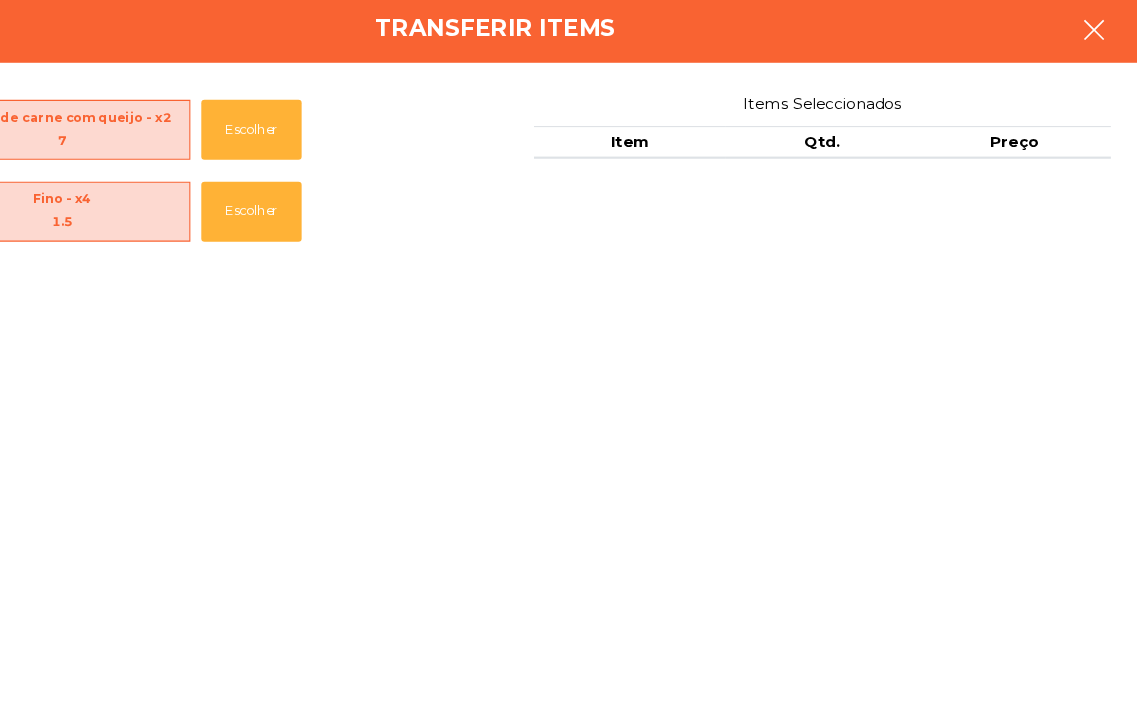 click 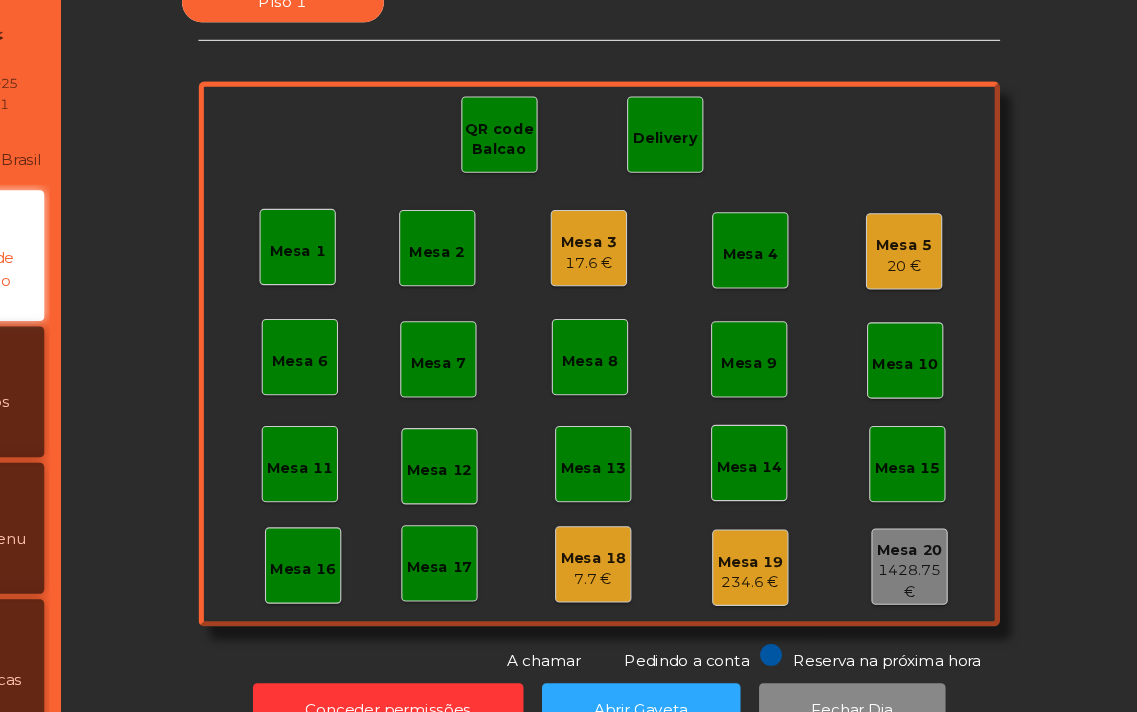 click on "Mesa 5" 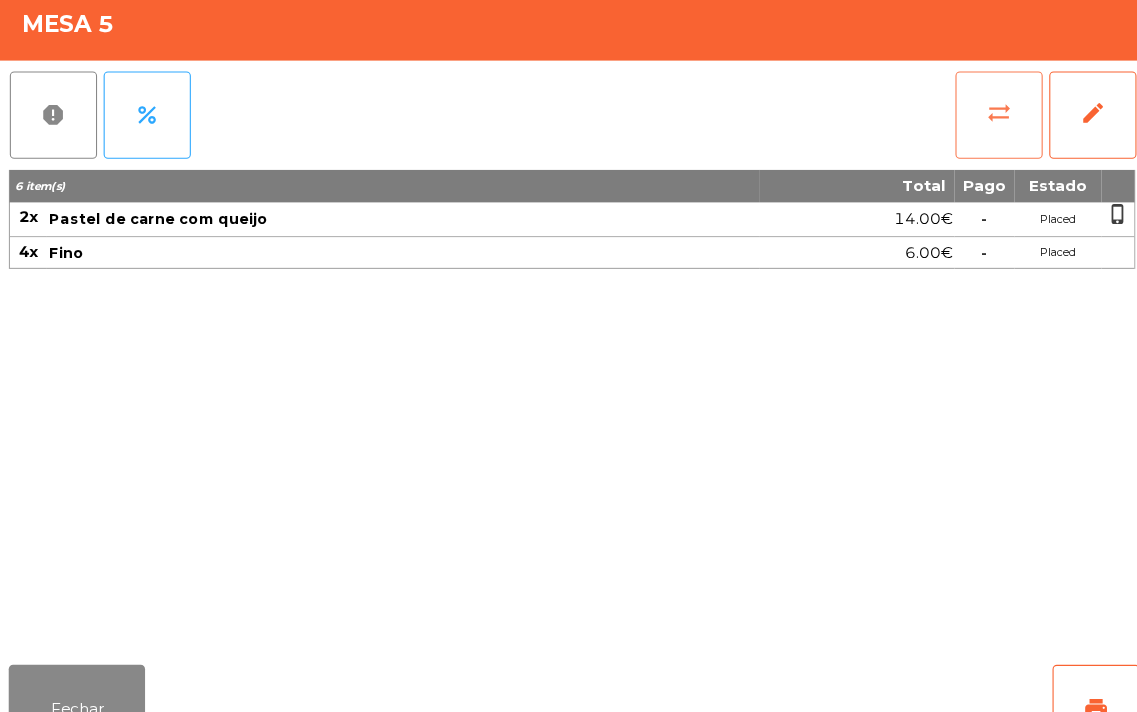click on "sync_alt" 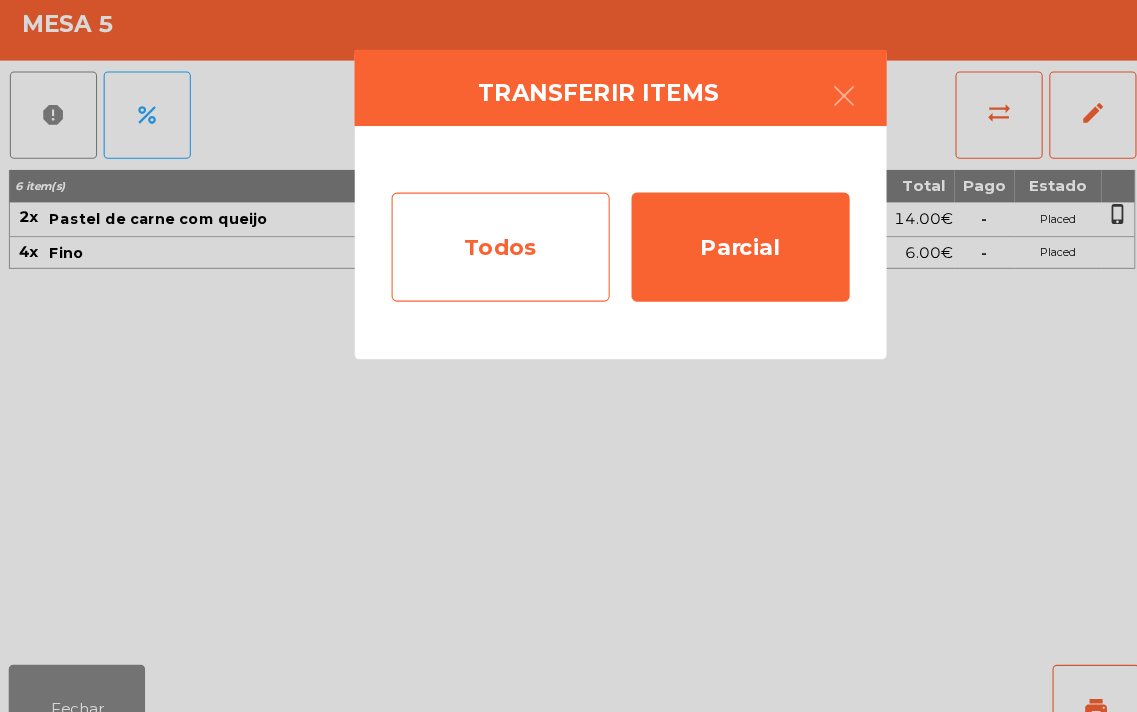 click on "Todos" 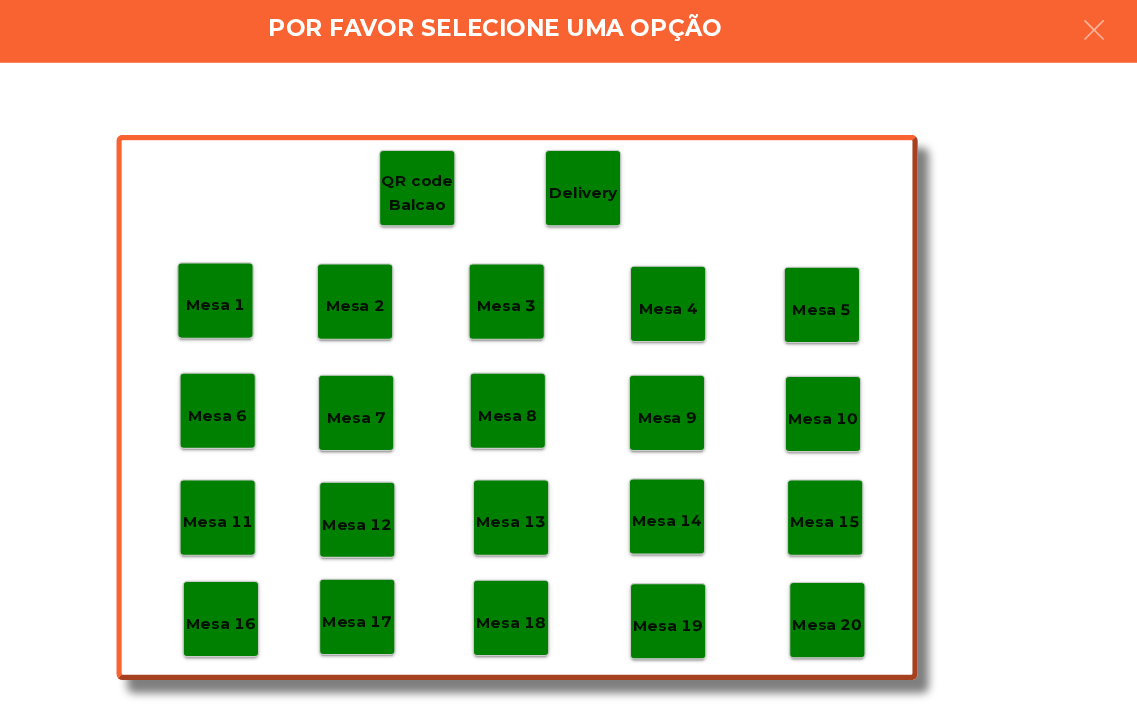click on "Mesa 18" 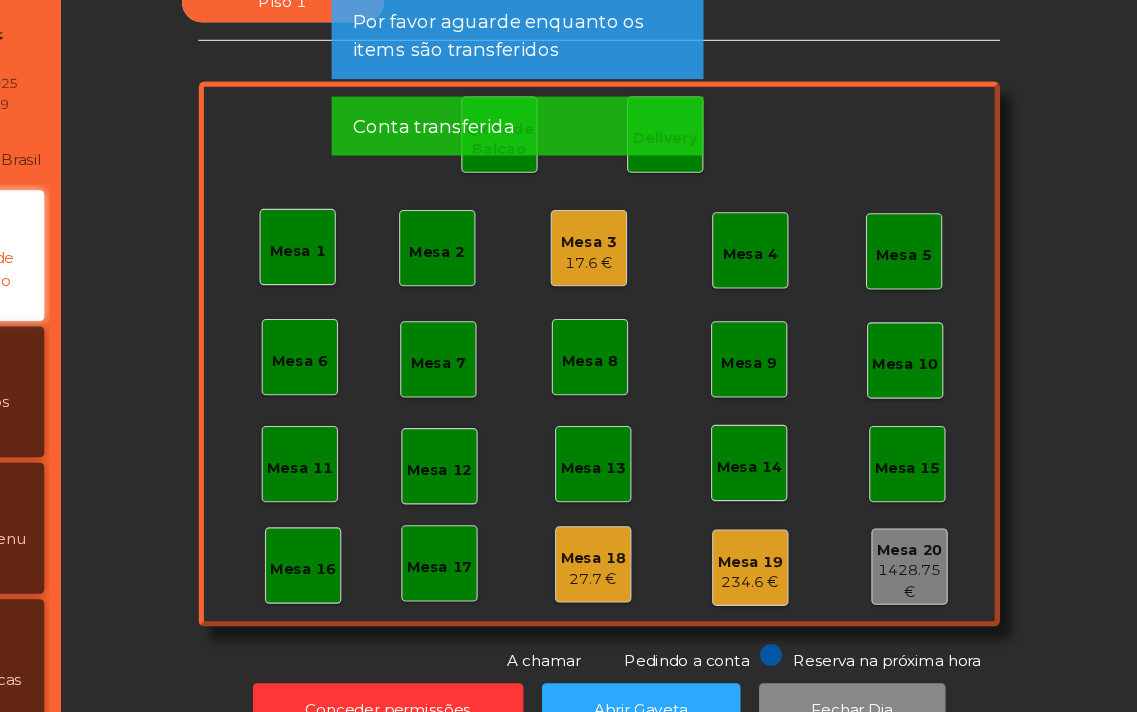 click on "Mesa 3   17.6 €" 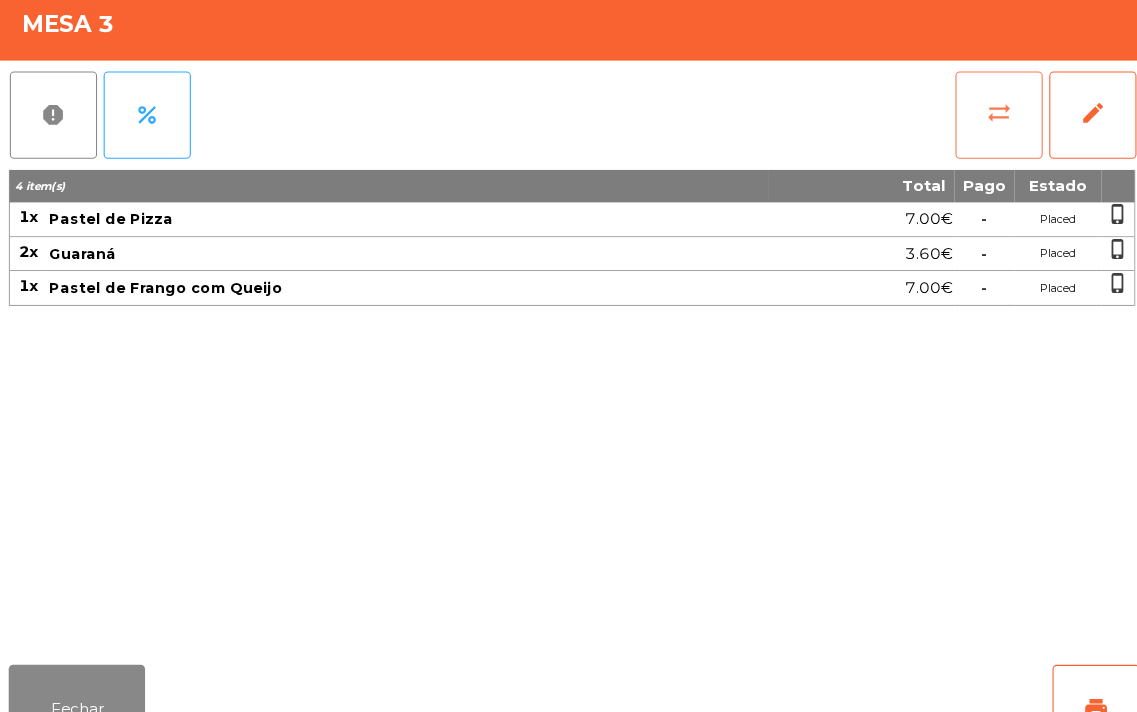 click on "sync_alt" 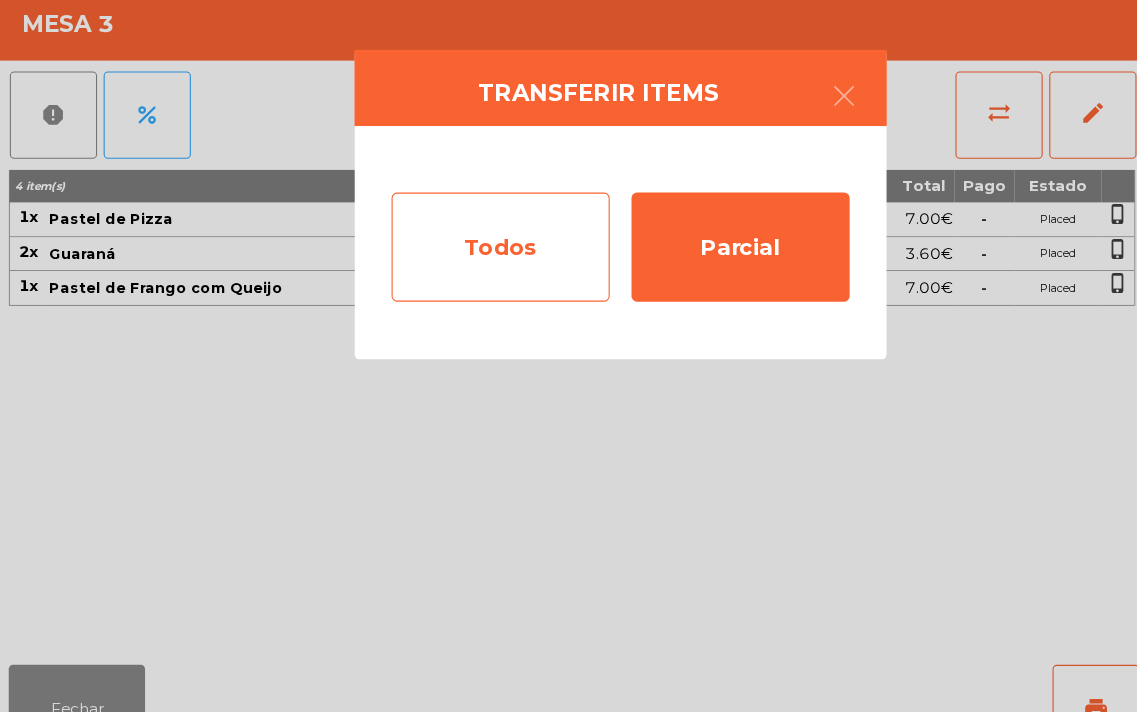 click on "Todos" 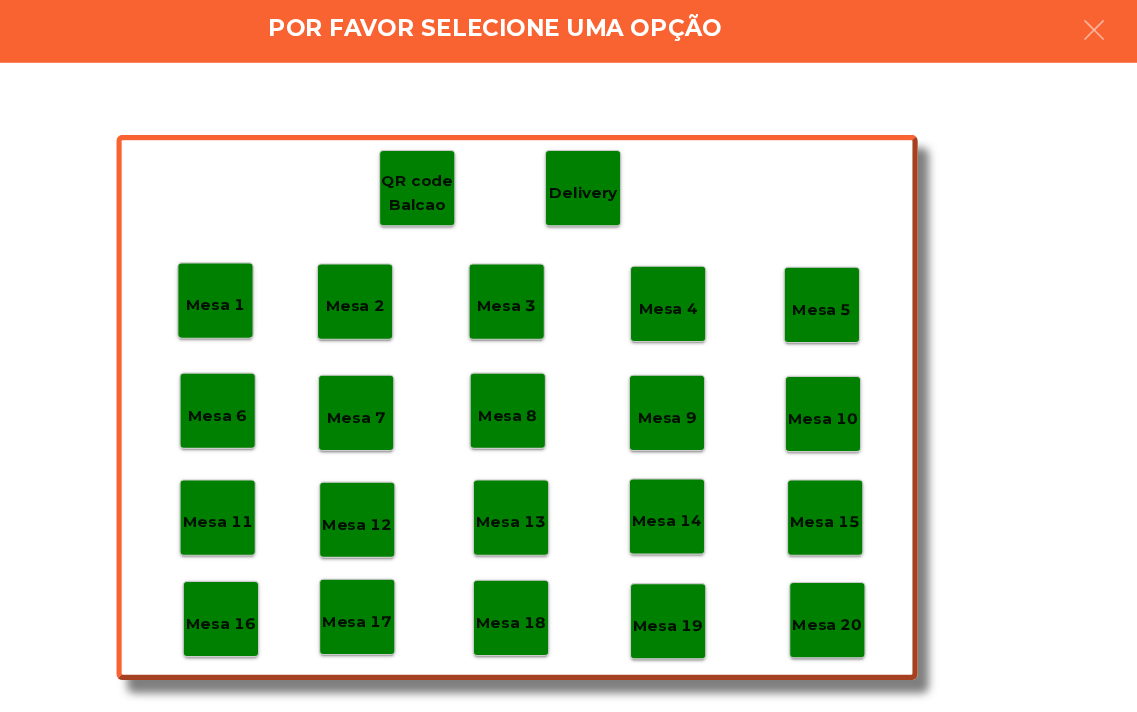 click on "Mesa 18" 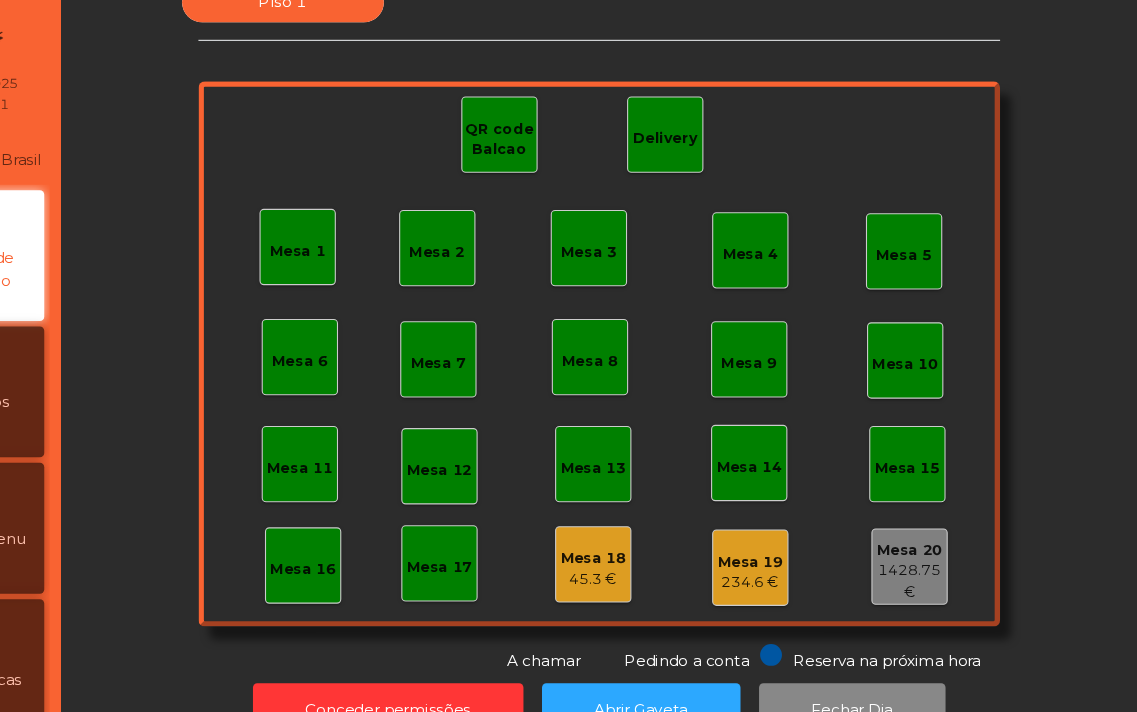 click on "Mesa 1" 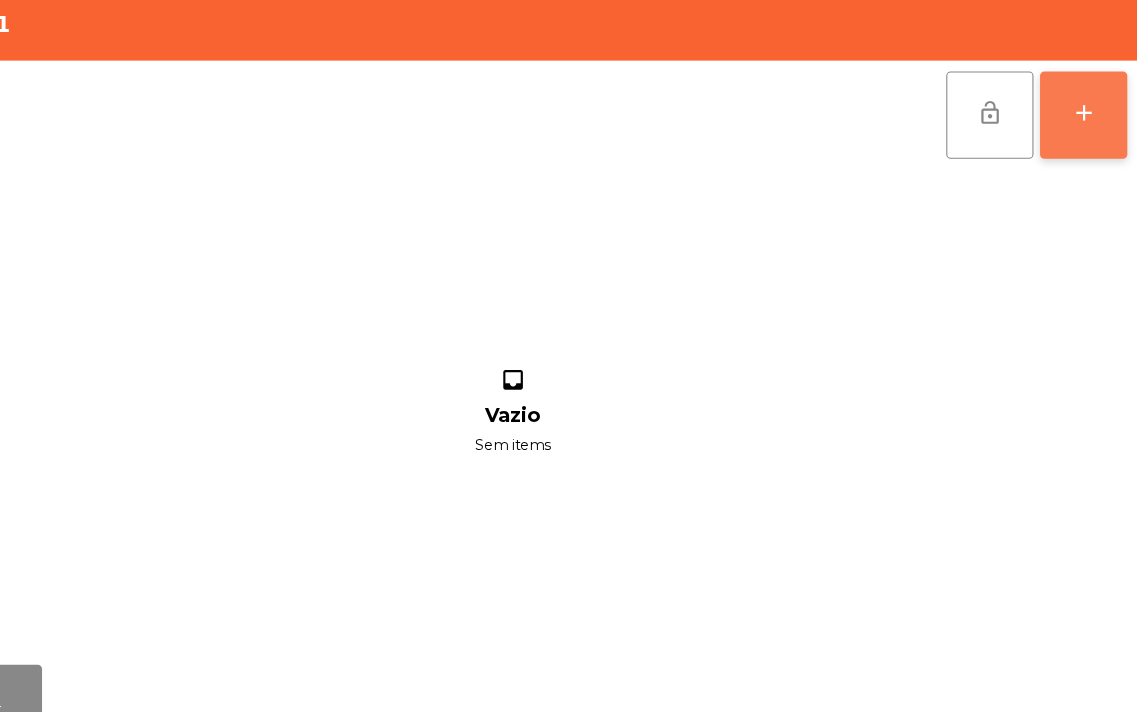 click on "add" 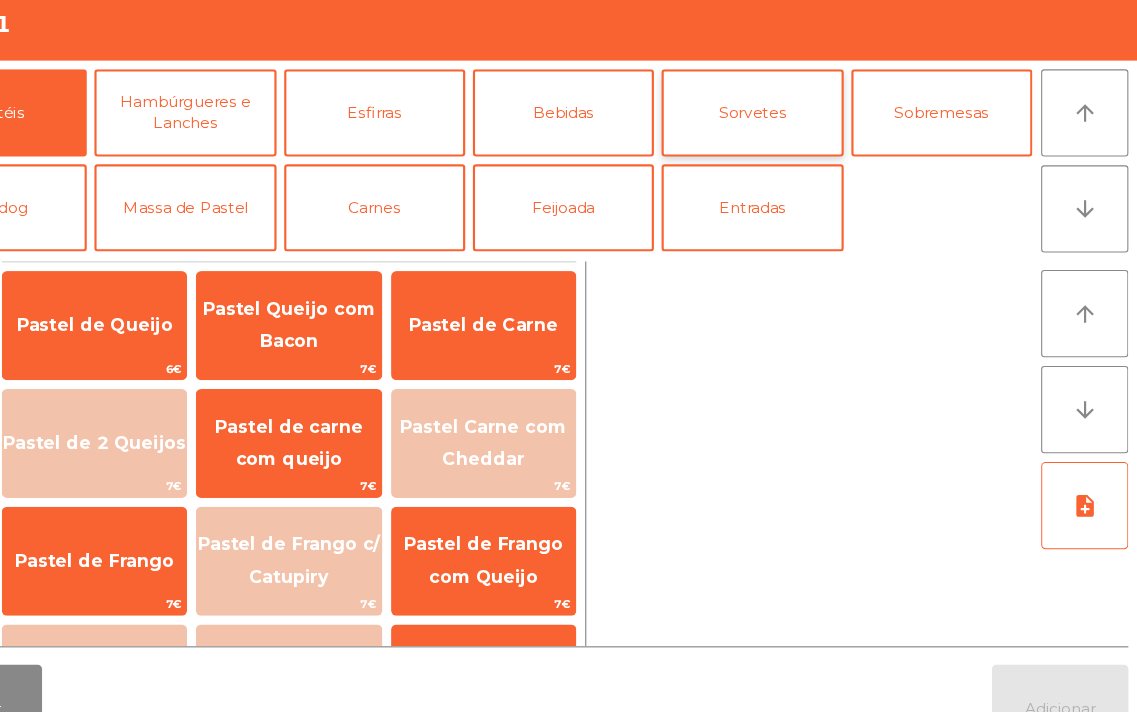 click on "Sorvetes" 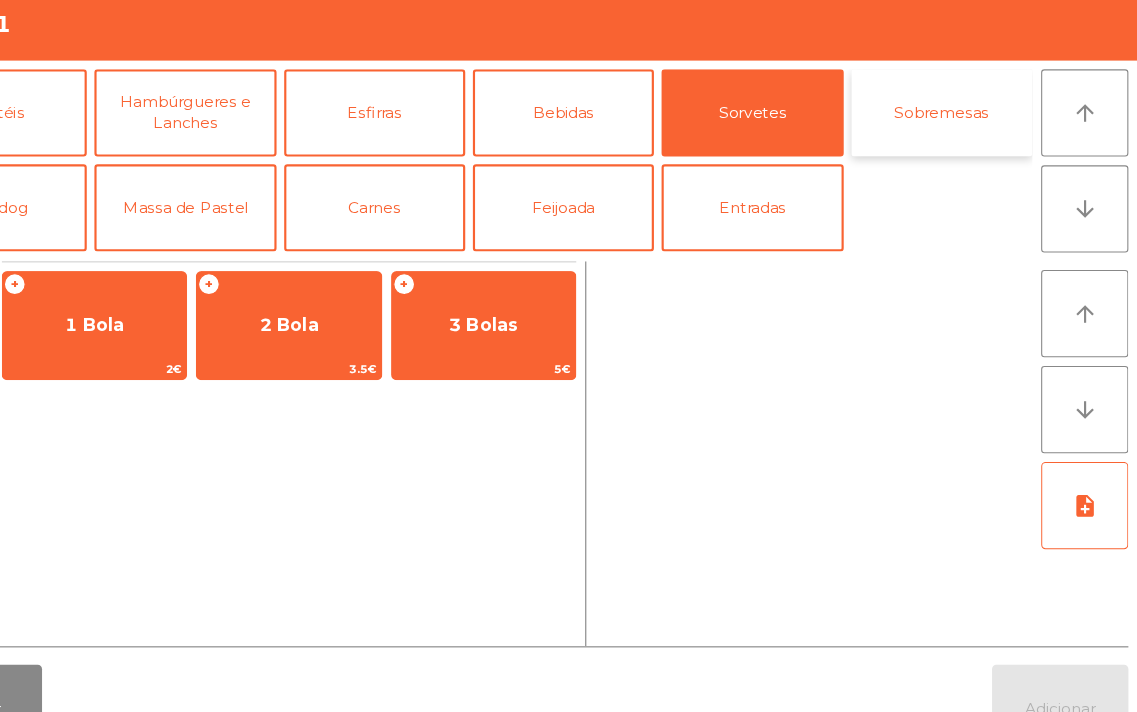 click on "Sobremesas" 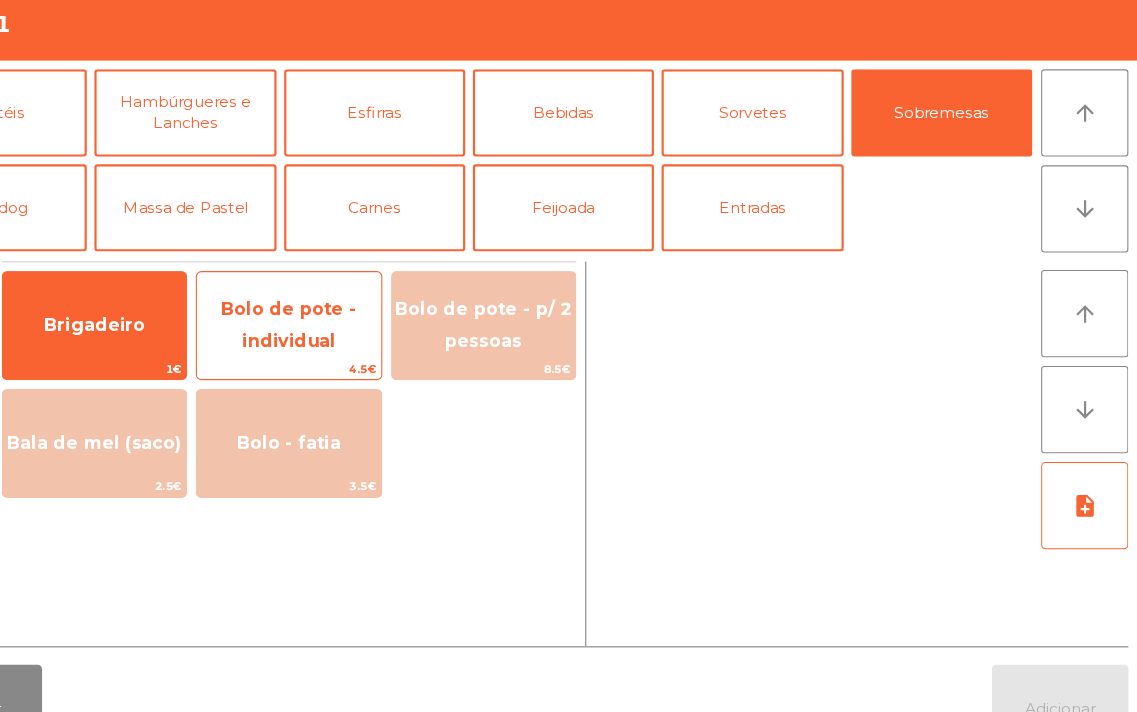 click on "Bolo de pote - individual" 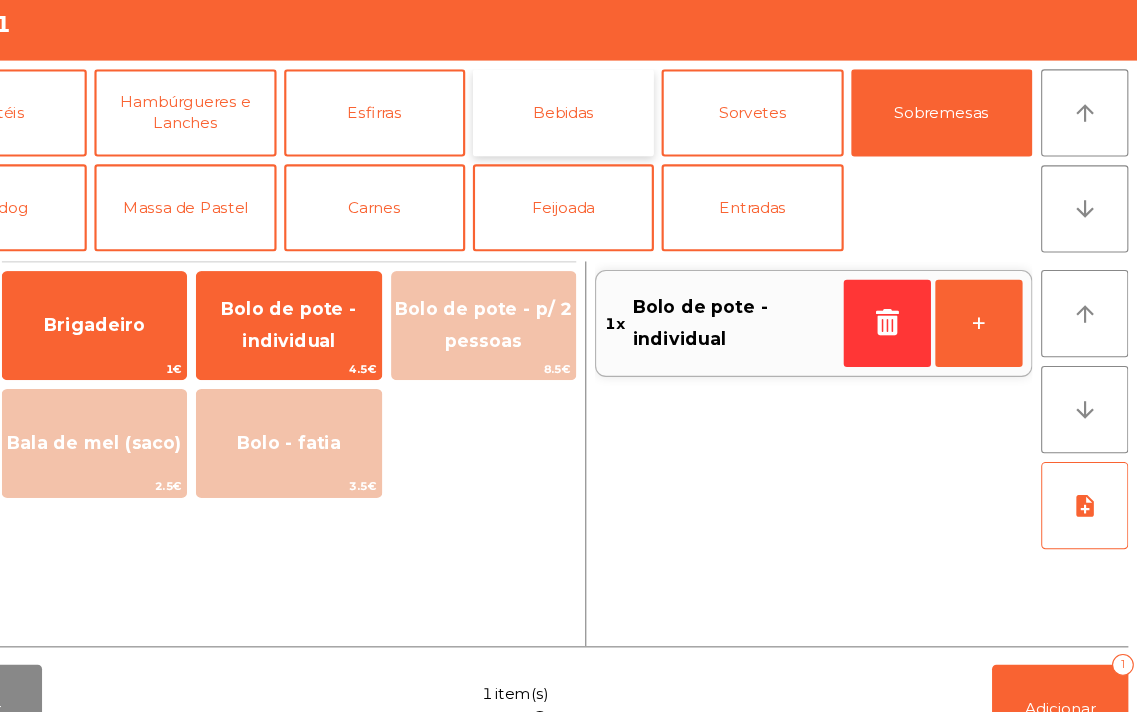 click on "Bebidas" 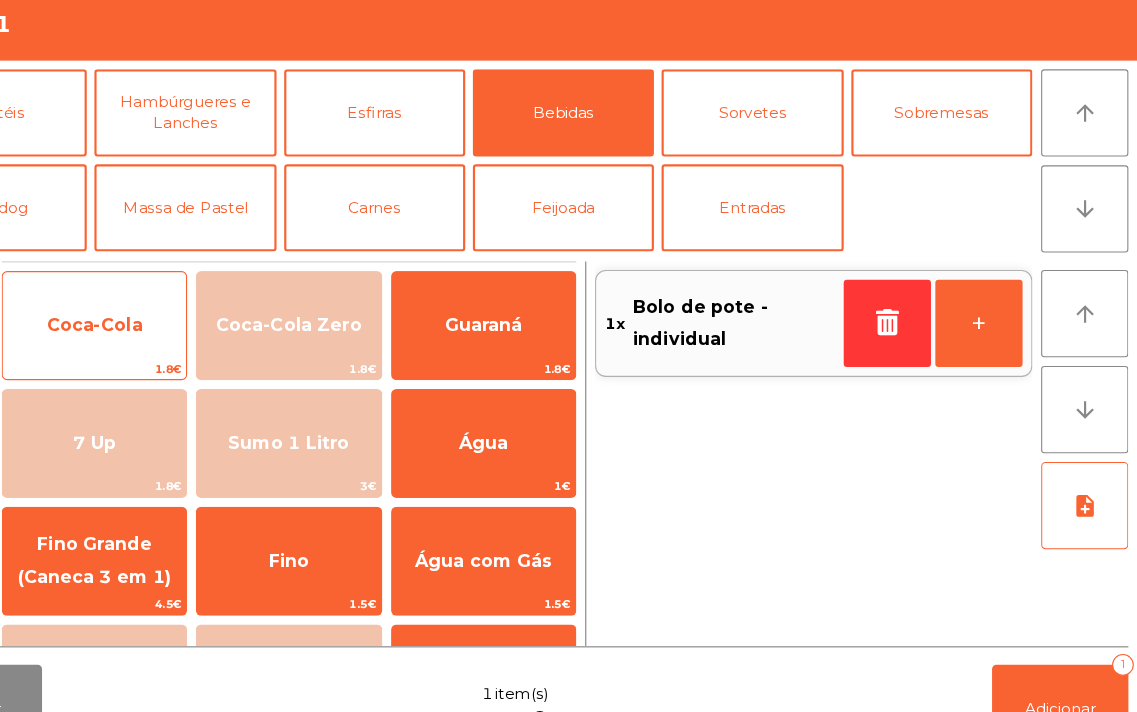 click on "Coca-Cola" 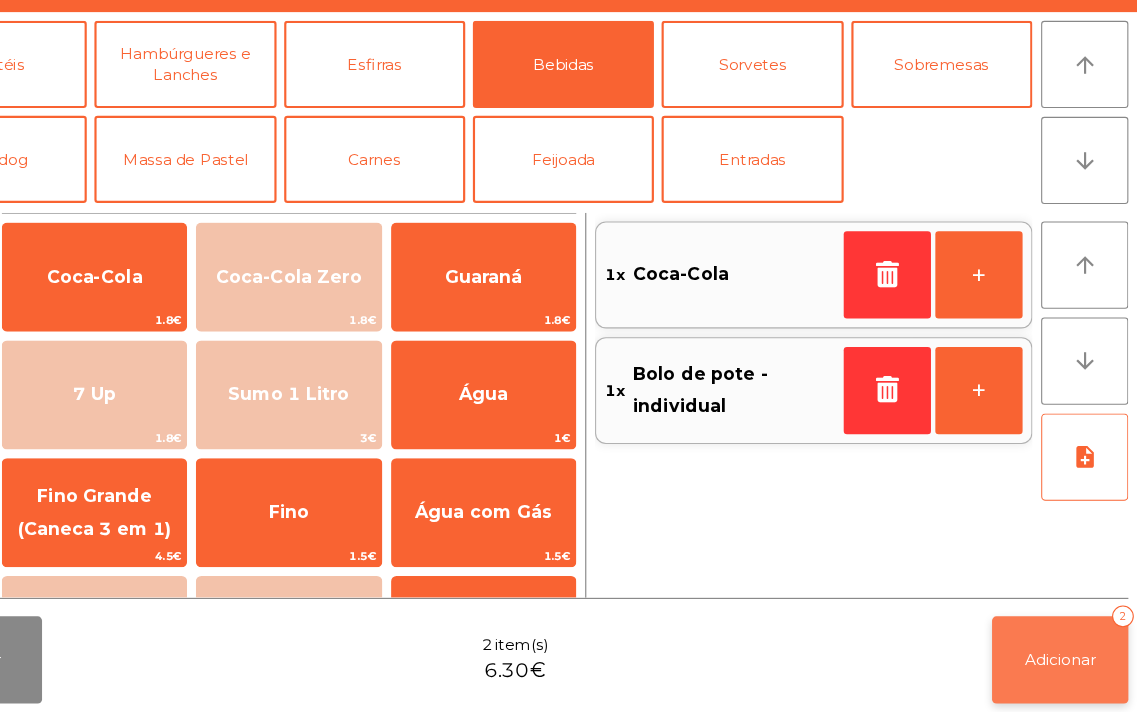click on "Adicionar   2" 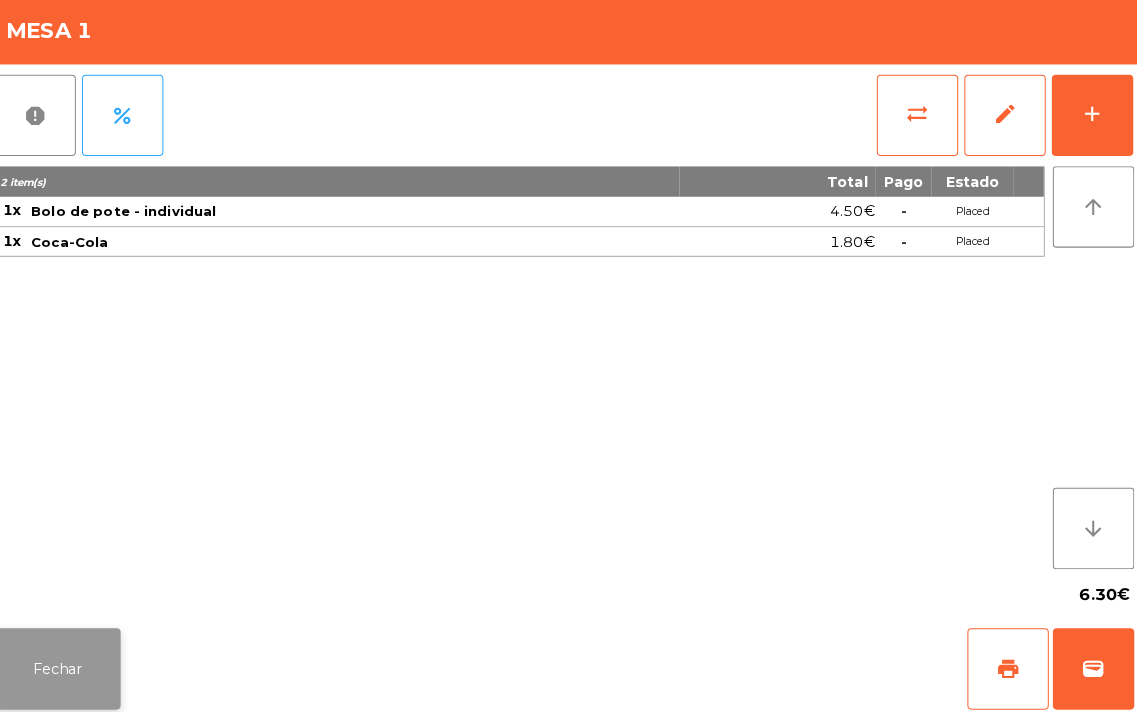 click on "Fechar" 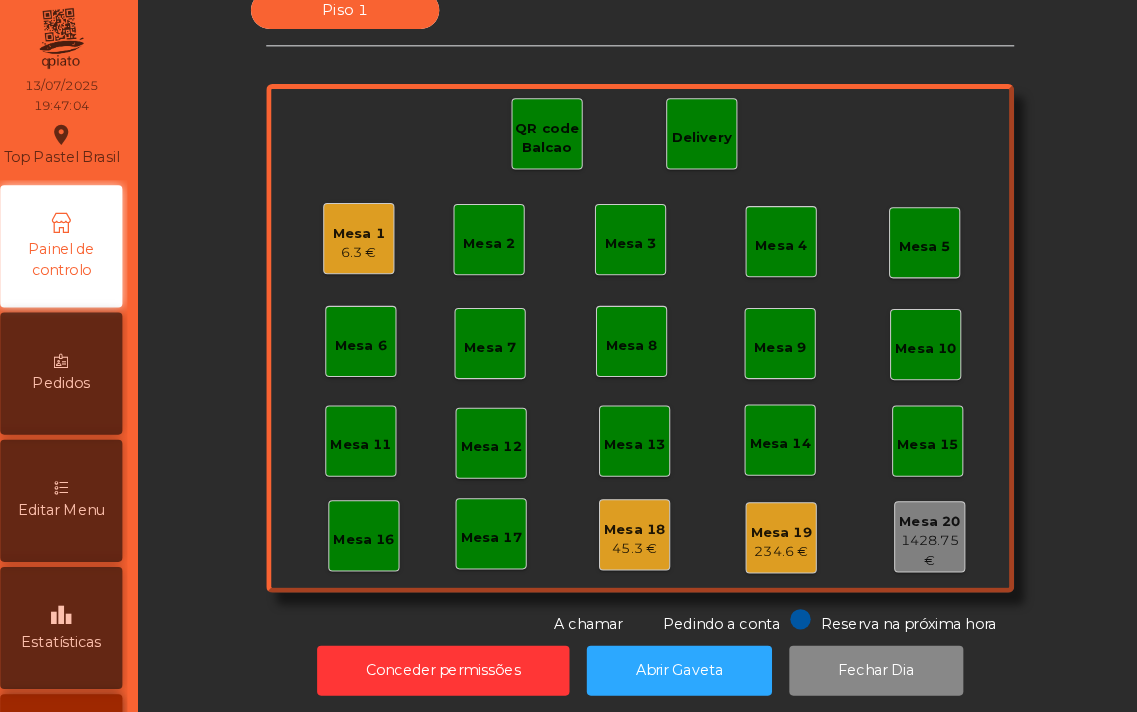 click on "6.3 €" 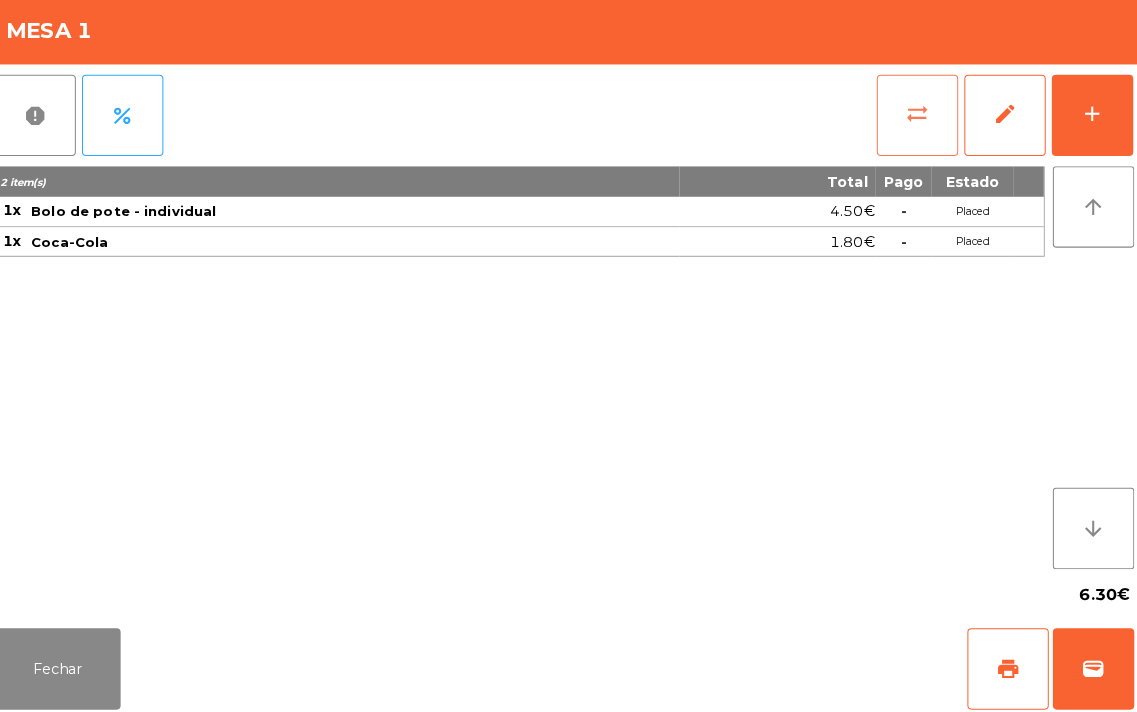 click on "sync_alt" 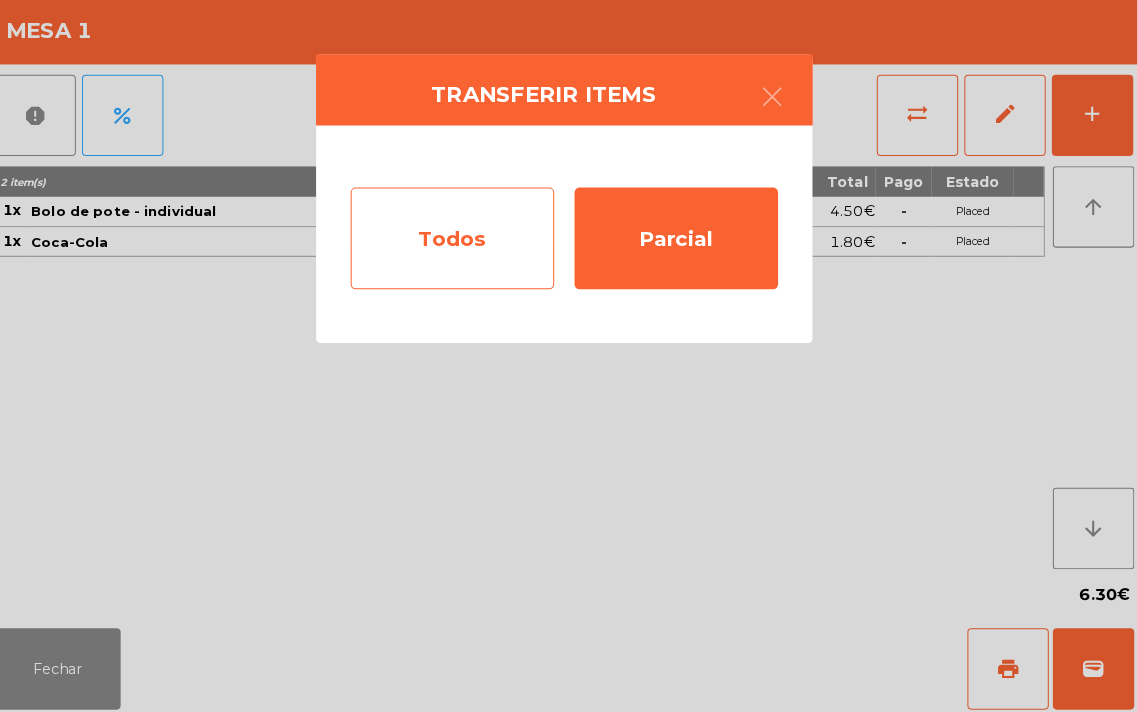 click on "Todos" 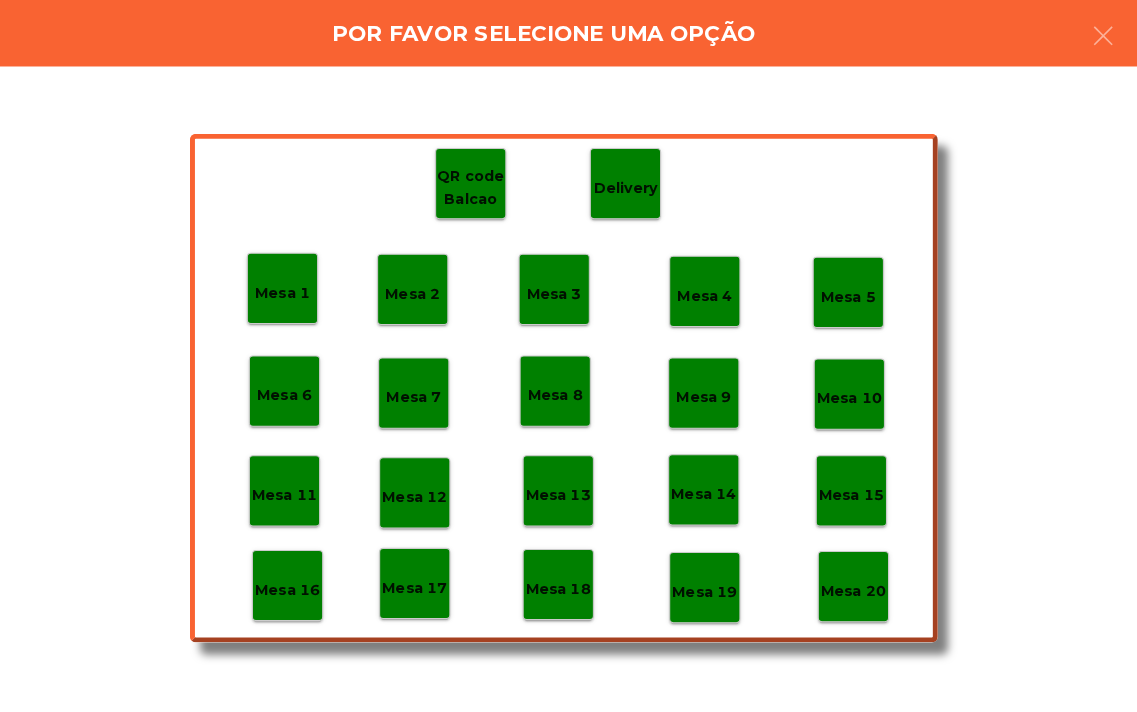 click on "Mesa 18" 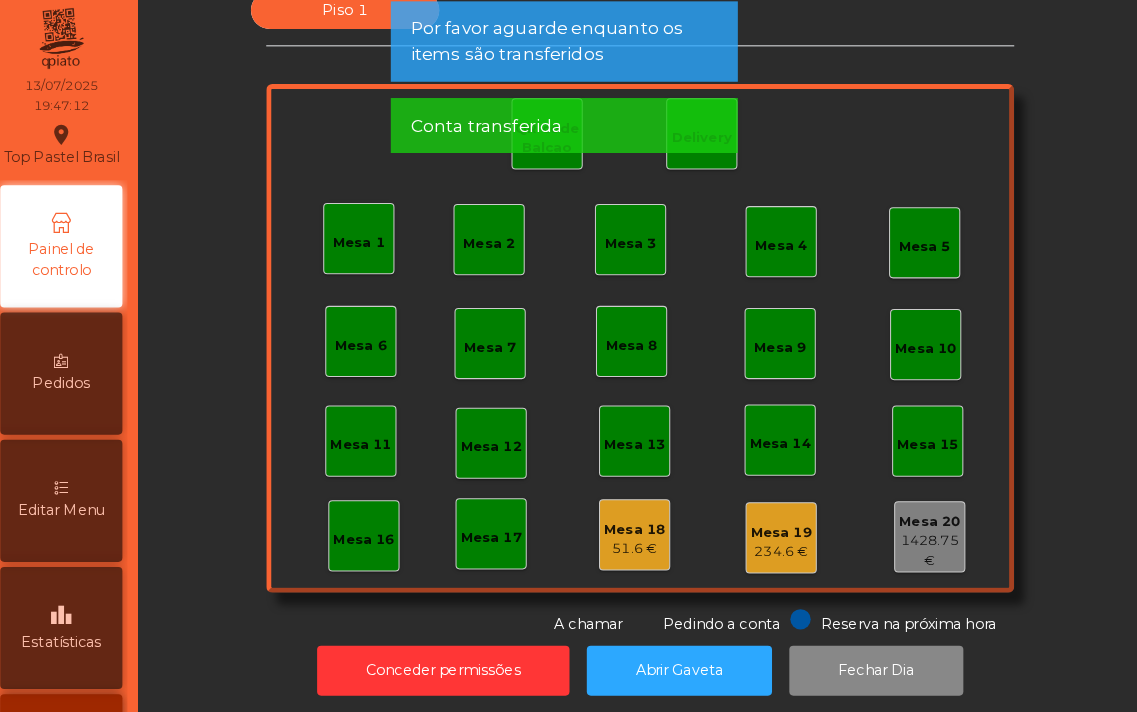 click on "Piso 1   Mesa 1   Mesa 2   Mesa 3   Mesa 4   Mesa 5   Mesa 6   Mesa 7   Mesa 8   Mesa 9   Mesa 10   Mesa 11   Mesa 12   Mesa 13   Mesa 14   Mesa 15   Mesa 16   Mesa 17   Mesa 18   51.6 €   Mesa 19   234.6 €   Mesa 20   1428.75 €   QR code Balcao   Delivery  Reserva na próxima hora Pedindo a conta A chamar" 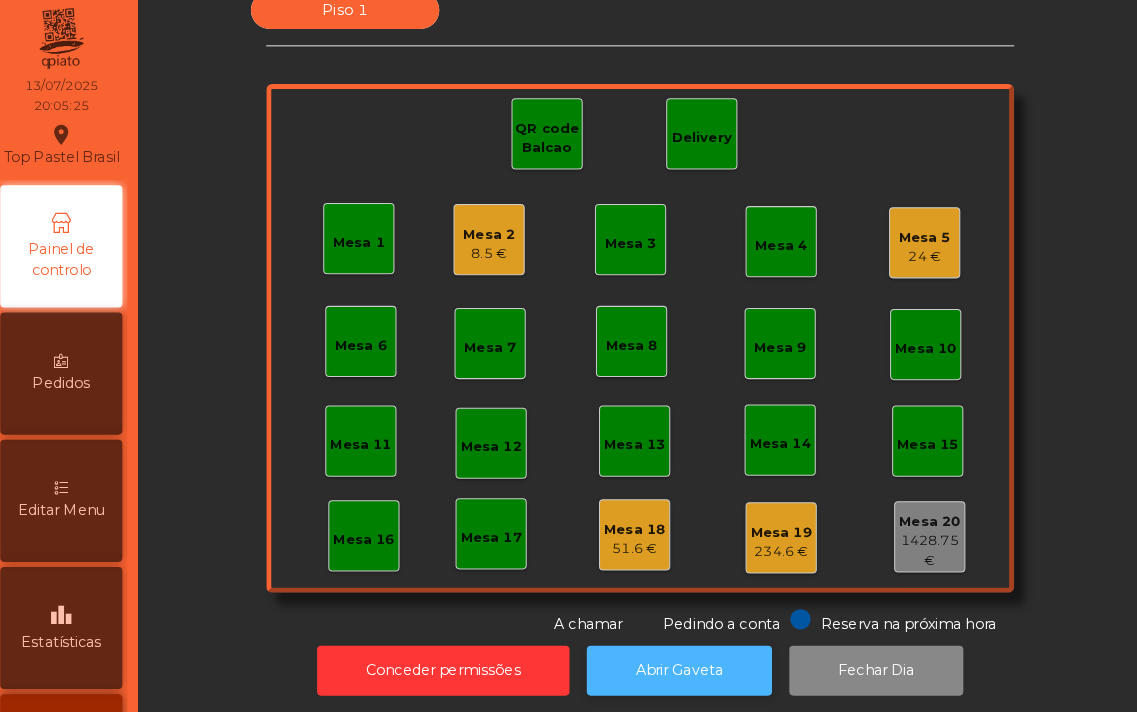 click on "Abrir Gaveta" 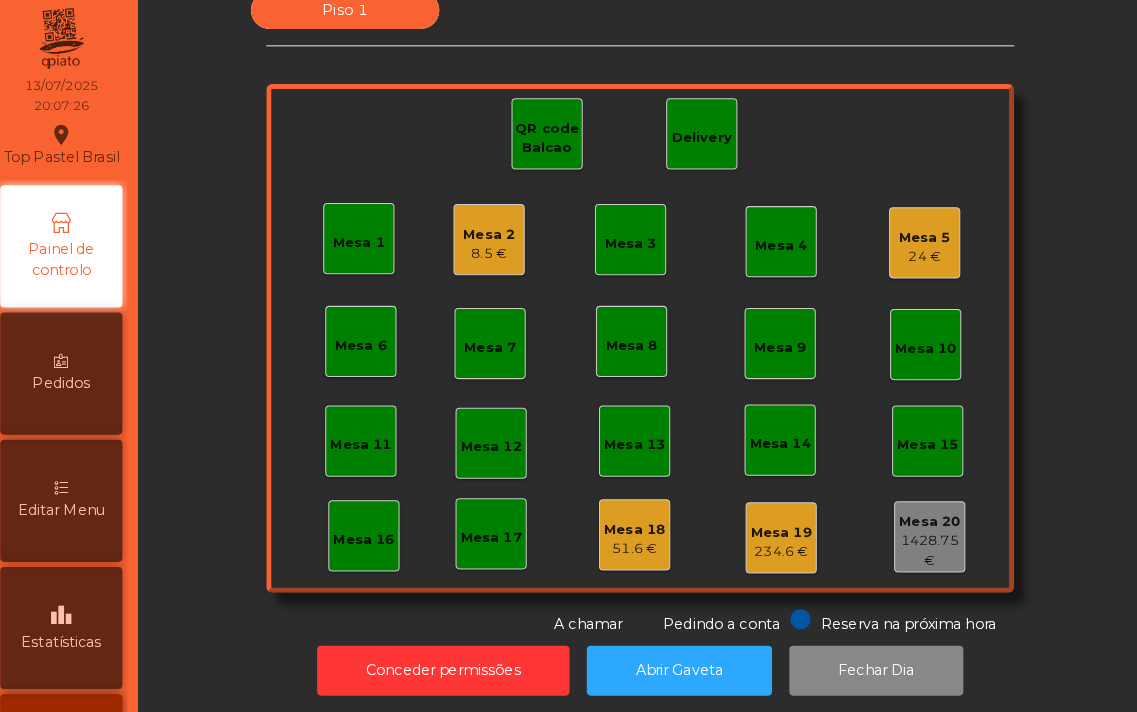 click on "Mesa 16" 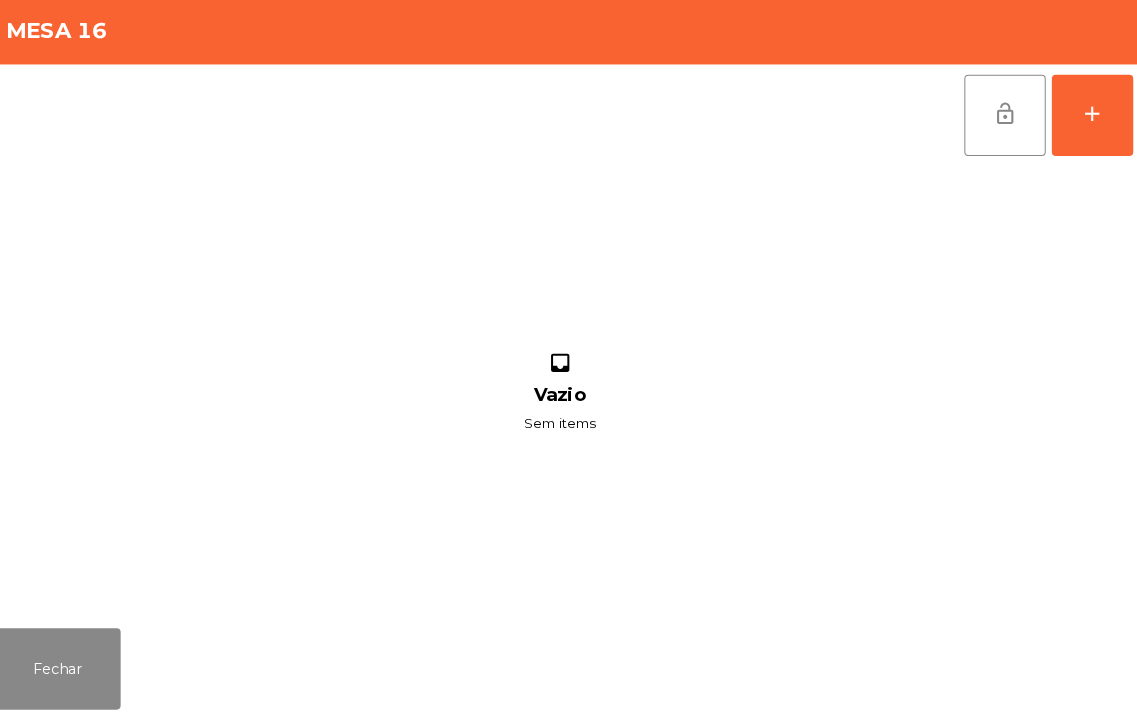 scroll, scrollTop: 0, scrollLeft: 0, axis: both 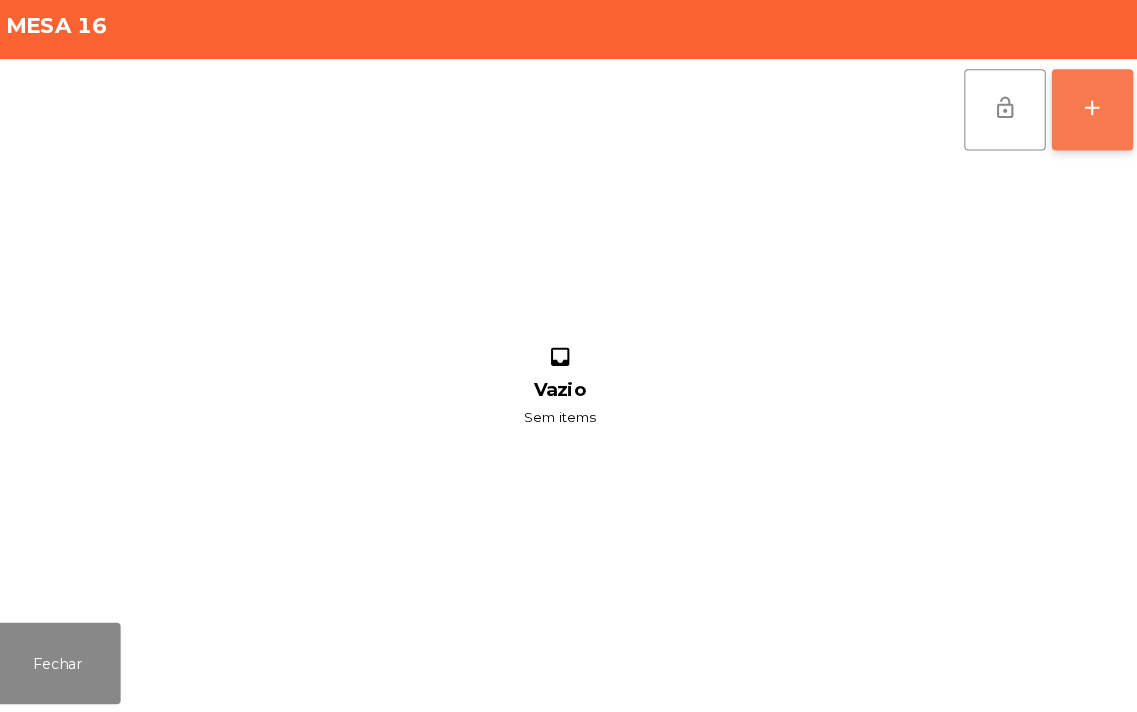 click on "add" 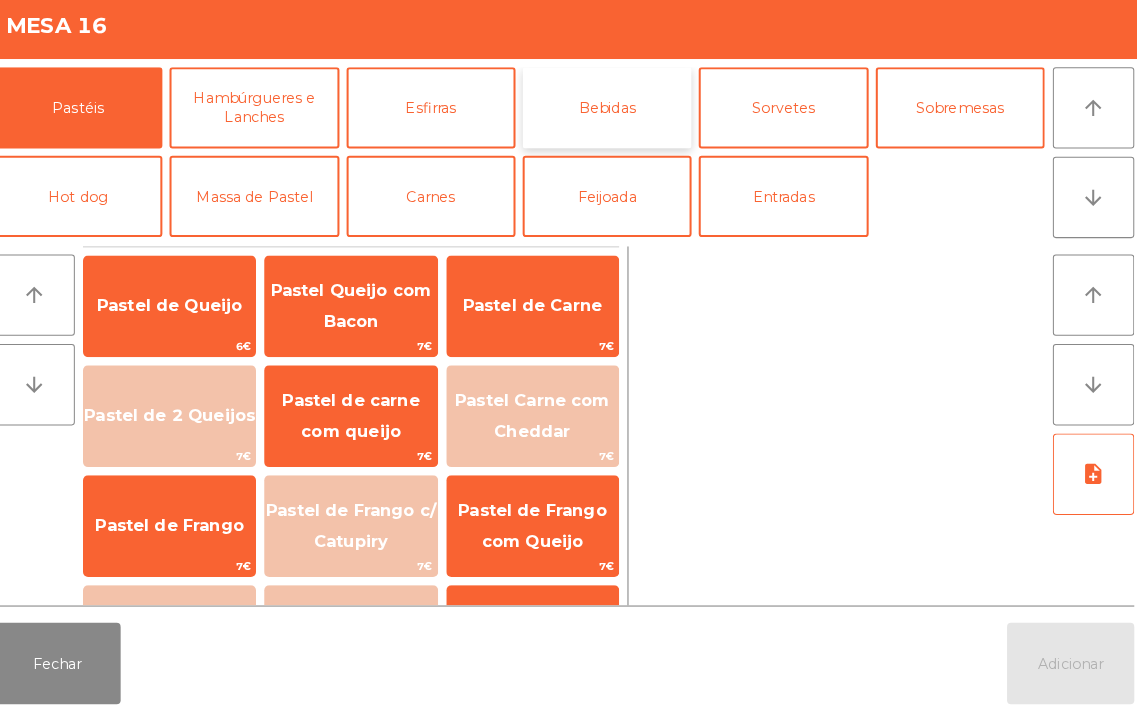 click on "Bebidas" 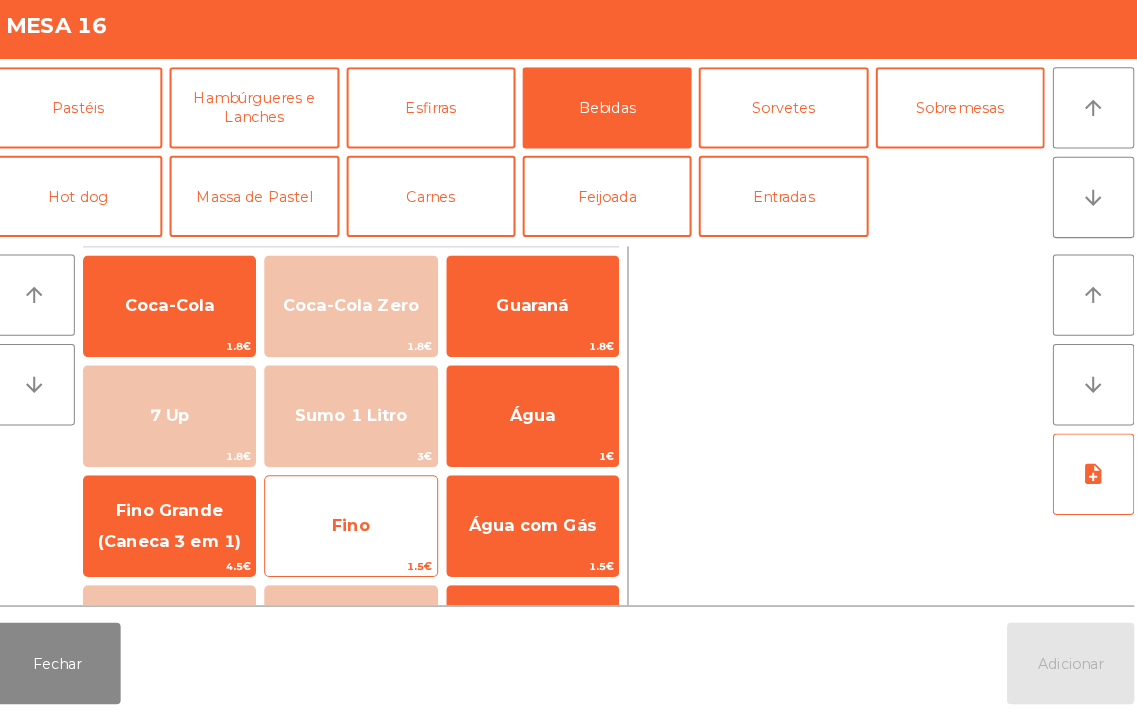 click on "Fino" 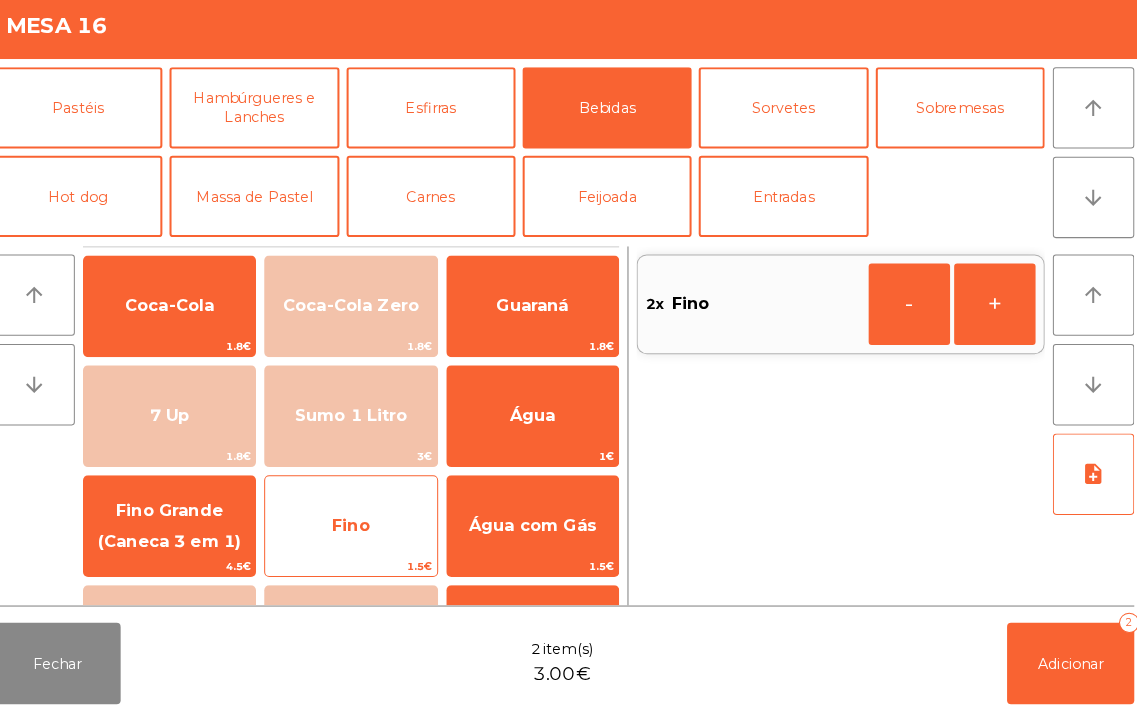 click on "Fino" 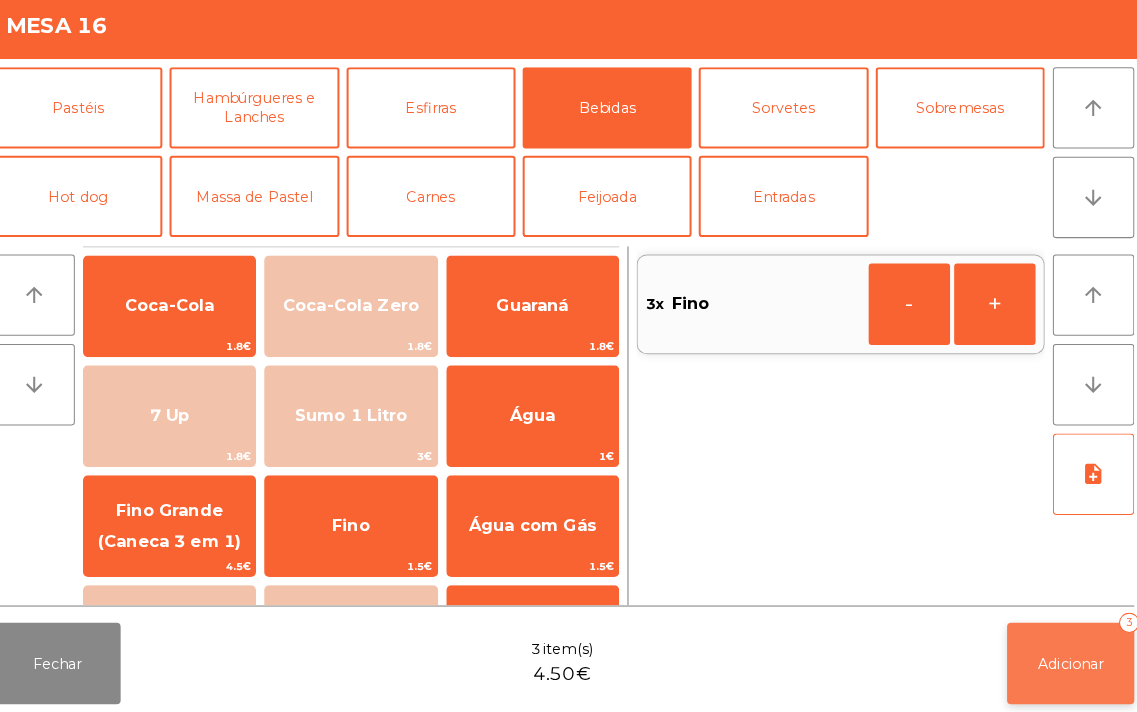 click on "Adicionar   3" 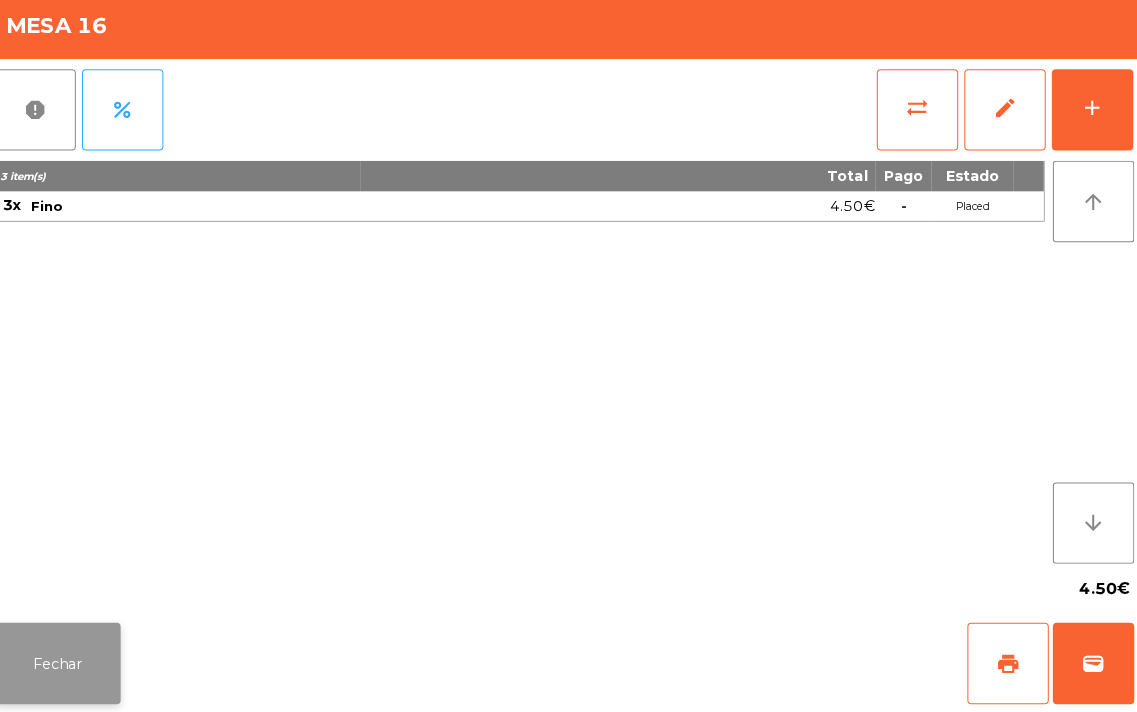 click on "Fechar" 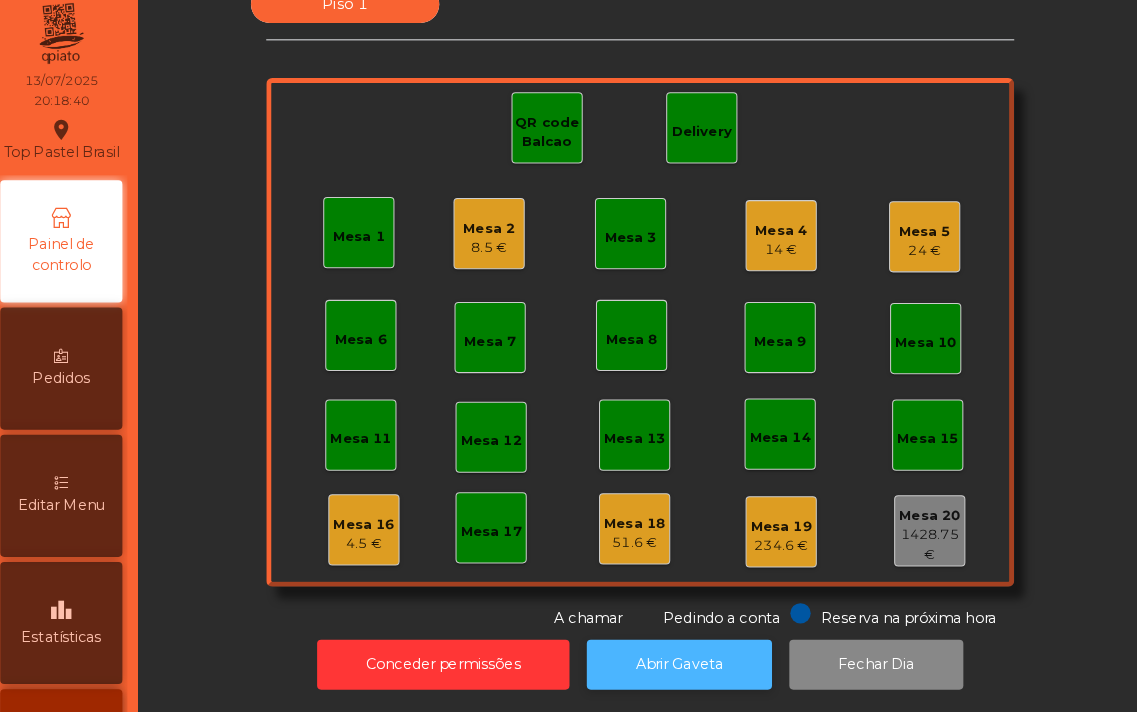 click on "Abrir Gaveta" 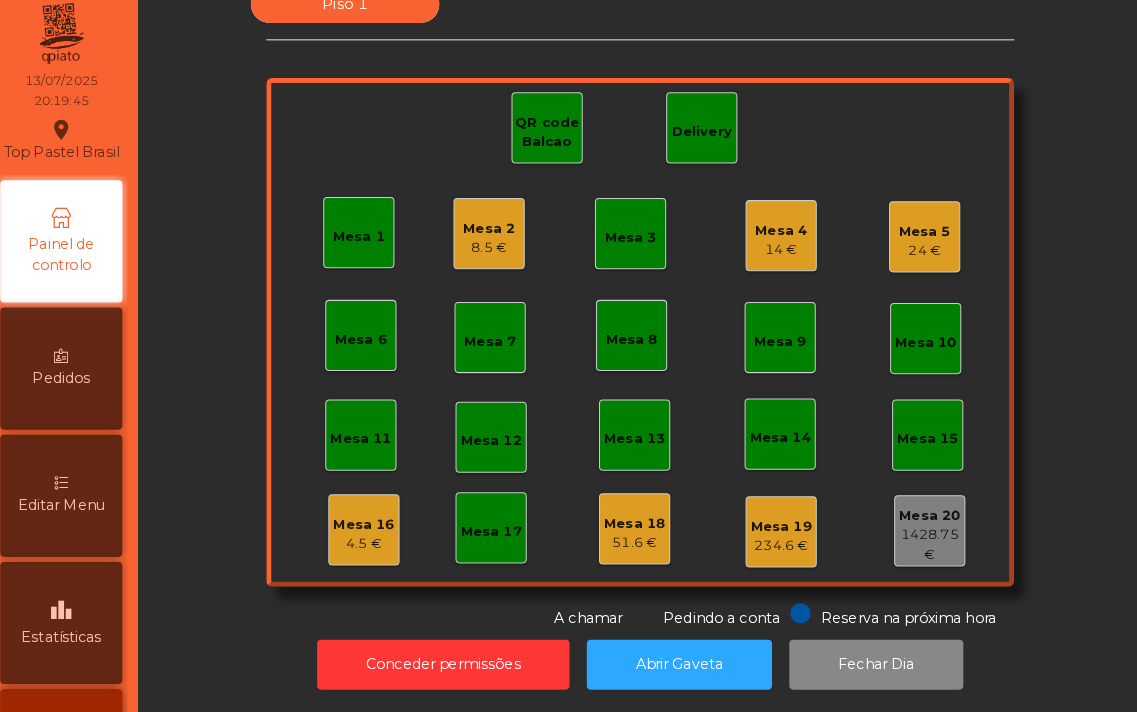 click on "8.5 €" 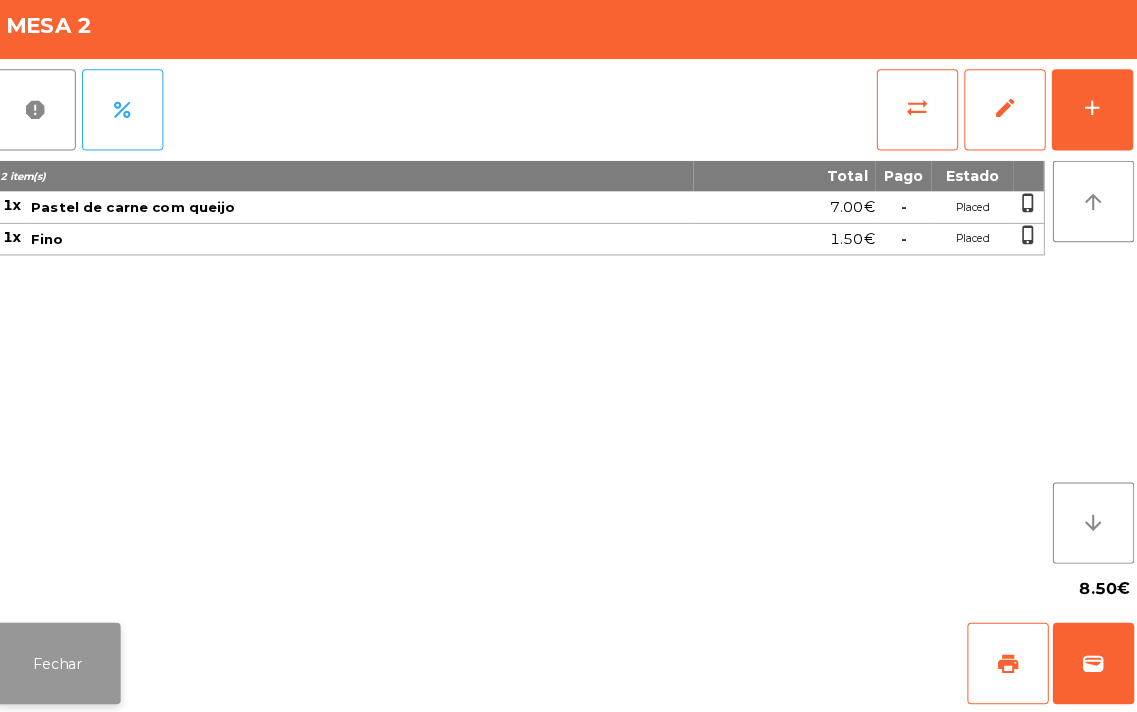 click on "Fechar" 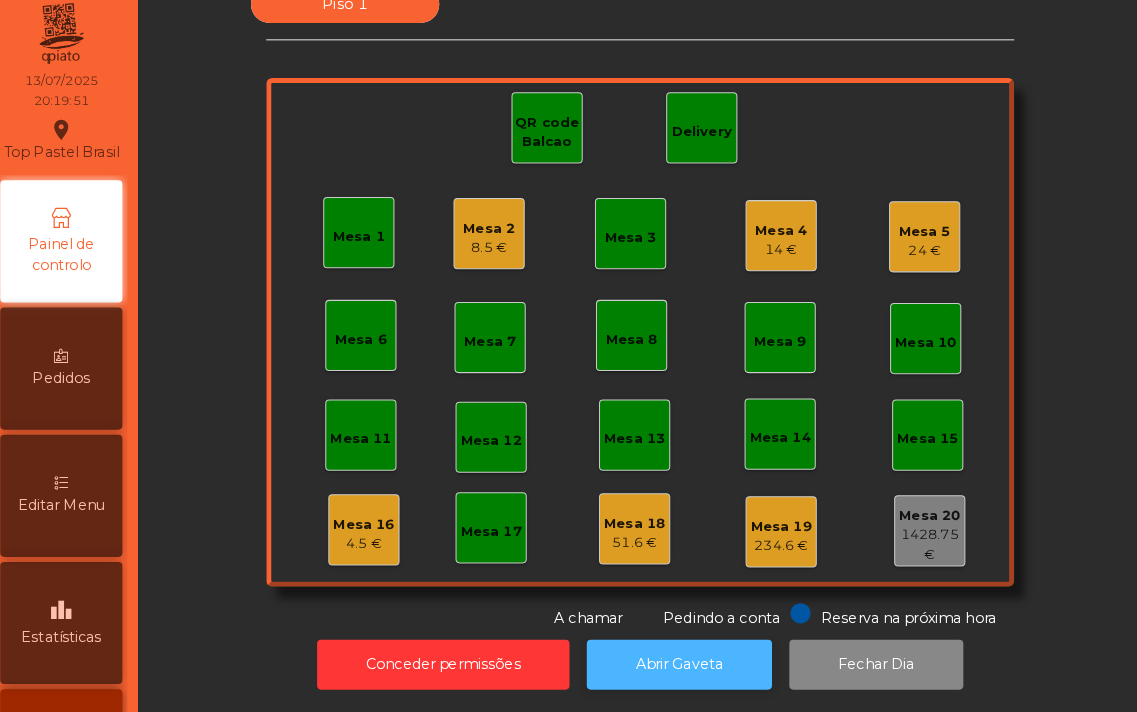 click on "Abrir Gaveta" 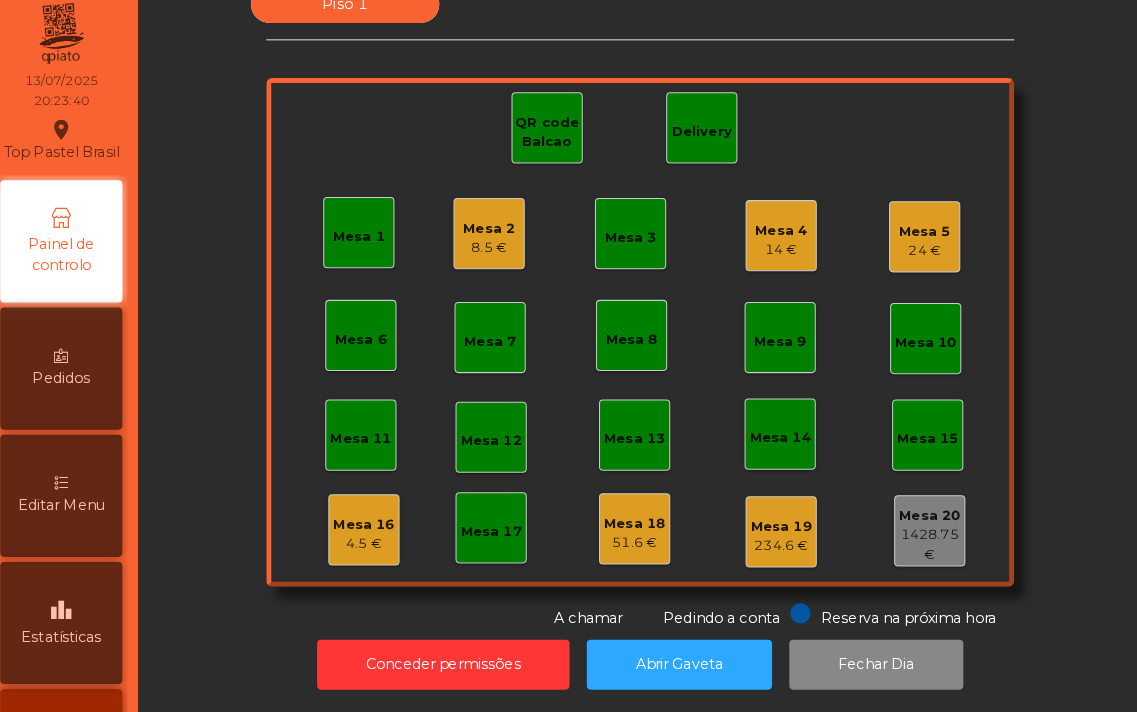 click on "Mesa 4" 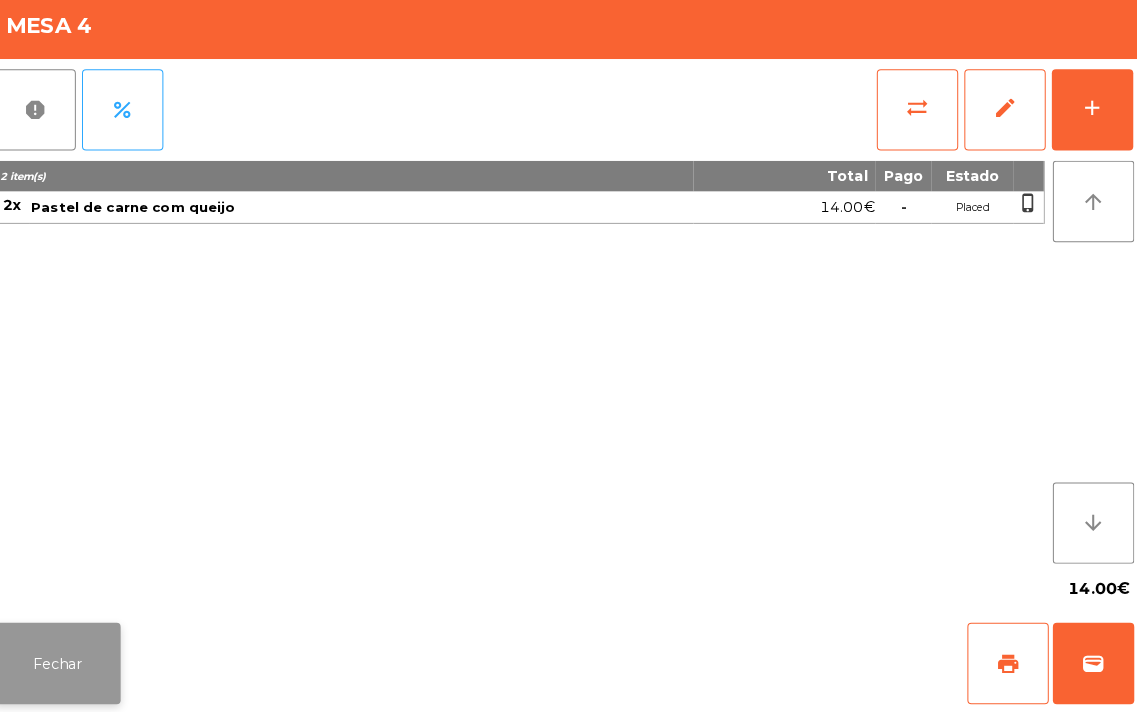 click on "Fechar" 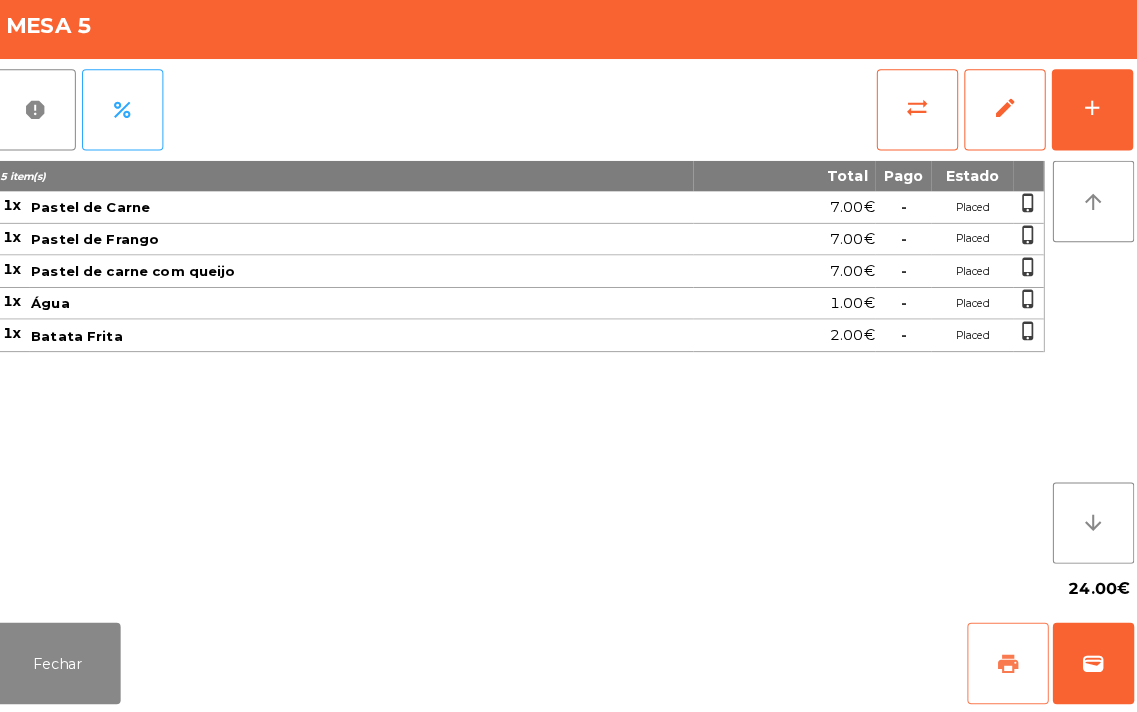 click on "print" 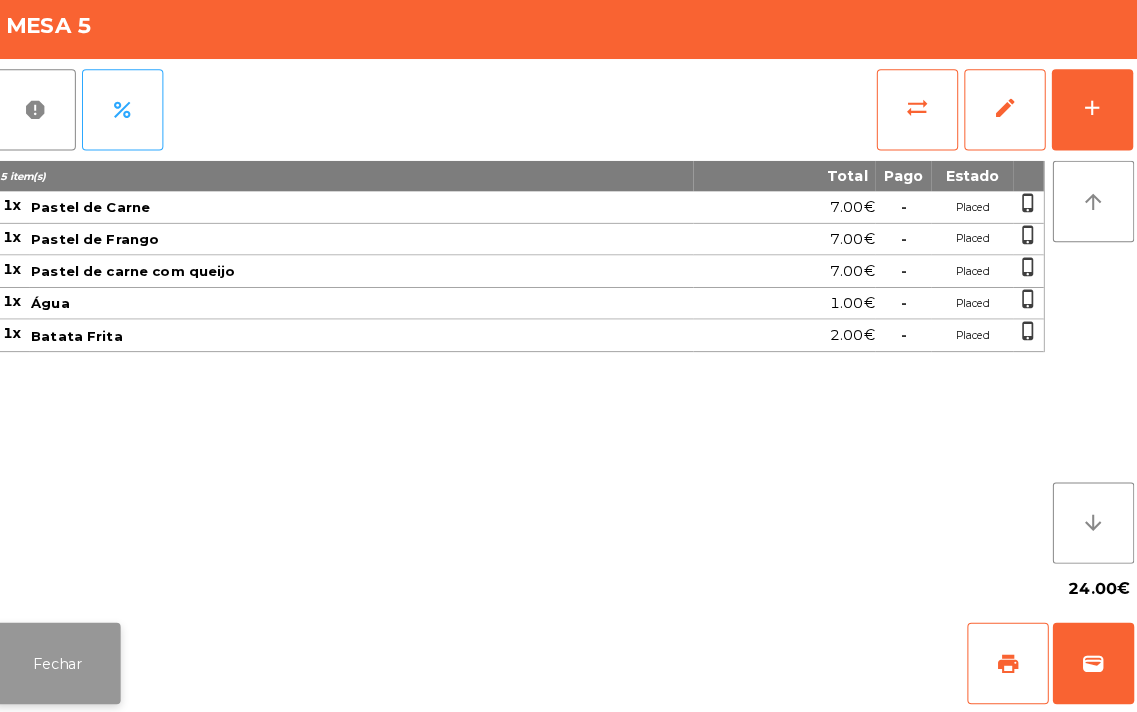 click on "Fechar" 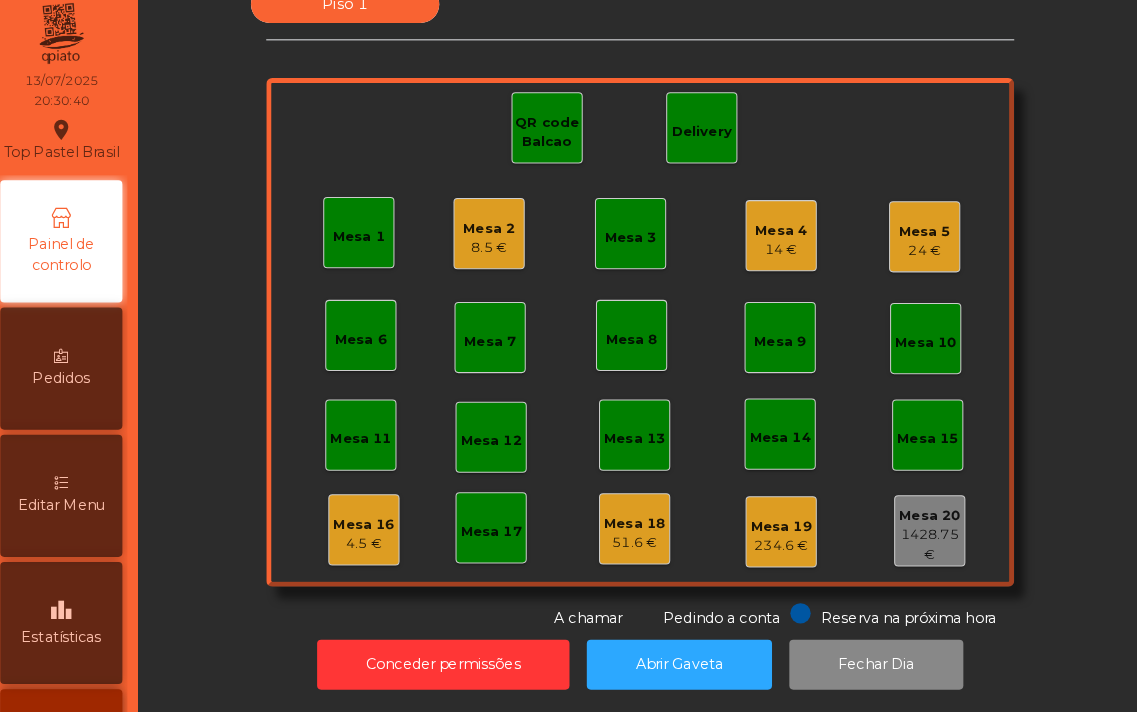 click on "4.5 €" 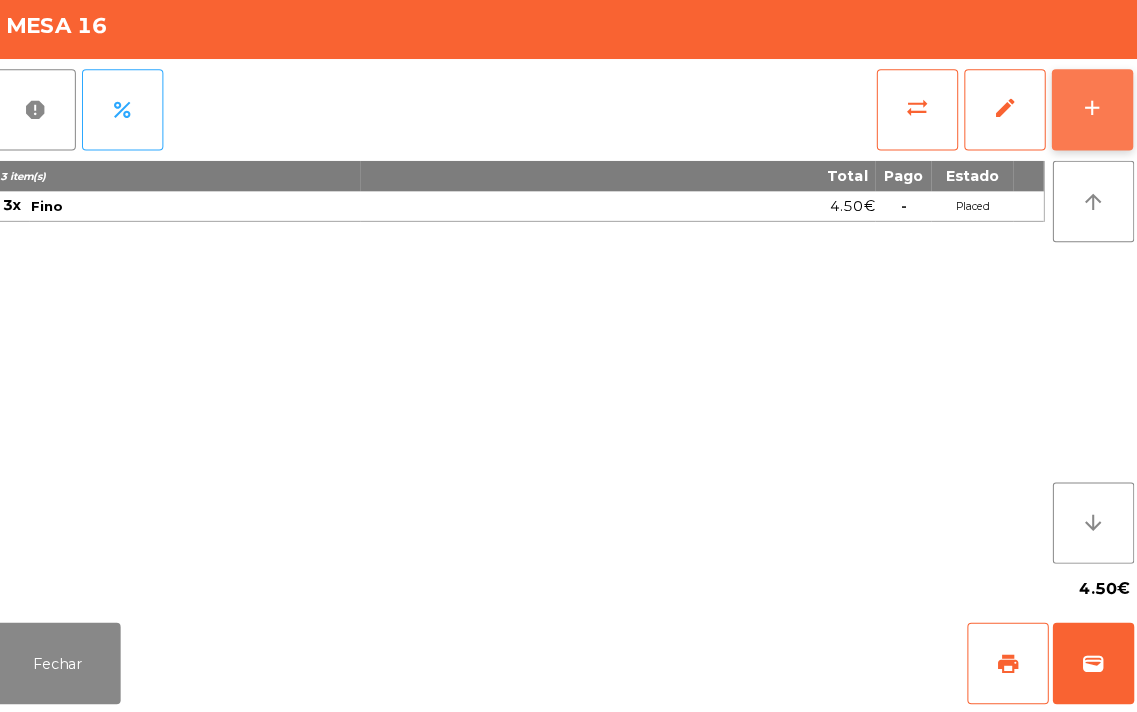 click on "add" 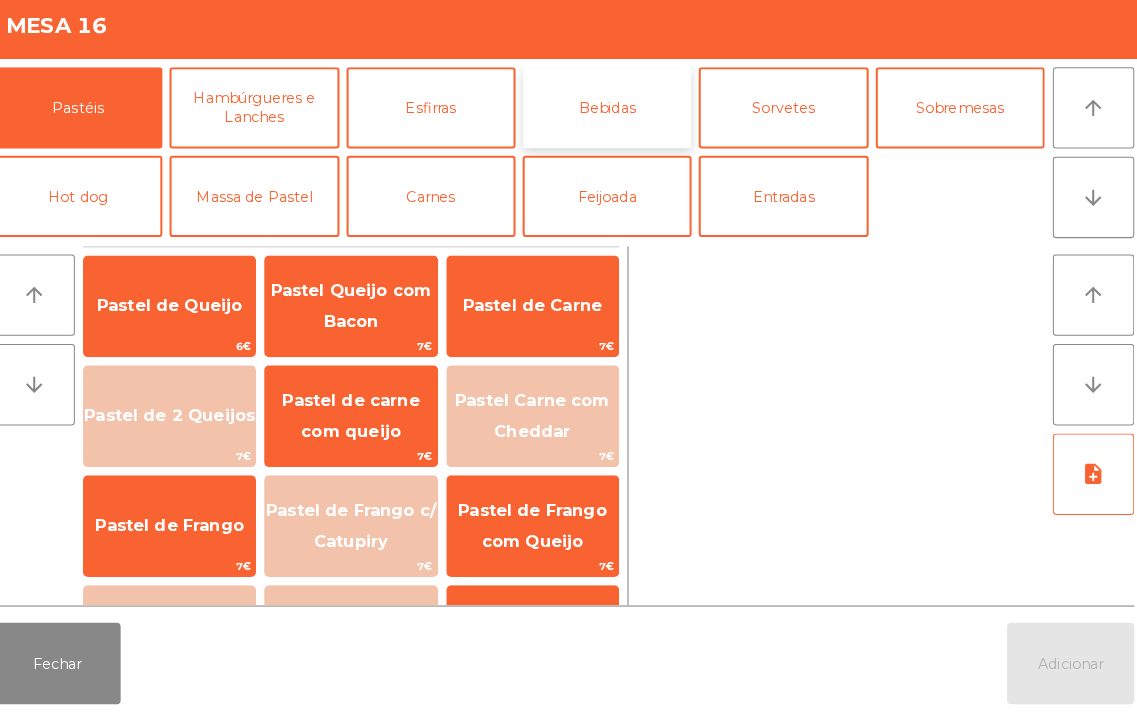click on "Bebidas" 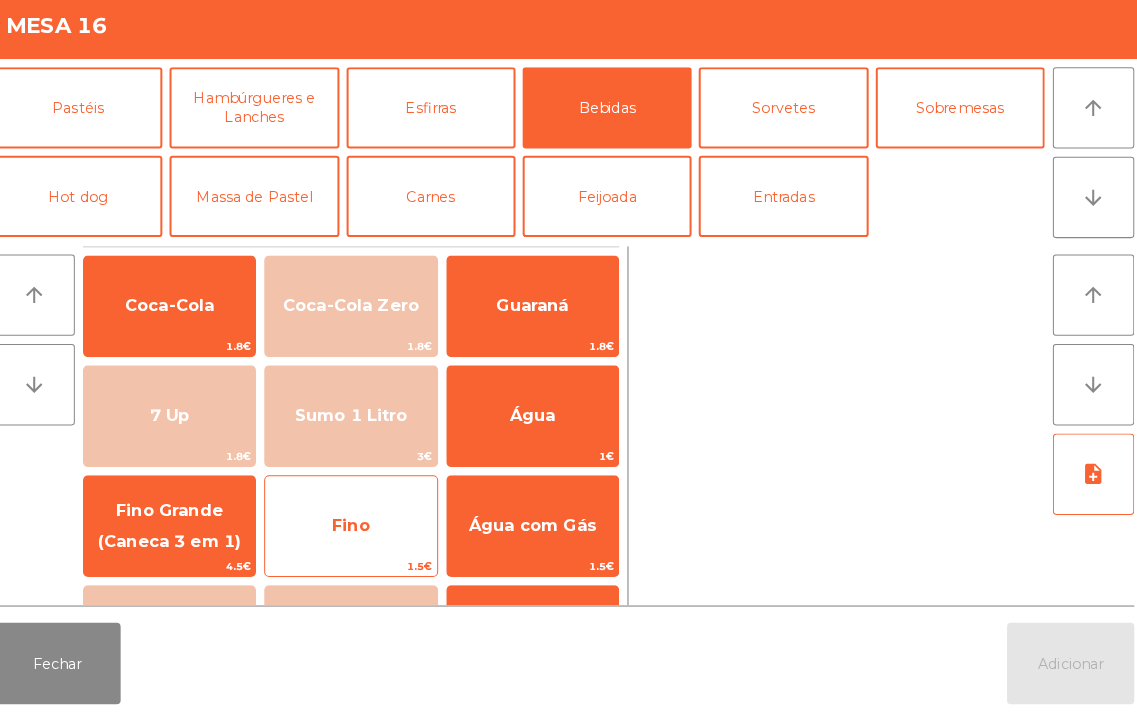click on "1.5€" 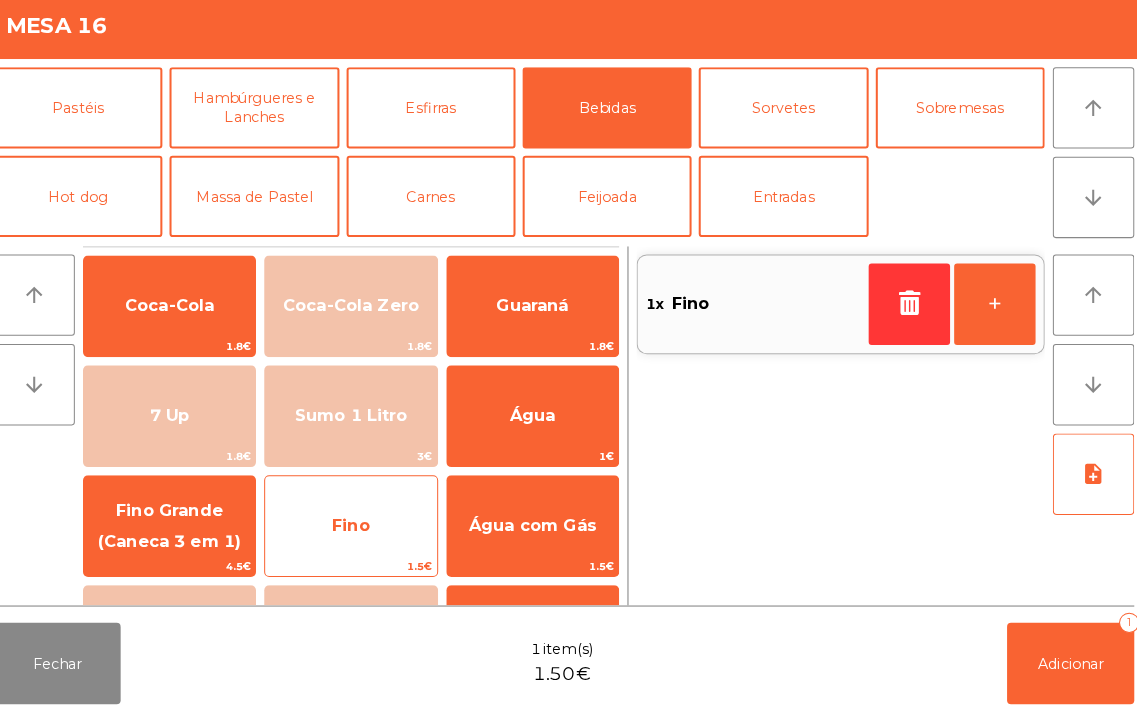 click on "Fino" 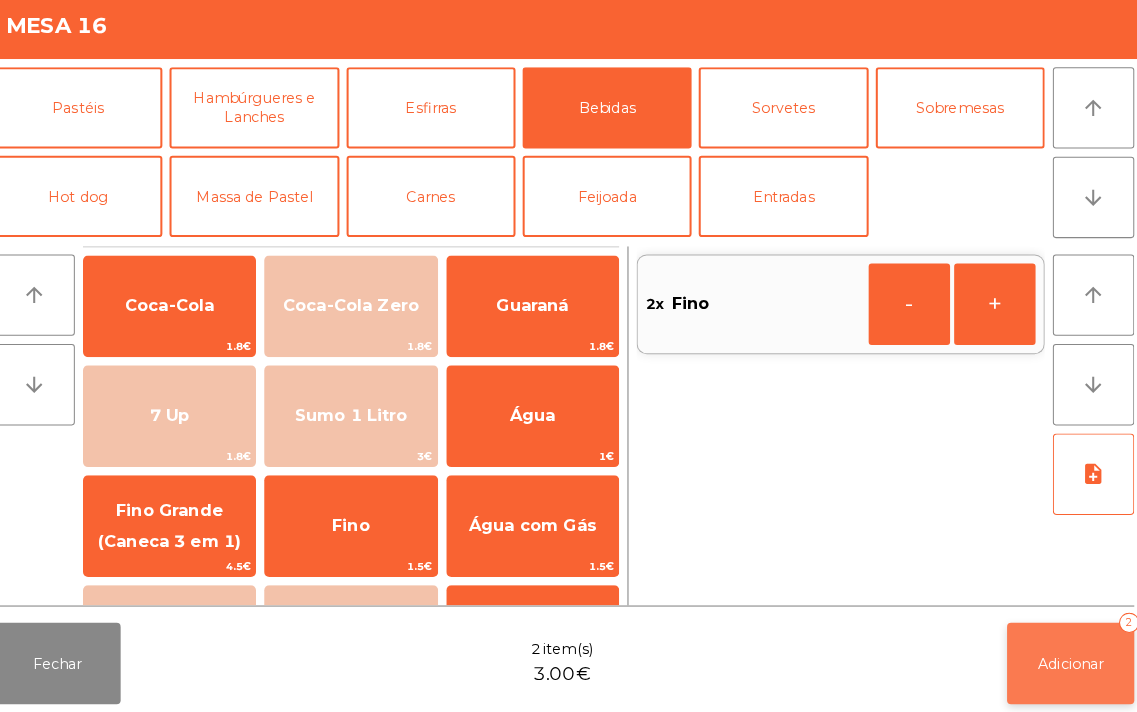 click on "Adicionar" 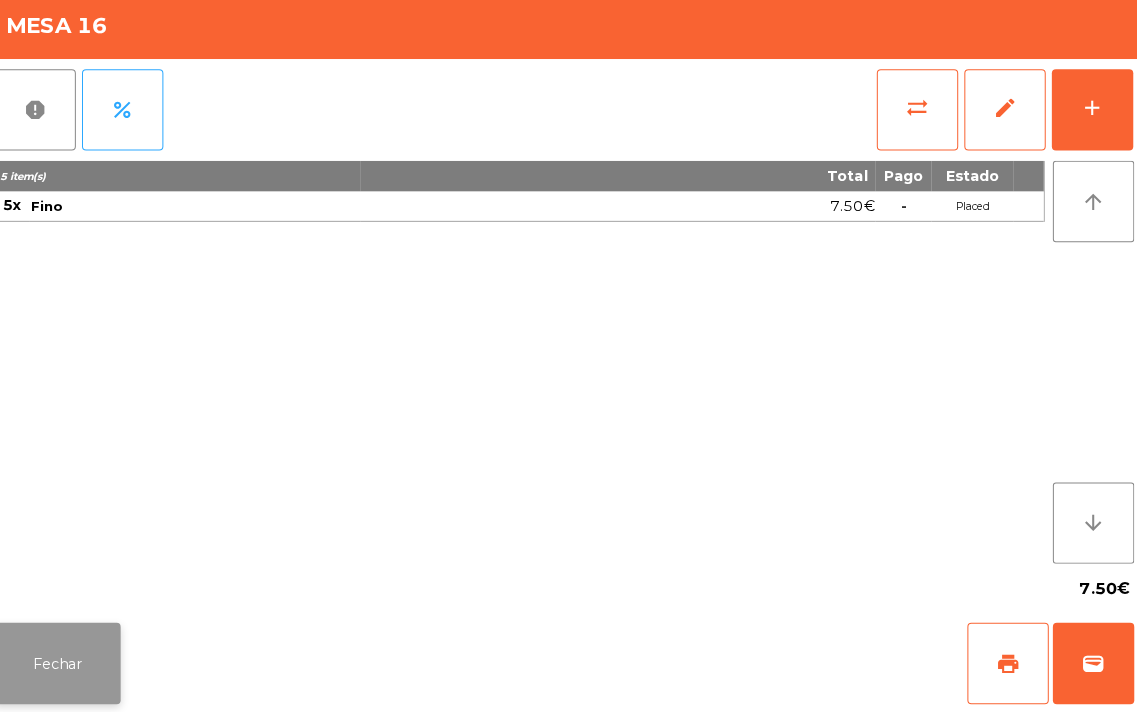 click on "Fechar" 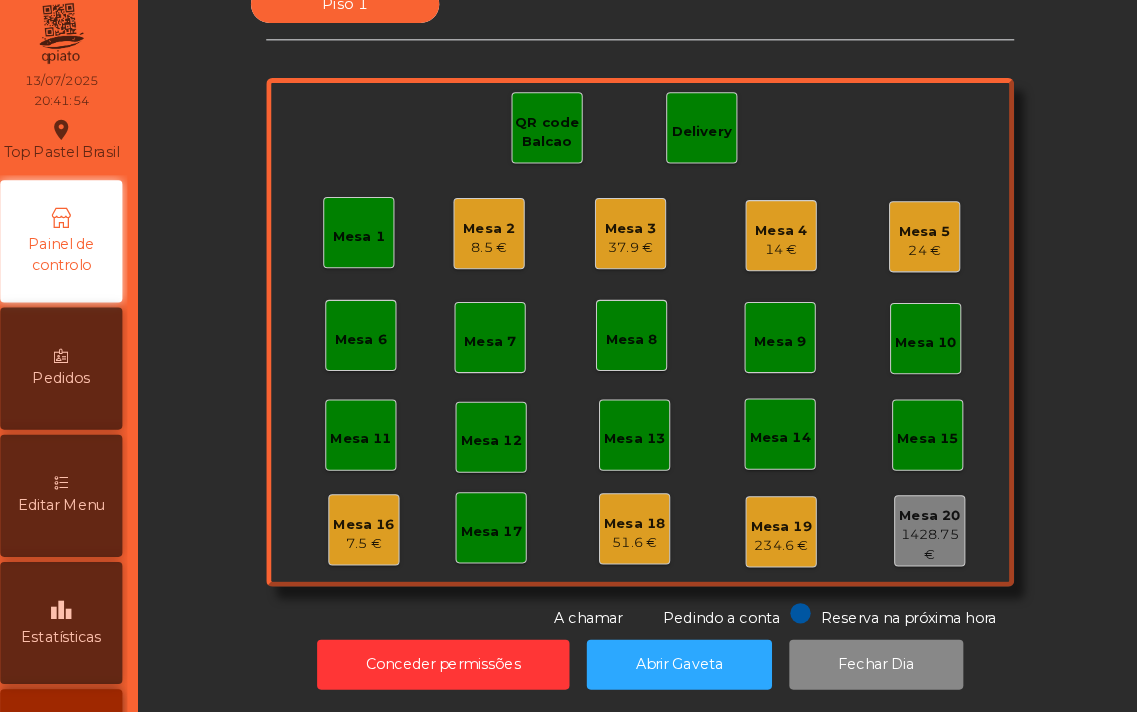 click on "7.5 €" 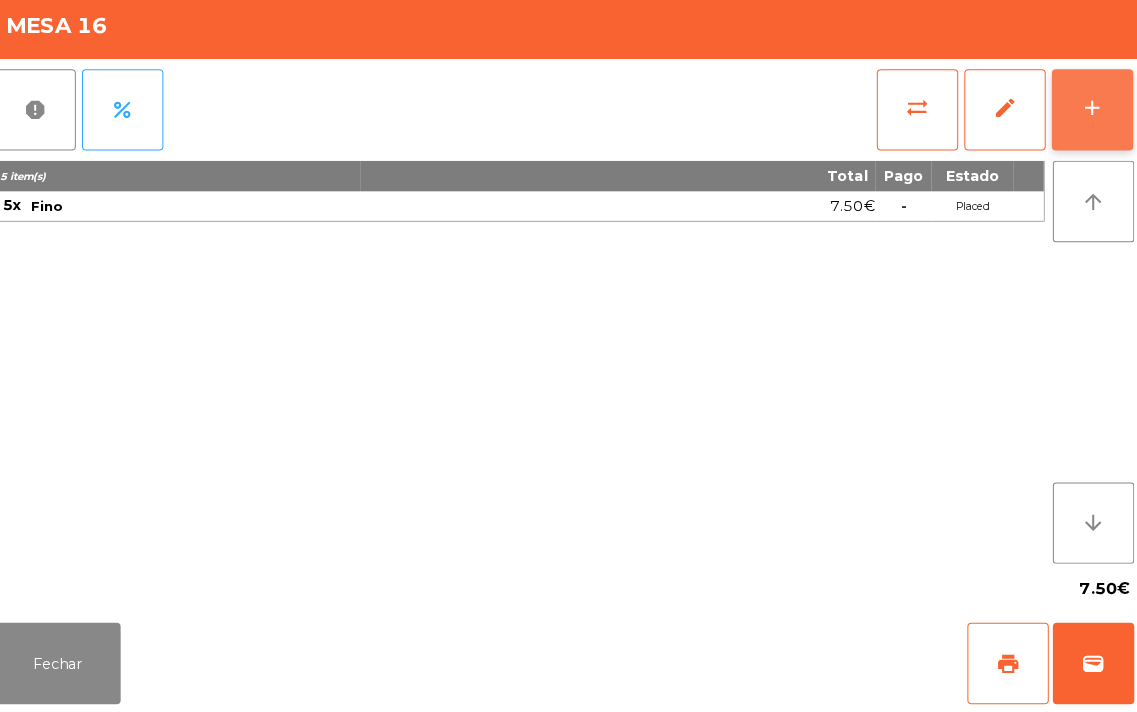 click on "add" 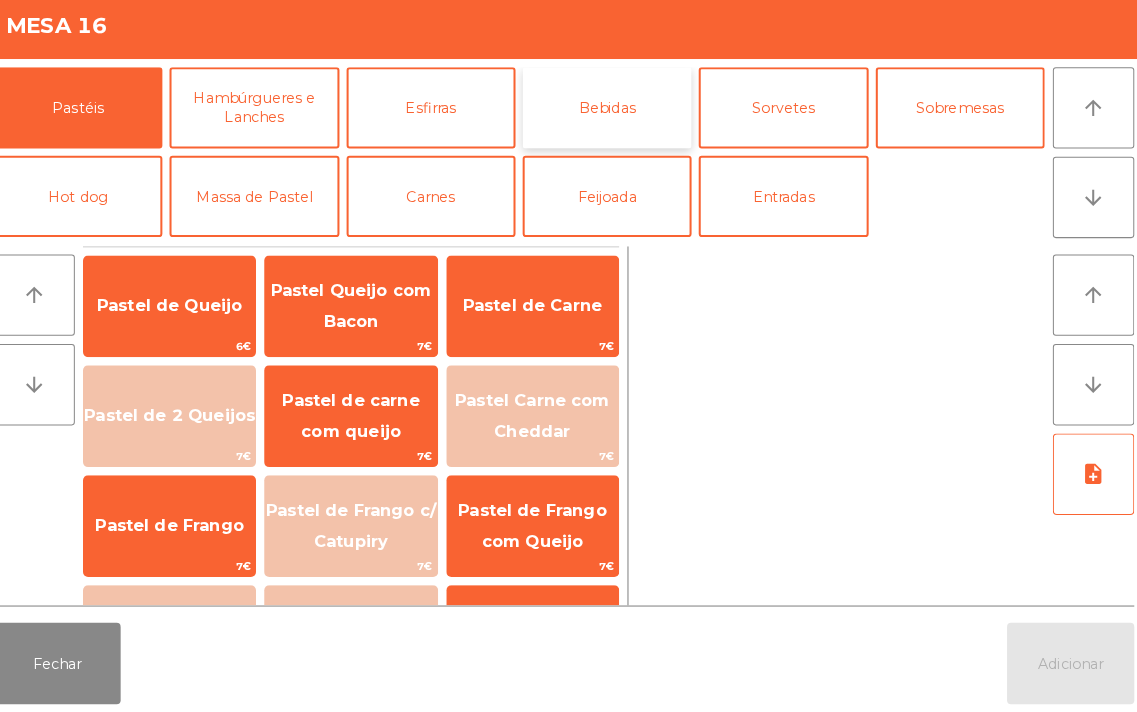 click on "Bebidas" 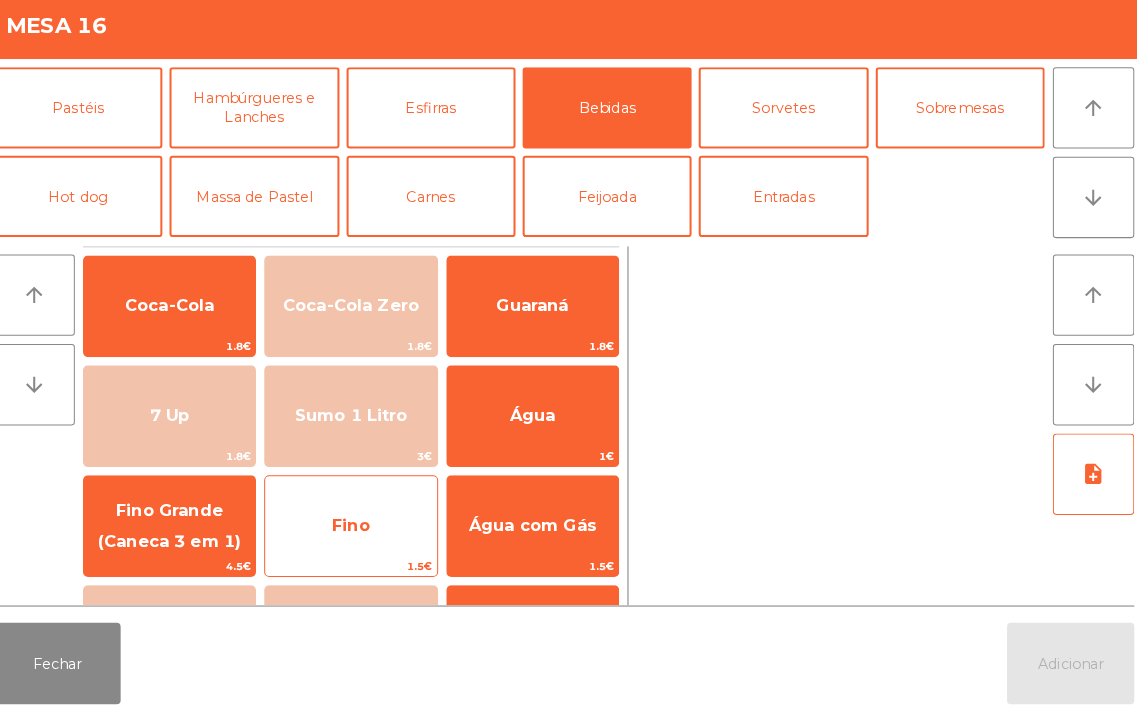 click on "Fino" 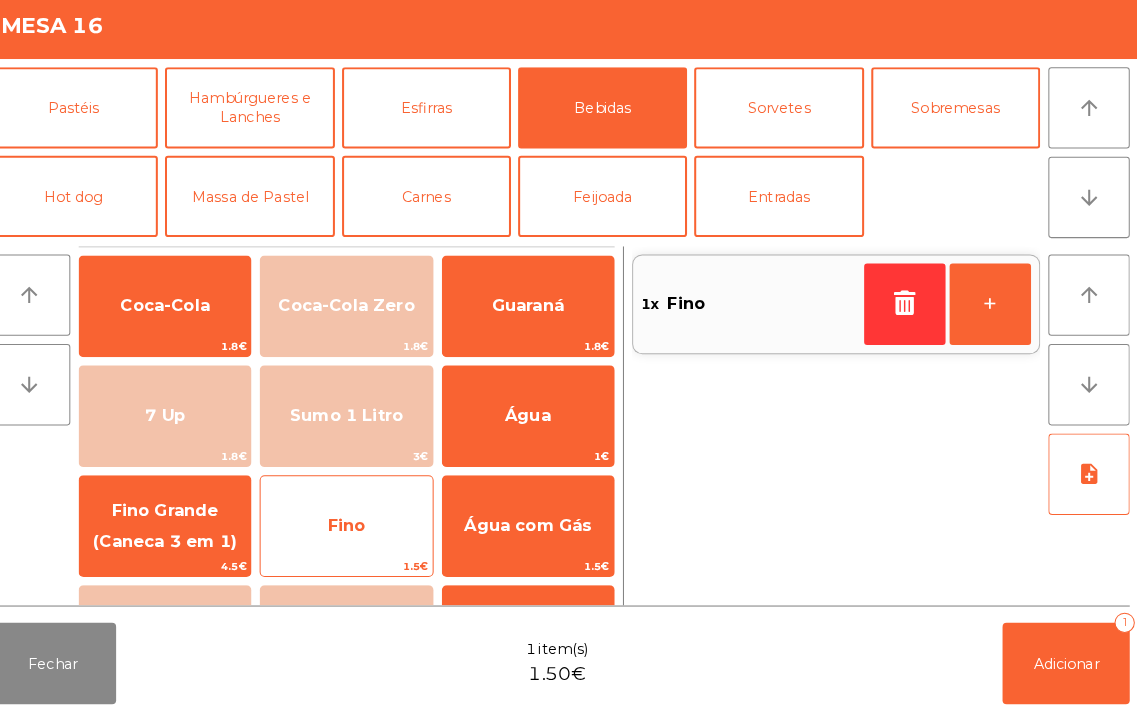 scroll, scrollTop: 0, scrollLeft: 0, axis: both 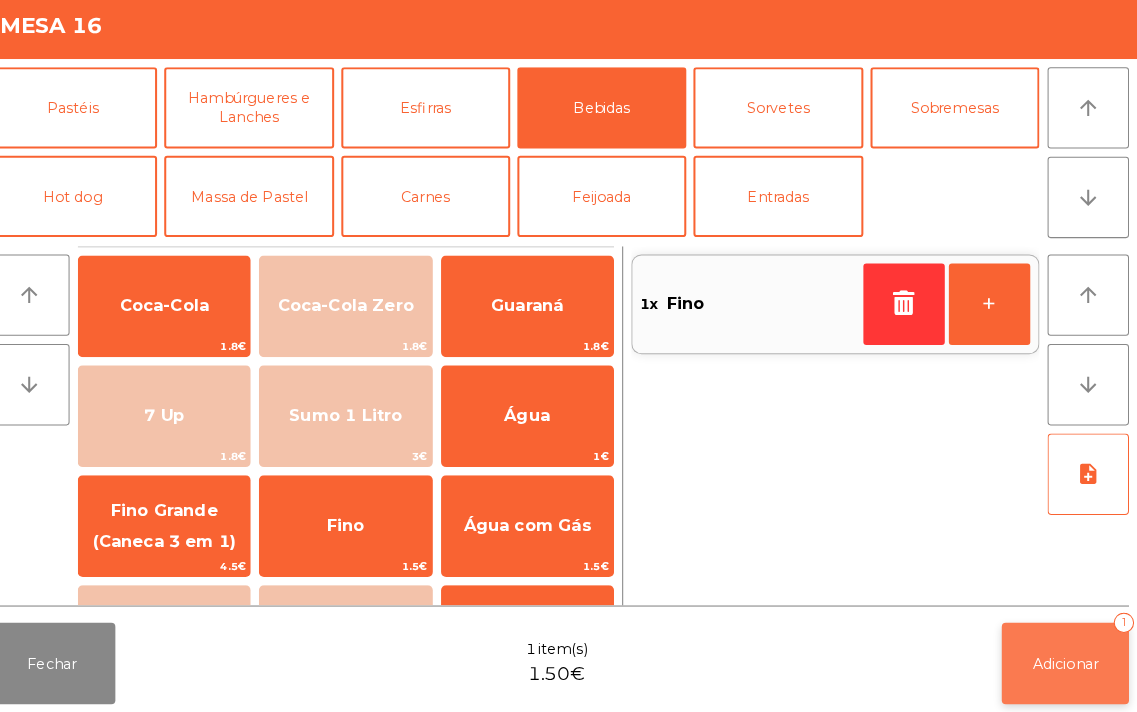 click on "Adicionar" 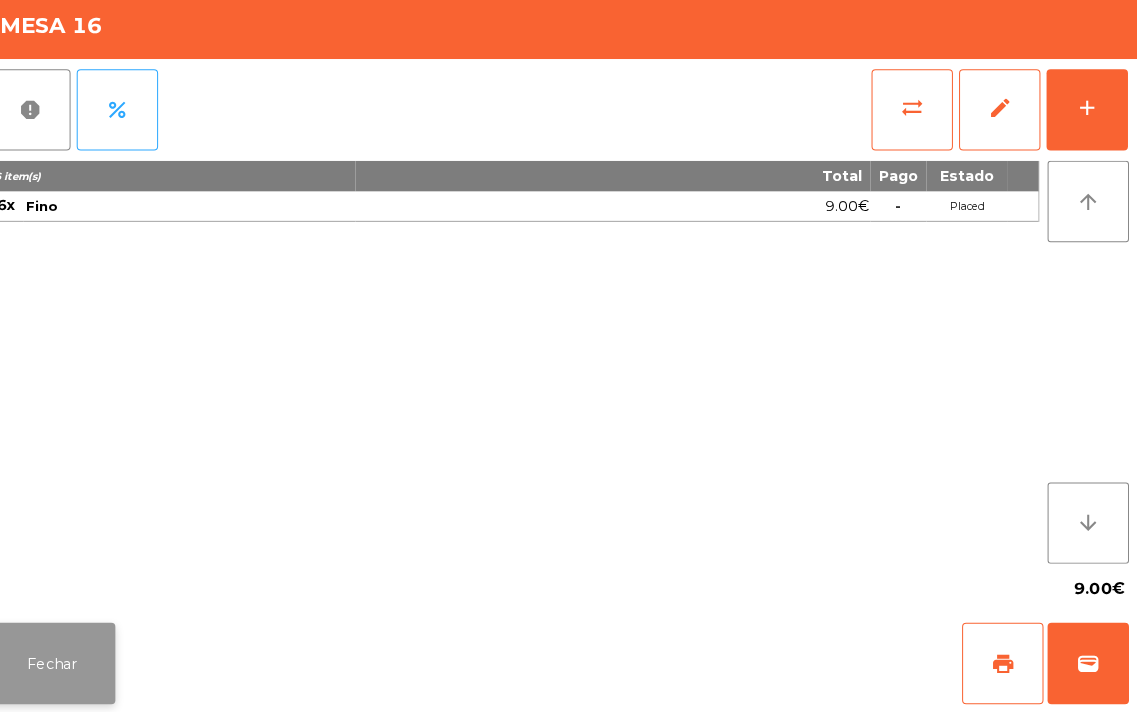 click on "Fechar" 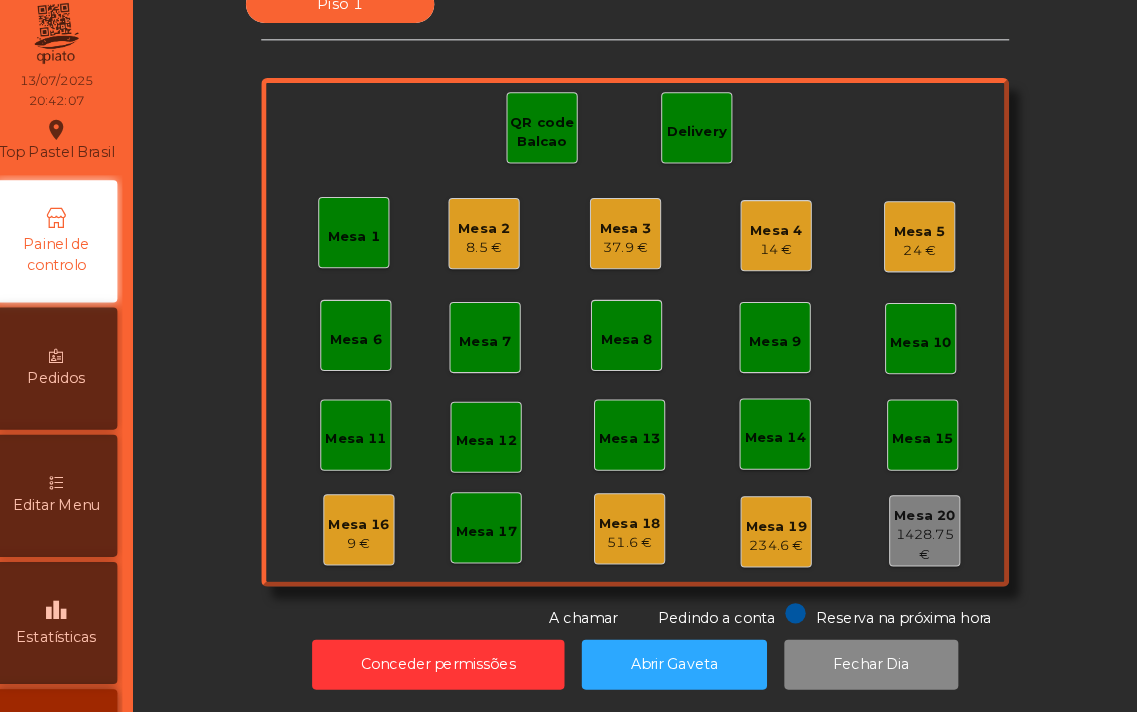 click on "Mesa 3" 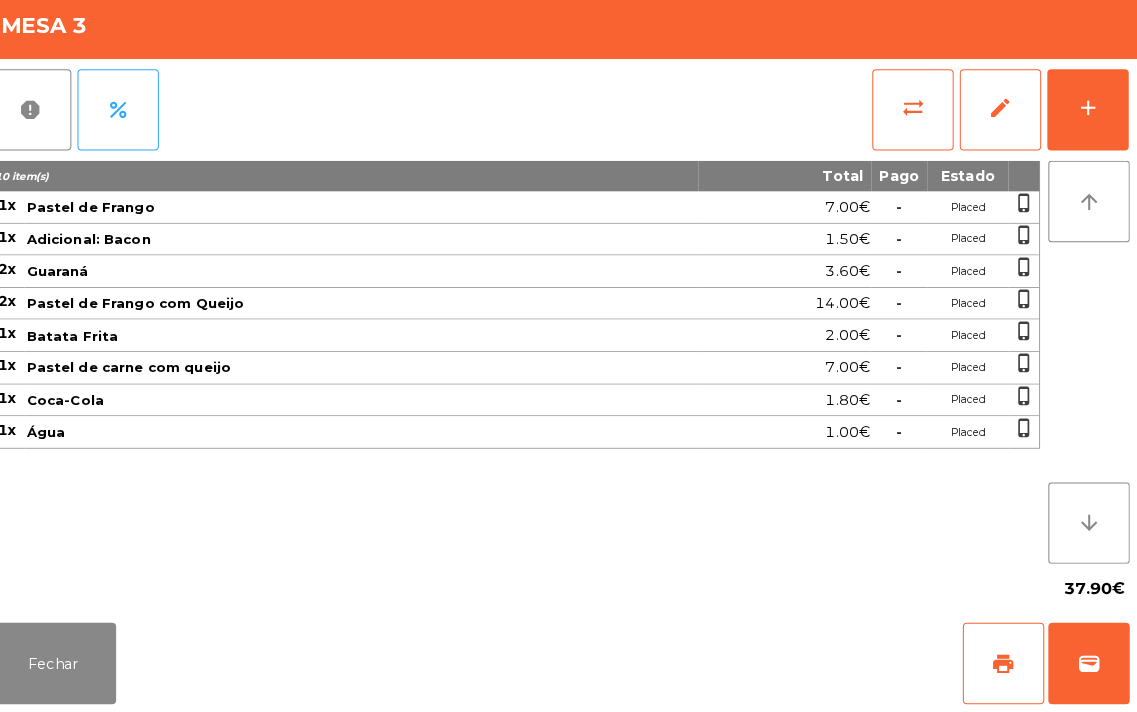 scroll, scrollTop: 0, scrollLeft: 0, axis: both 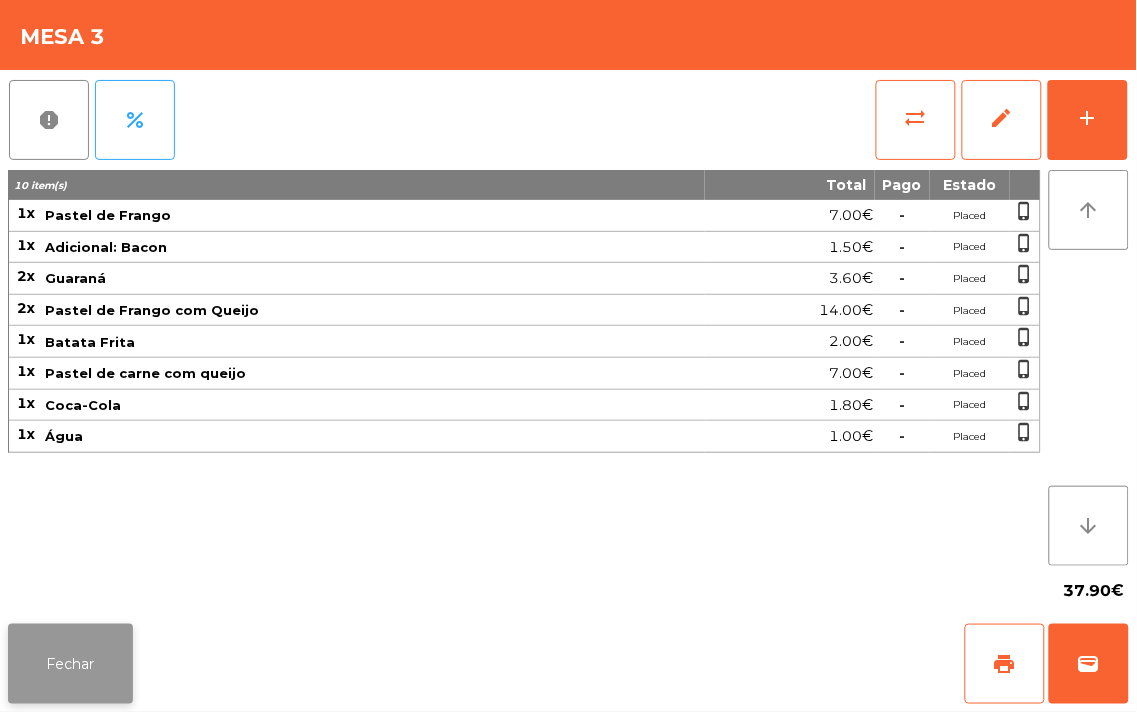click on "Fechar" 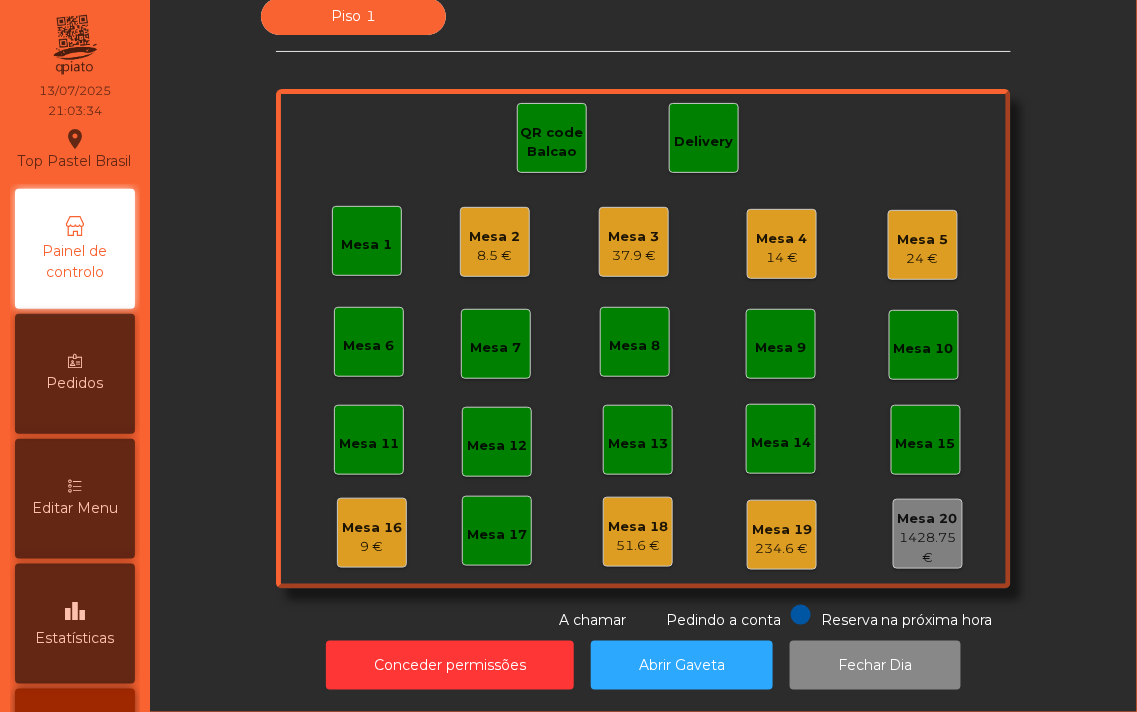 click on "Mesa 16   9 €" 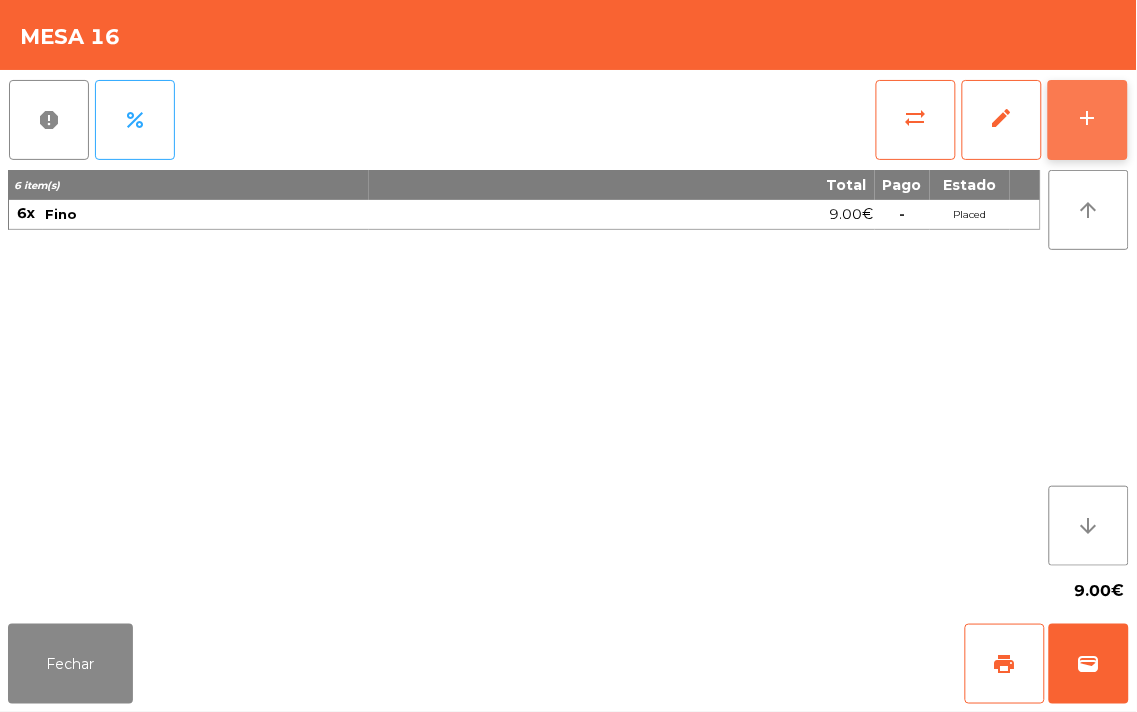 click on "add" 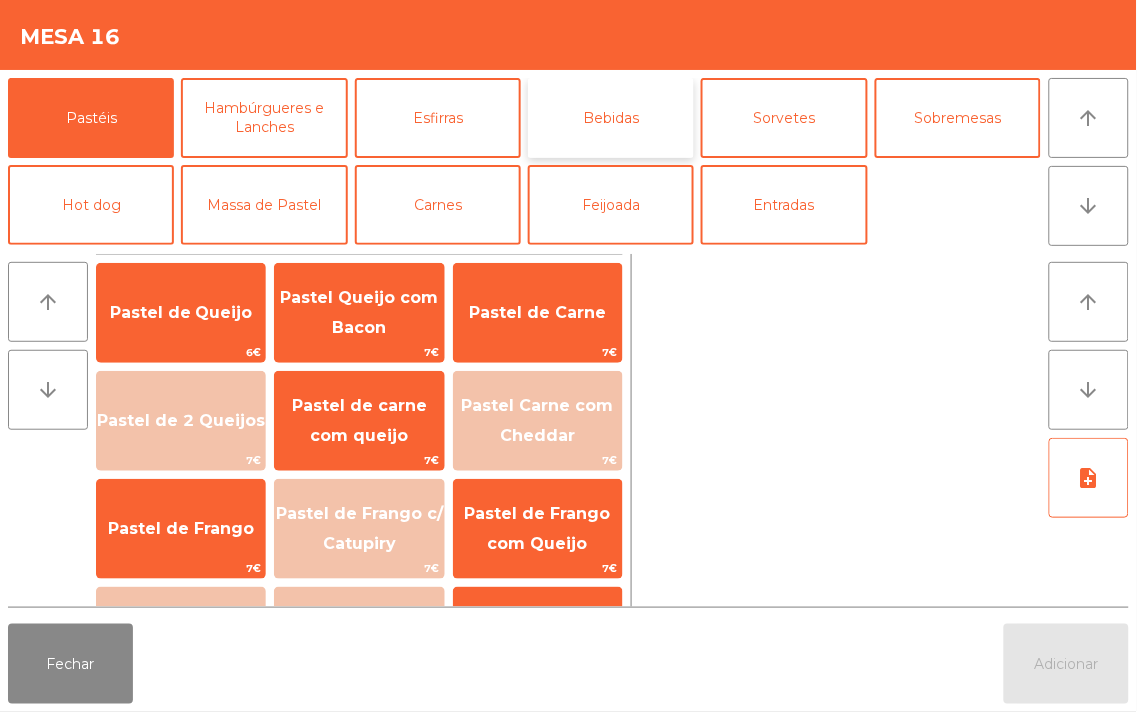 click on "Bebidas" 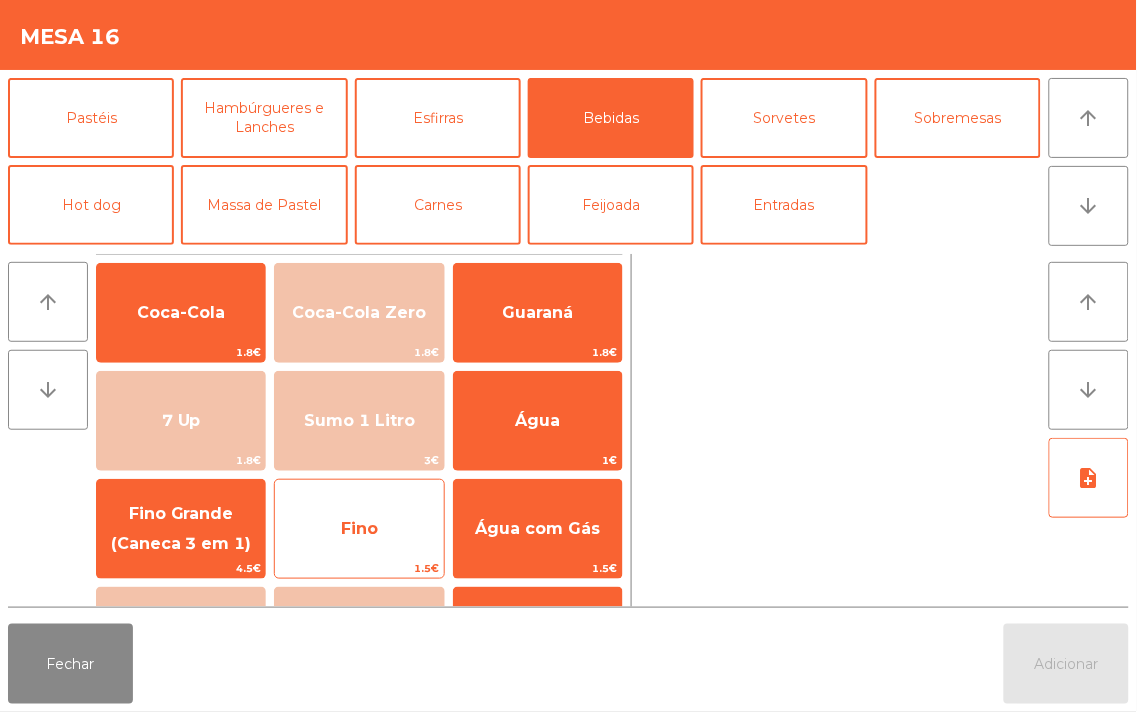 click on "Fino" 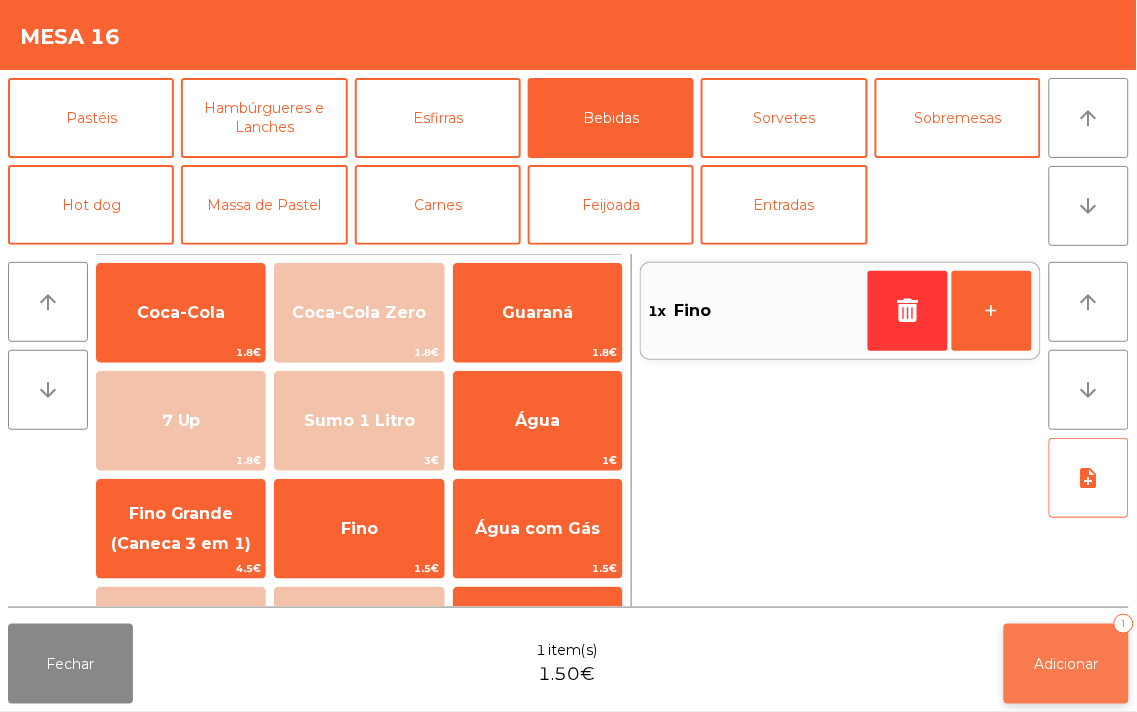 click on "Adicionar" 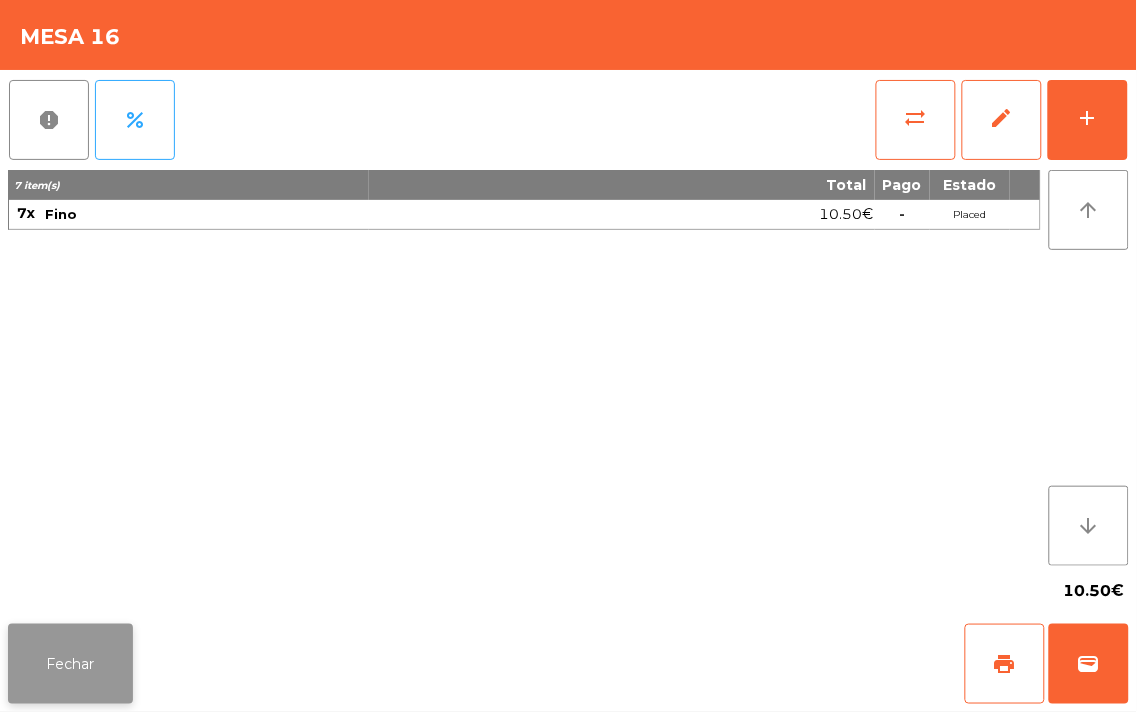 click on "Fechar" 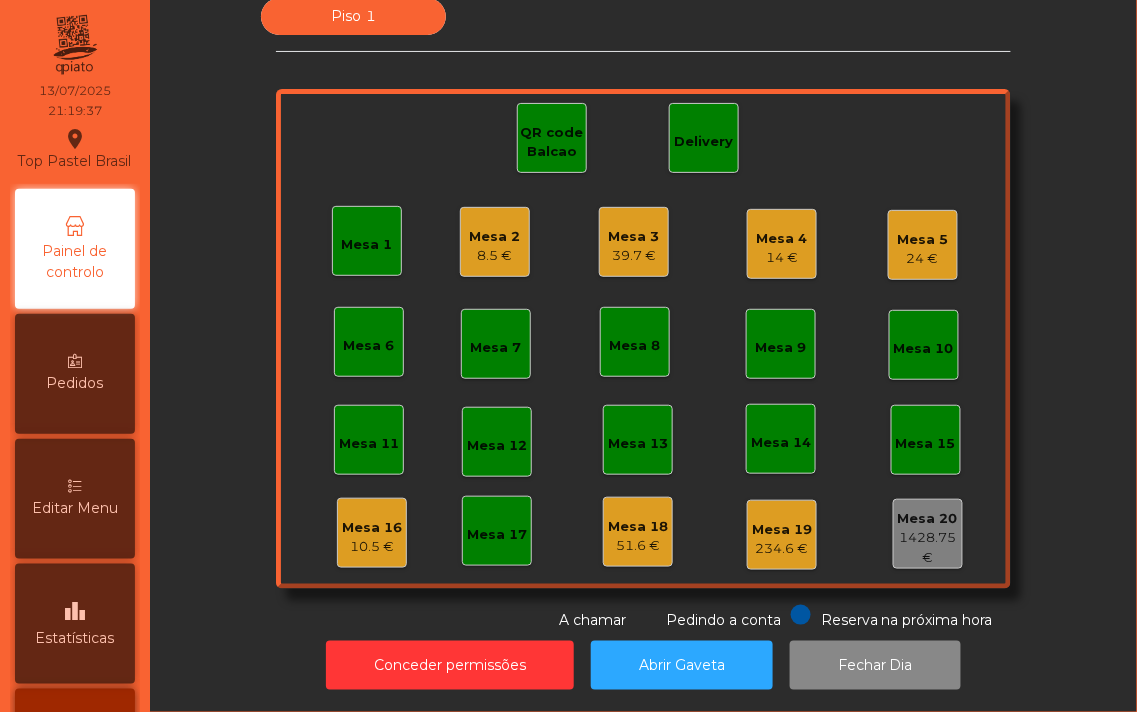 click on "39.7 €" 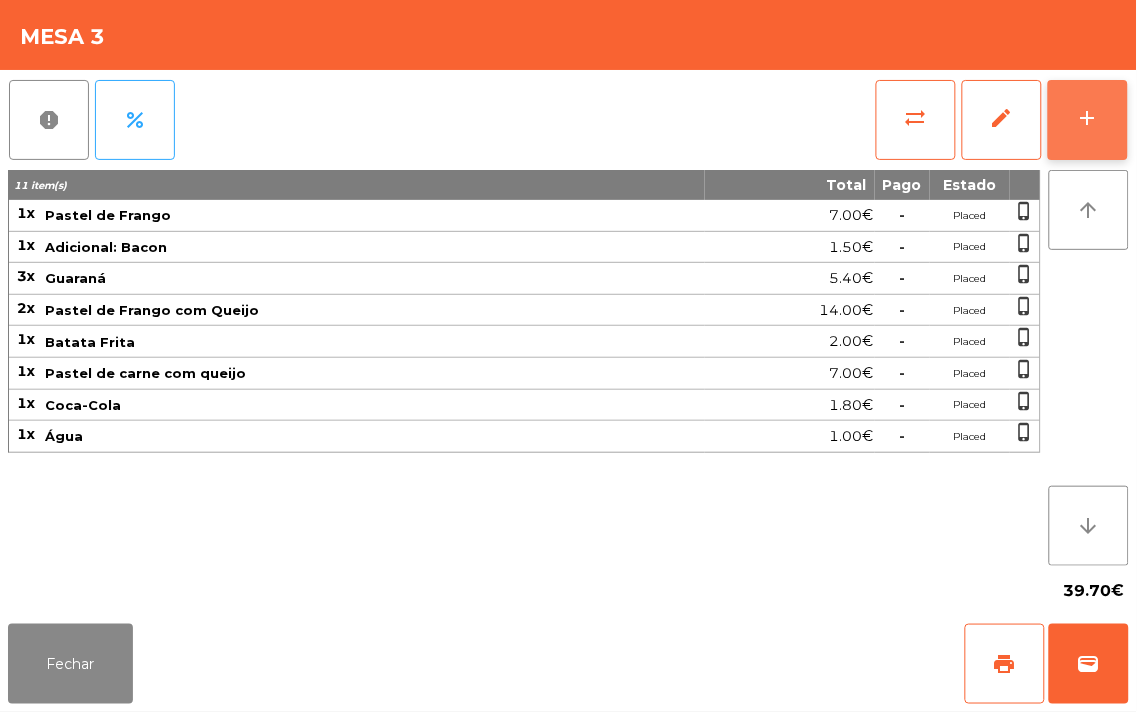 click on "add" 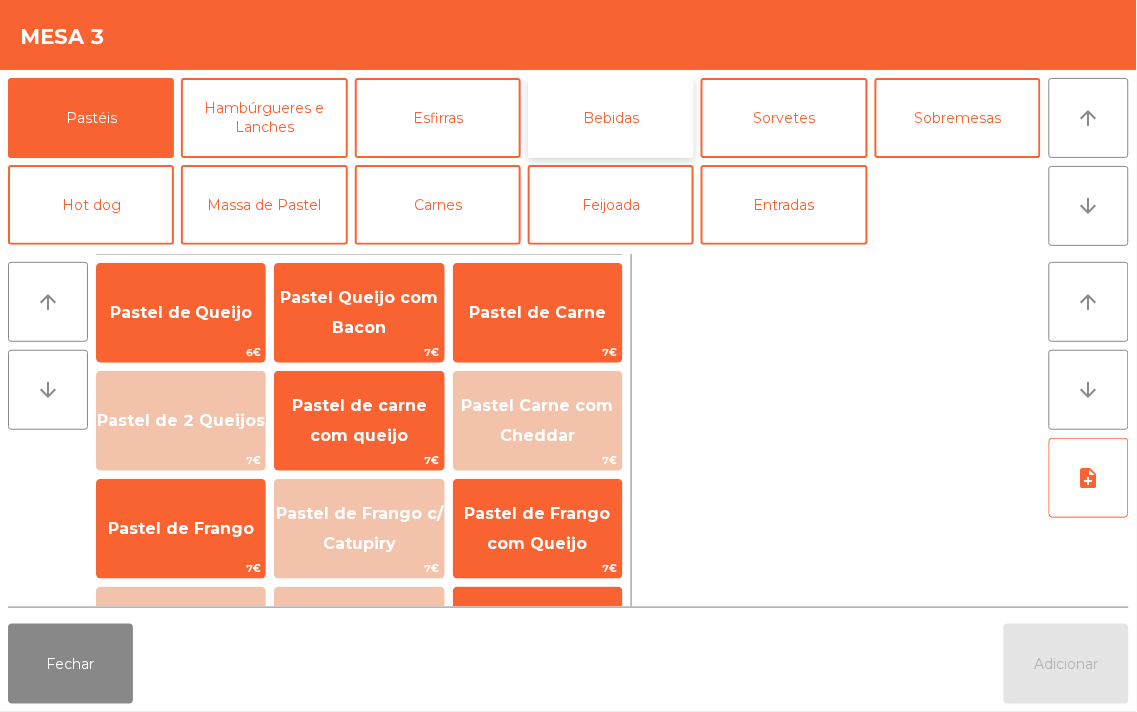 click on "Bebidas" 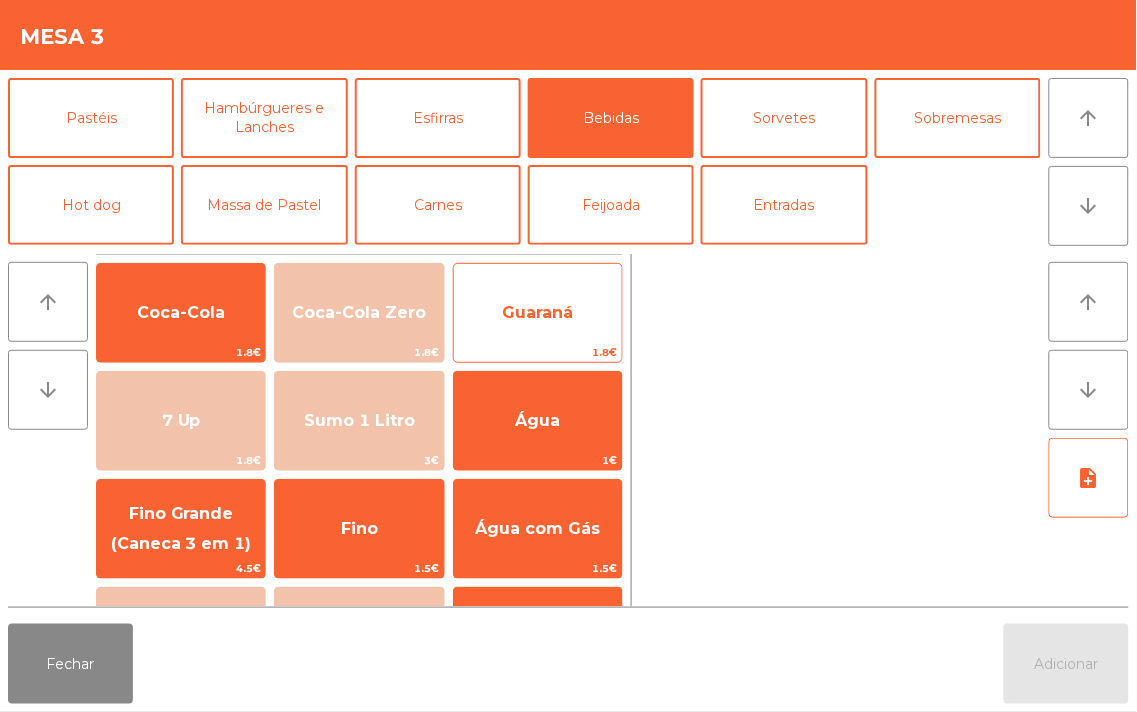 click on "Guaraná" 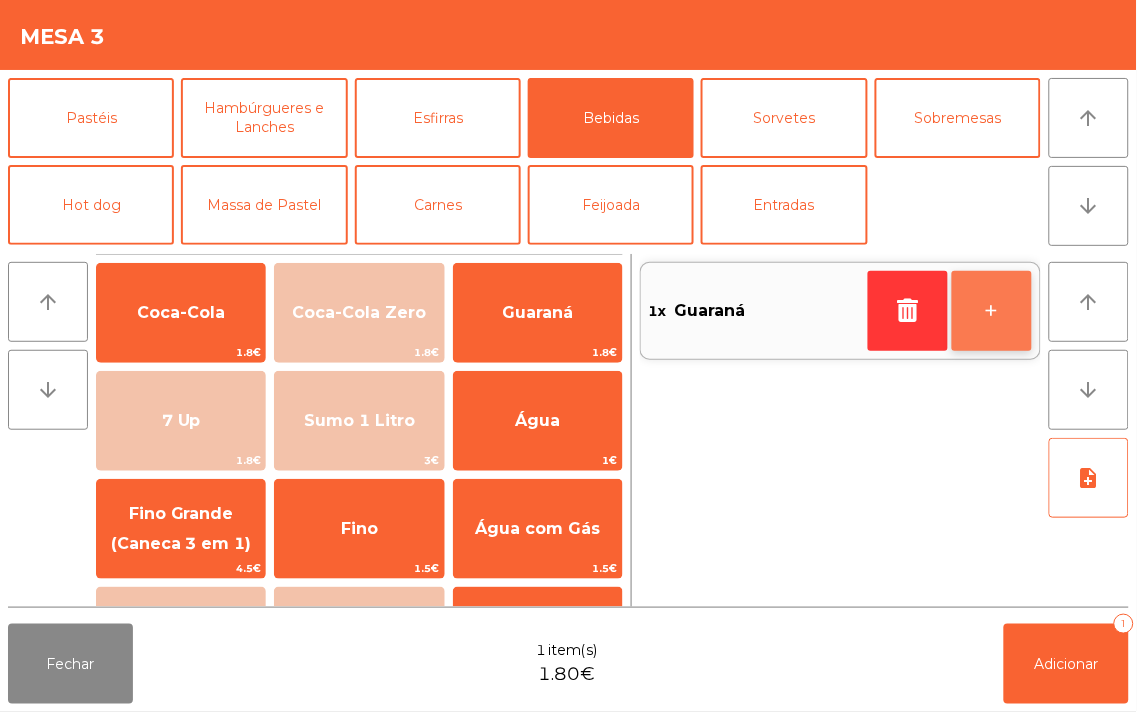 click on "+" 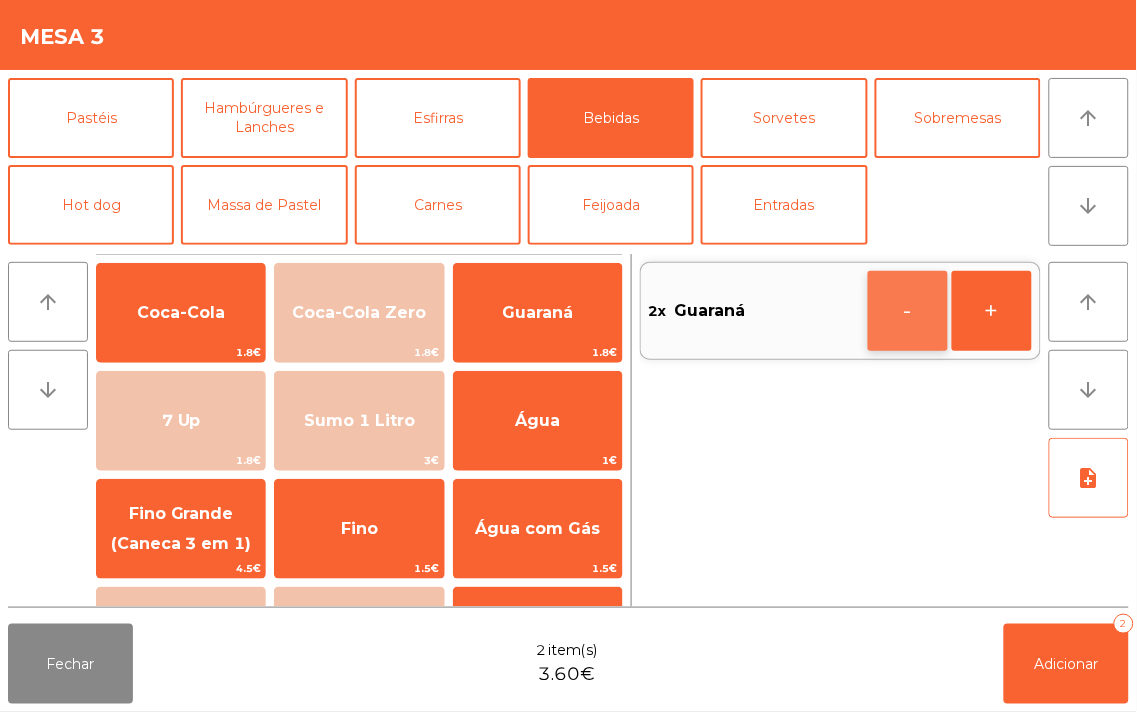click on "-" 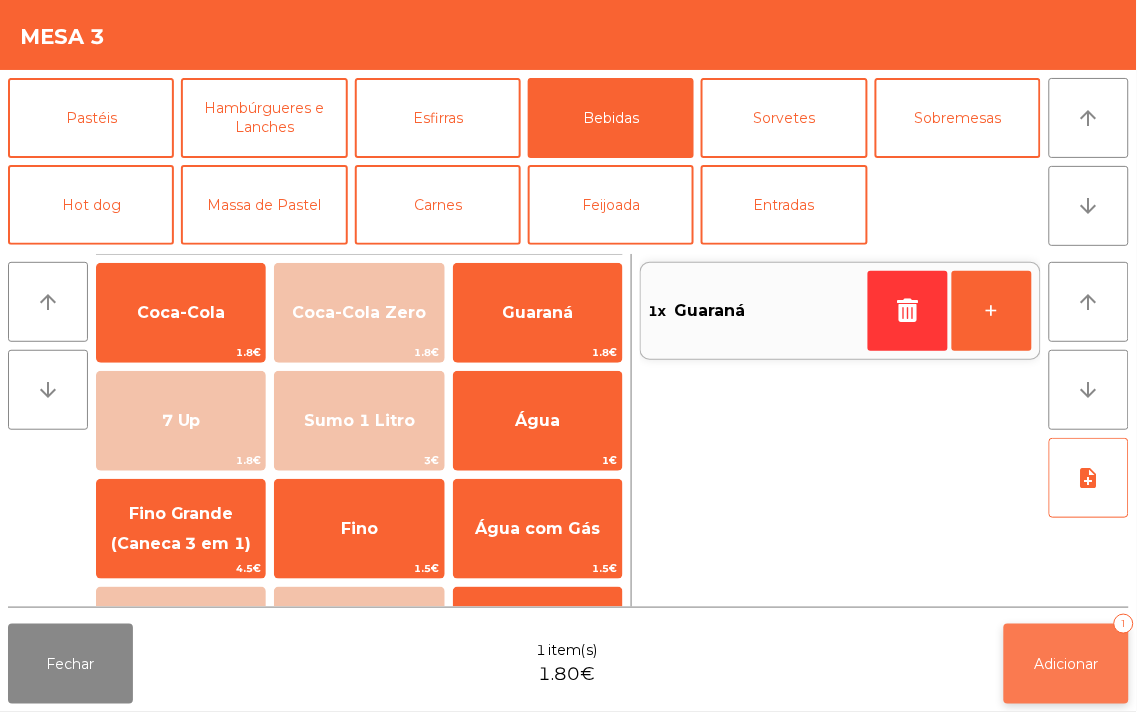 click on "Adicionar" 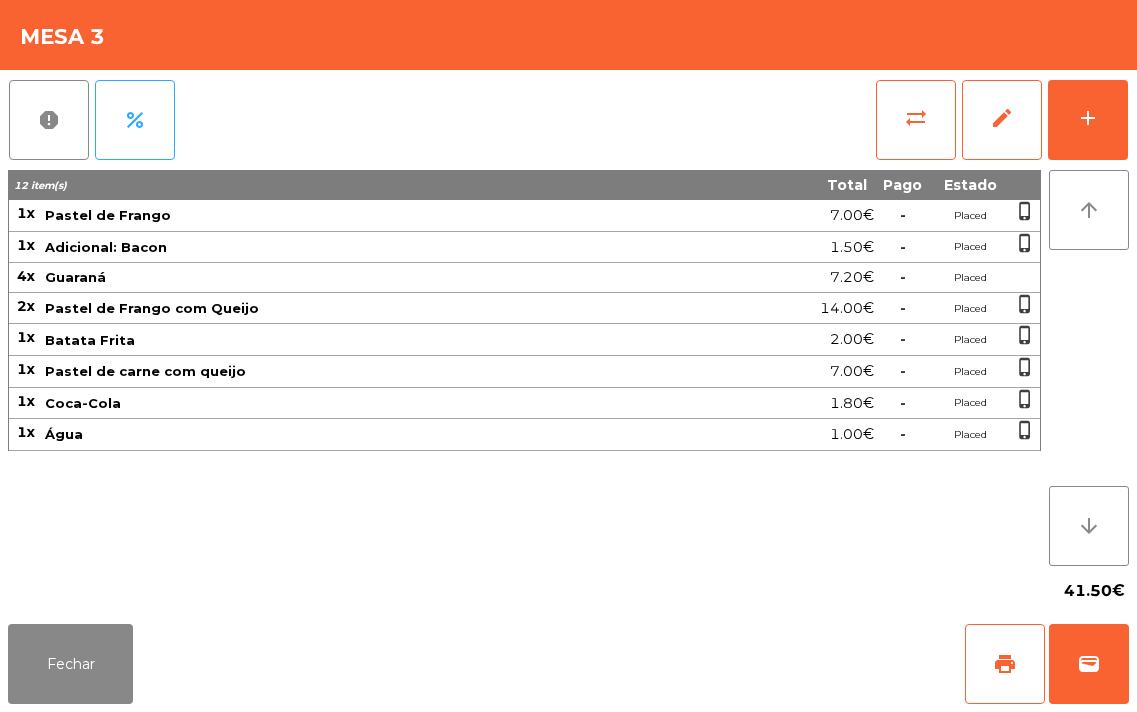 scroll, scrollTop: 0, scrollLeft: 0, axis: both 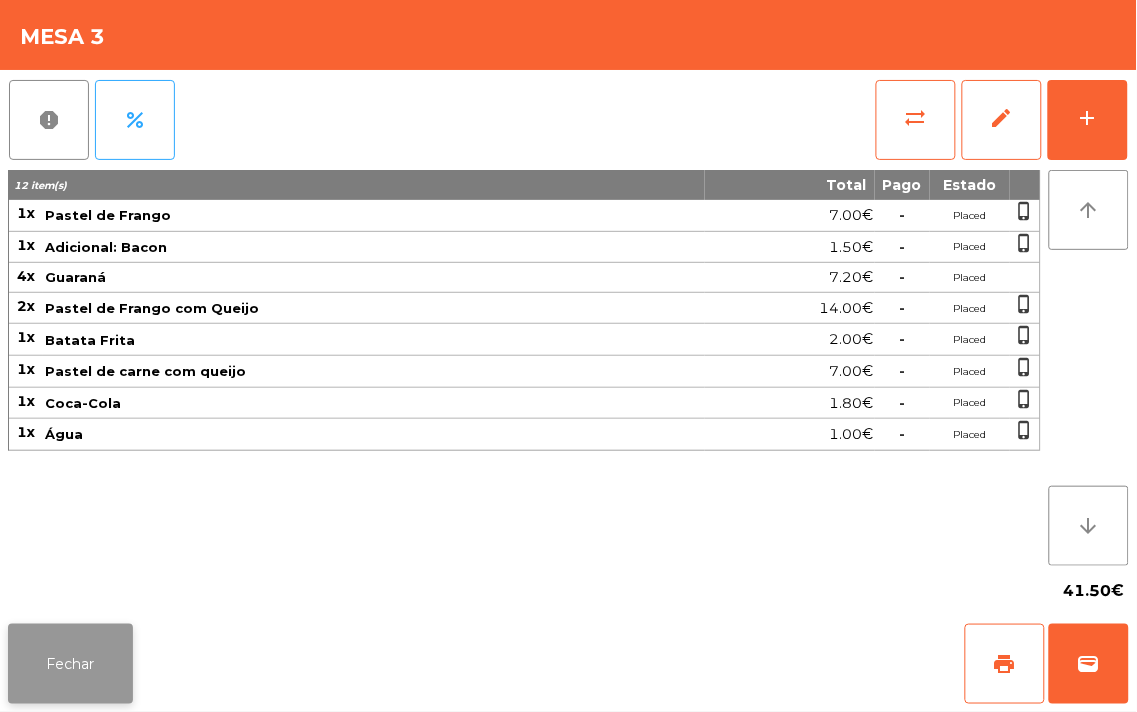 click on "Fechar" 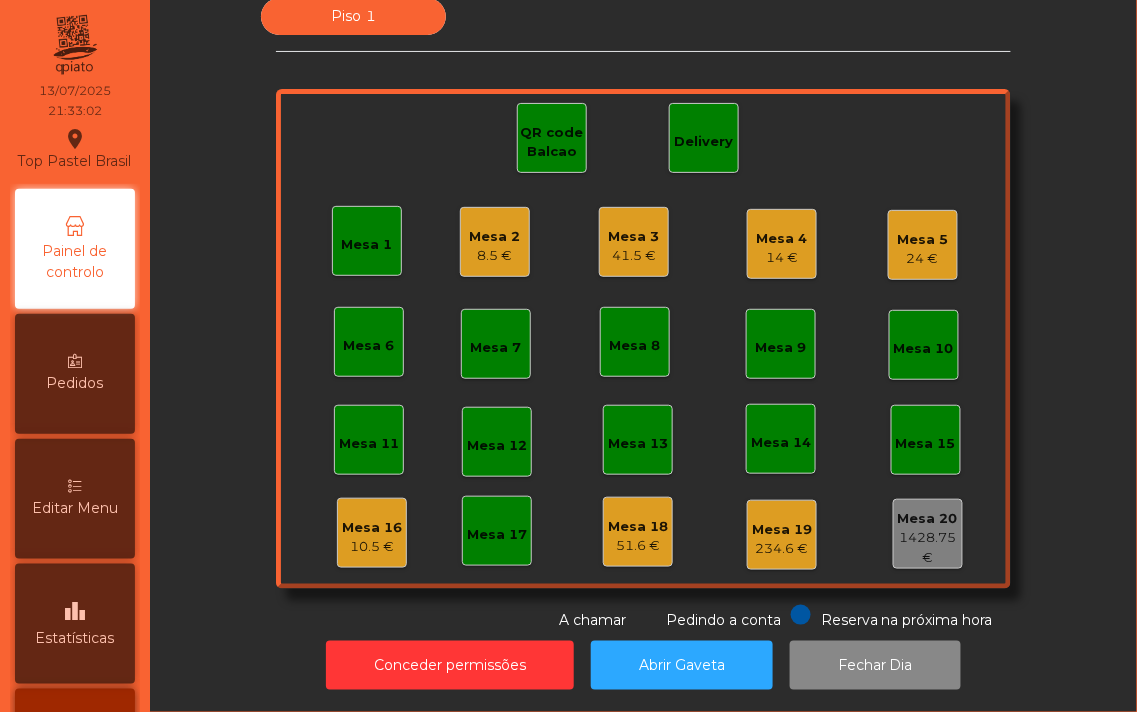 click on "Mesa 3" 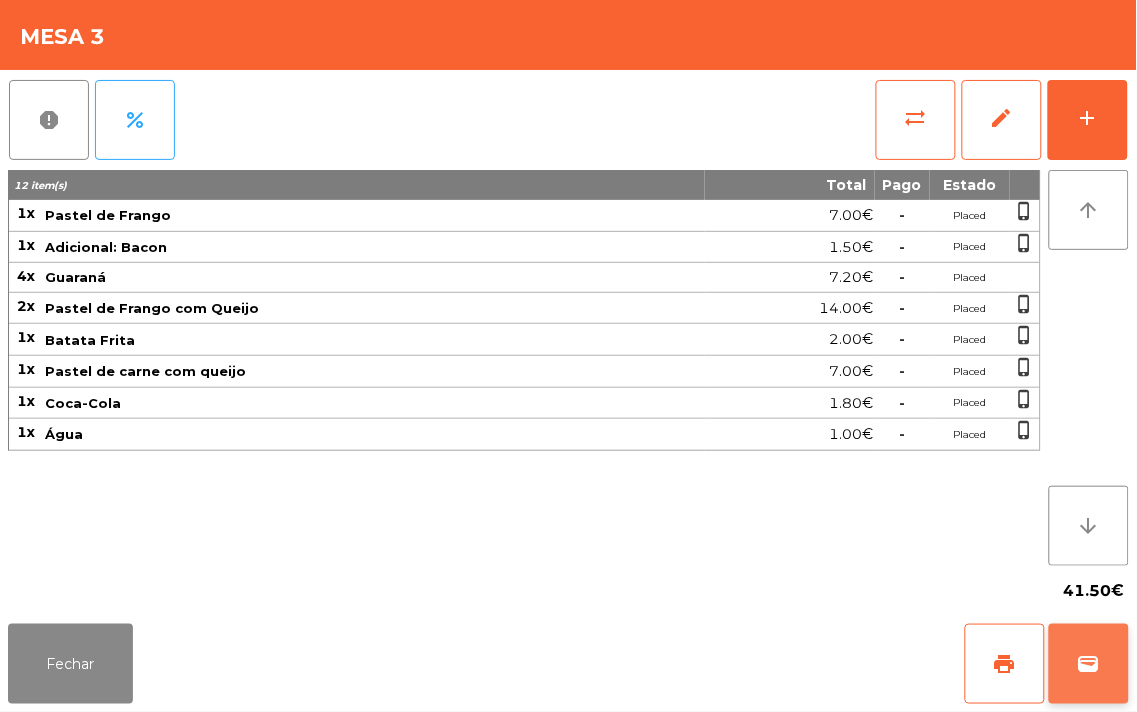 click on "wallet" 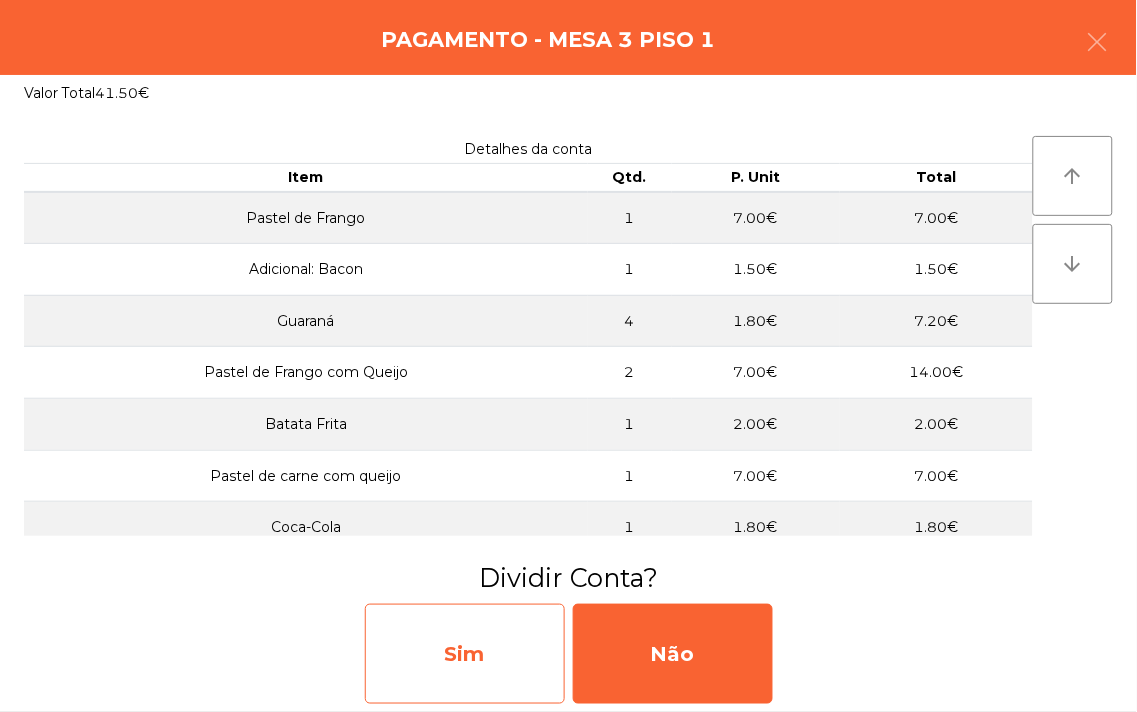 click on "Sim" 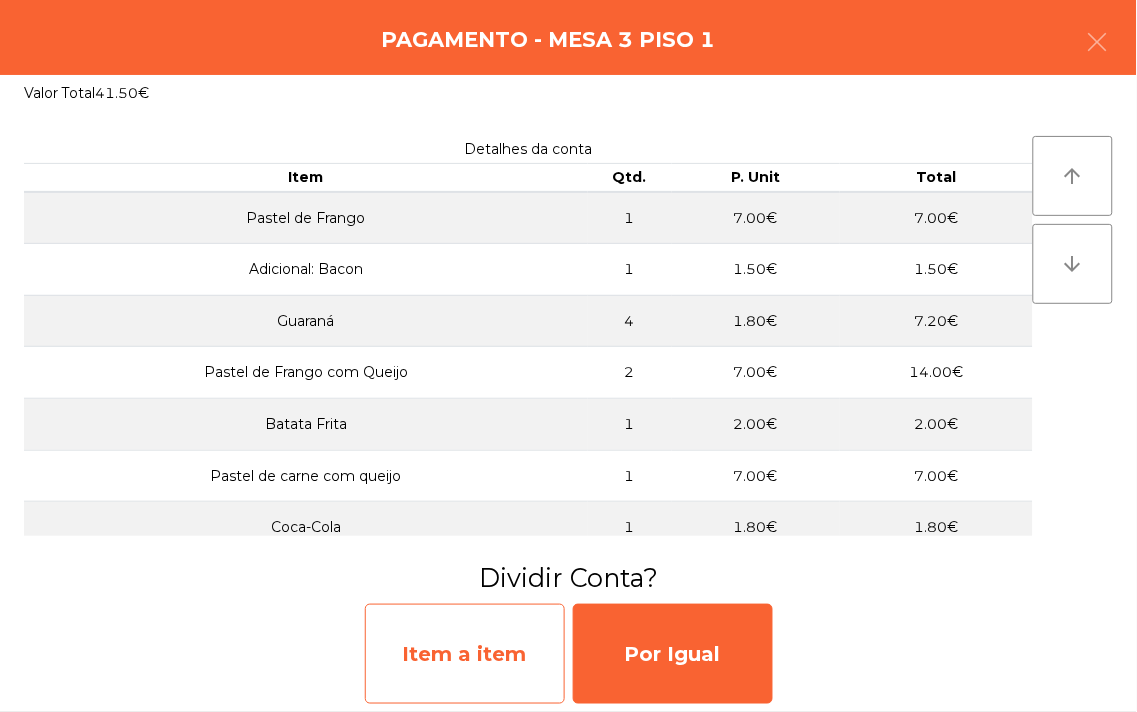 click on "Item a item" 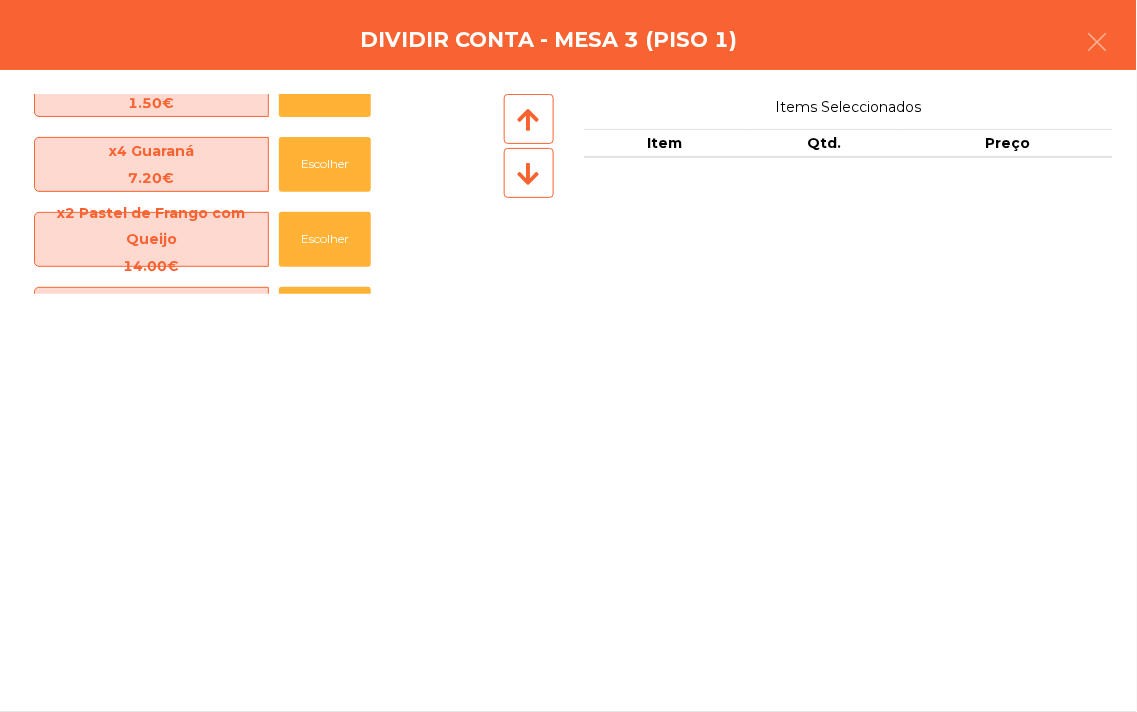 scroll, scrollTop: 123, scrollLeft: 0, axis: vertical 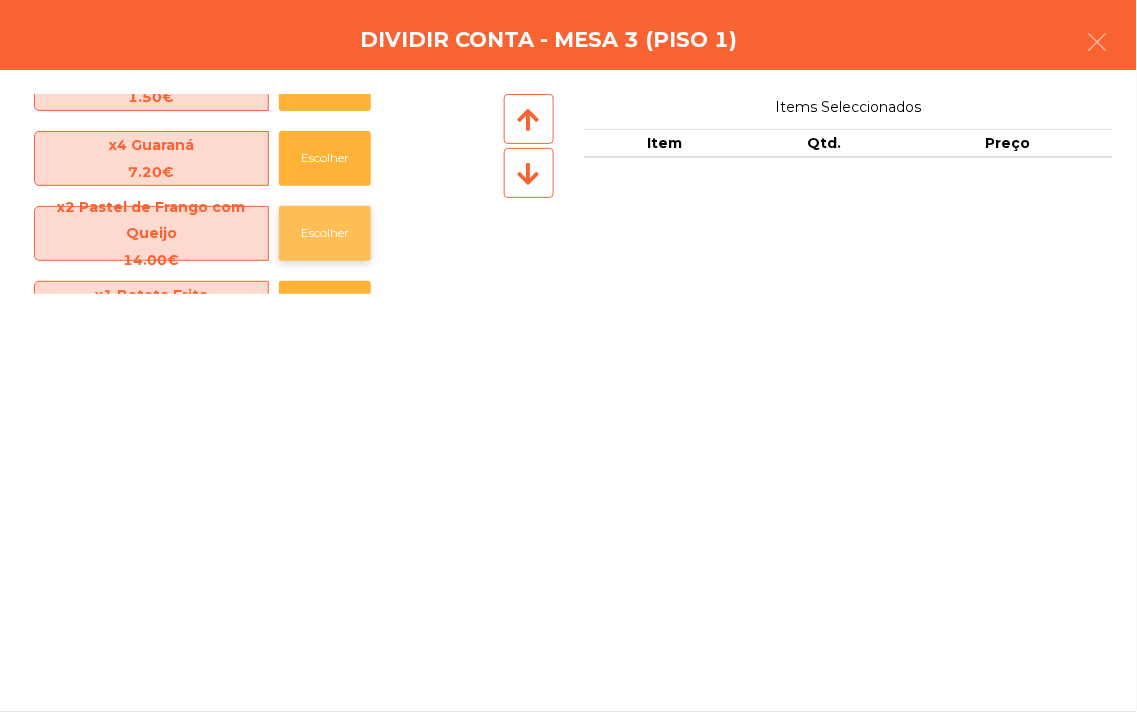 click on "Escolher" 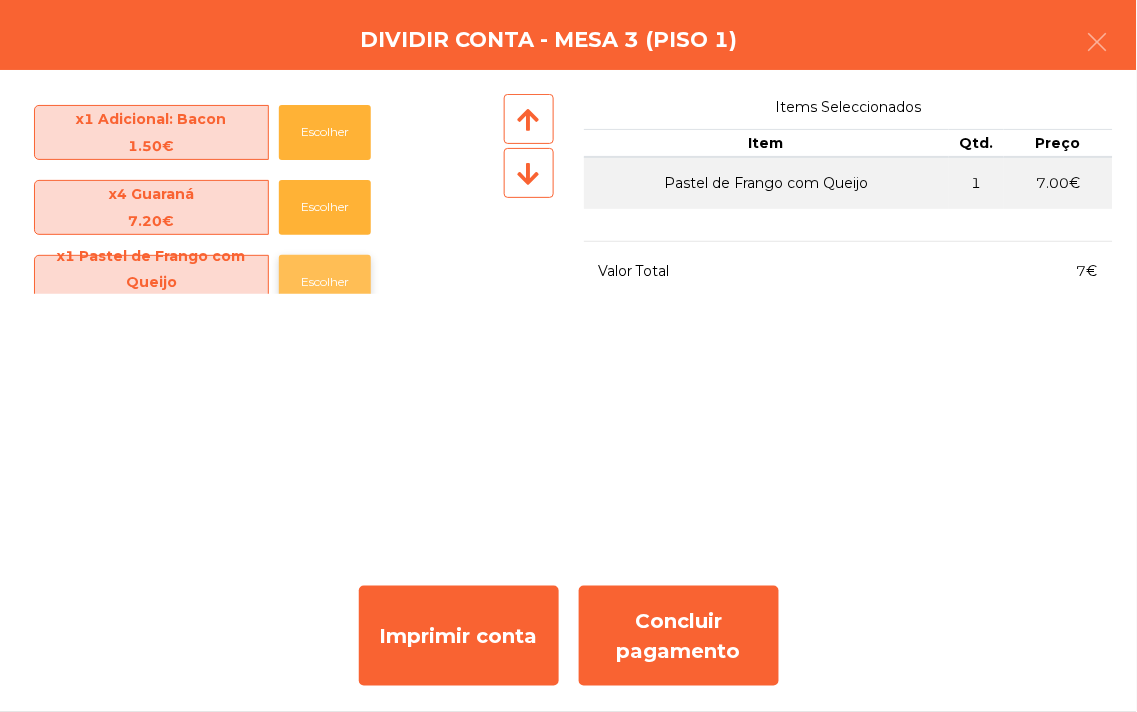 scroll, scrollTop: 75, scrollLeft: 0, axis: vertical 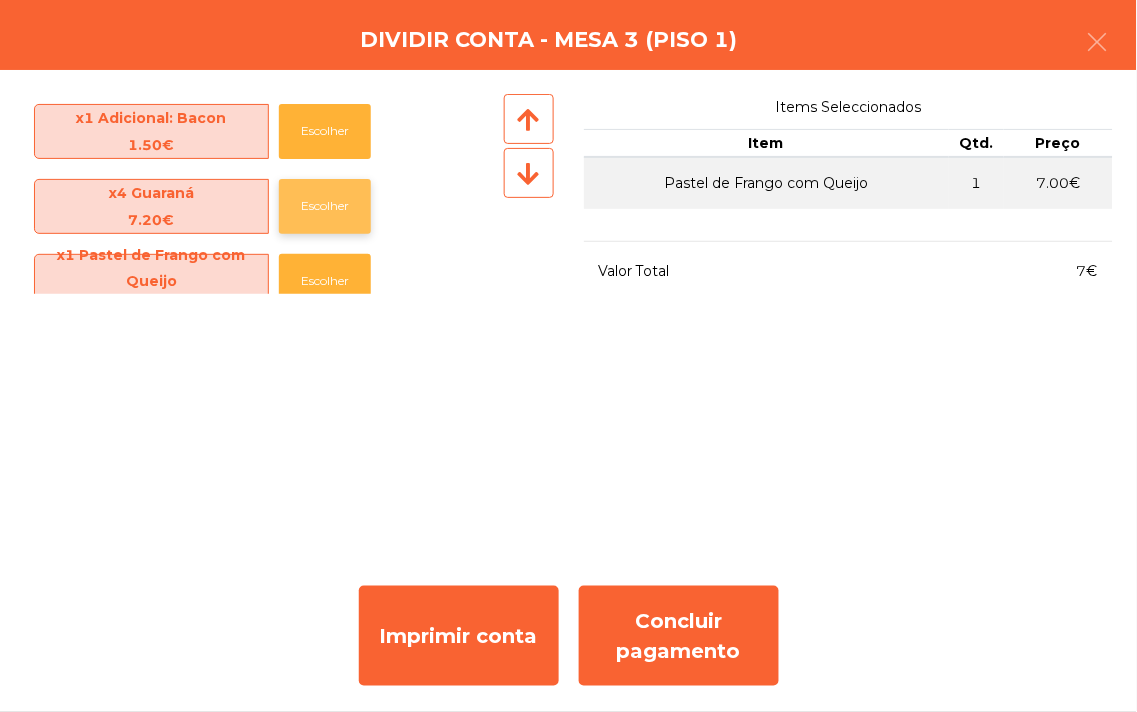 click on "Escolher" 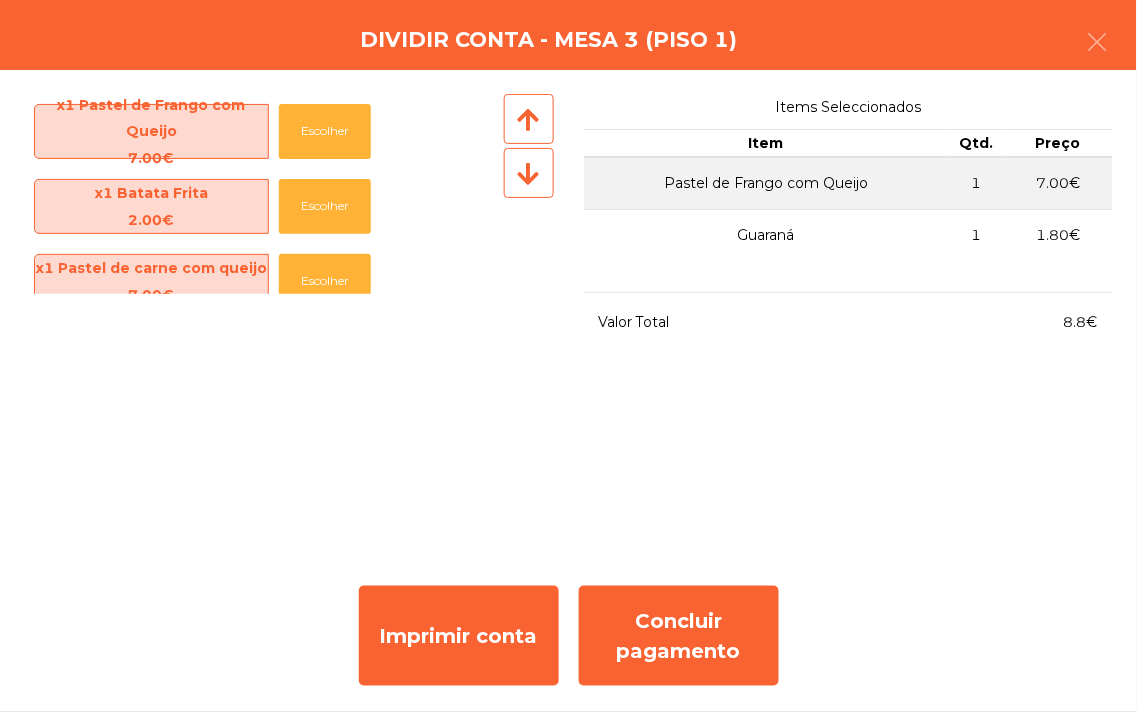 scroll, scrollTop: 220, scrollLeft: 0, axis: vertical 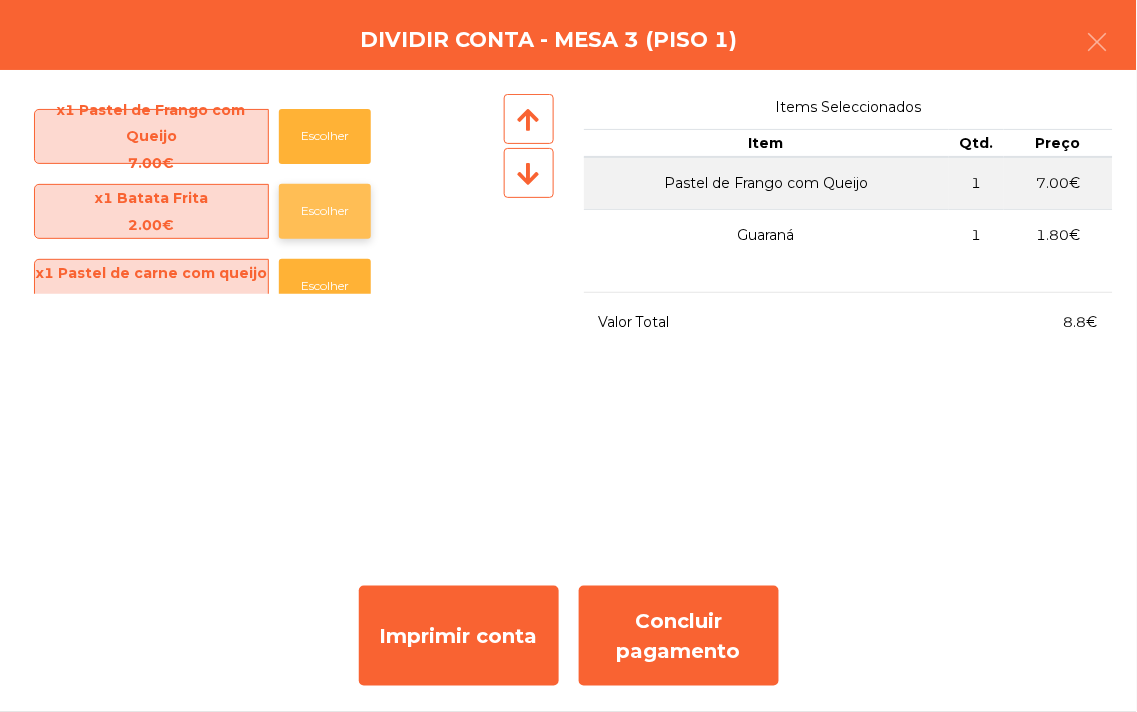 click on "Escolher" 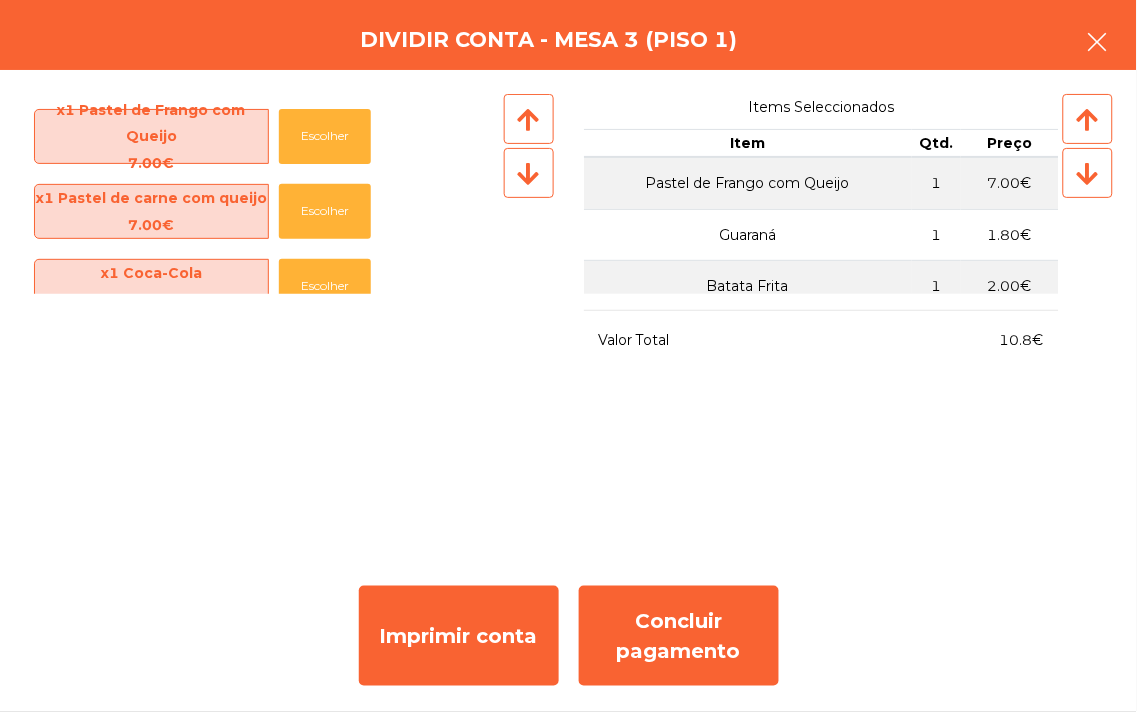 click 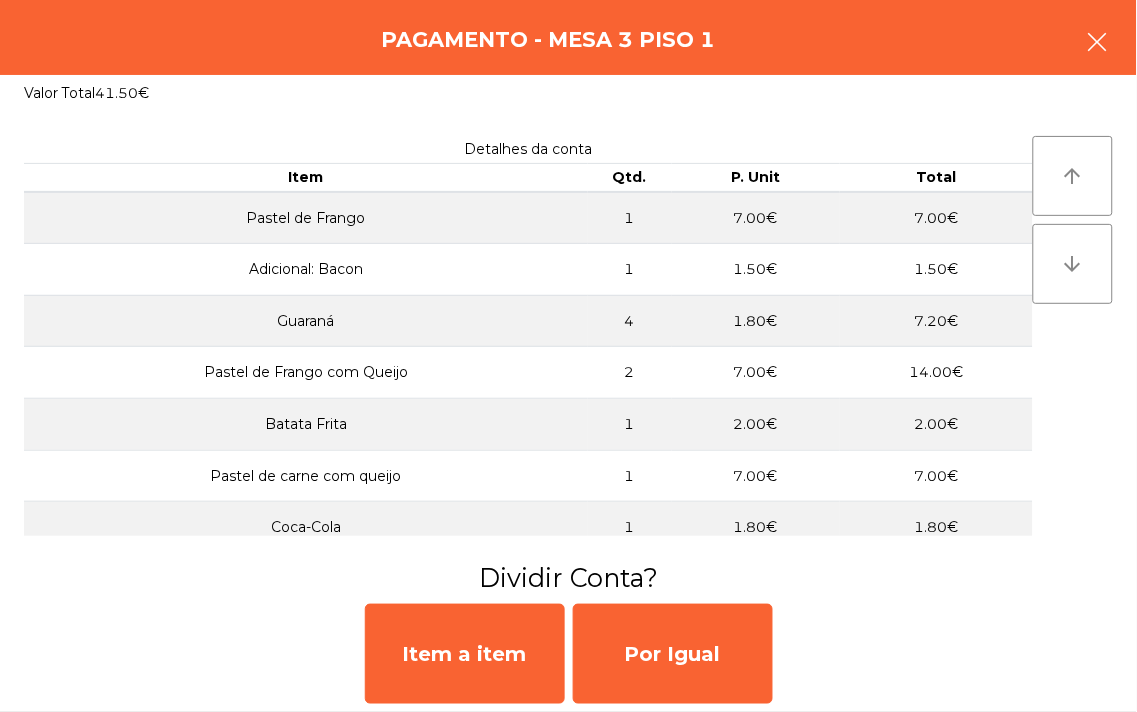click 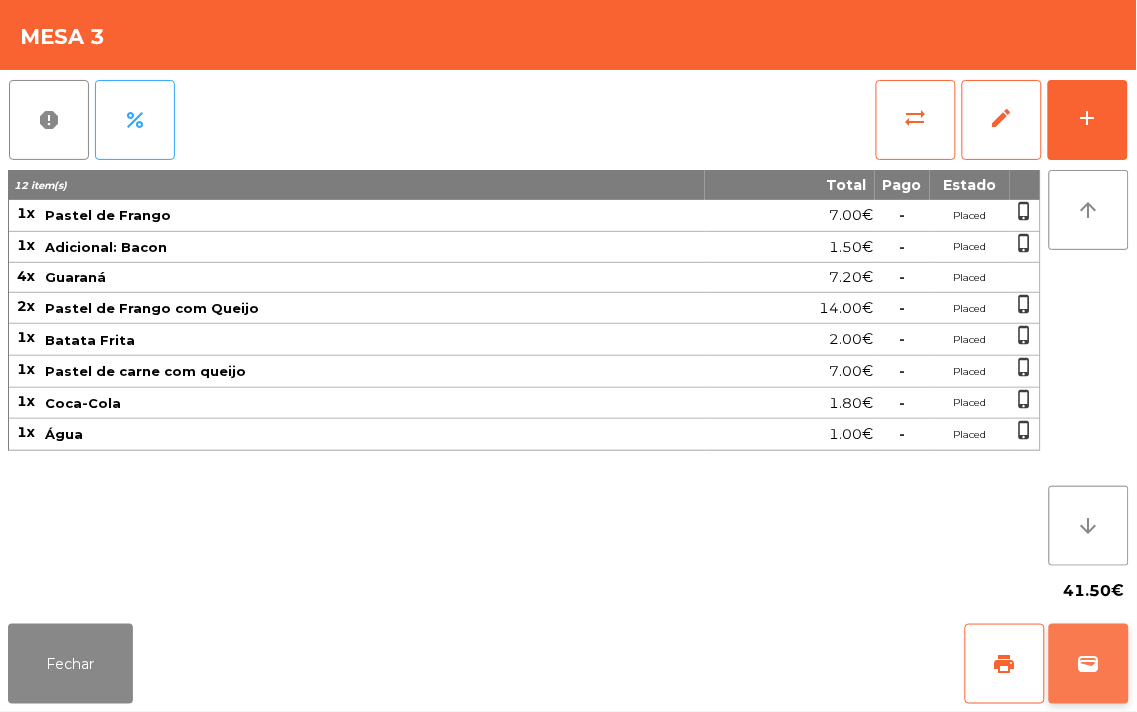 click on "wallet" 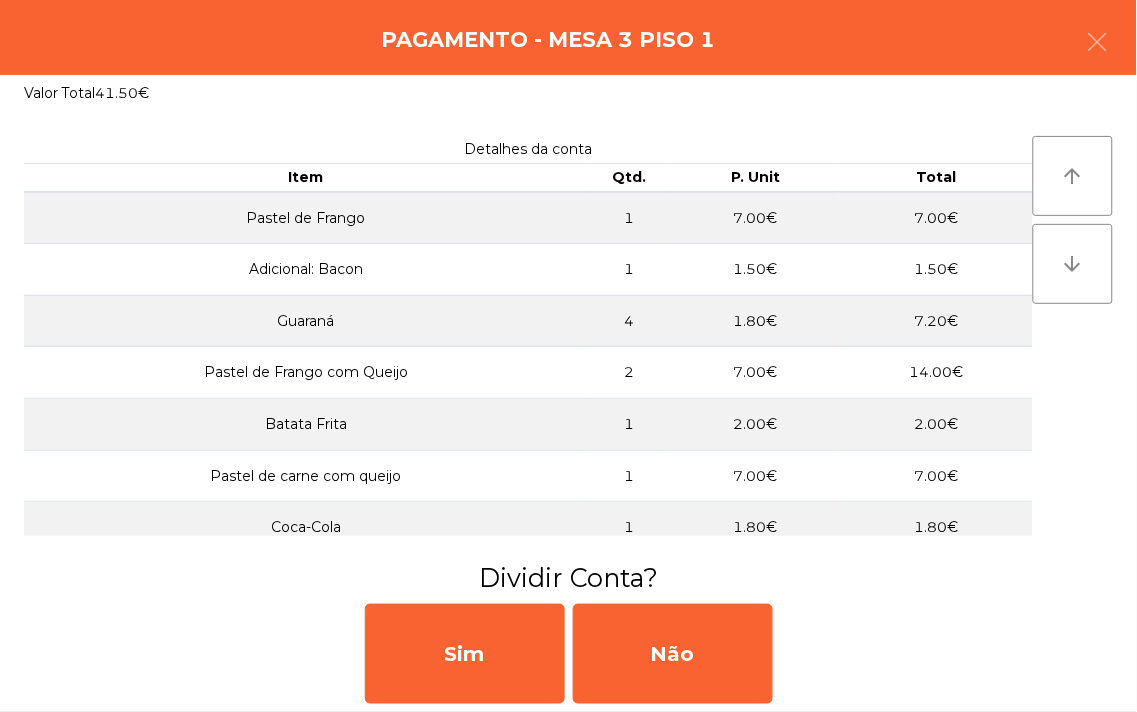 click 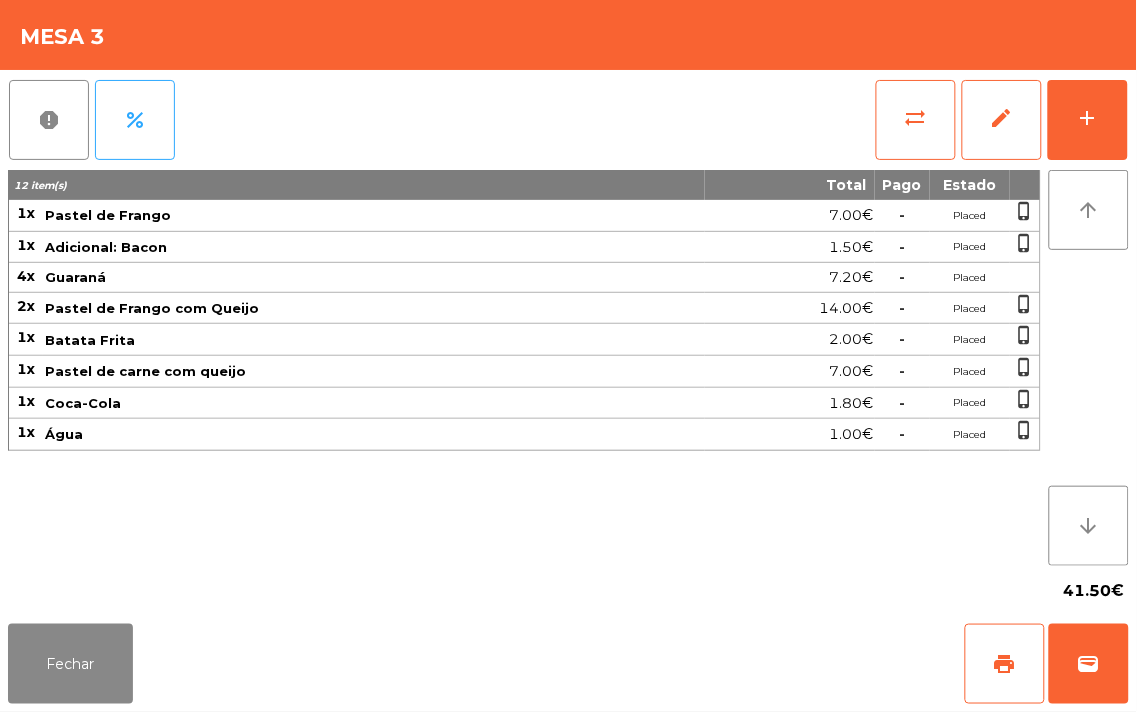 click on "41.50€" 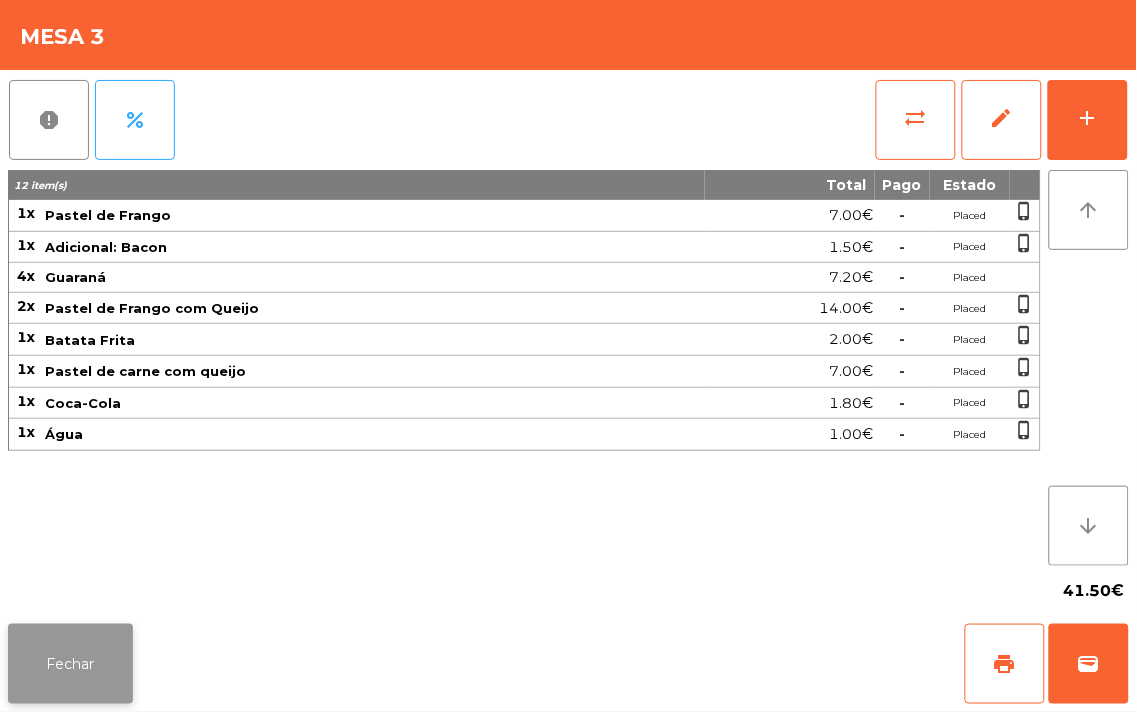 click on "Fechar" 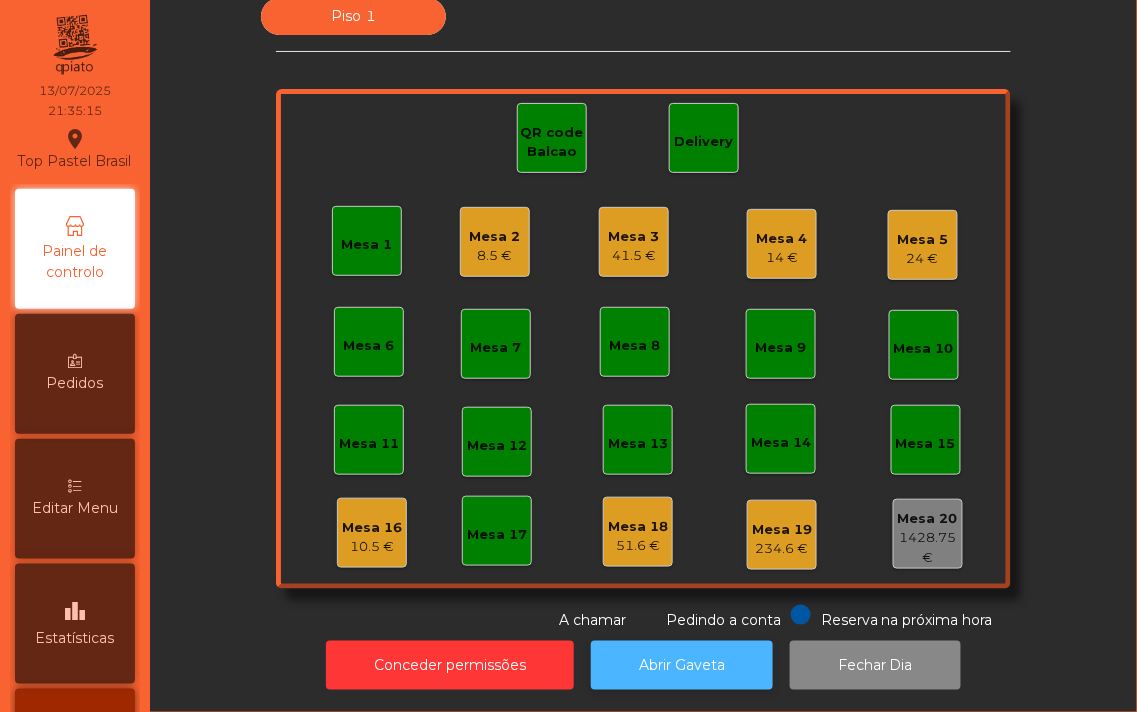 click on "Abrir Gaveta" 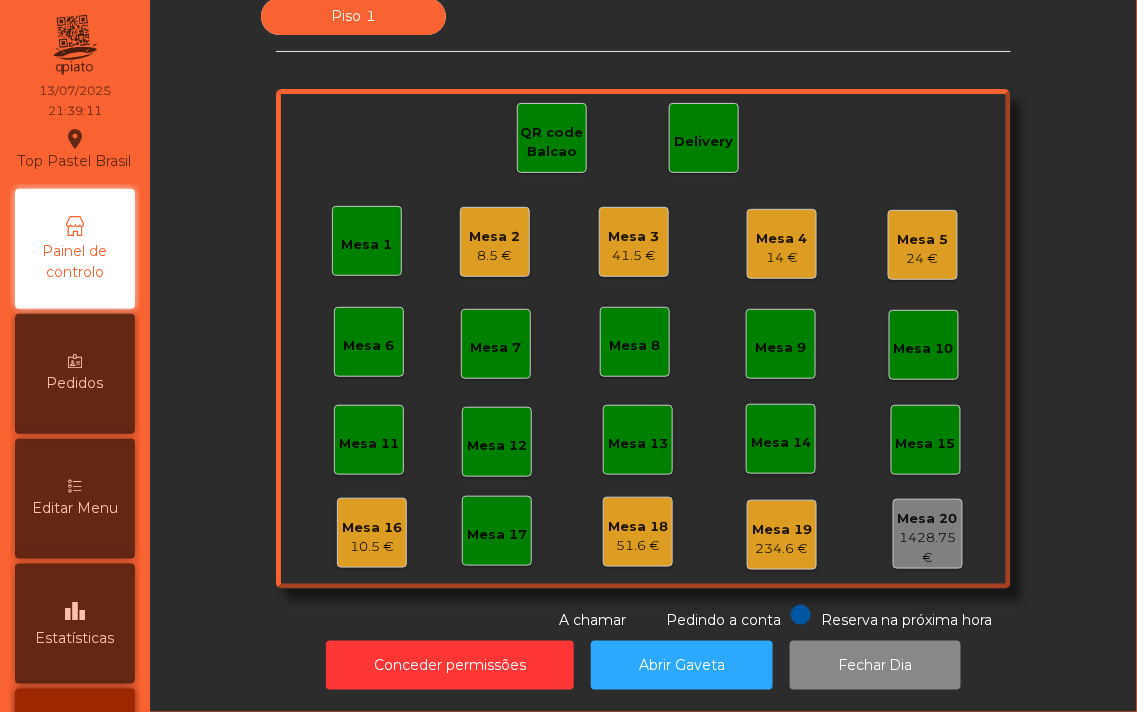 click on "QR code Balcao" 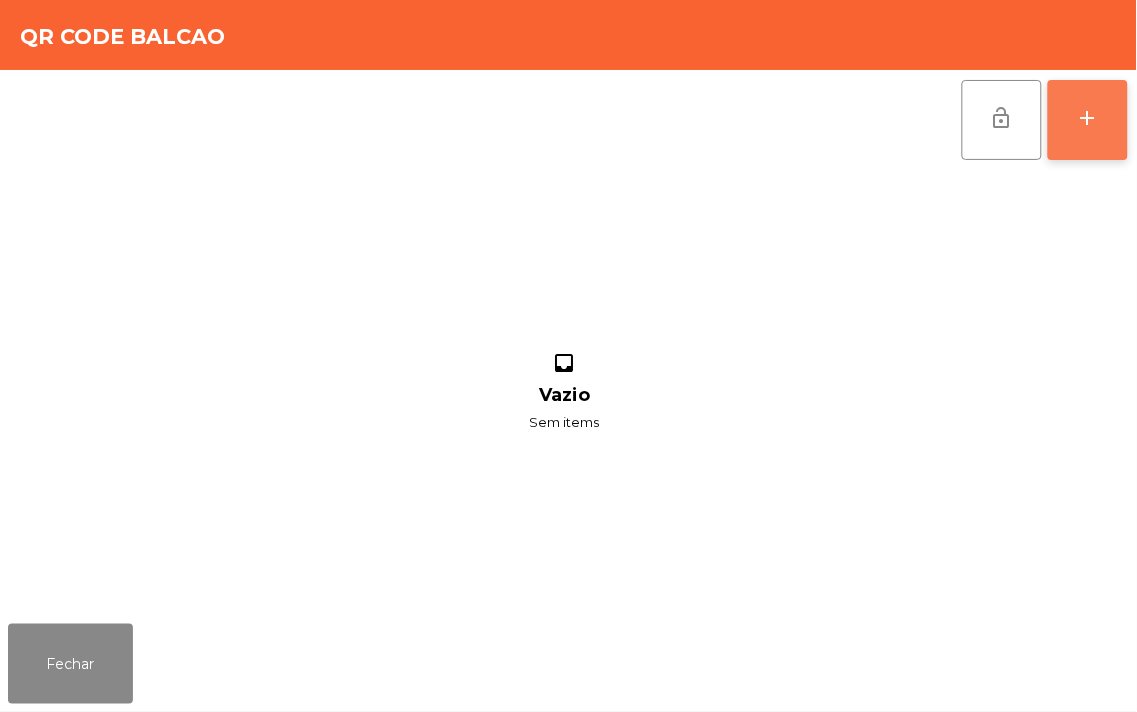 click on "add" 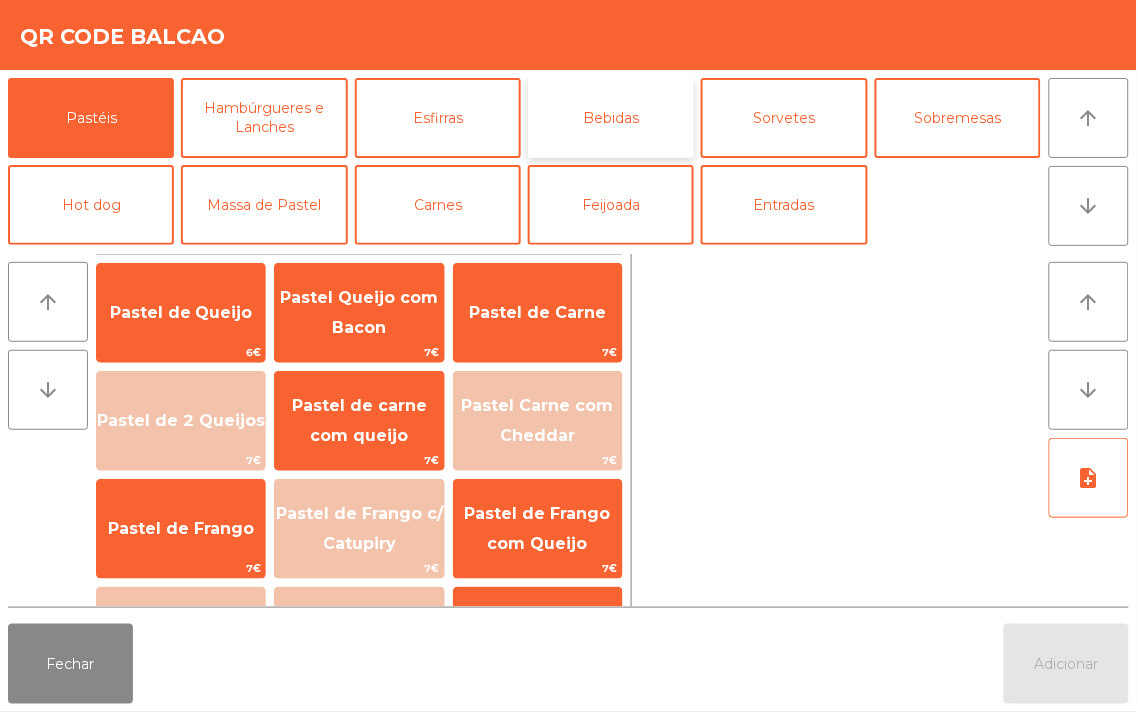 click on "Bebidas" 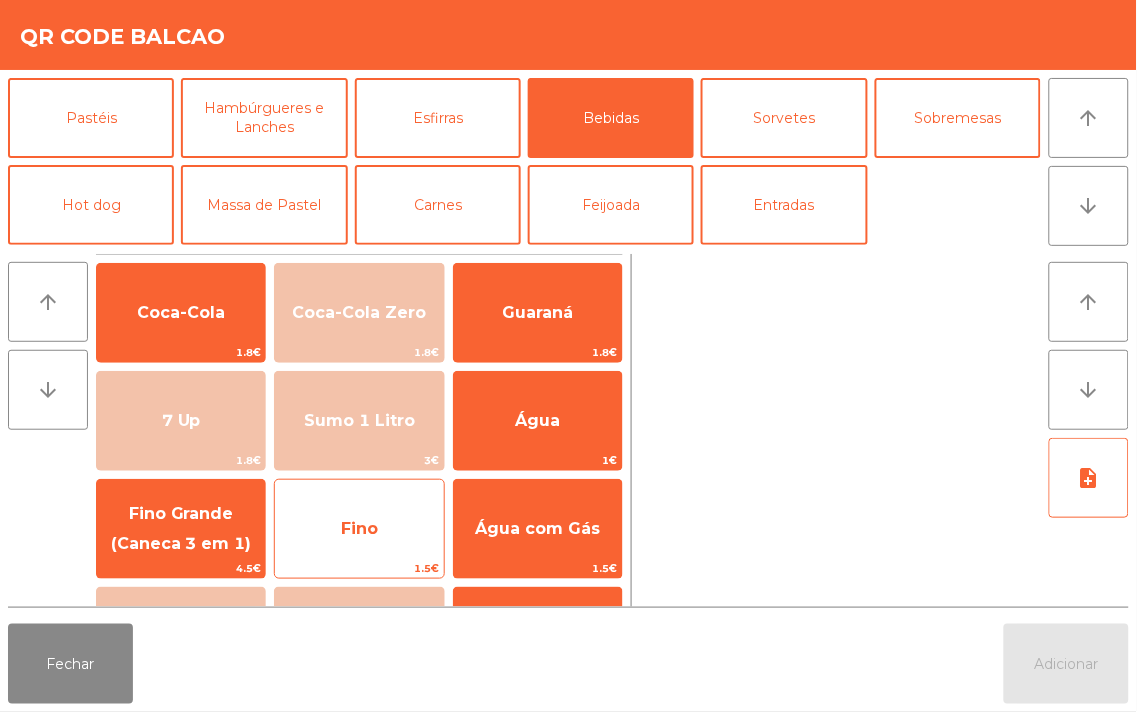 click on "Fino" 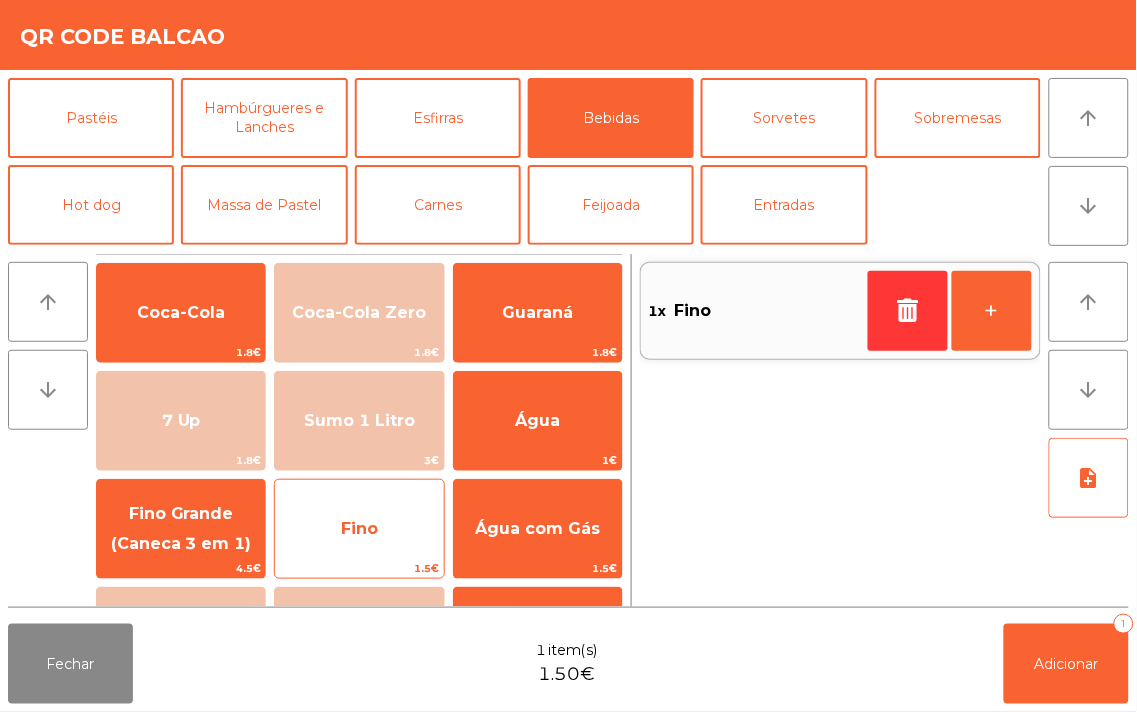 click on "Fino" 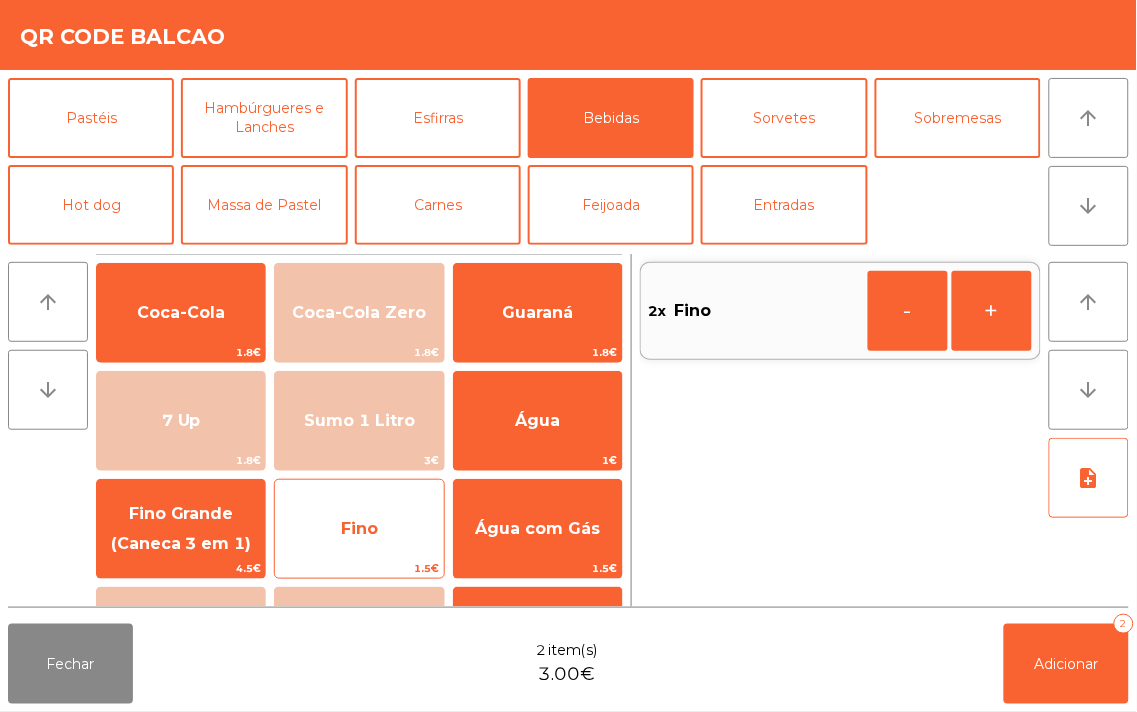 click on "Fino" 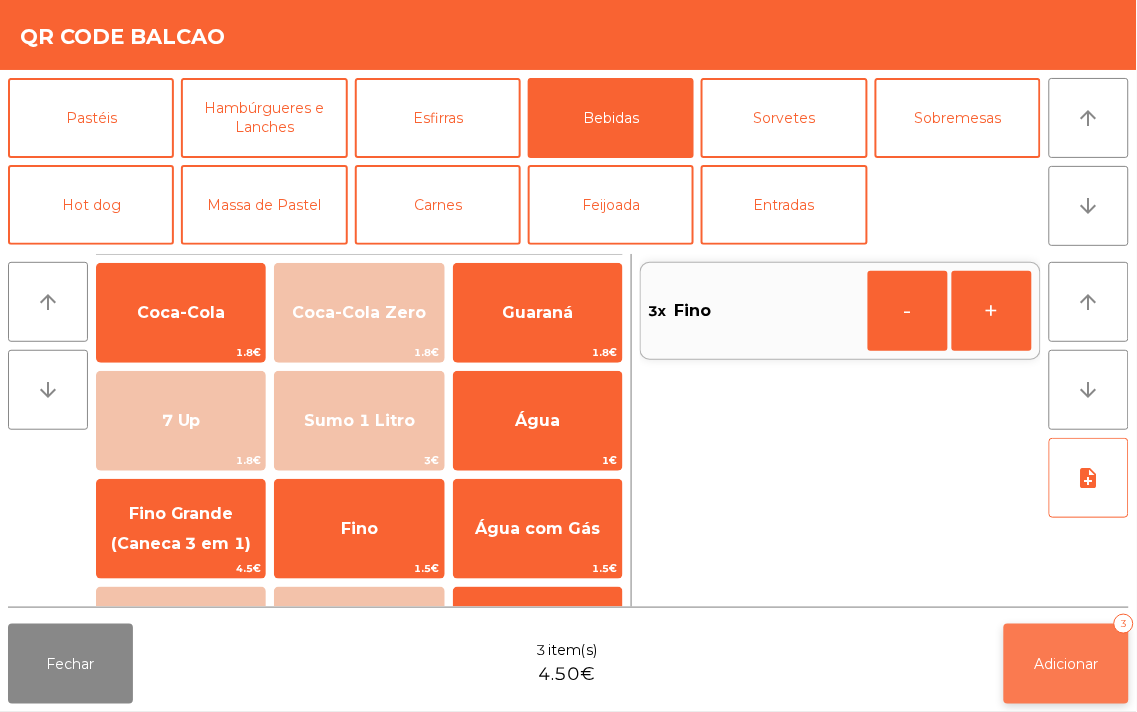 click on "Adicionar   3" 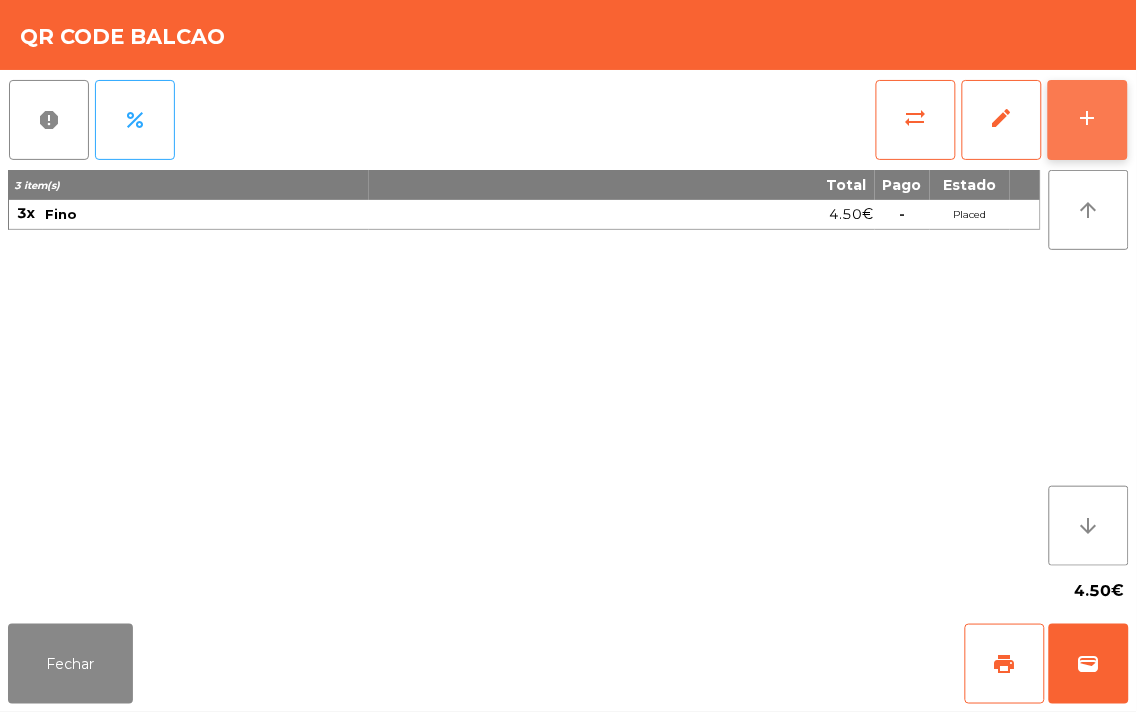 click on "add" 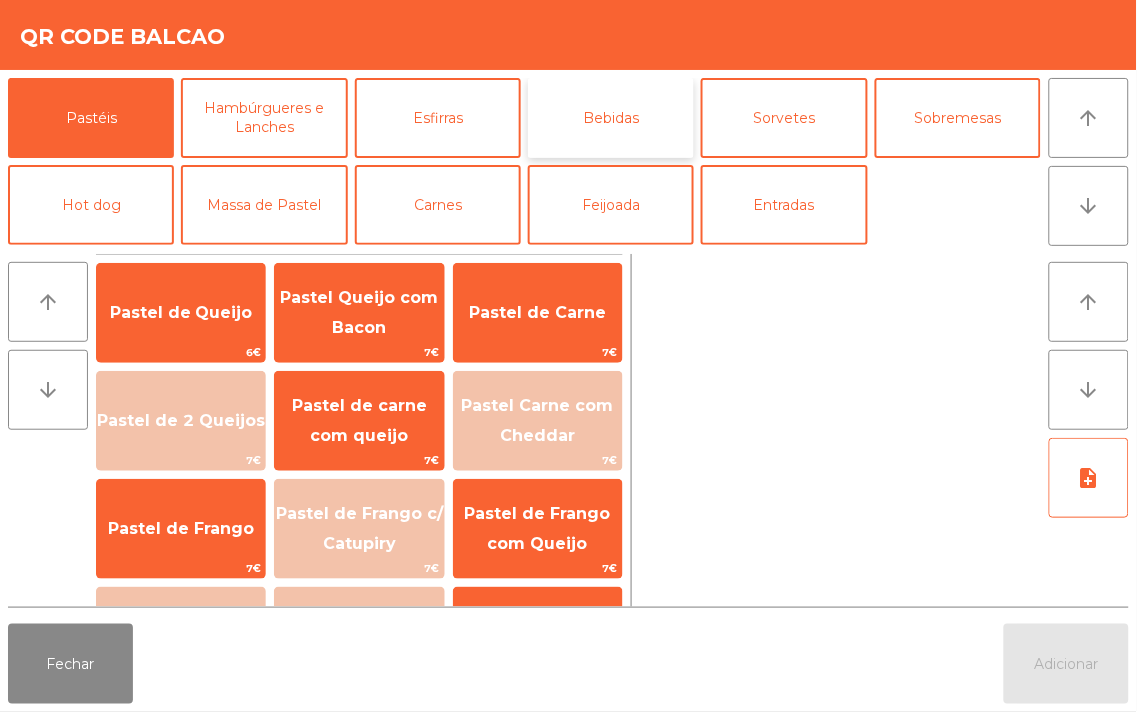 click on "Bebidas" 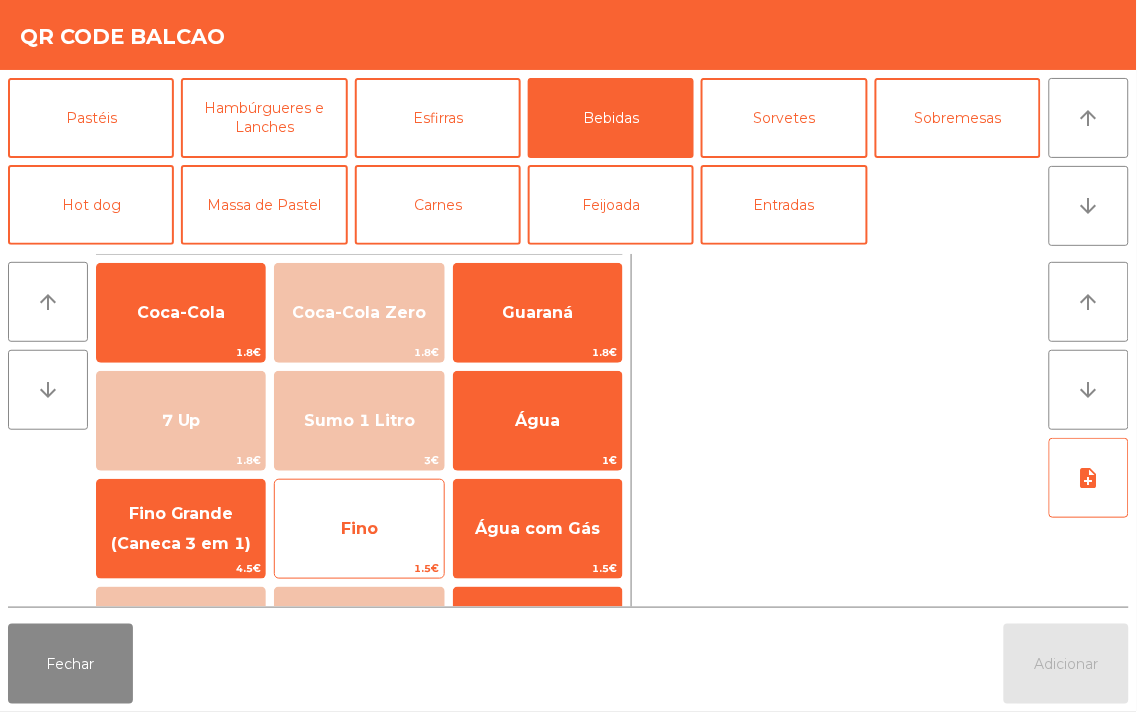 click on "Fino" 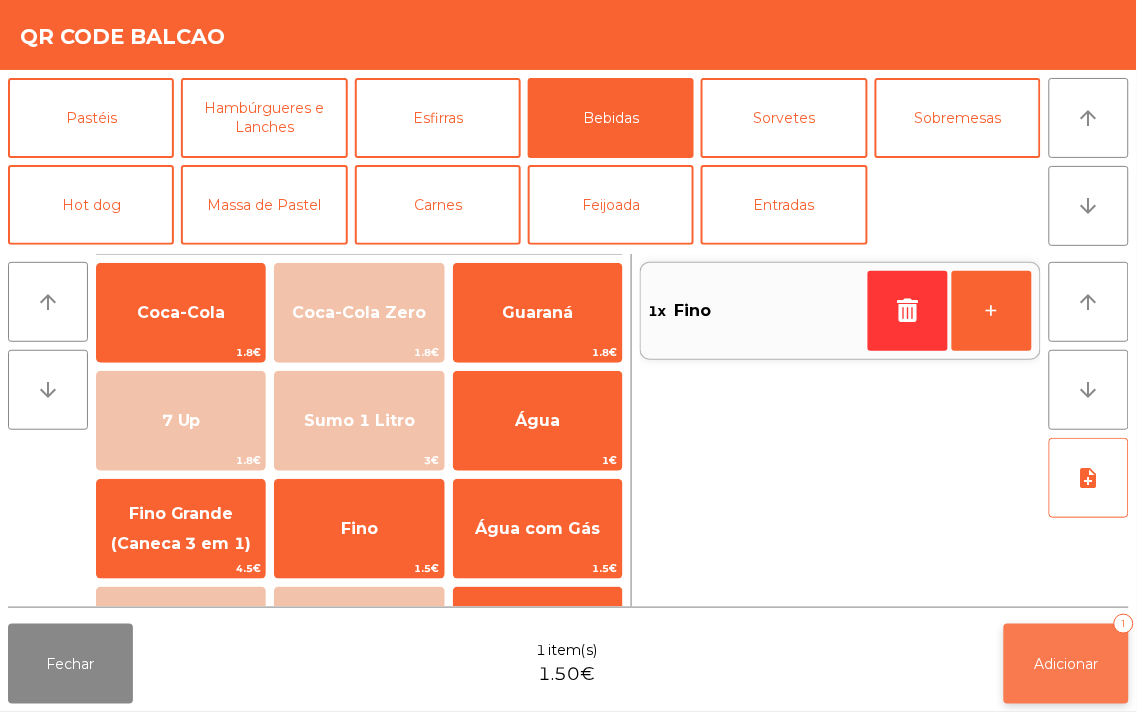 click on "Adicionar   1" 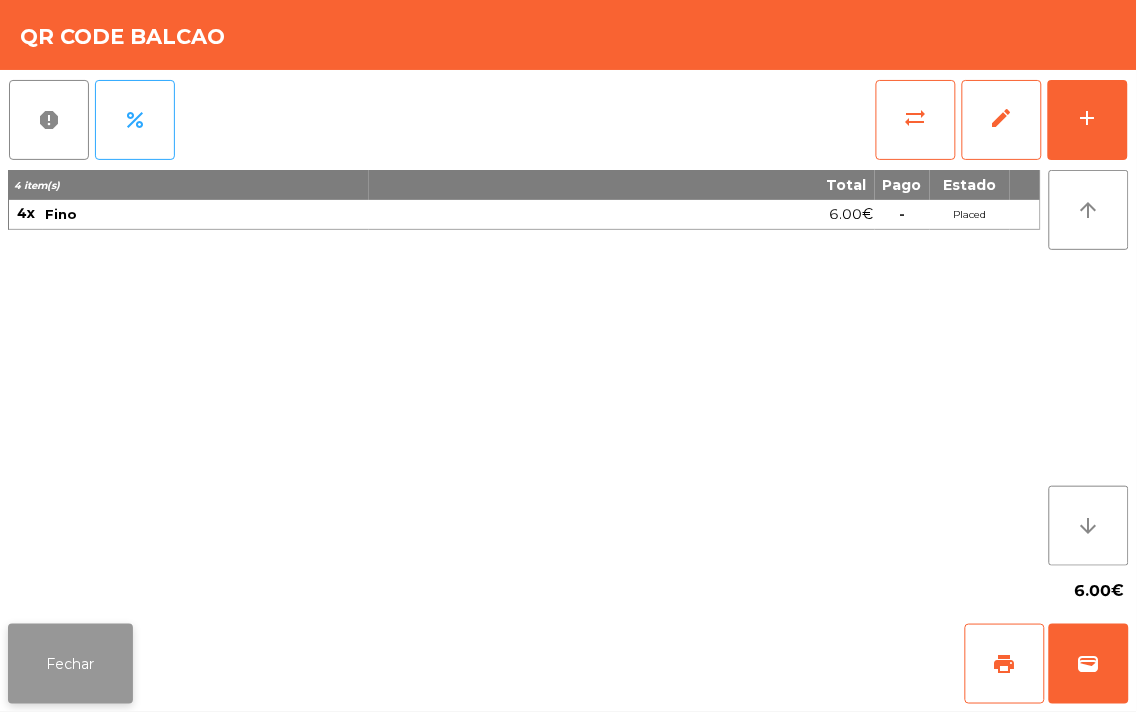 click on "Fechar" 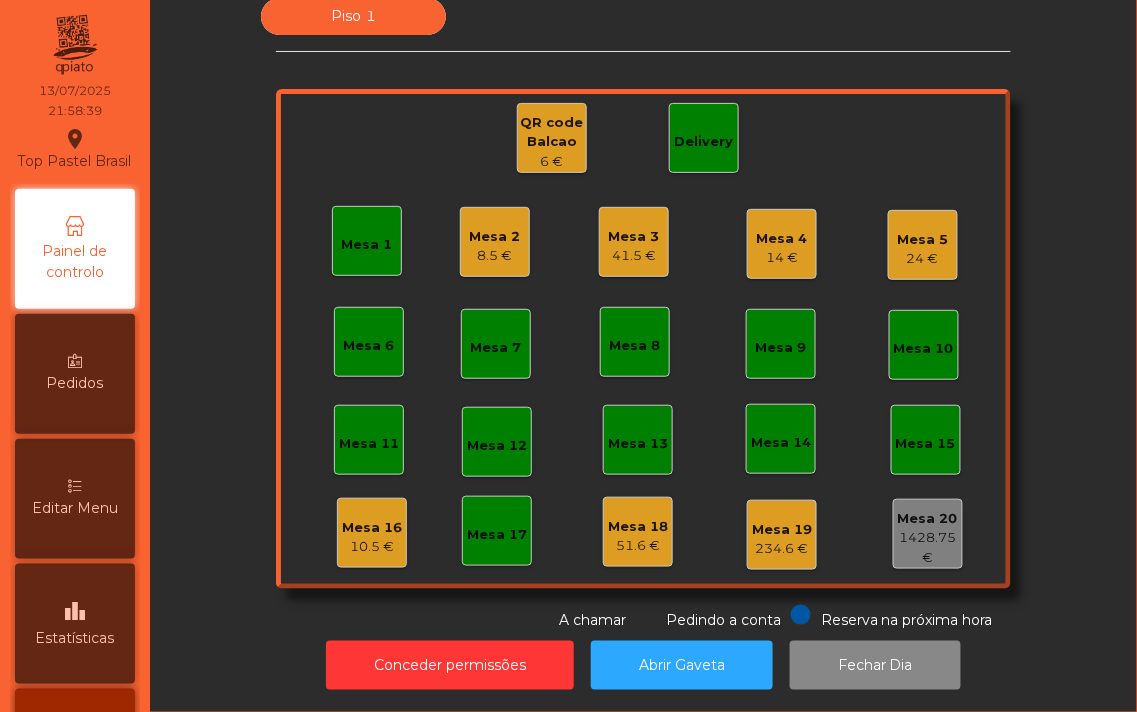 click on "Mesa 16" 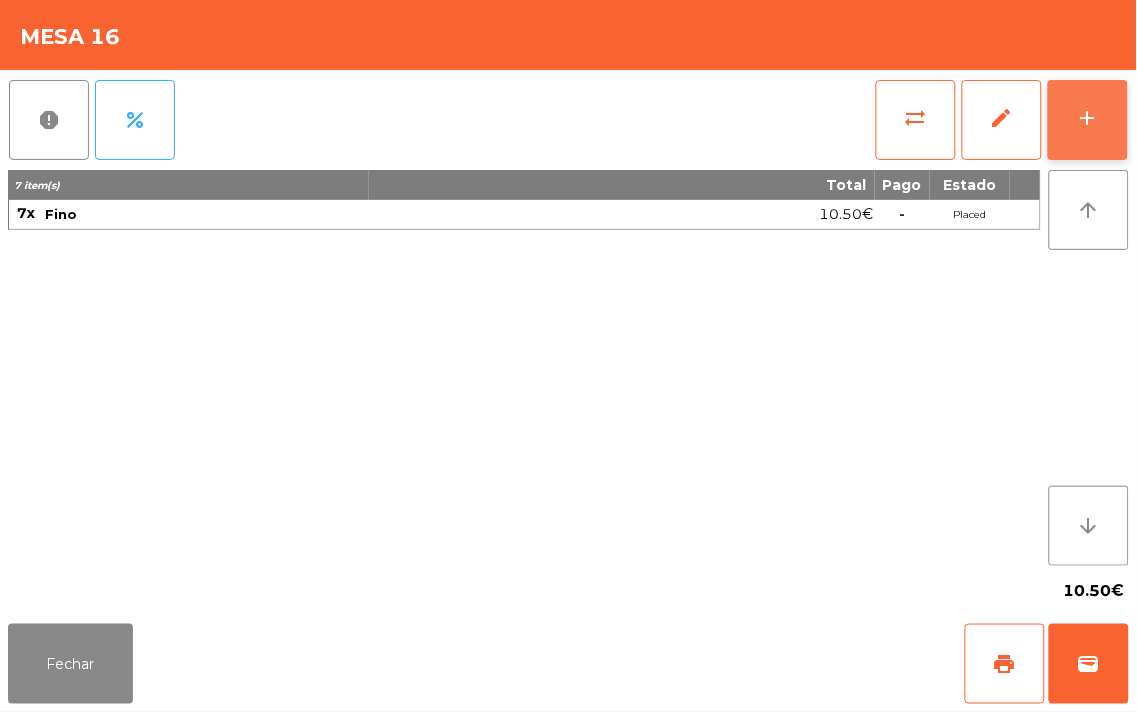 click on "add" 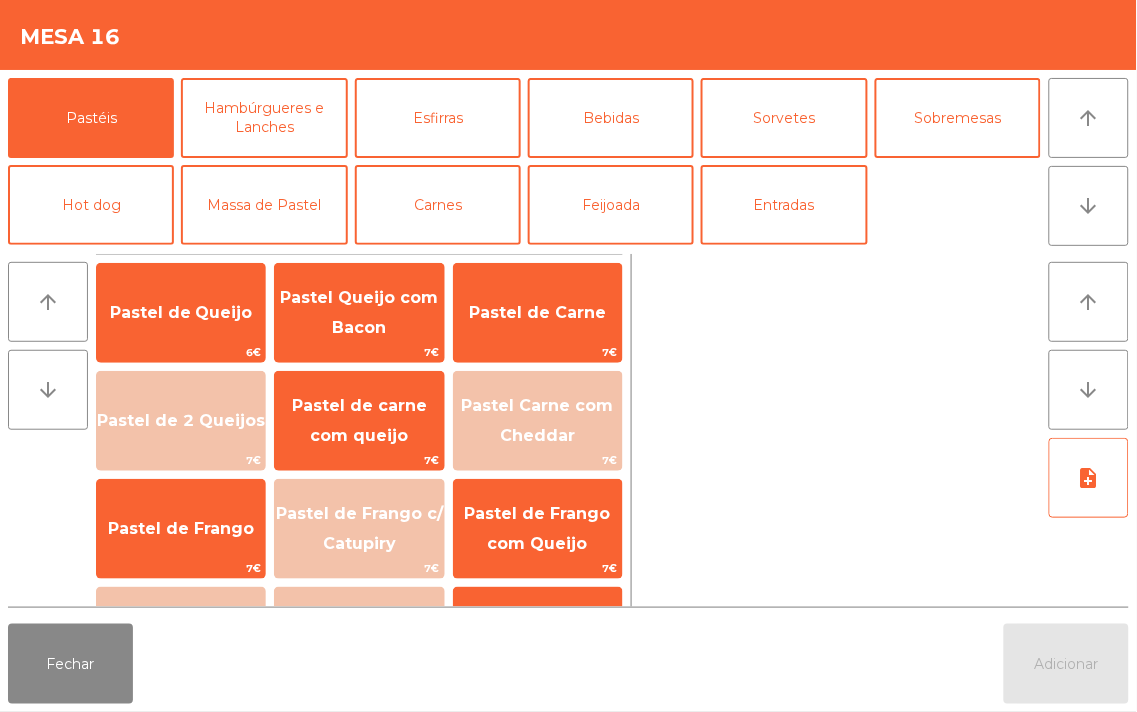 click on "Adicionar" 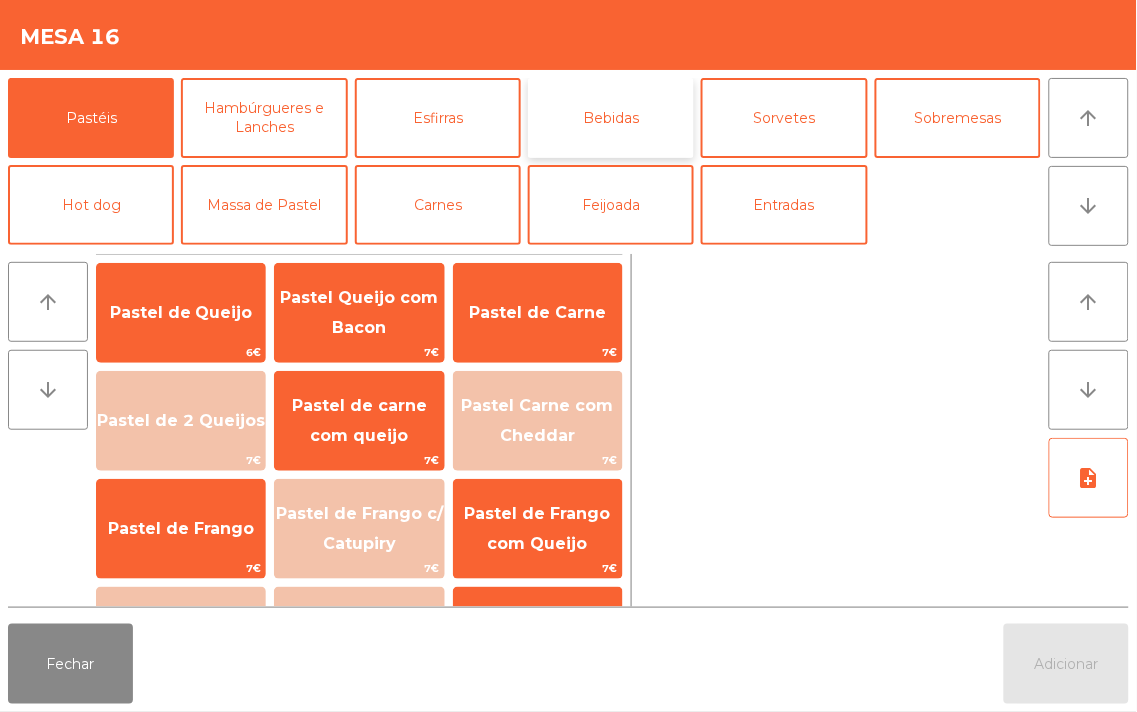 click on "Bebidas" 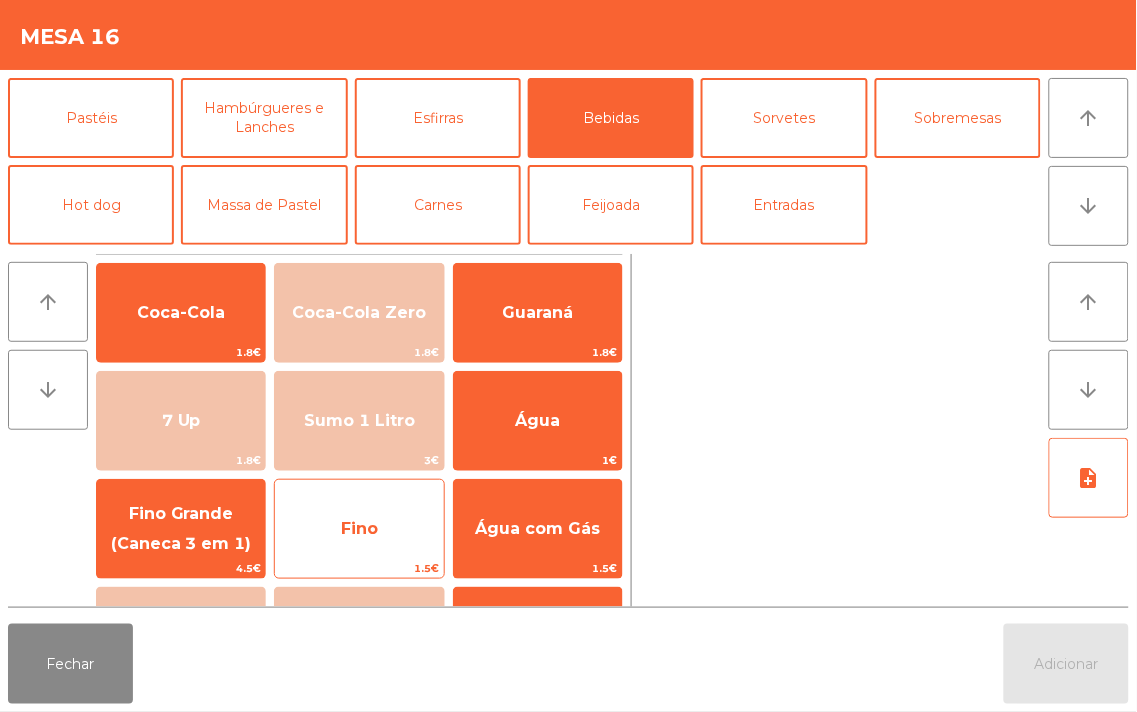 click on "Fino" 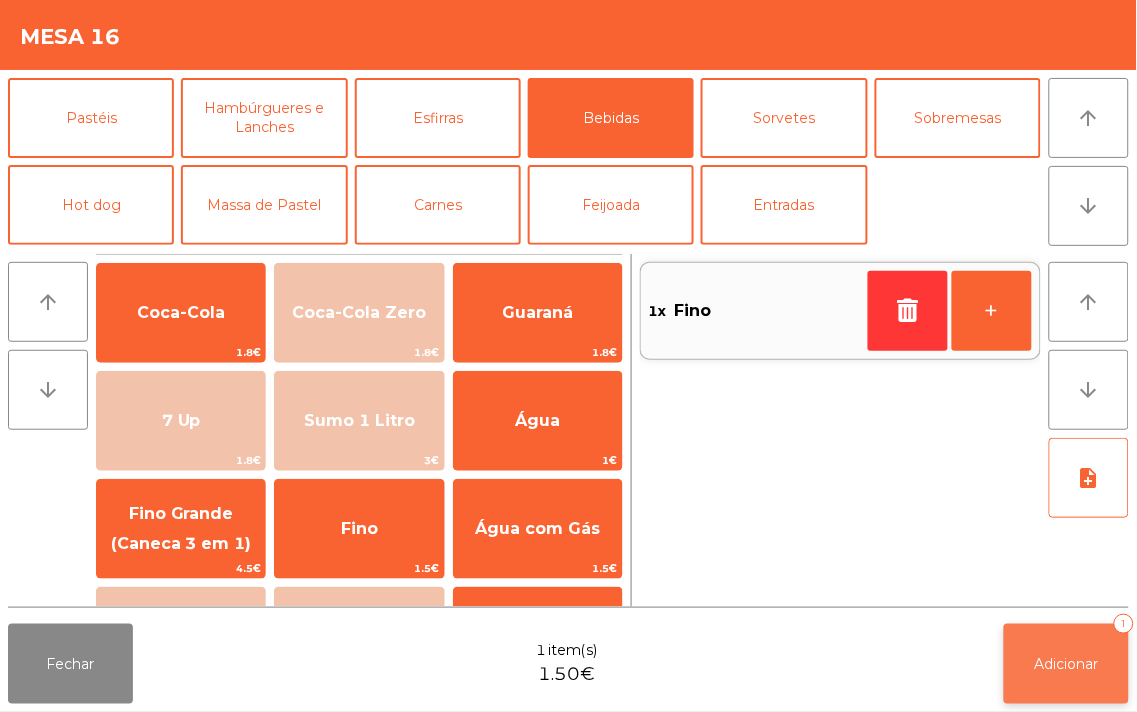 click on "Adicionar   1" 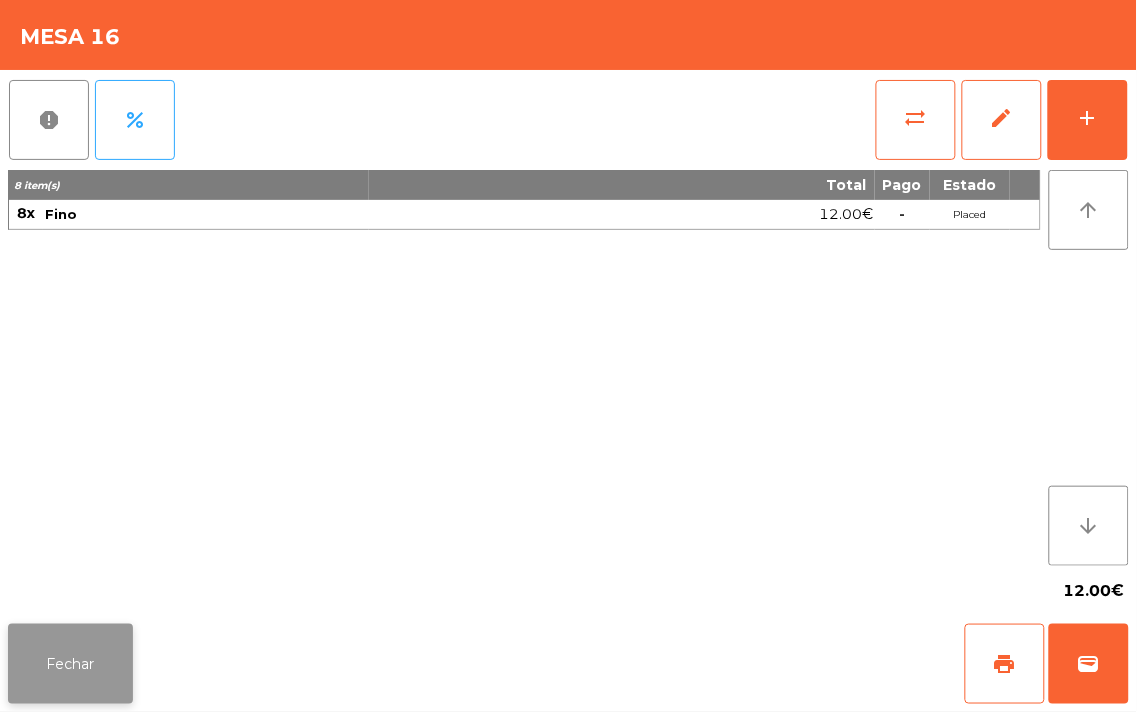 click on "Fechar" 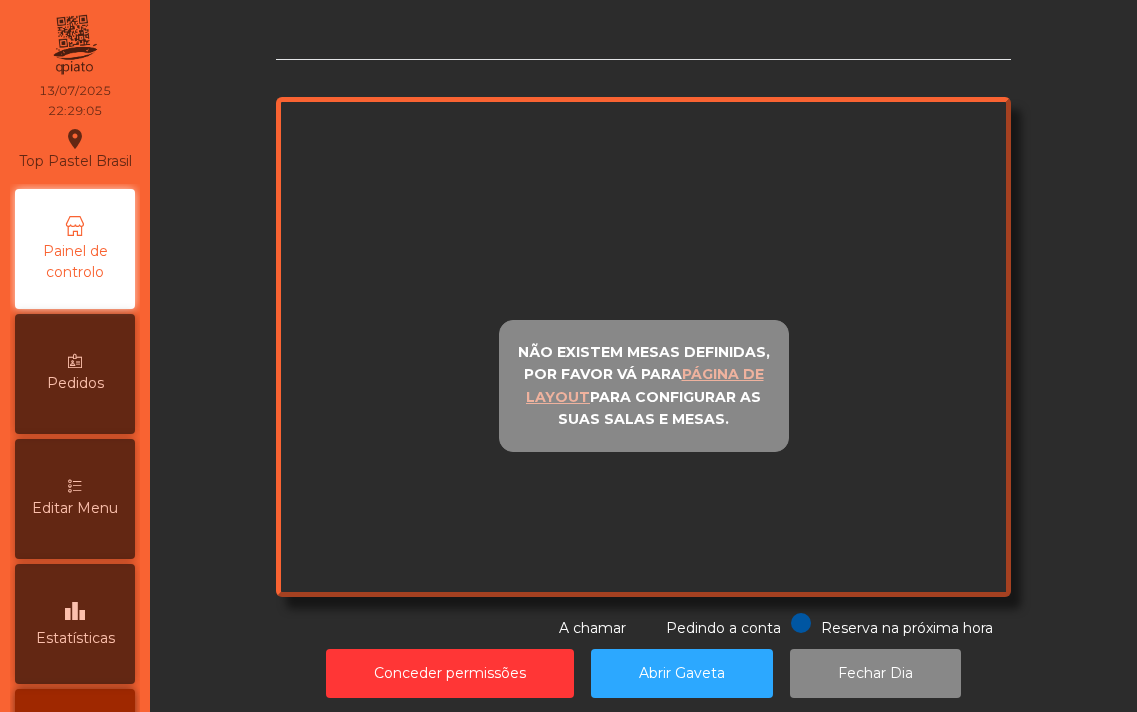scroll, scrollTop: 0, scrollLeft: 0, axis: both 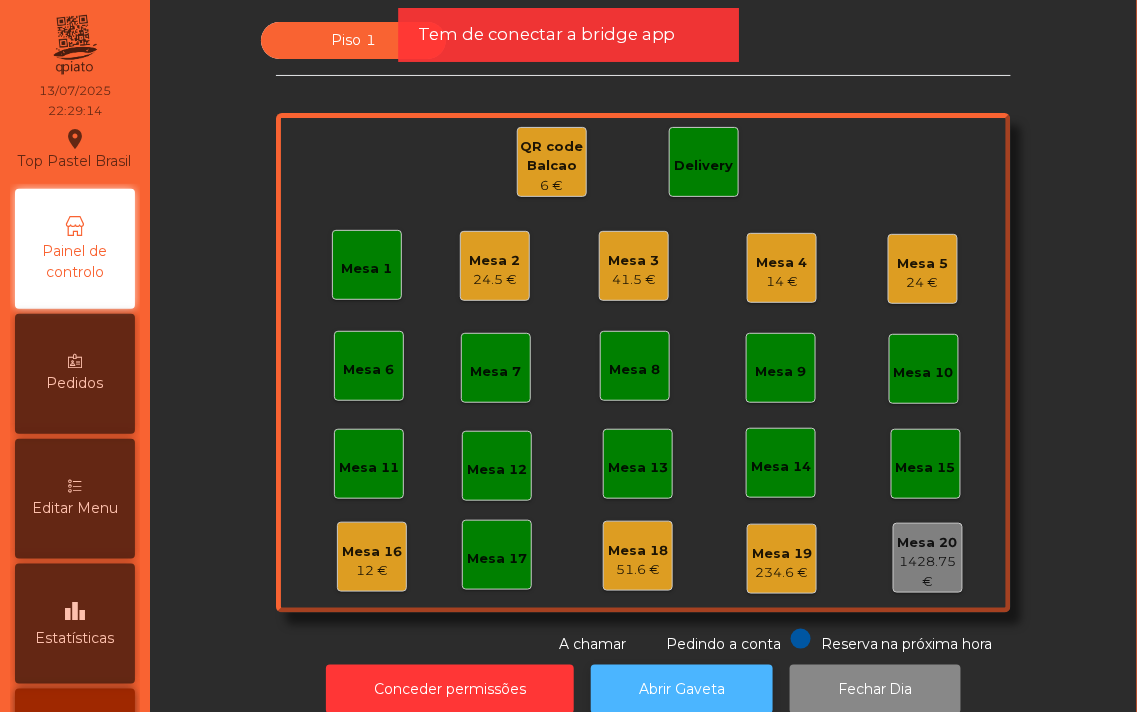click on "Abrir Gaveta" 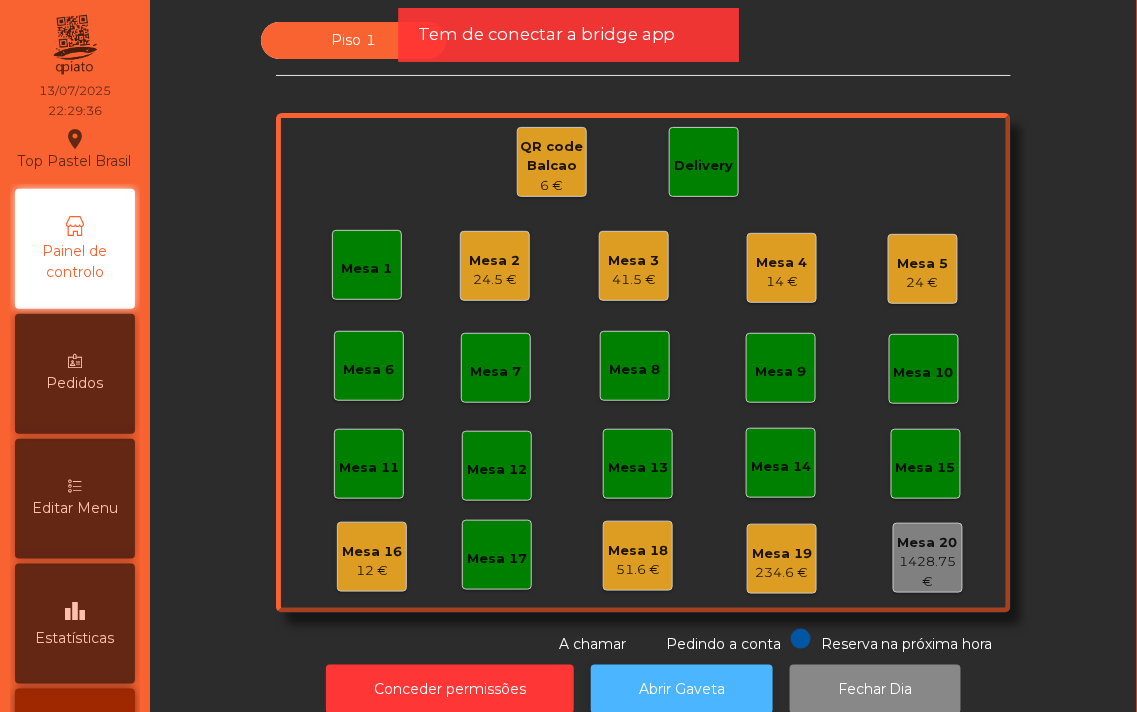click on "Abrir Gaveta" 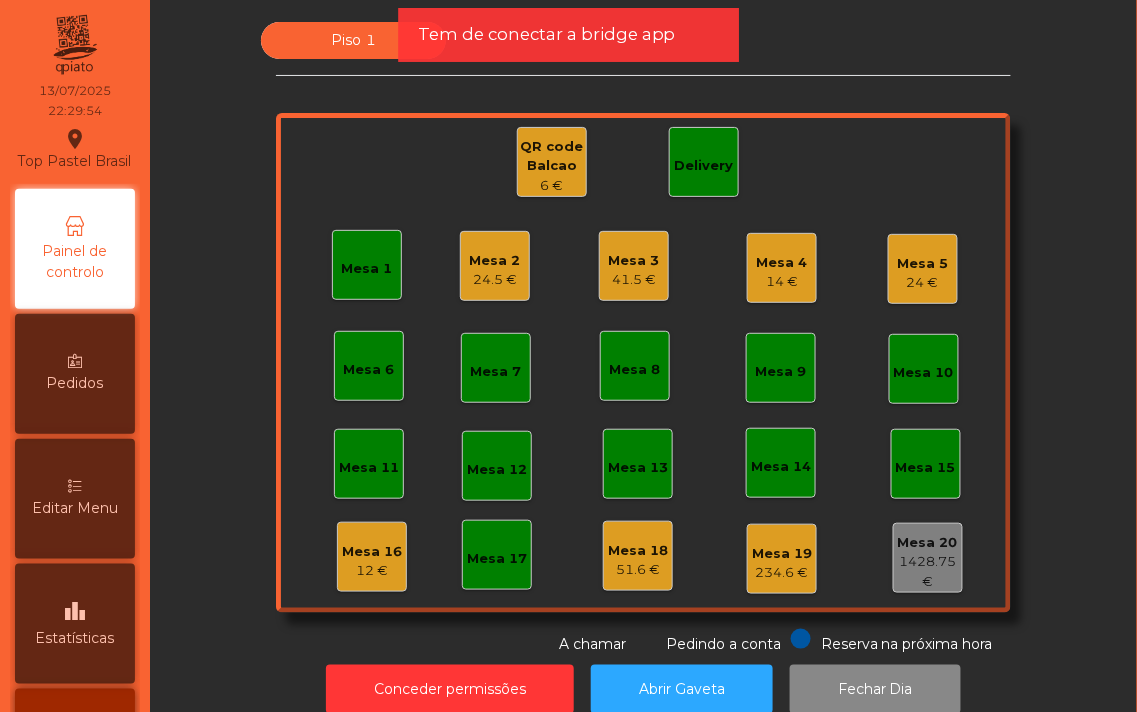 click 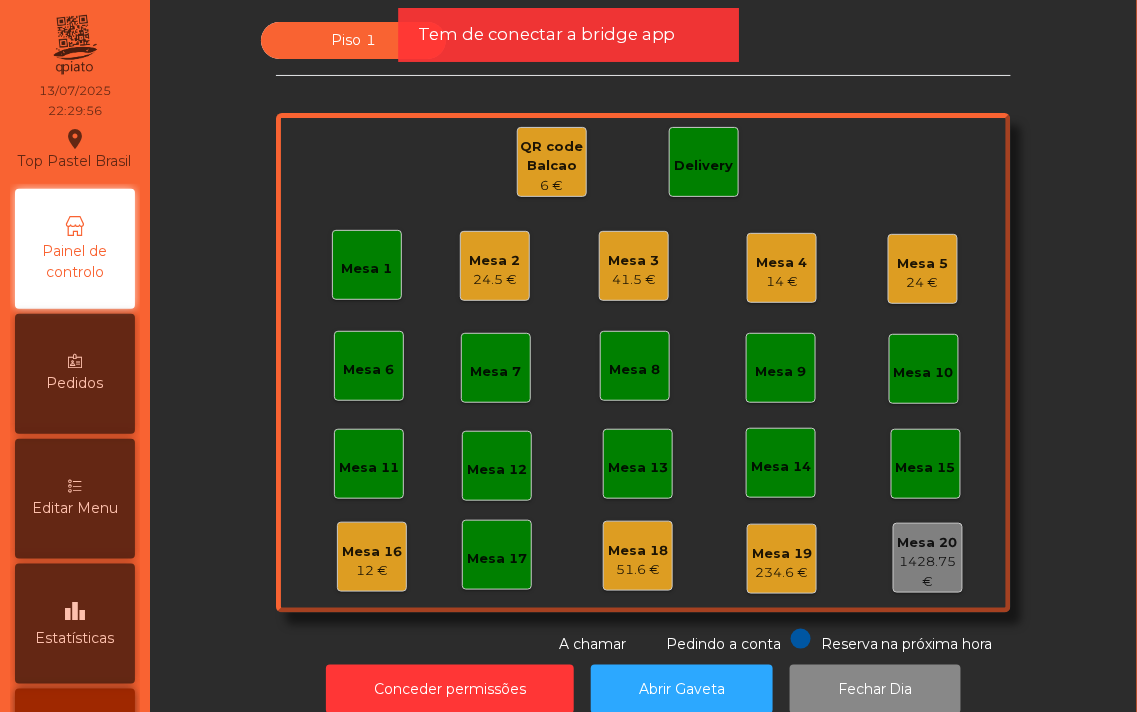 click on "Pedidos" at bounding box center [75, 374] 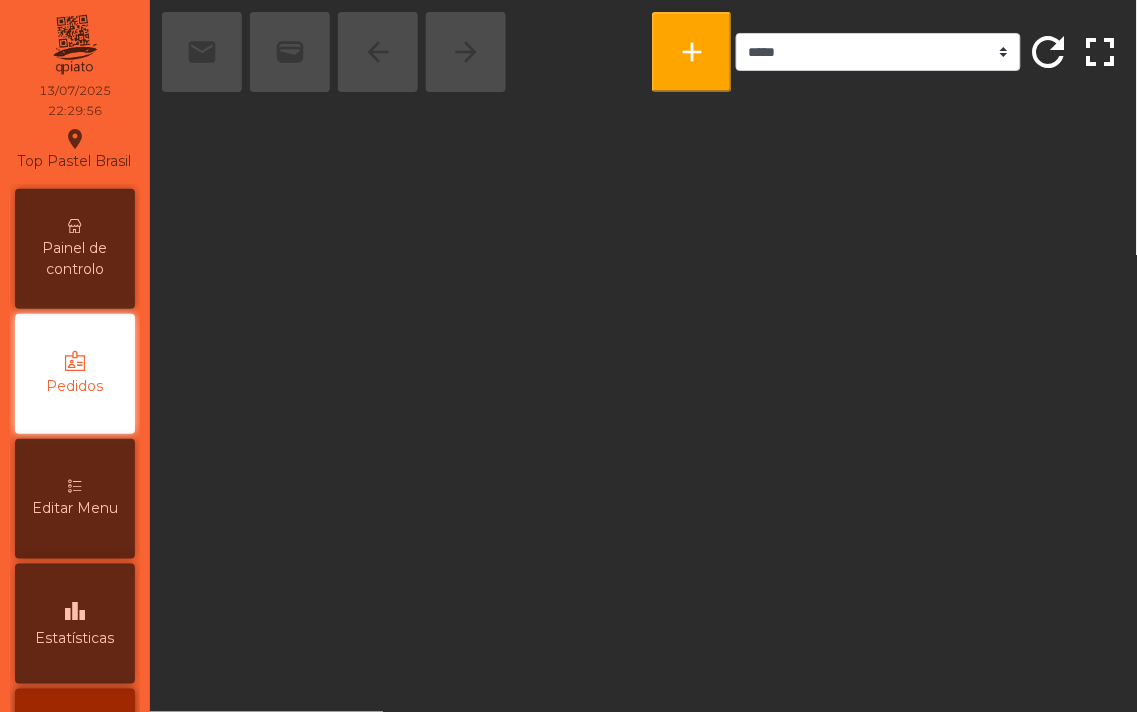 scroll, scrollTop: 33, scrollLeft: 0, axis: vertical 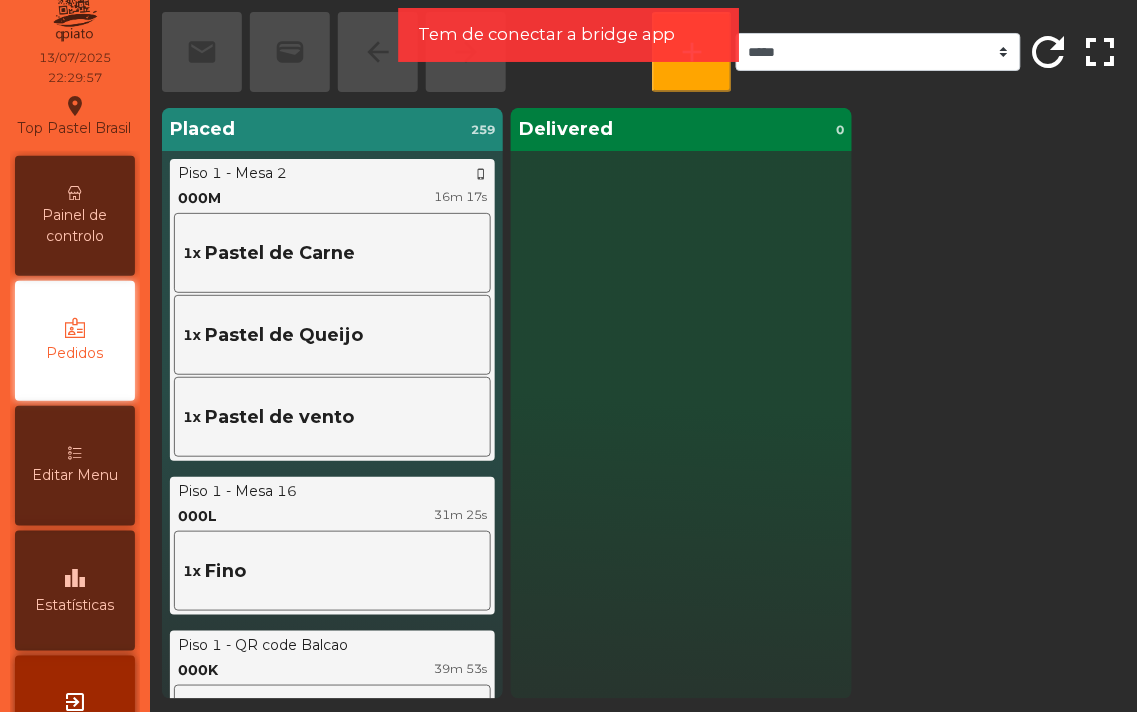 click on "Painel de controlo" at bounding box center (75, 226) 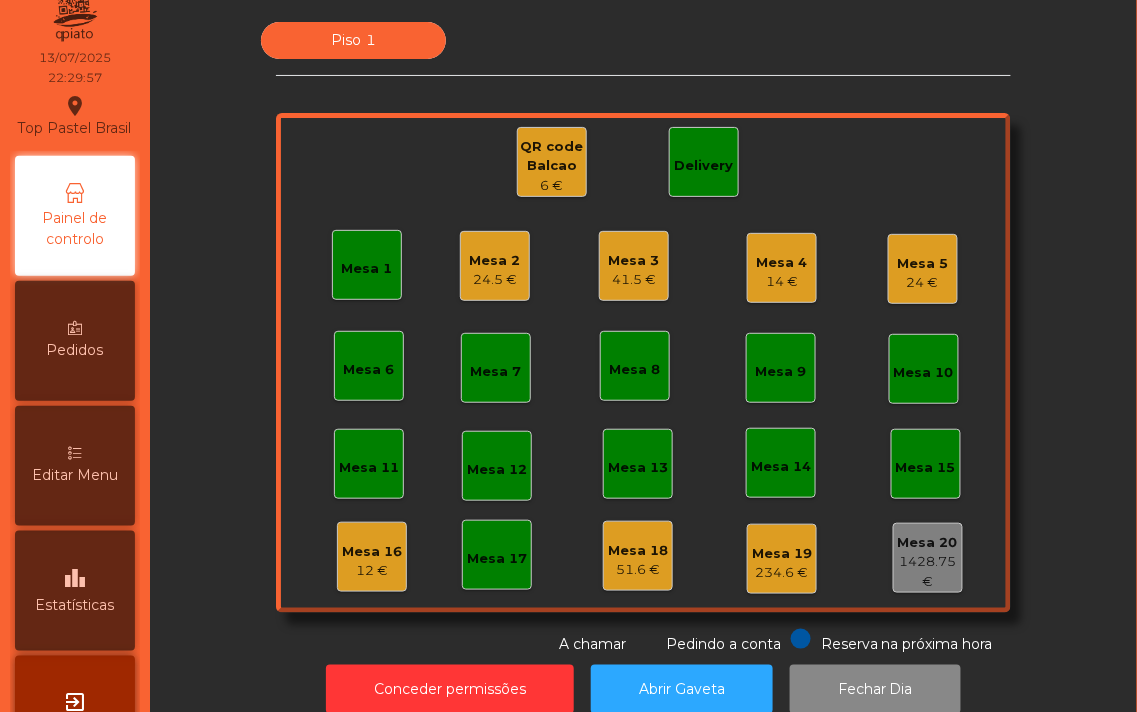 scroll, scrollTop: 0, scrollLeft: 0, axis: both 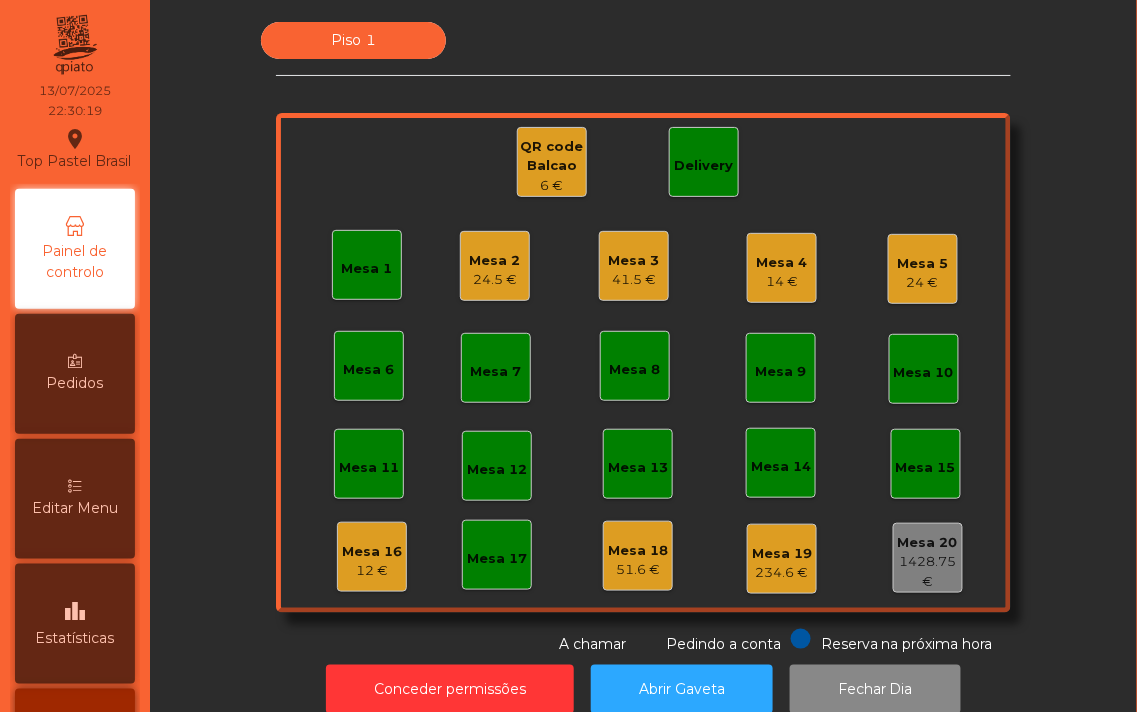 click on "Piso 1   Mesa 1   Mesa 2   24.5 €   Mesa 3   41.5 €   Mesa 4   14 €   Mesa 5   24 €   Mesa 6   Mesa 7   Mesa 8   Mesa 9   Mesa 10   Mesa 11   Mesa 12   Mesa 13   Mesa 14   Mesa 15   Mesa 16   12 €   Mesa 17   Mesa 18   51.6 €   Mesa 19   234.6 €   Mesa 20   1428.75 €   QR code Balcao   6 €   Delivery  Reserva na próxima hora Pedindo a conta A chamar" 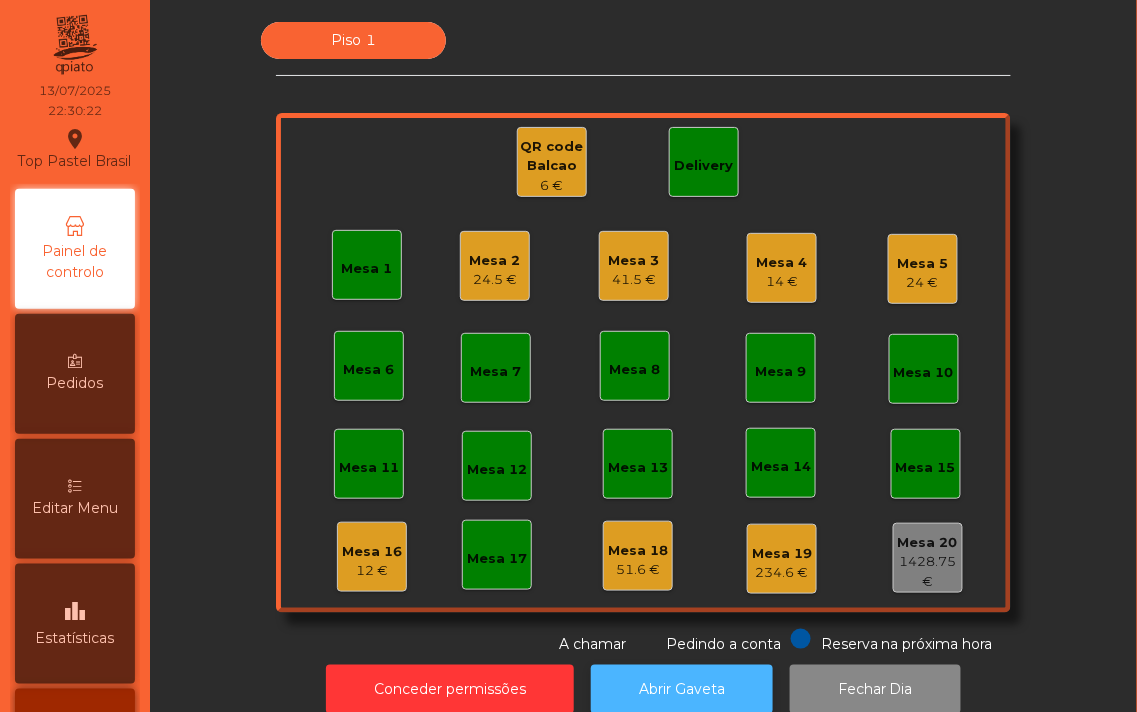 click on "Abrir Gaveta" 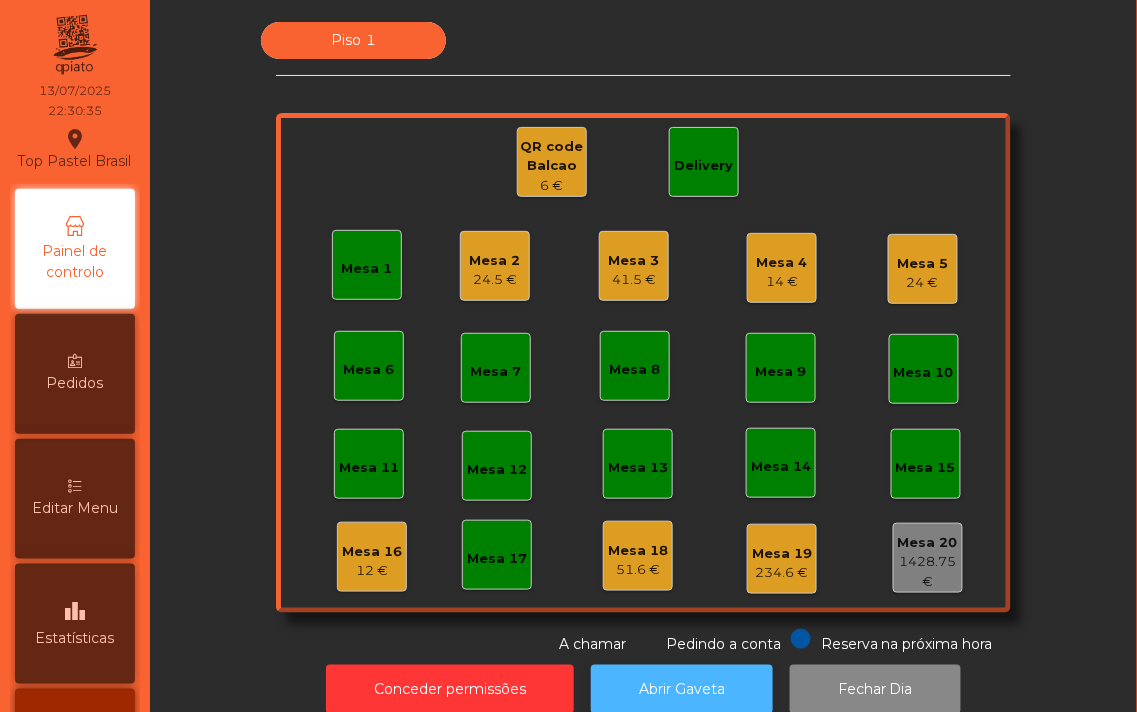 click on "Abrir Gaveta" 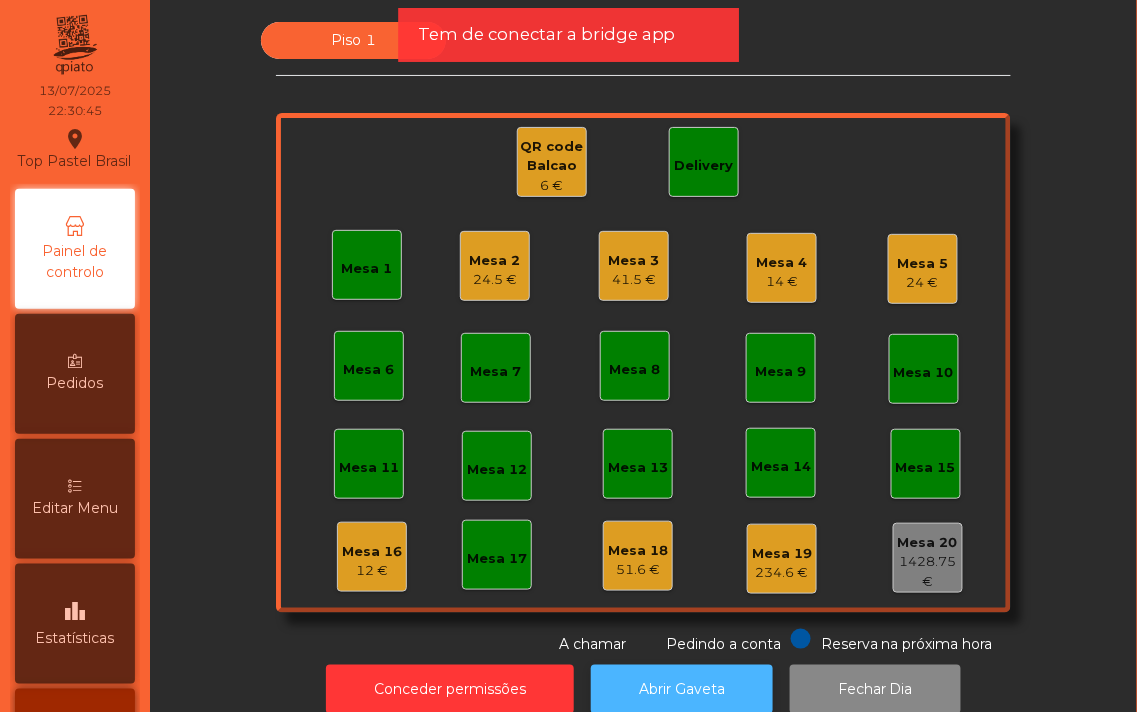 click on "Abrir Gaveta" 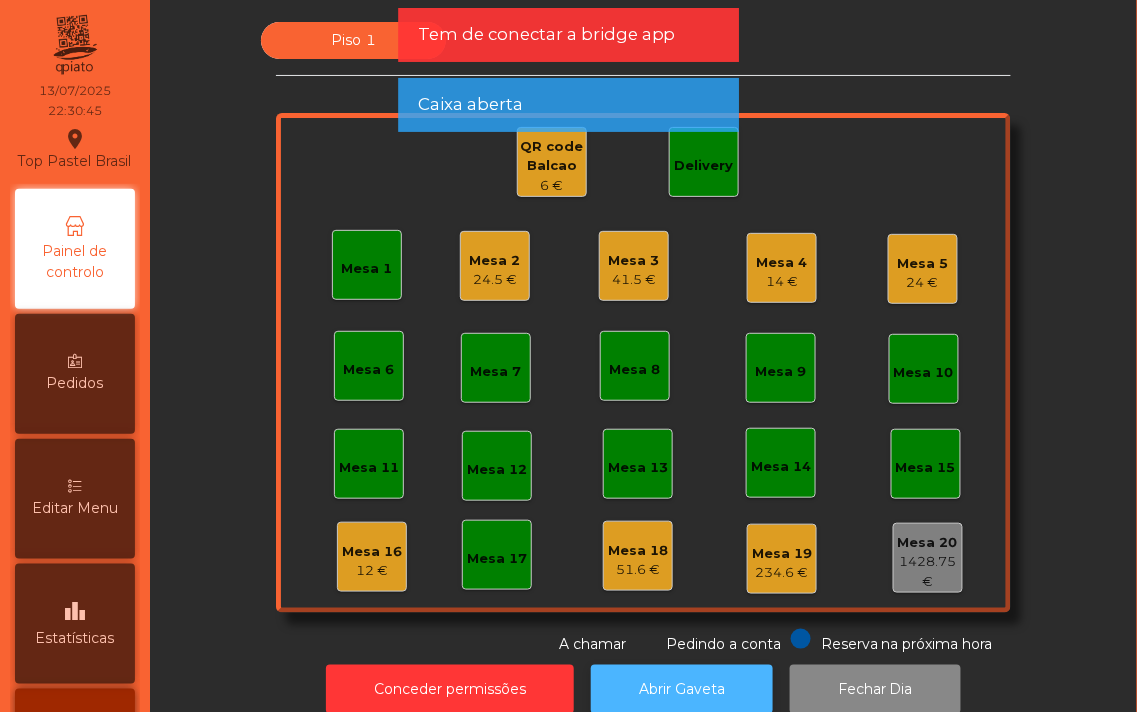 click on "Abrir Gaveta" 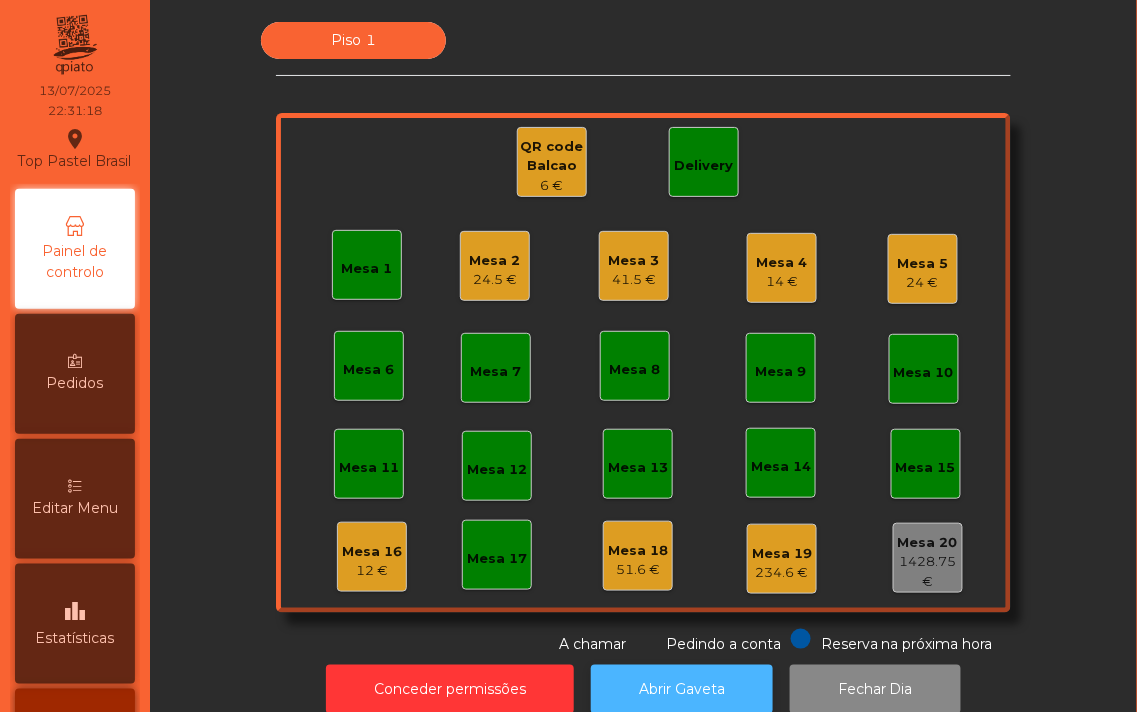 click on "Abrir Gaveta" 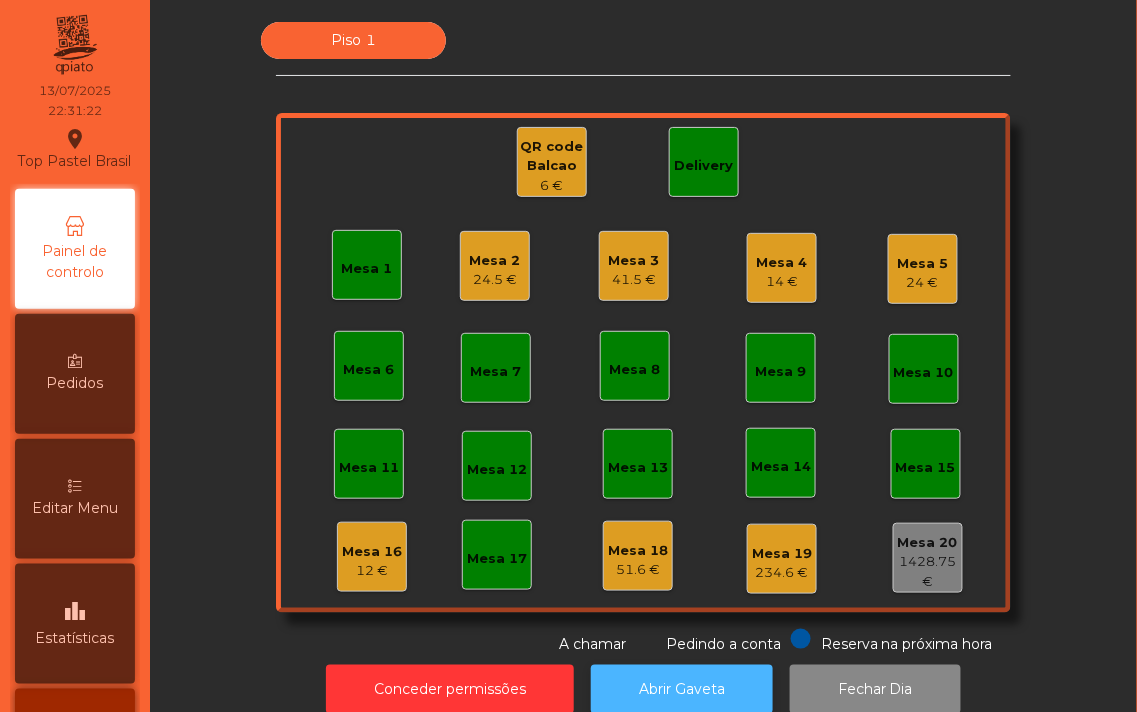 click on "Abrir Gaveta" 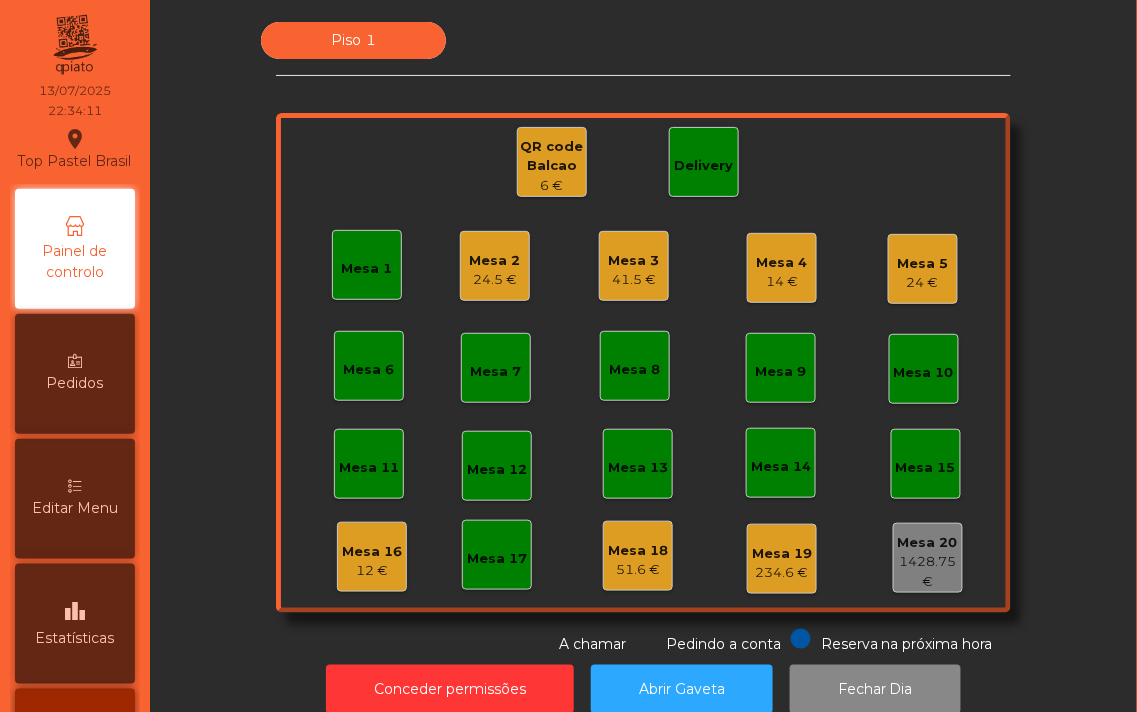 click on "12 €" 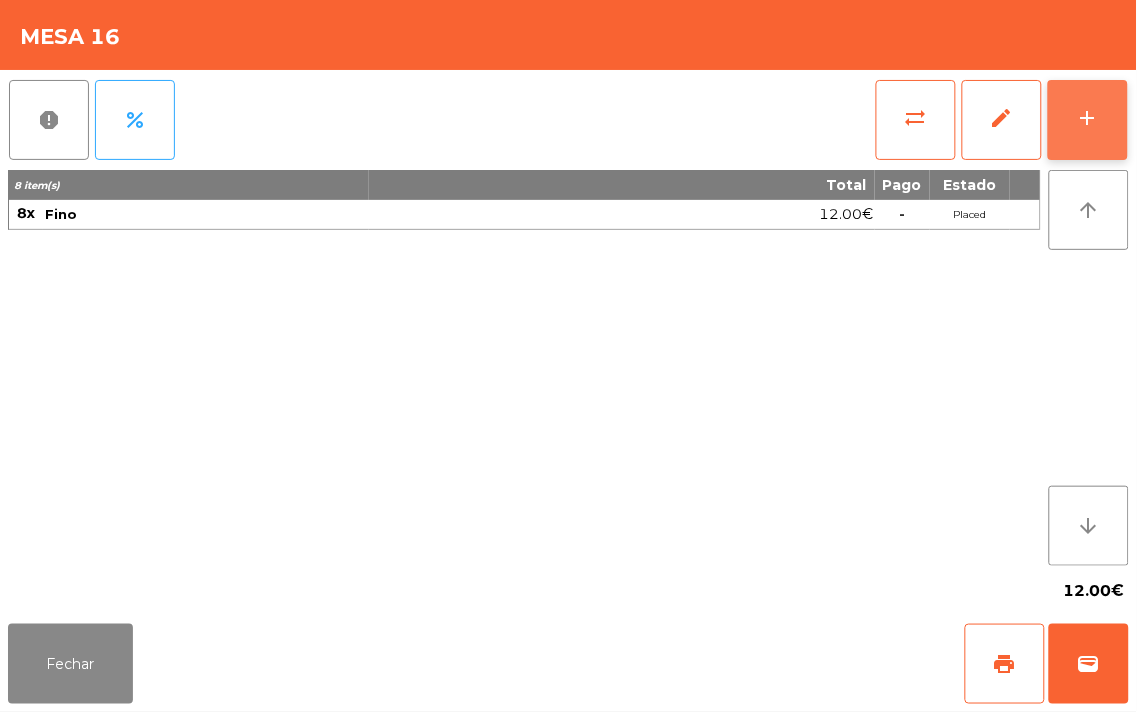 click on "add" 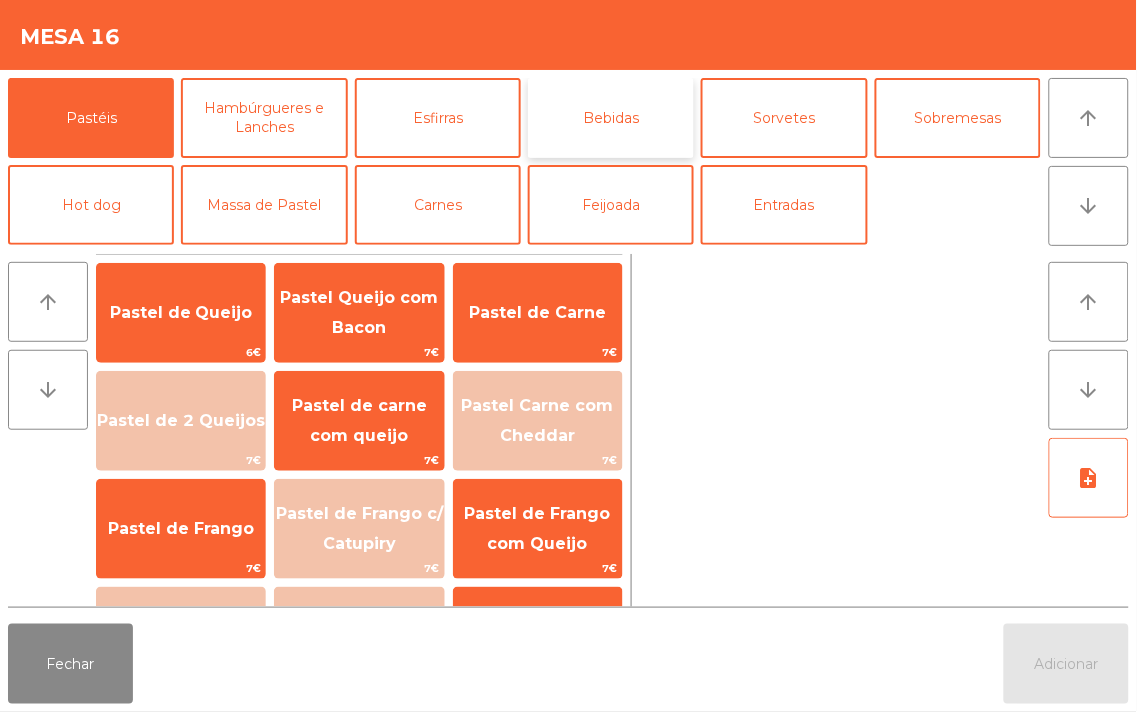click on "Bebidas" 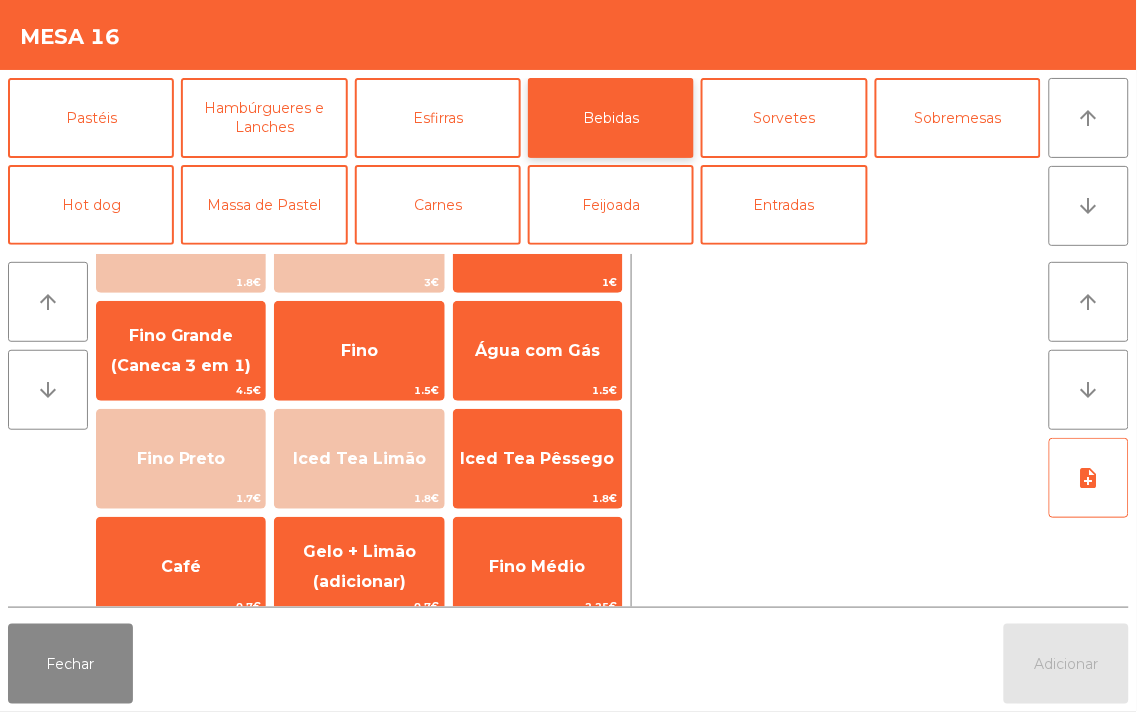 scroll, scrollTop: 186, scrollLeft: 0, axis: vertical 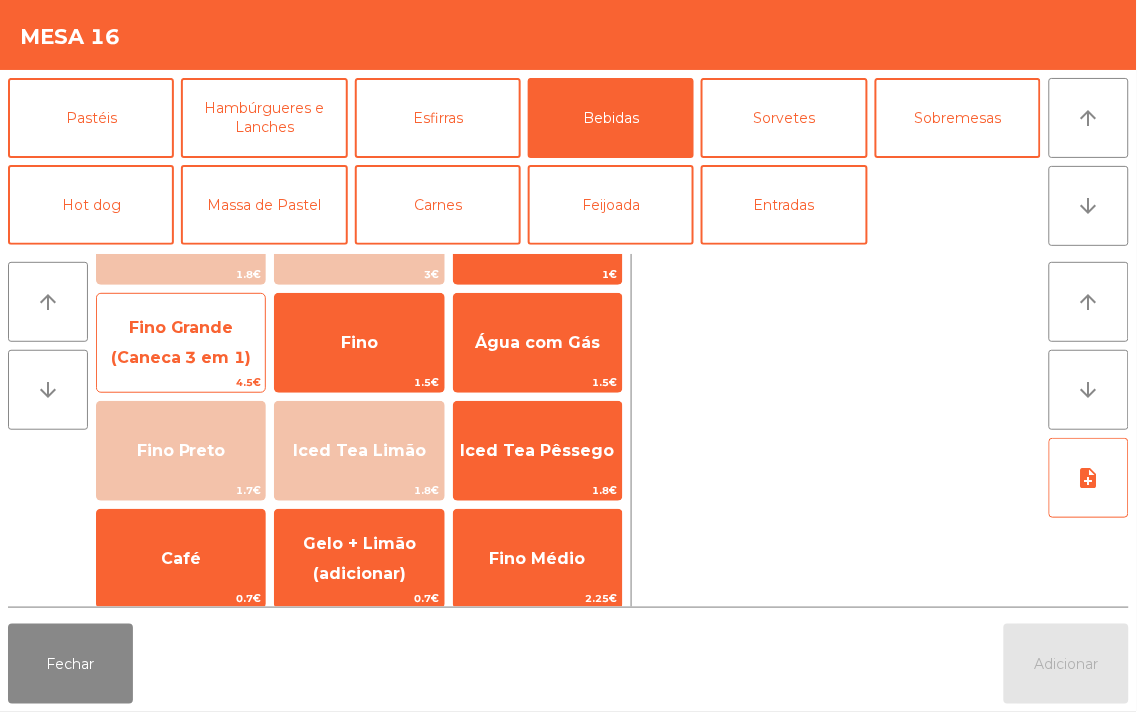 click on "Fino Grande (Caneca 3 em 1)" 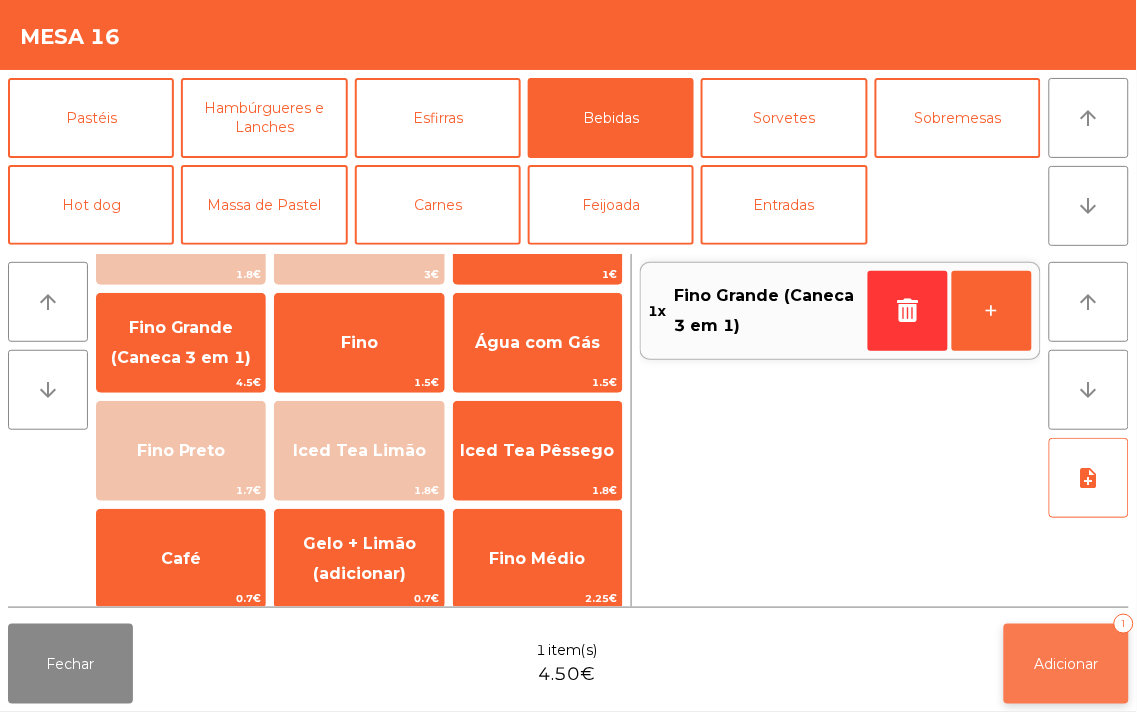 click on "Adicionar" 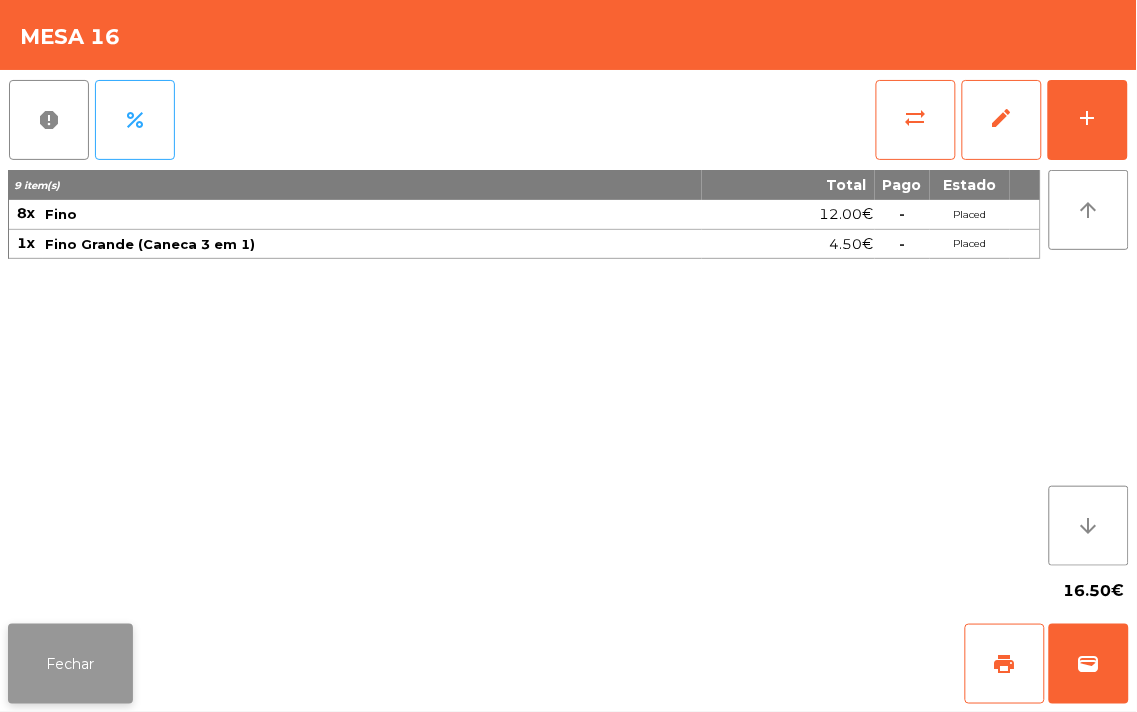 click on "Fechar" 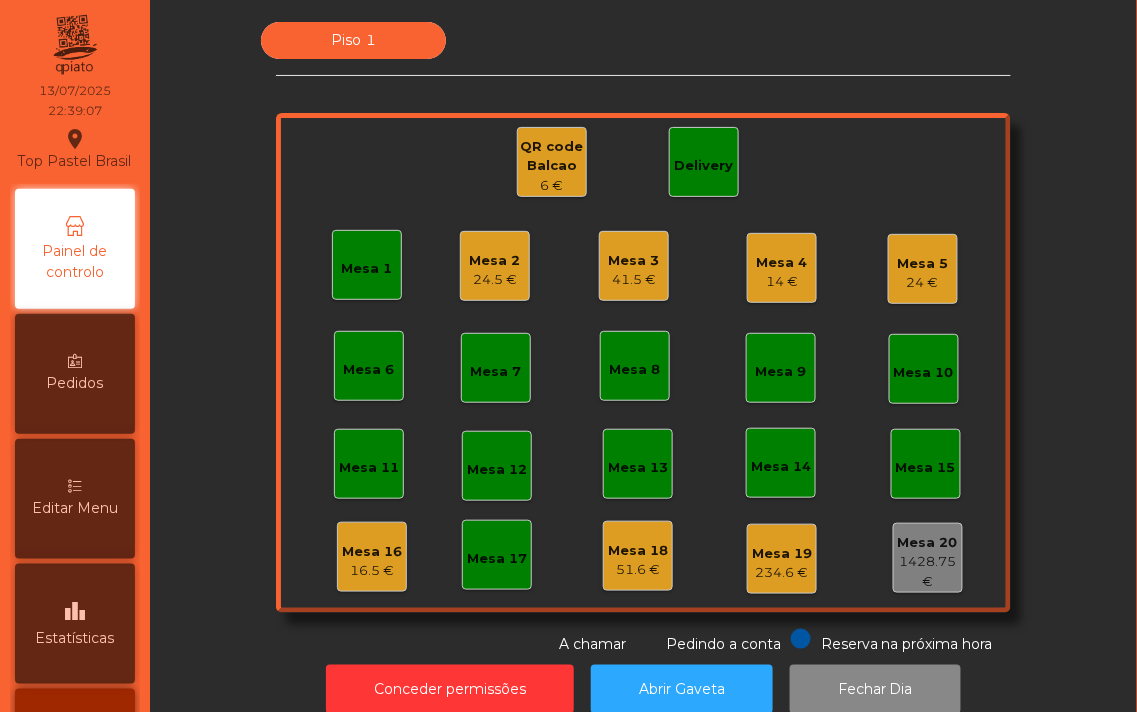 click on "14 €" 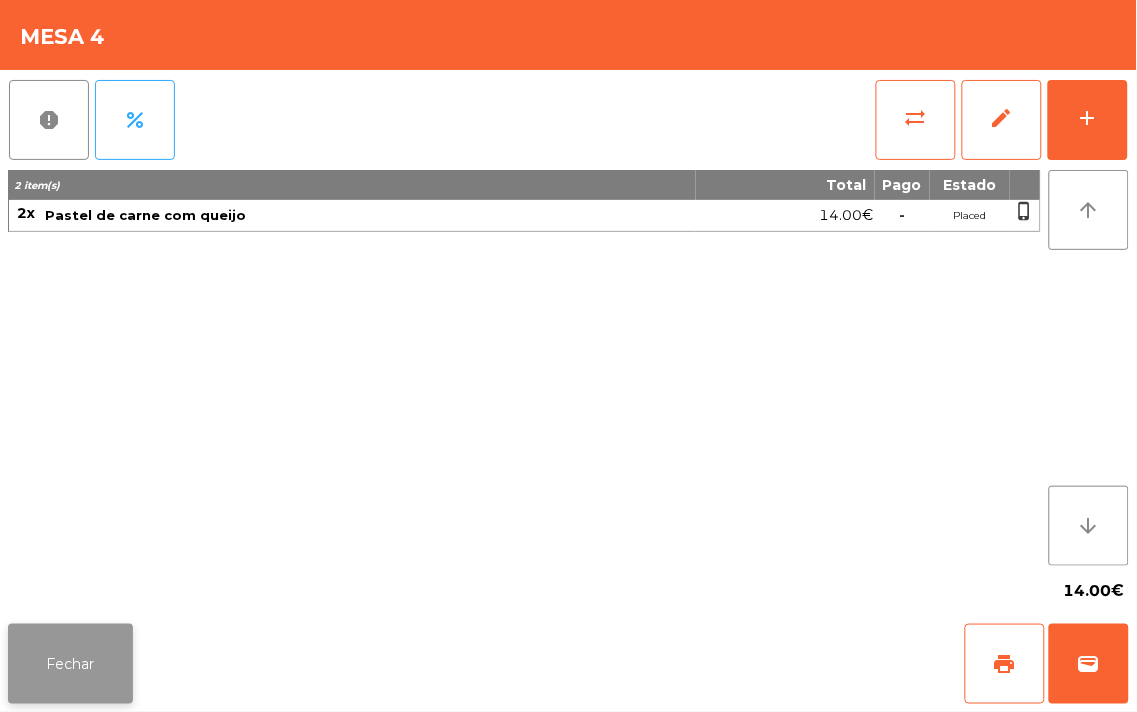click on "Fechar" 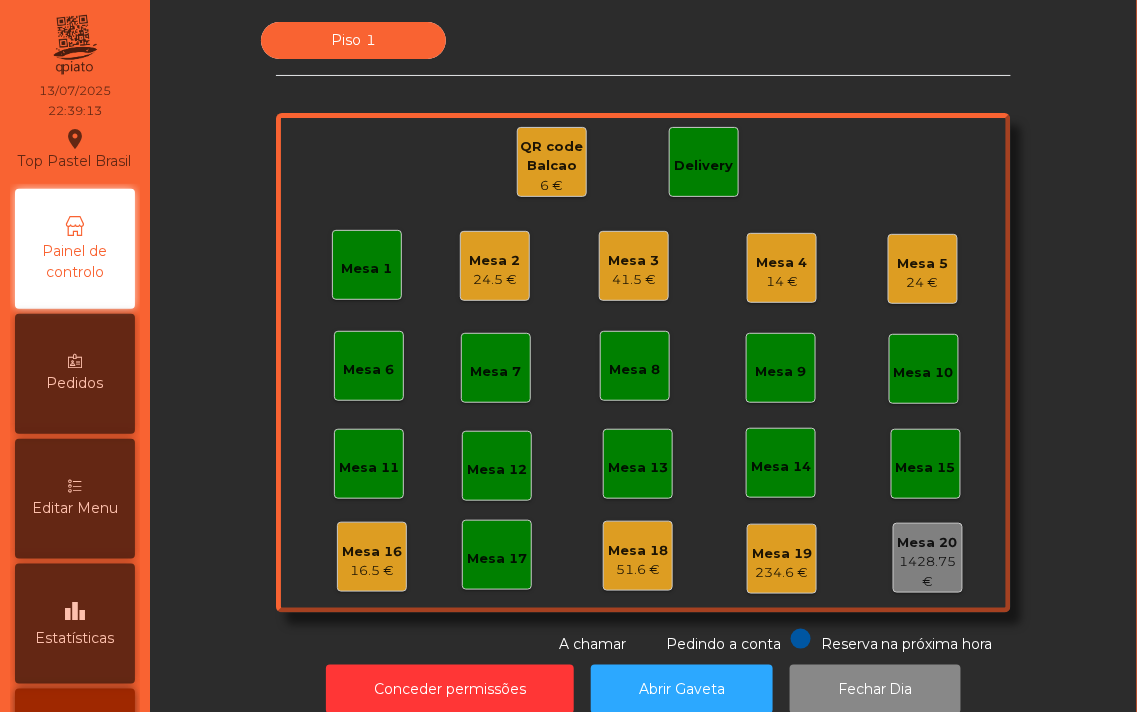 click on "Mesa 1" 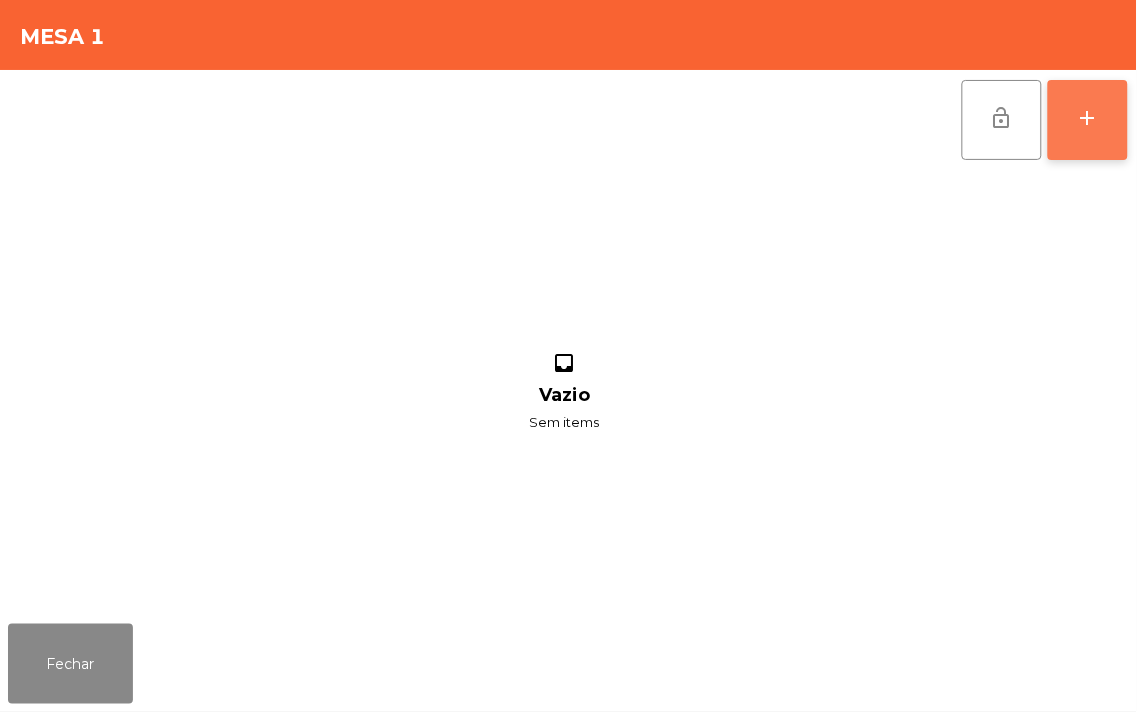 click on "add" 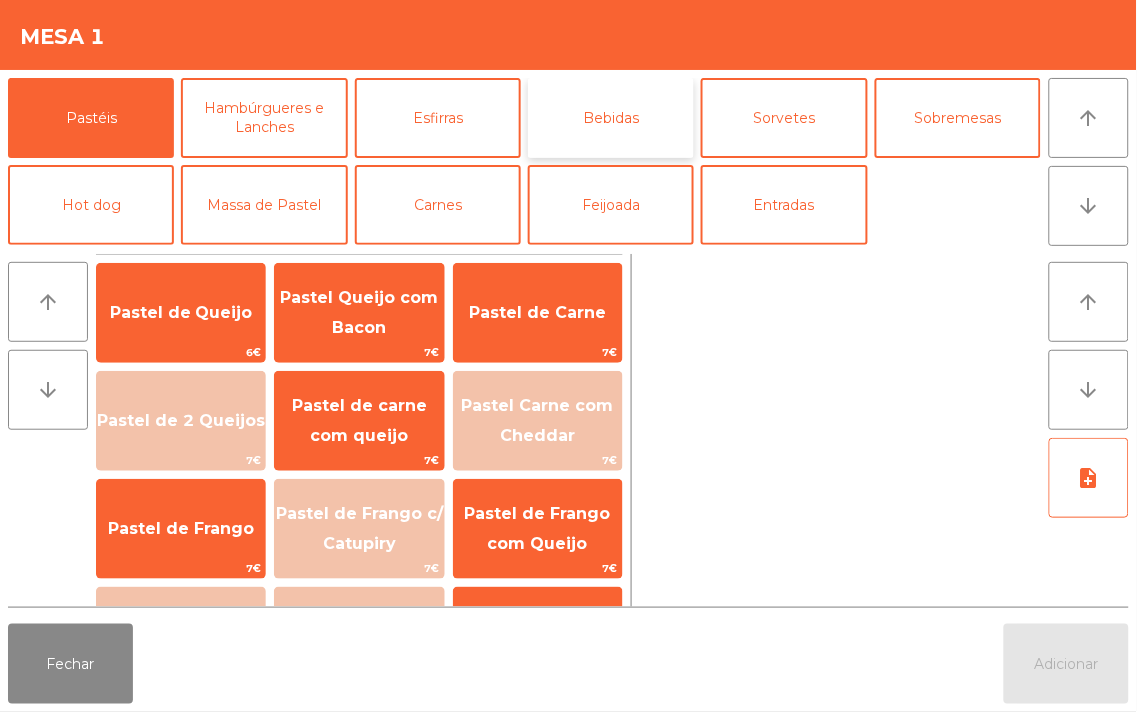 click on "Bebidas" 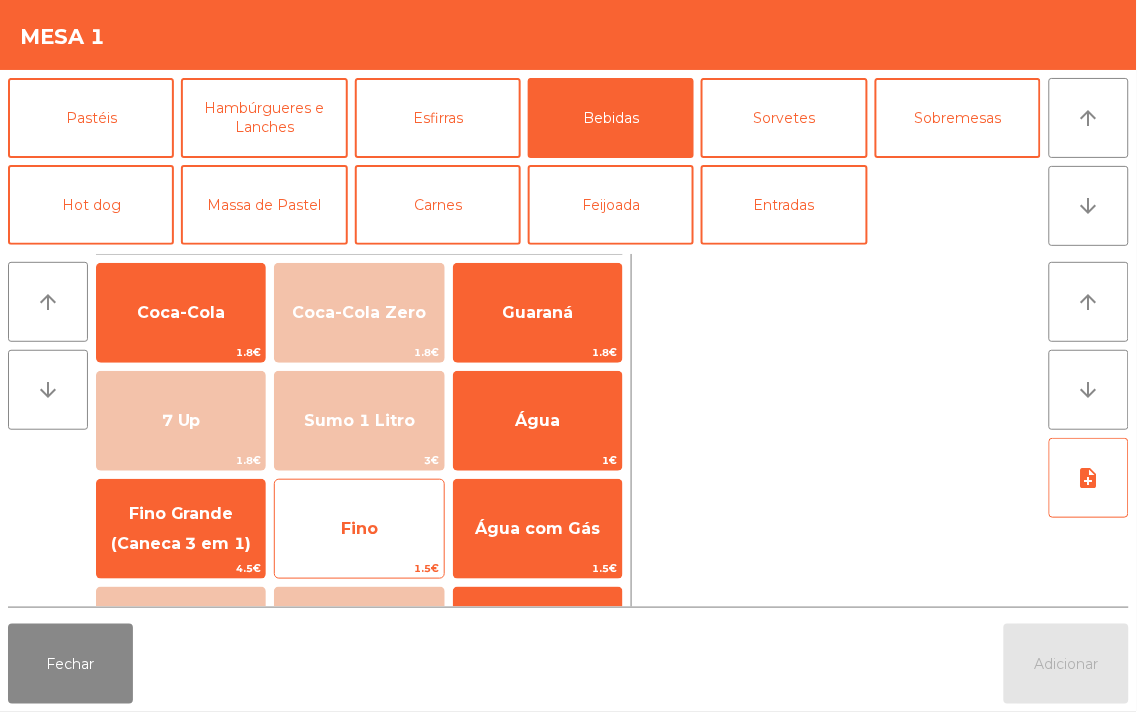 click on "Fino" 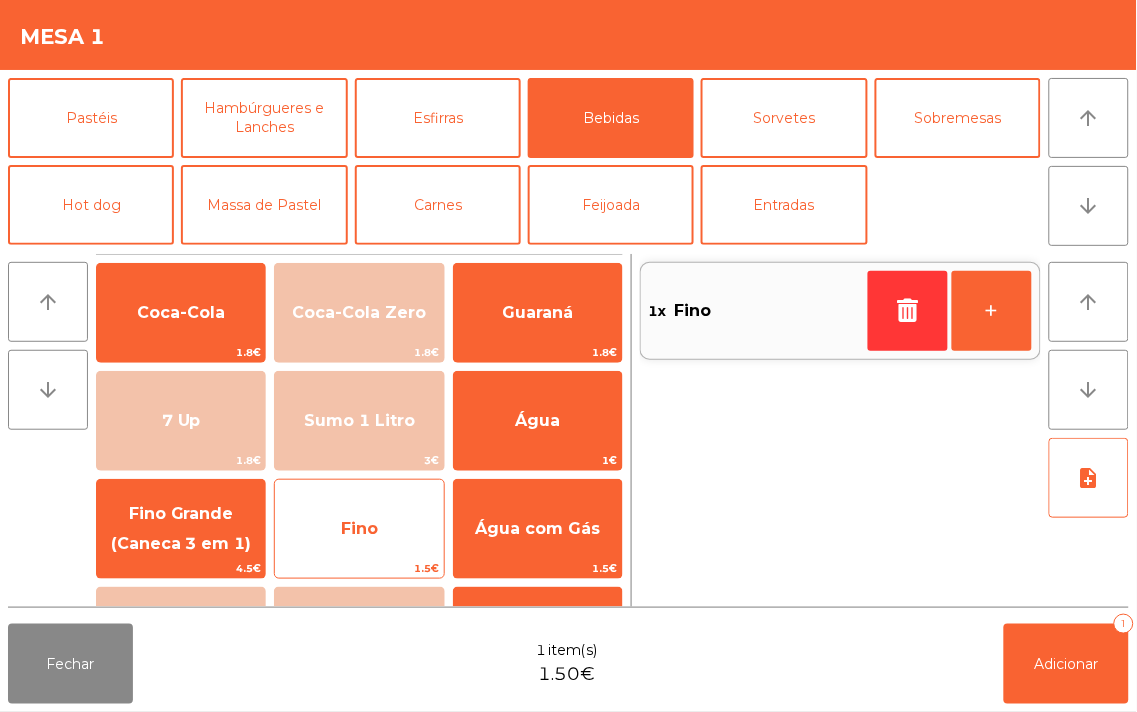 click on "Fino" 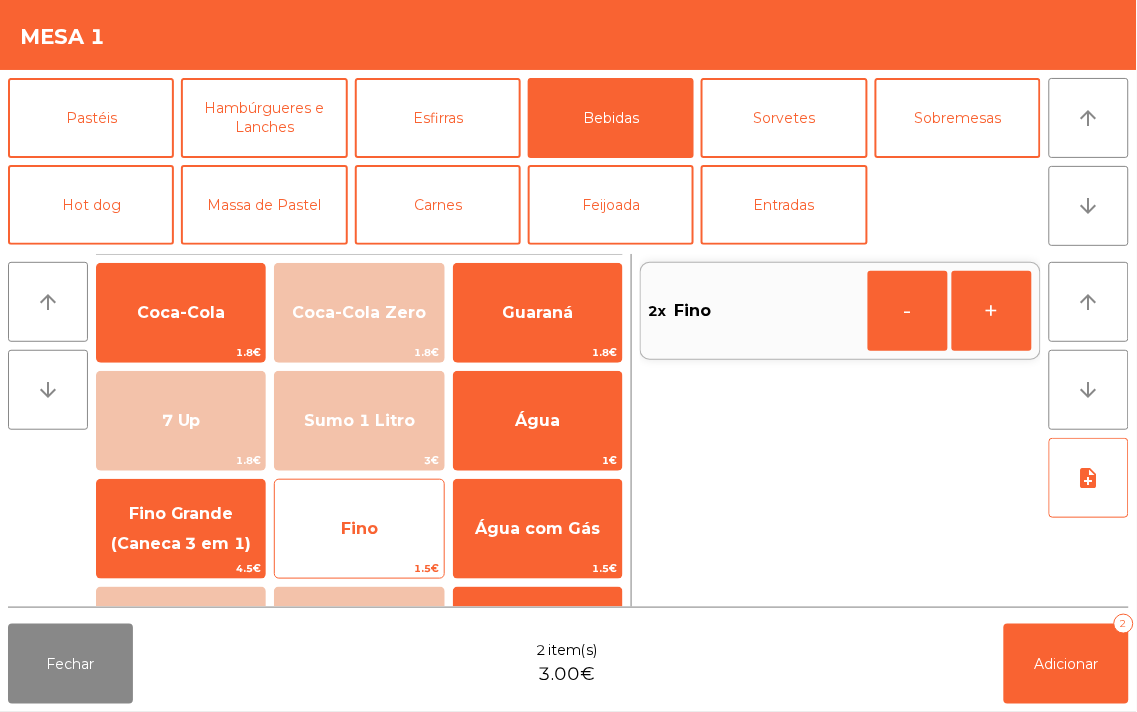 click on "Fino" 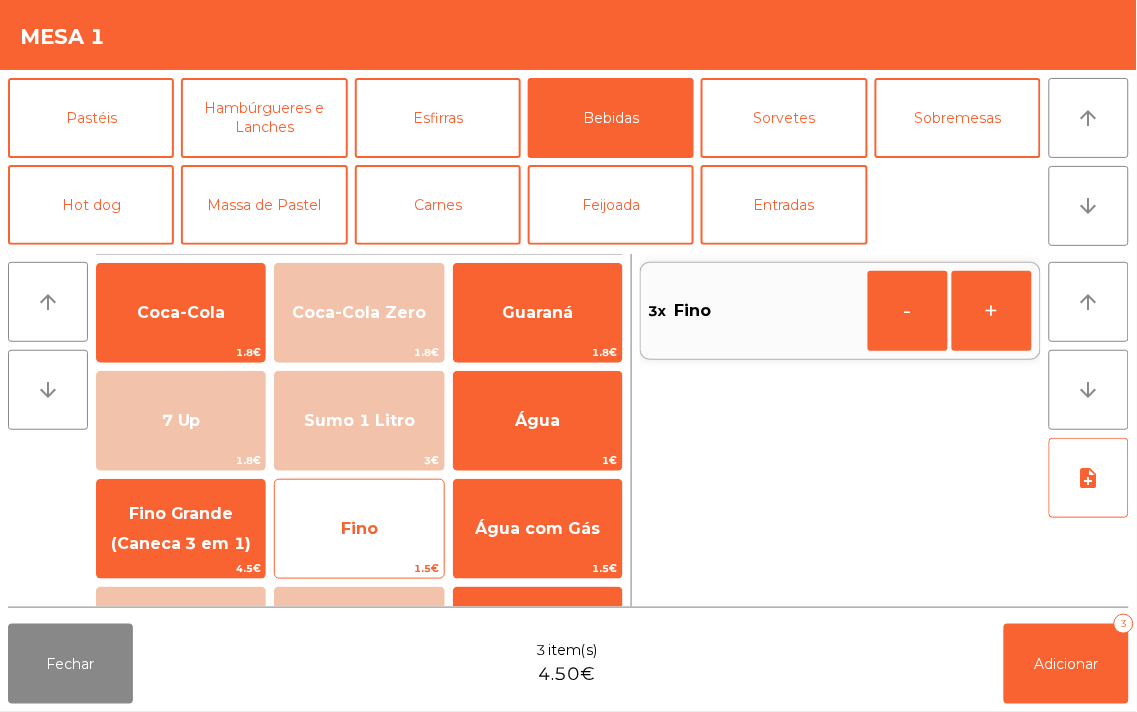 click on "Fino" 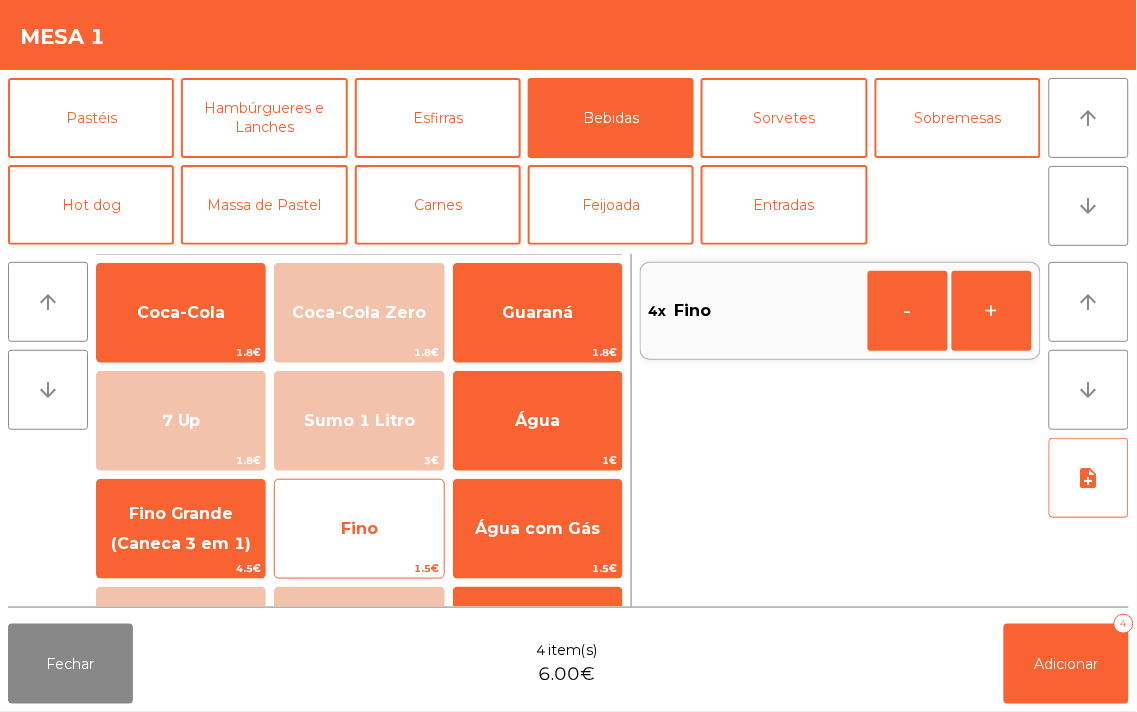 click on "Fino" 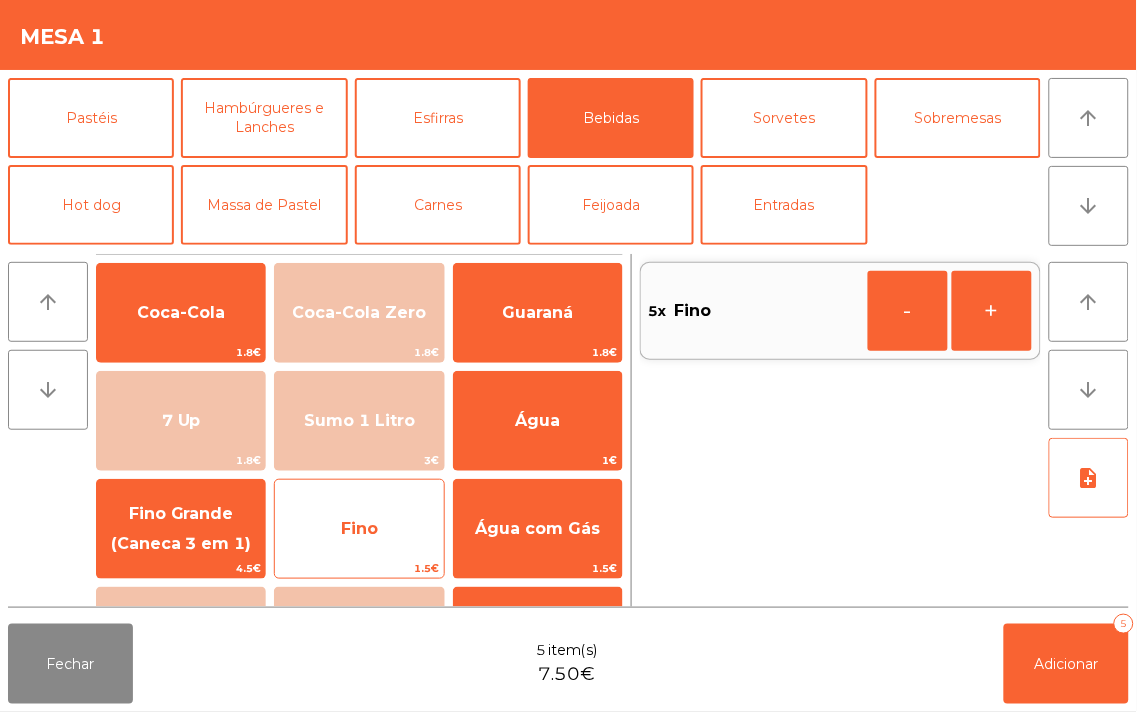 click on "Fino" 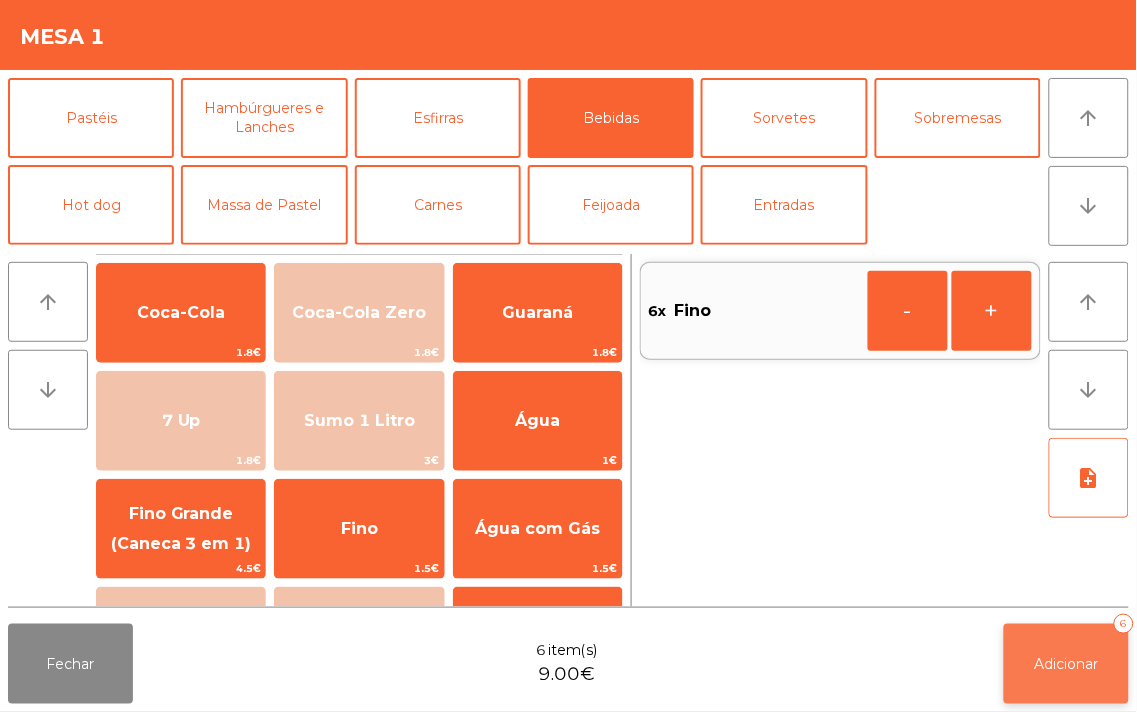 click on "Adicionar" 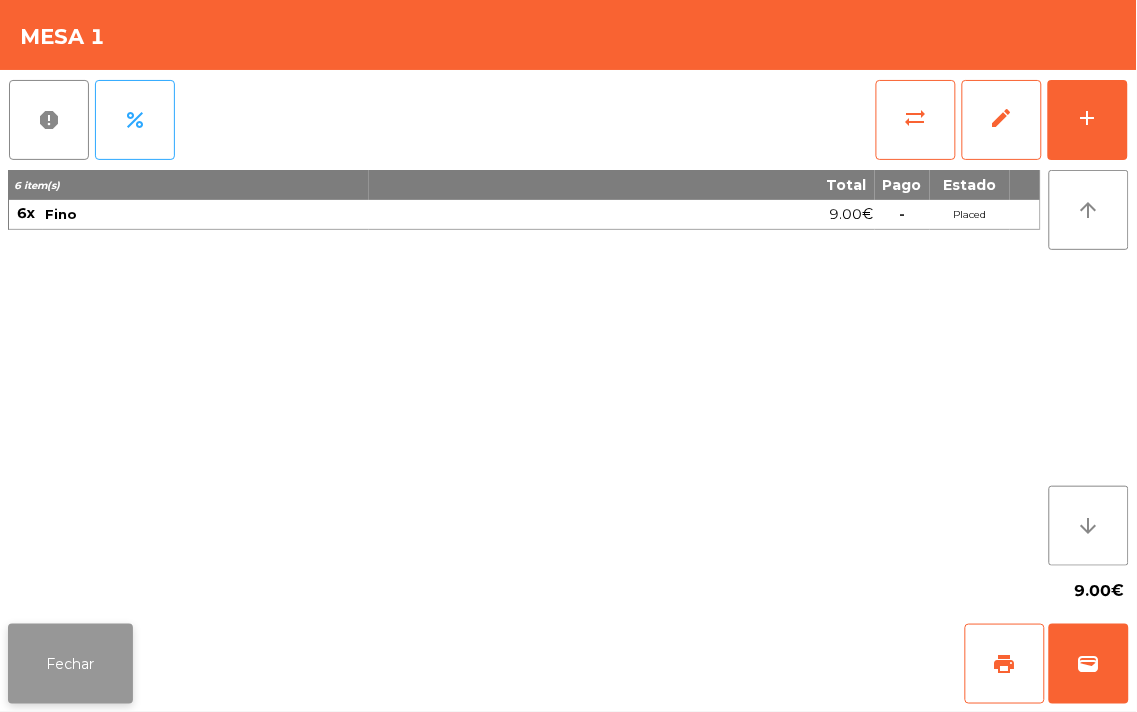 click on "Fechar" 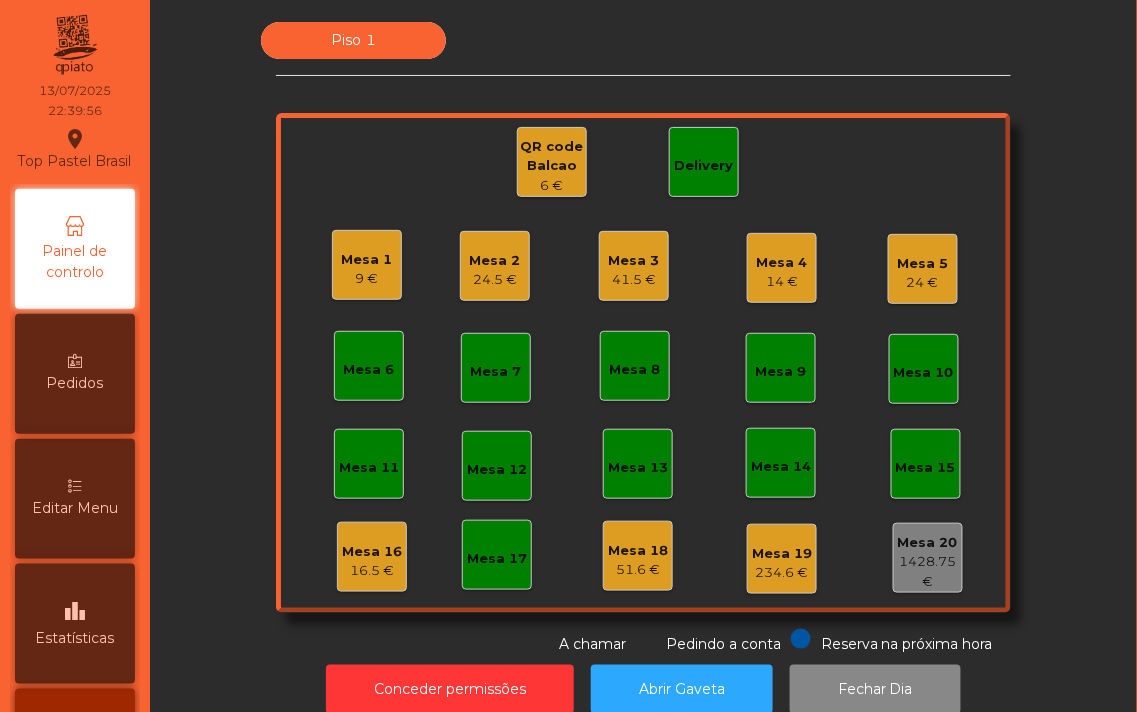 click on "Mesa 4" 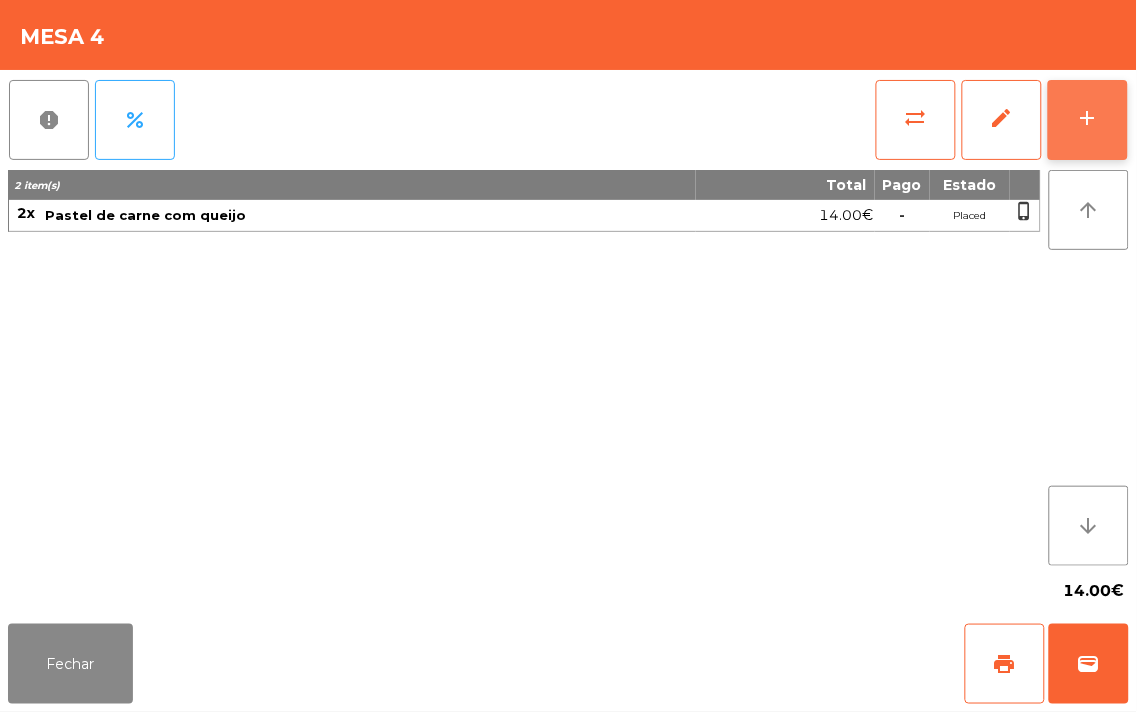 click on "add" 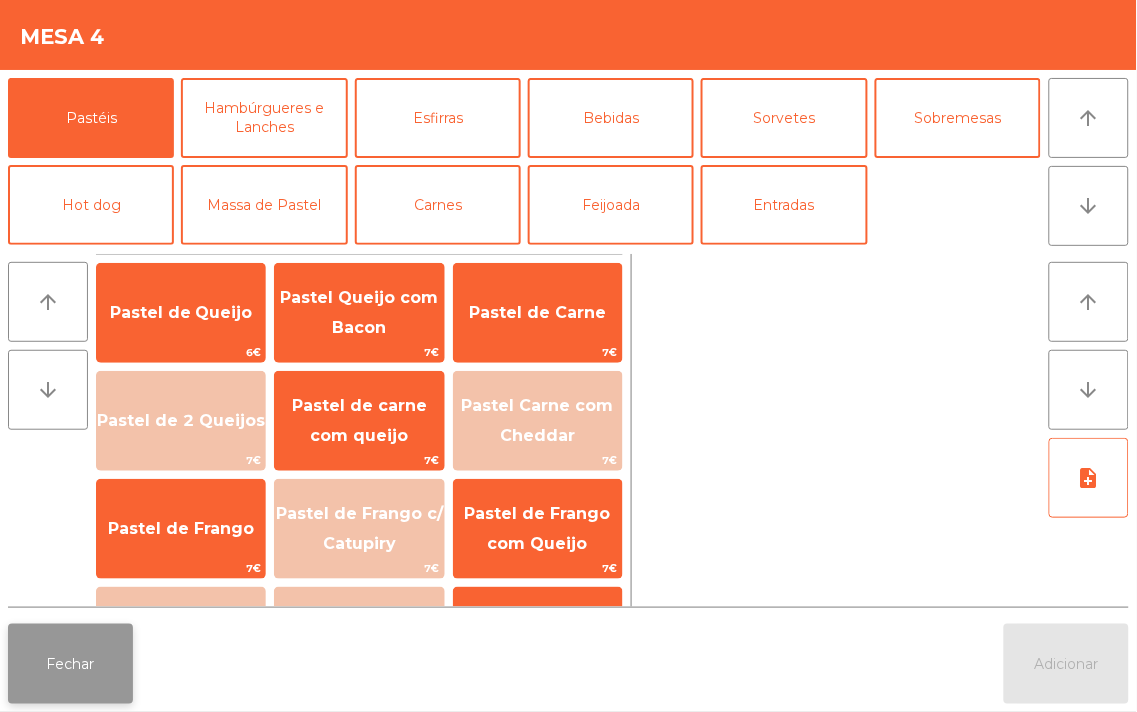 click on "Fechar" 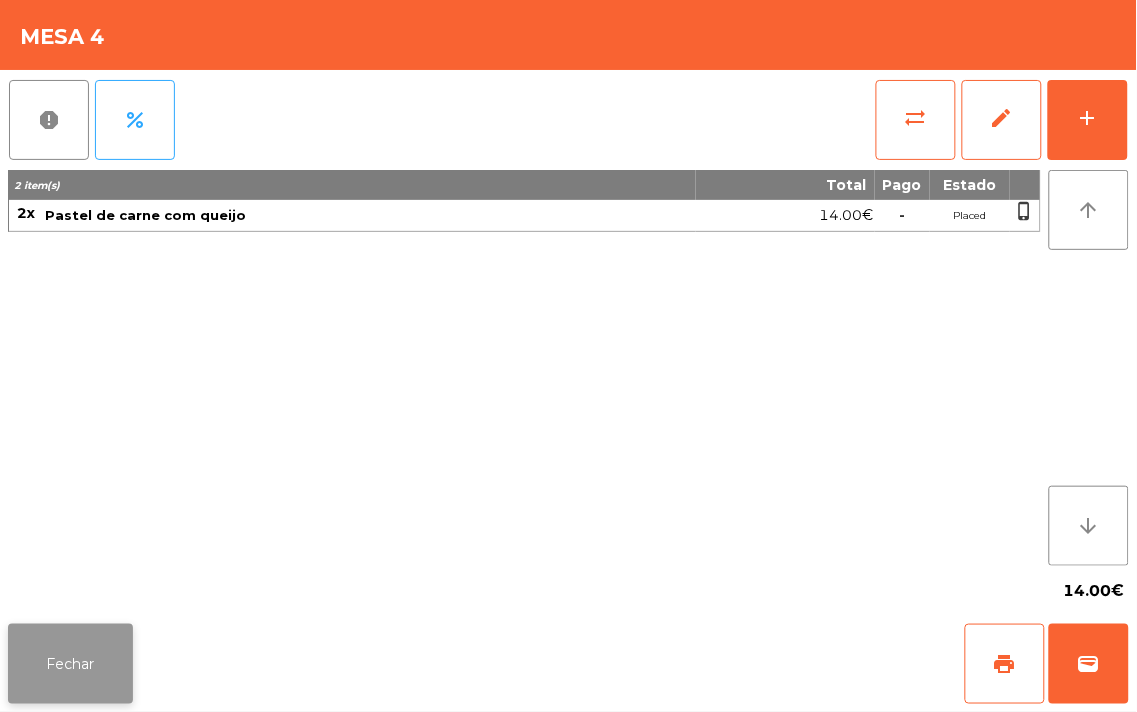 click on "Fechar" 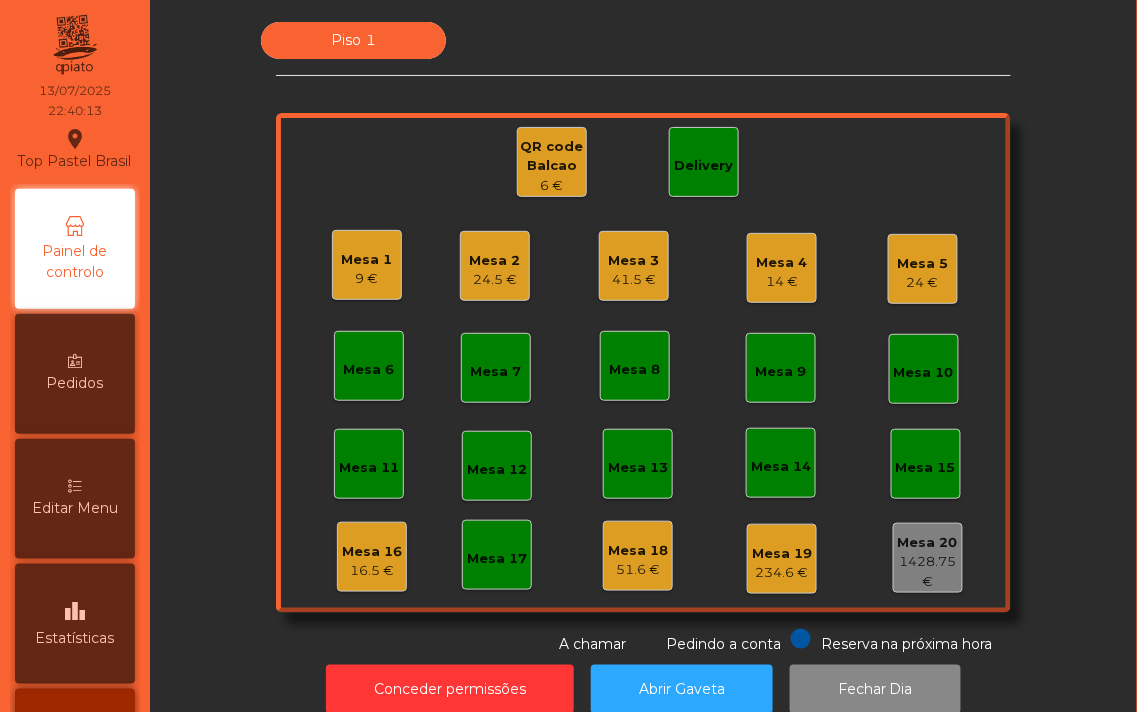 click on "Mesa 2" 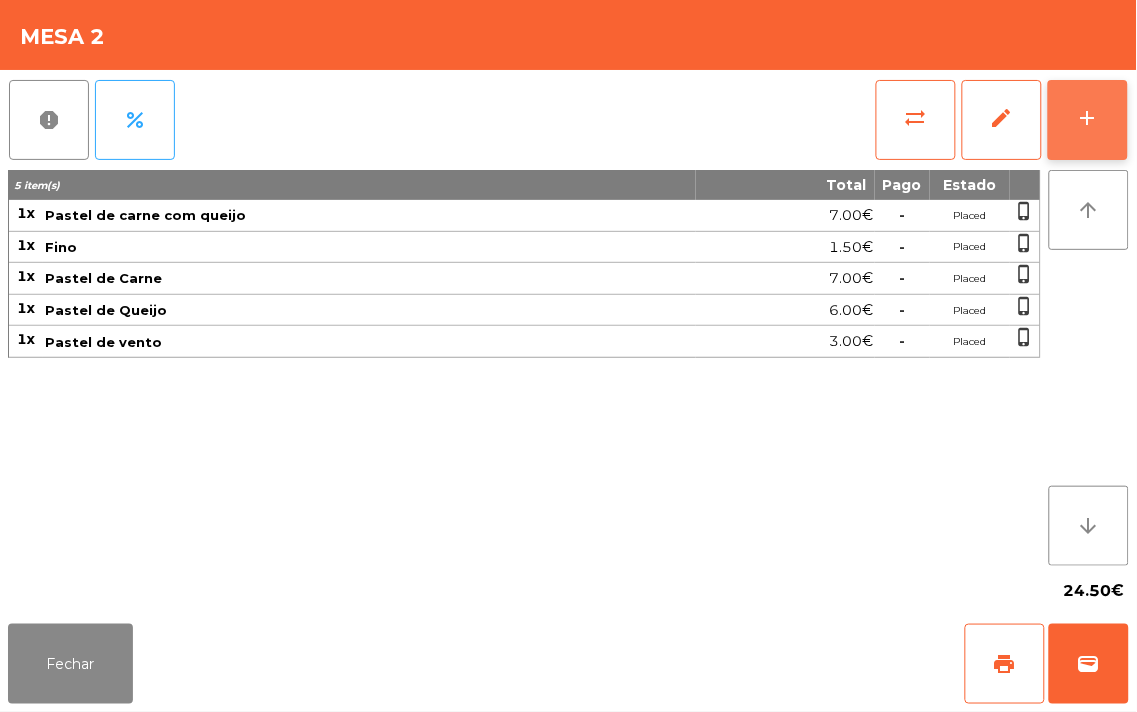 click on "add" 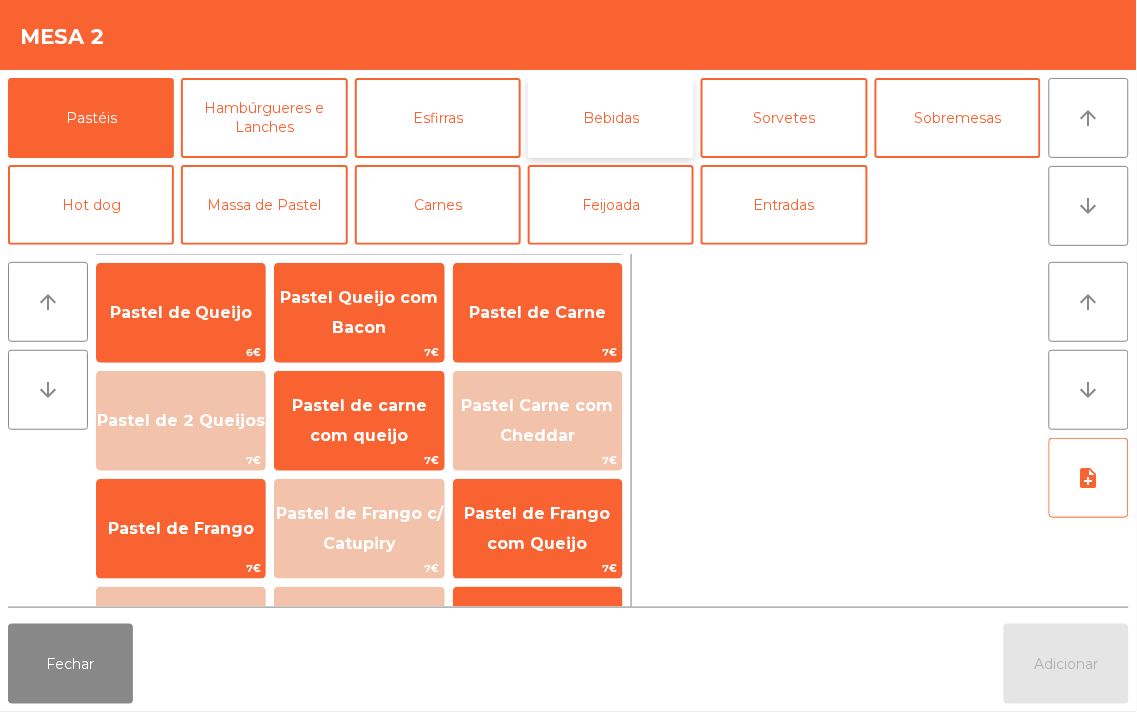 click on "Bebidas" 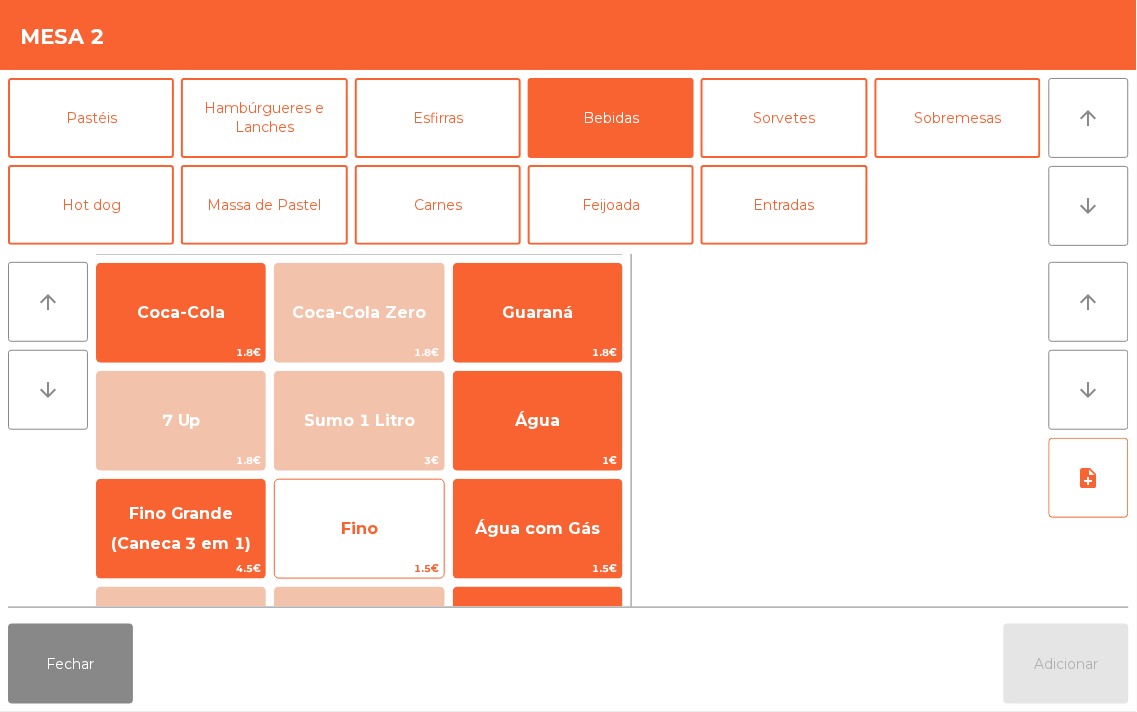 click on "Fino" 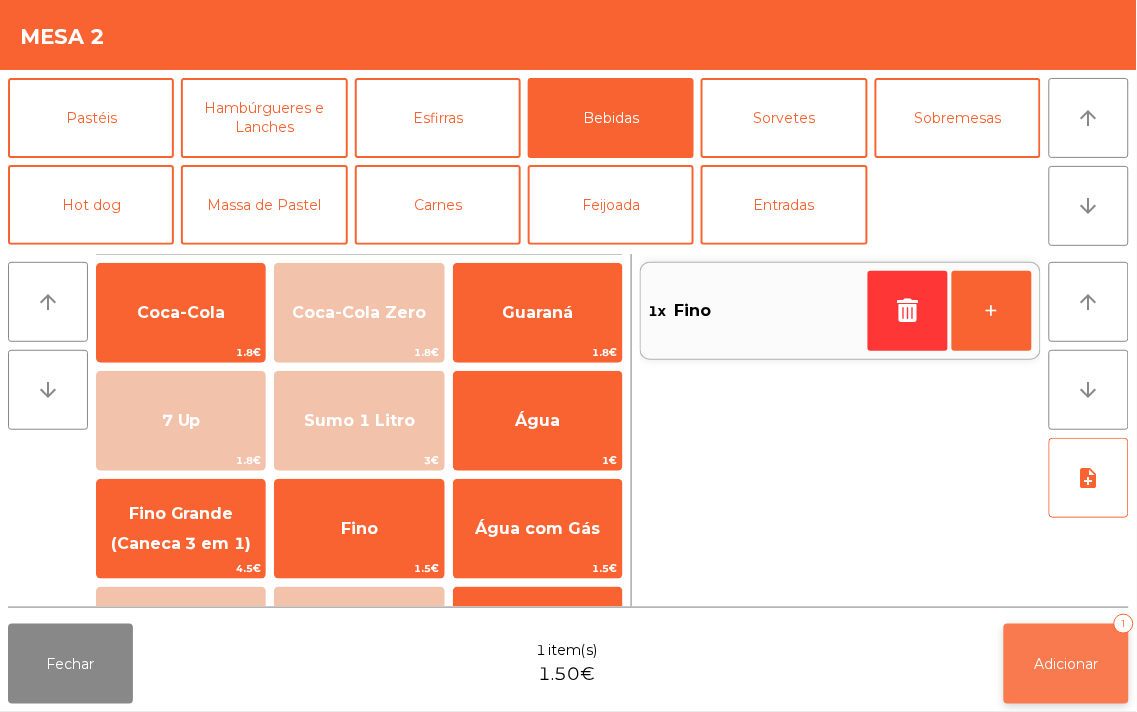 click on "Adicionar" 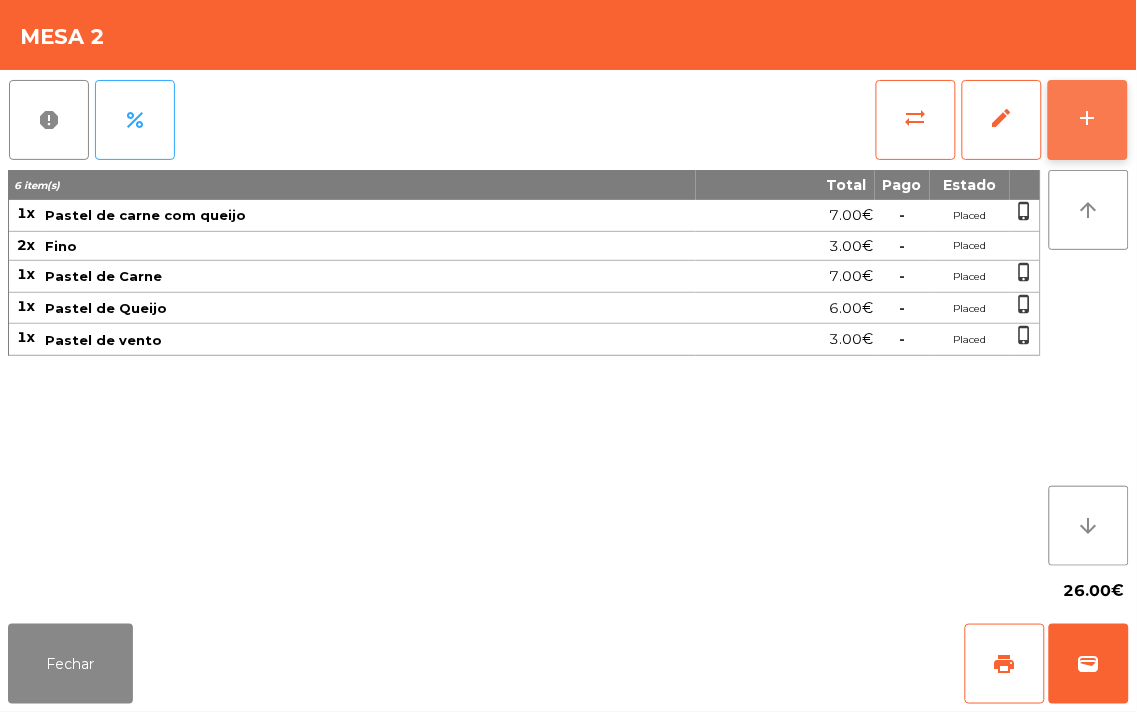 click on "add" 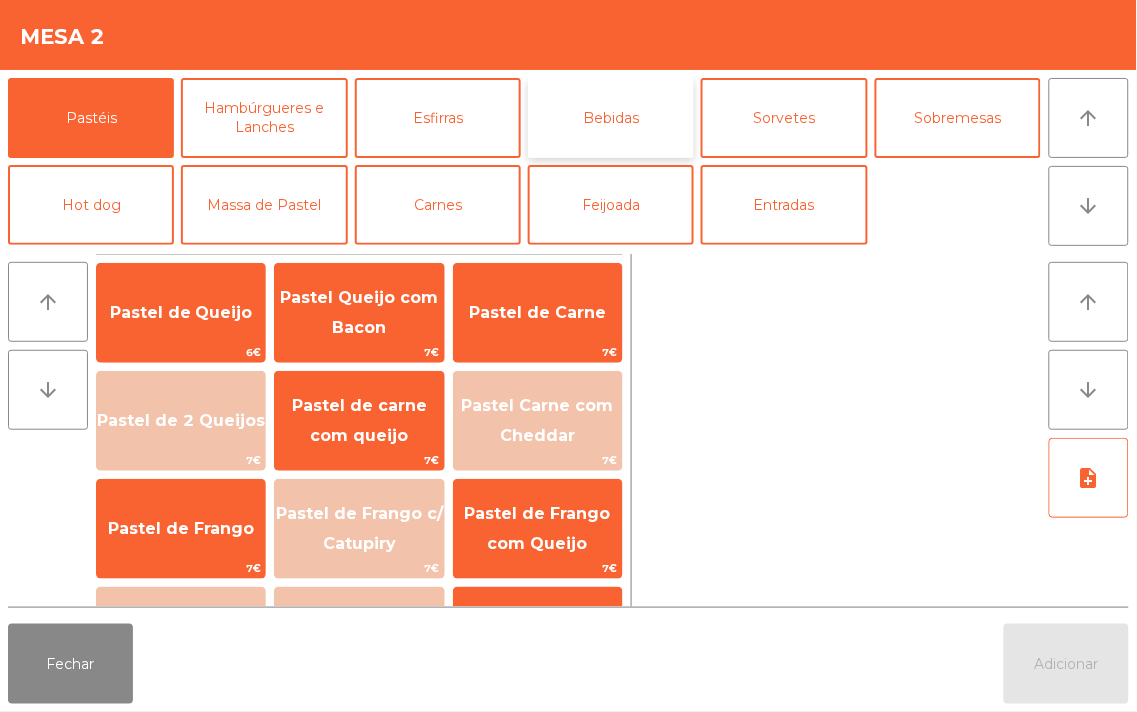 click on "Bebidas" 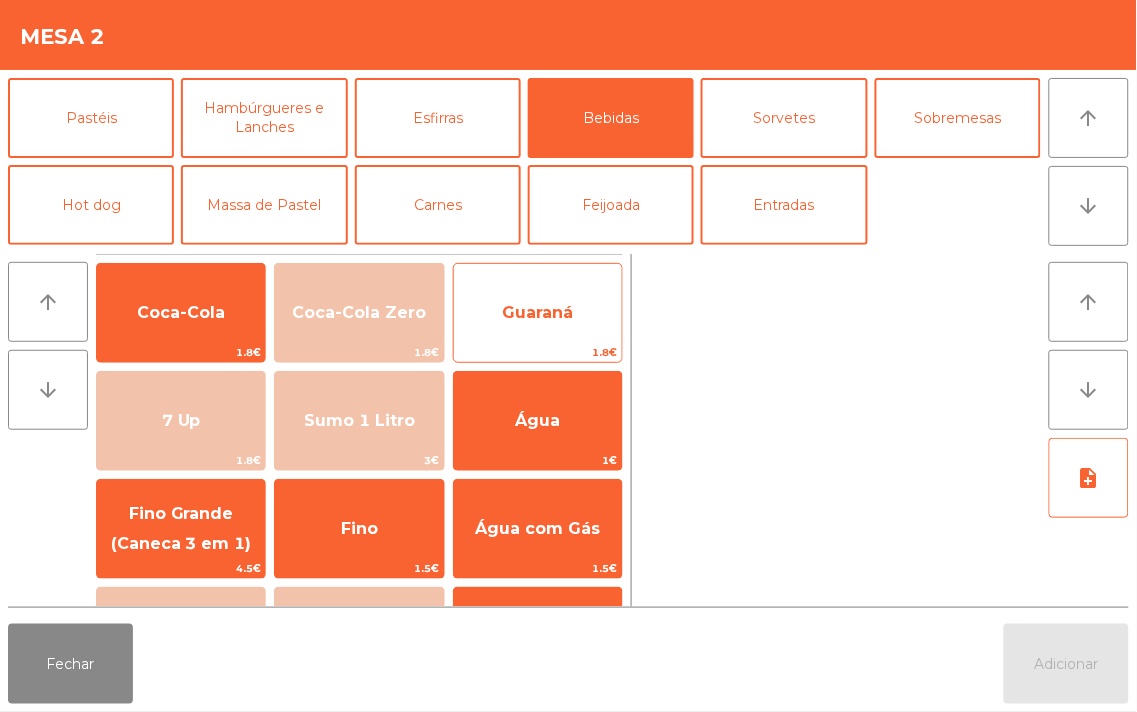 click on "Guaraná   1.8€" 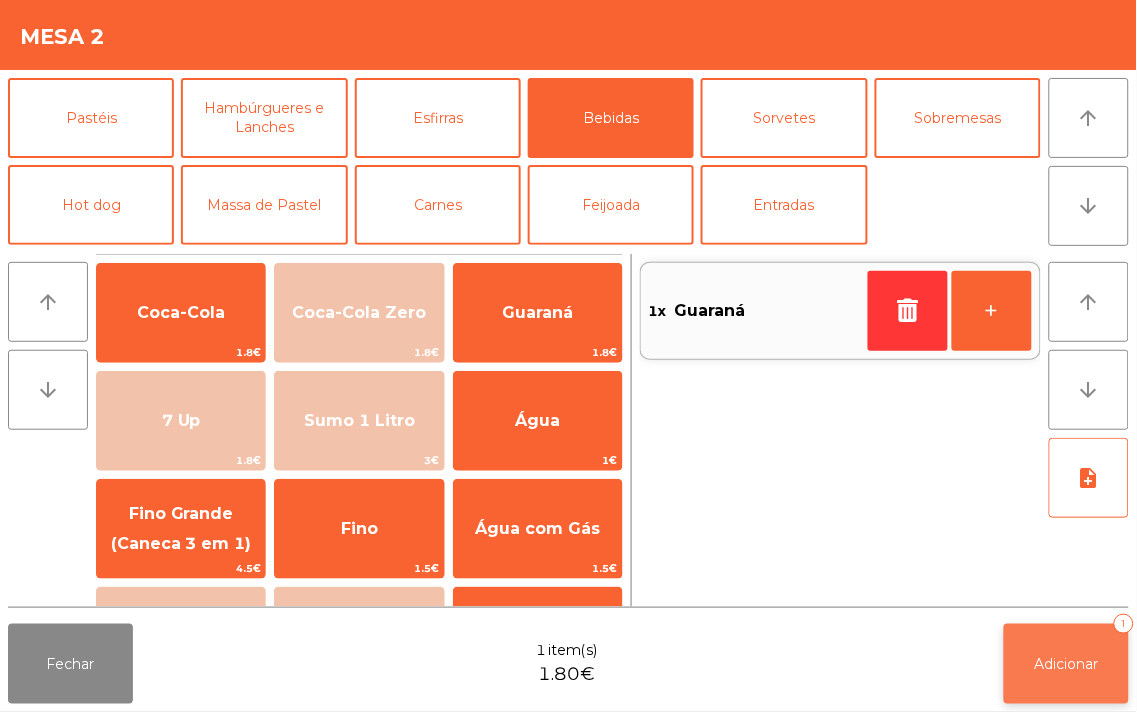 click on "Adicionar   1" 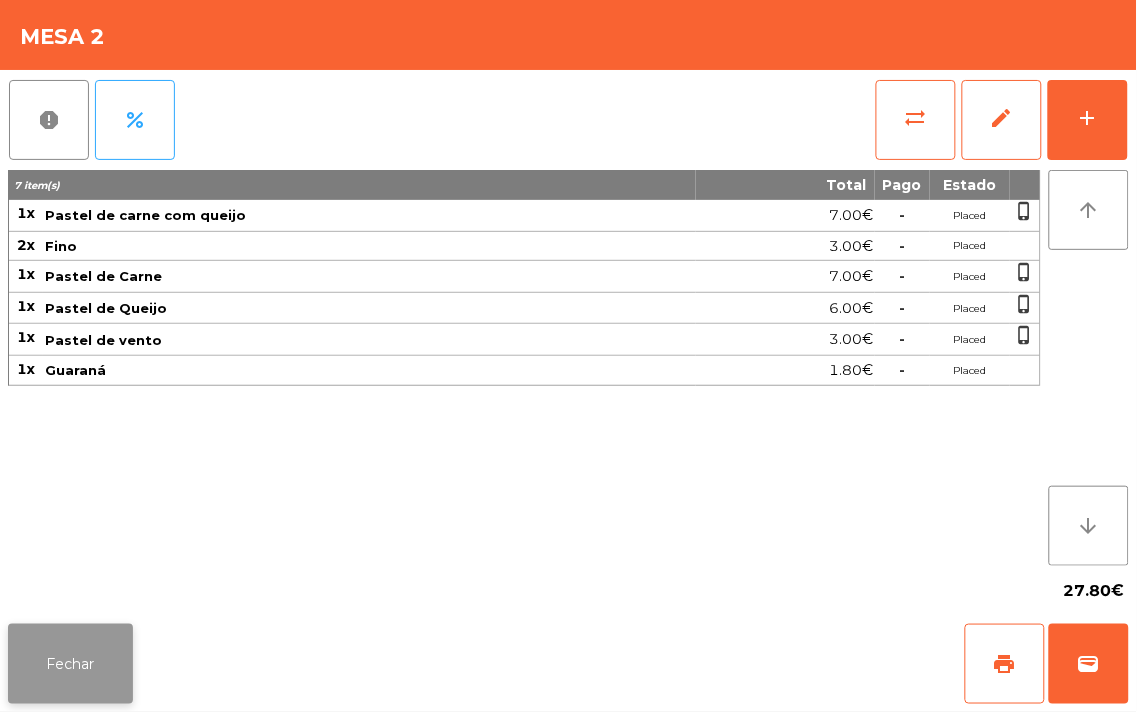click on "Fechar" 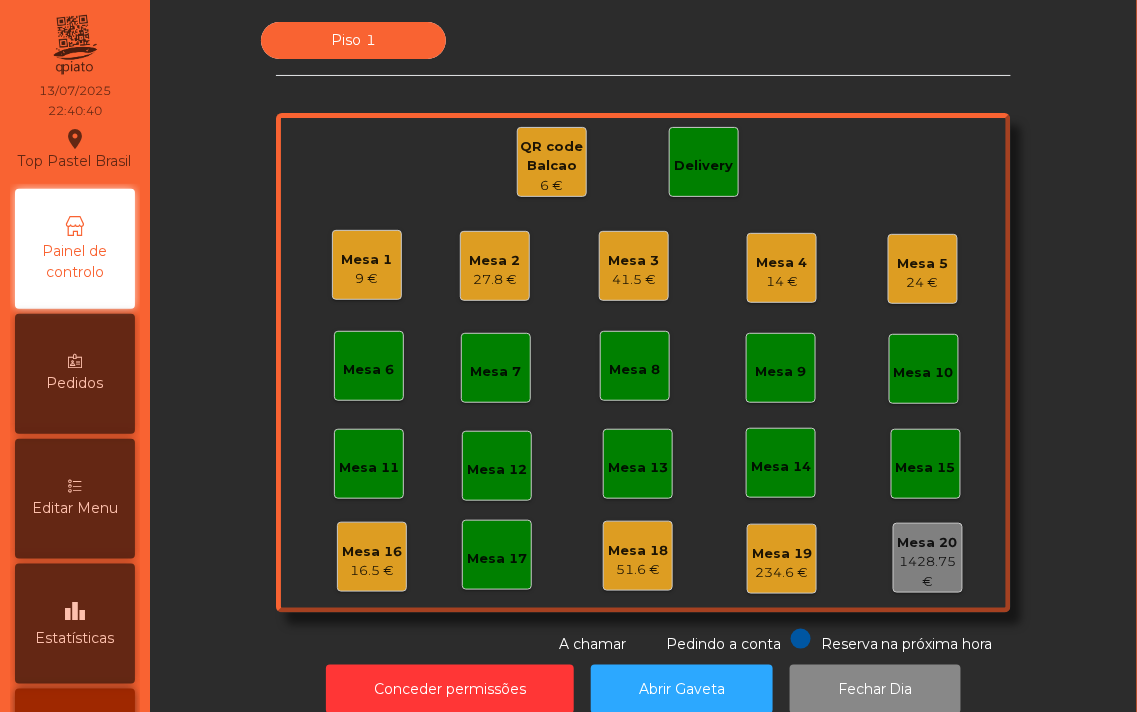 click on "9 €" 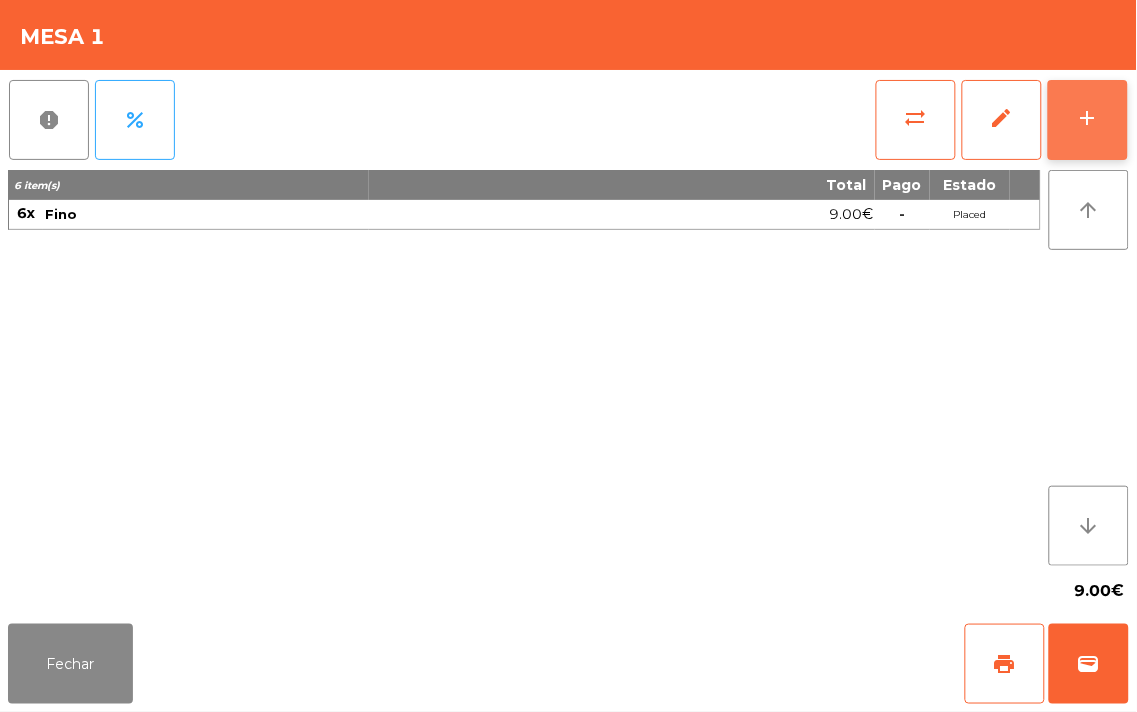 click on "add" 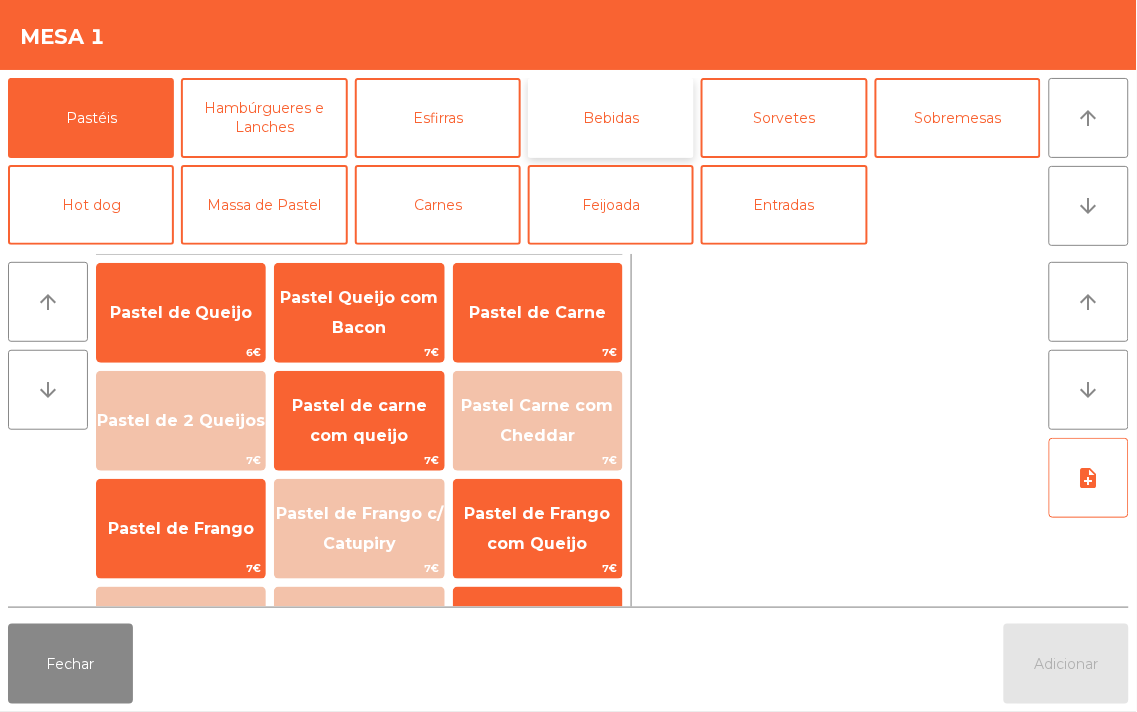 click on "Bebidas" 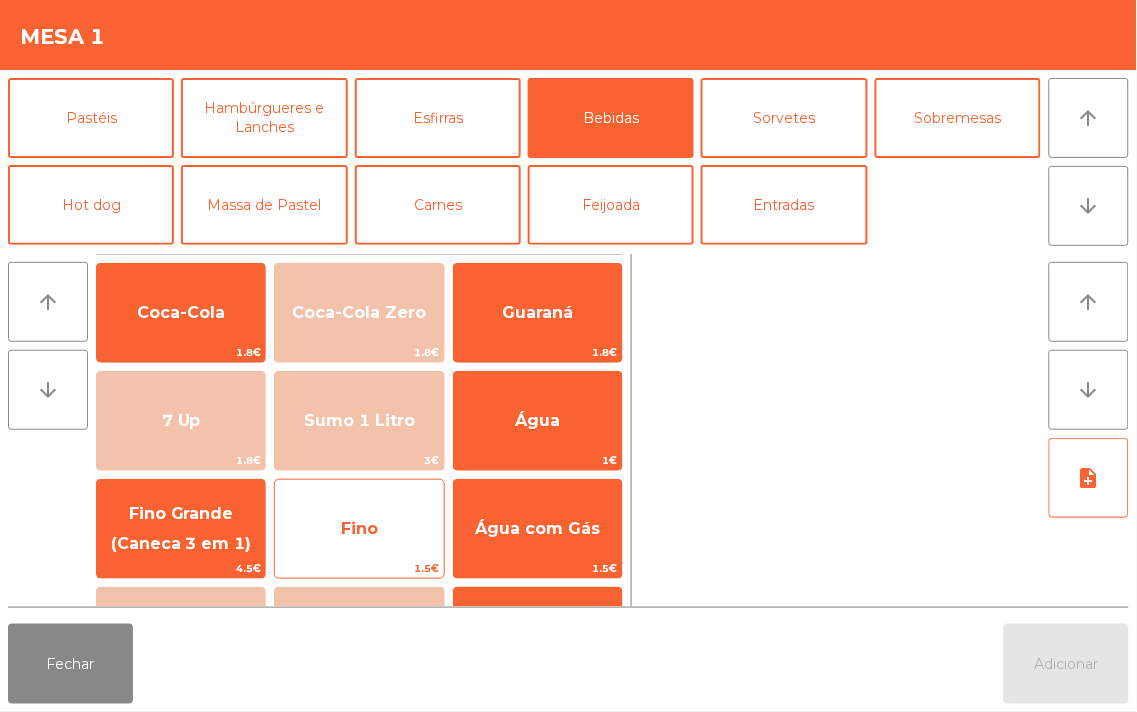 click on "Fino" 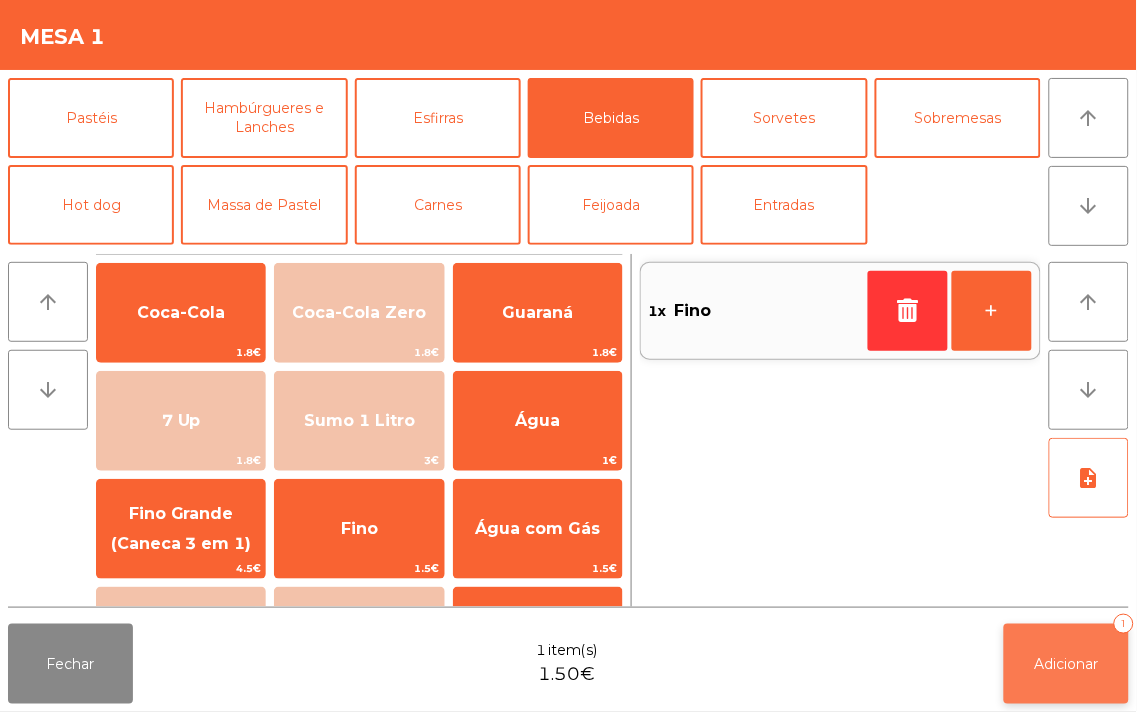 click on "Adicionar   1" 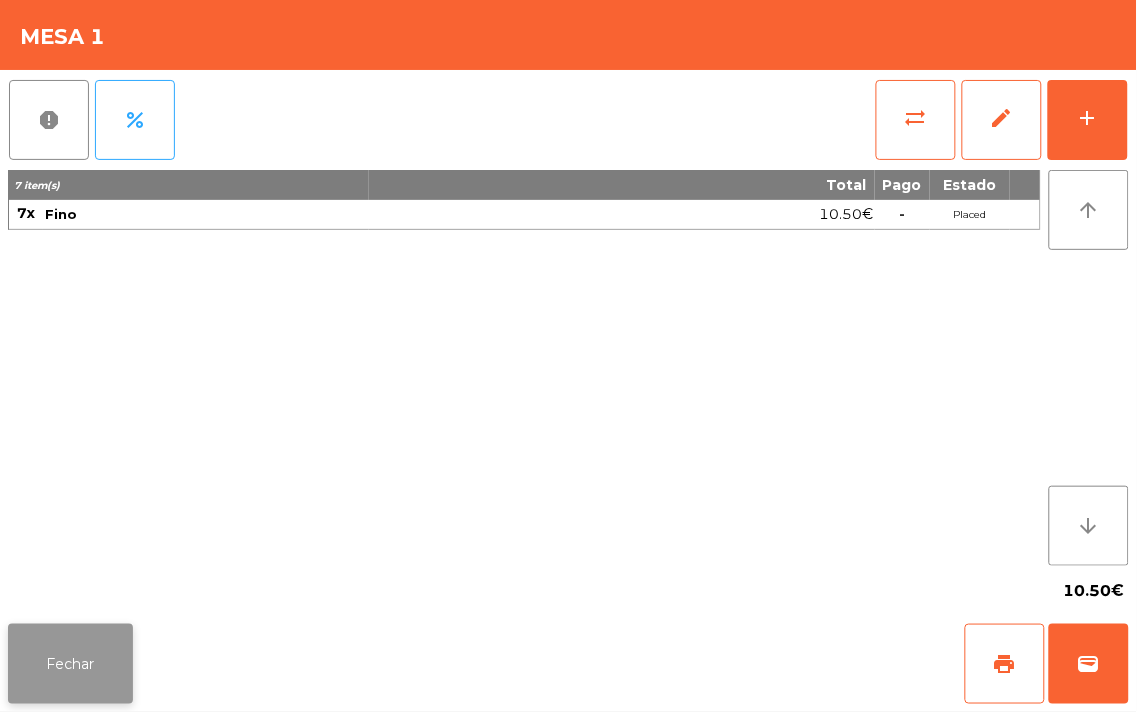 click on "Fechar" 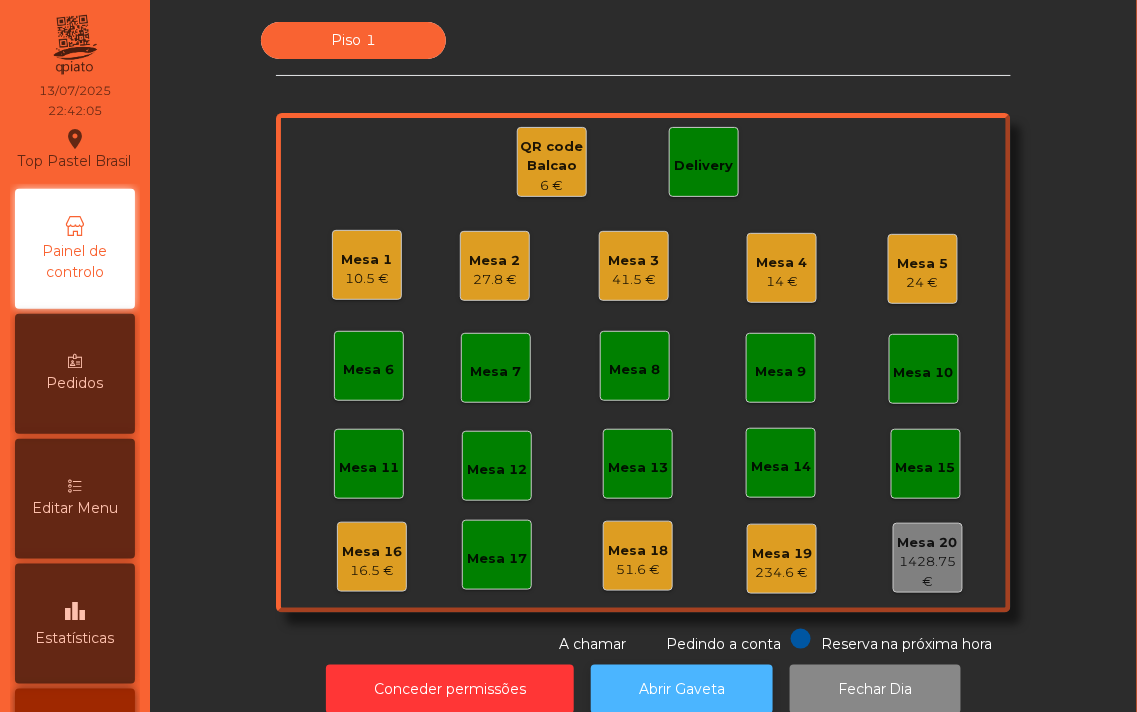 click on "Abrir Gaveta" 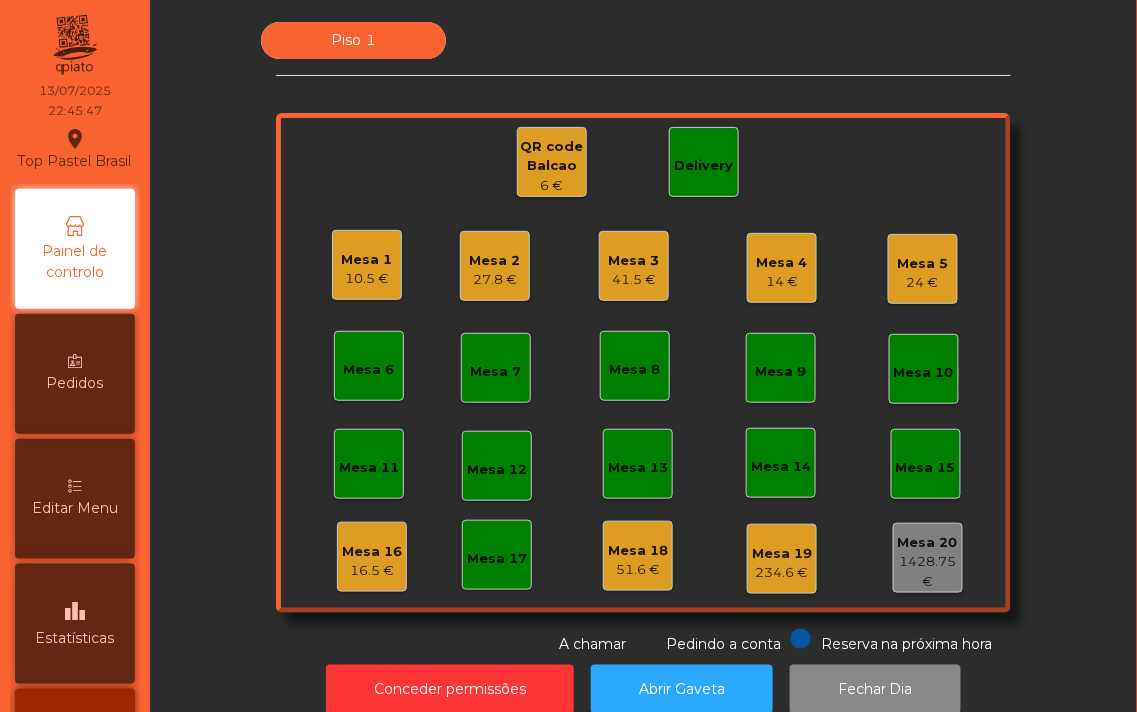 click on "Editar Menu" at bounding box center [75, 499] 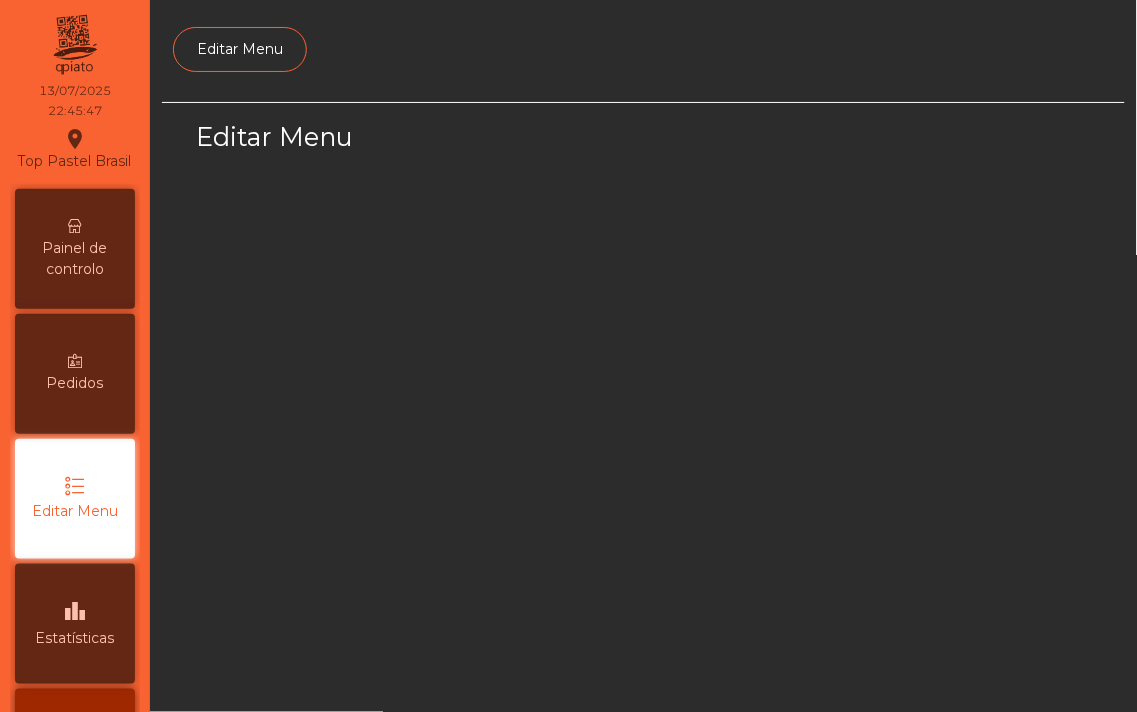 scroll, scrollTop: 127, scrollLeft: 0, axis: vertical 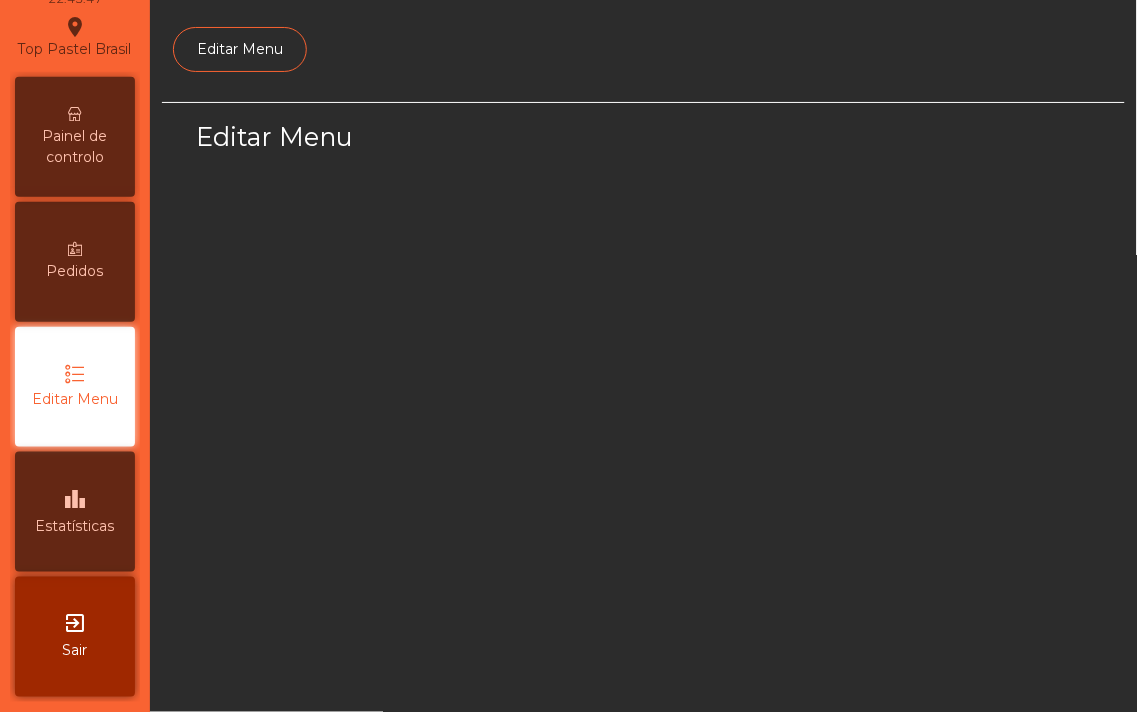 select on "*" 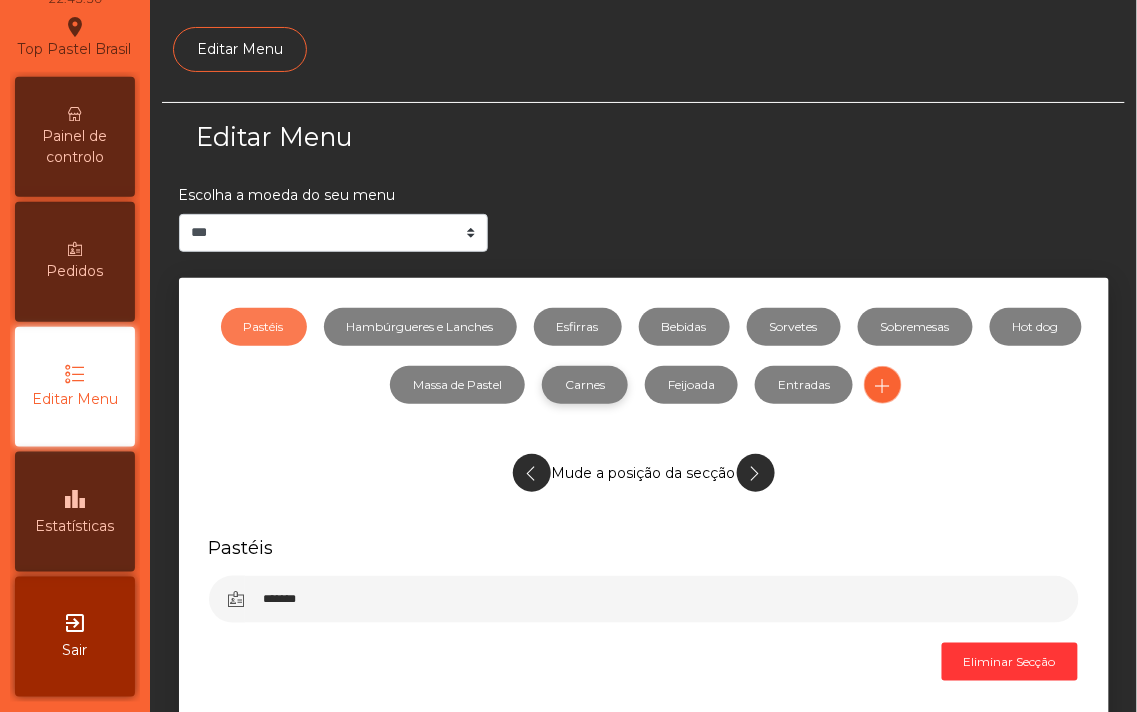 click on "Carnes" at bounding box center (585, 385) 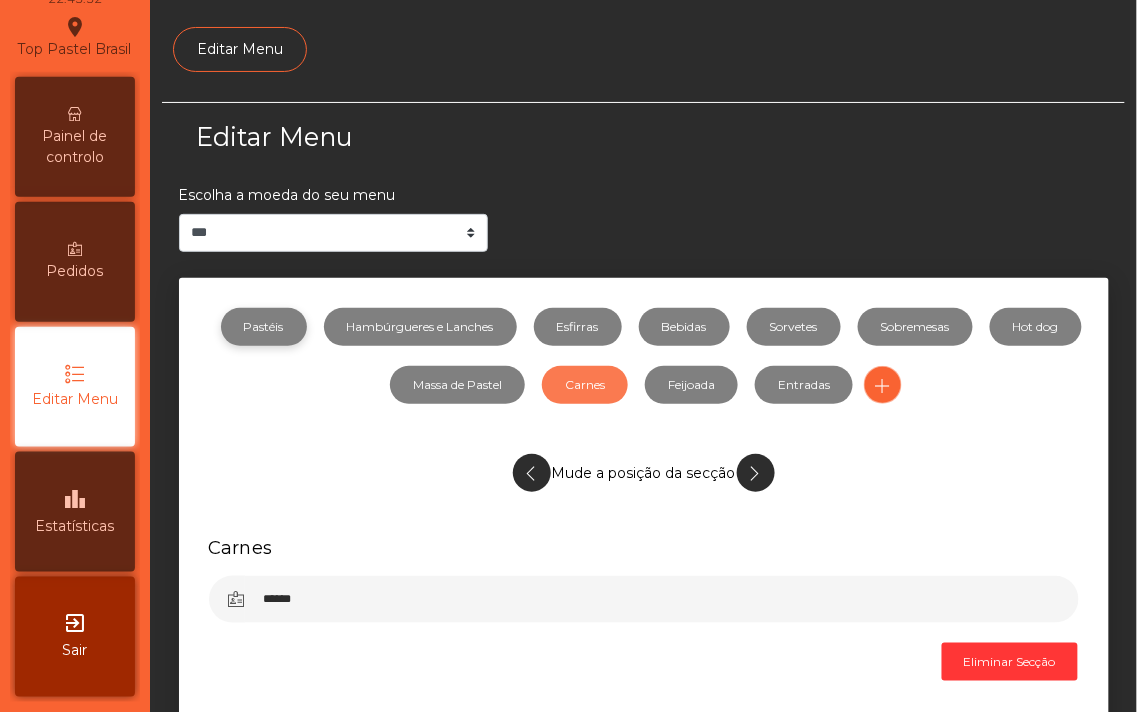 click on "Pastéis" at bounding box center (264, 327) 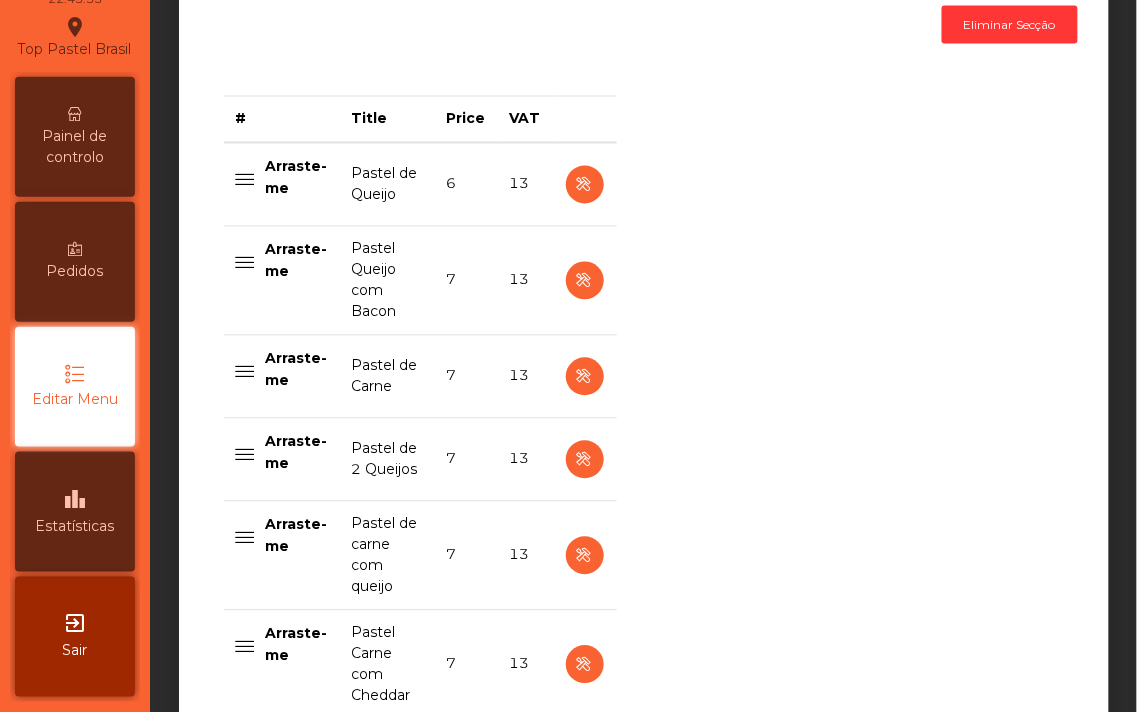 scroll, scrollTop: 635, scrollLeft: 0, axis: vertical 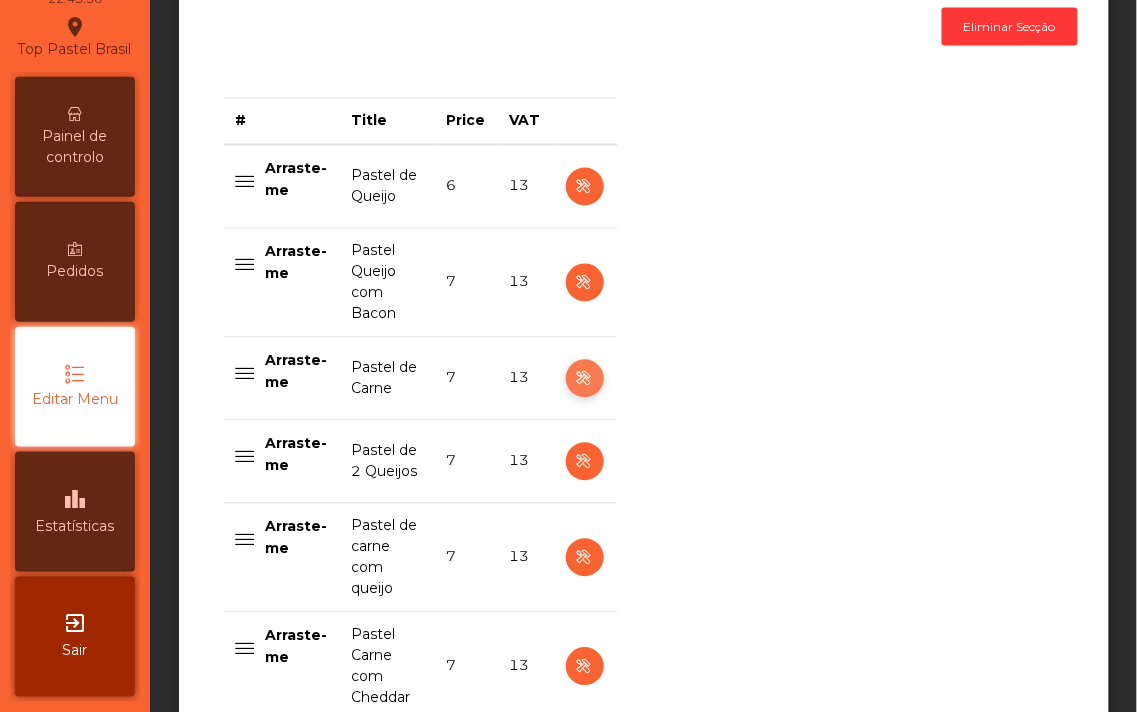 click at bounding box center (584, 379) 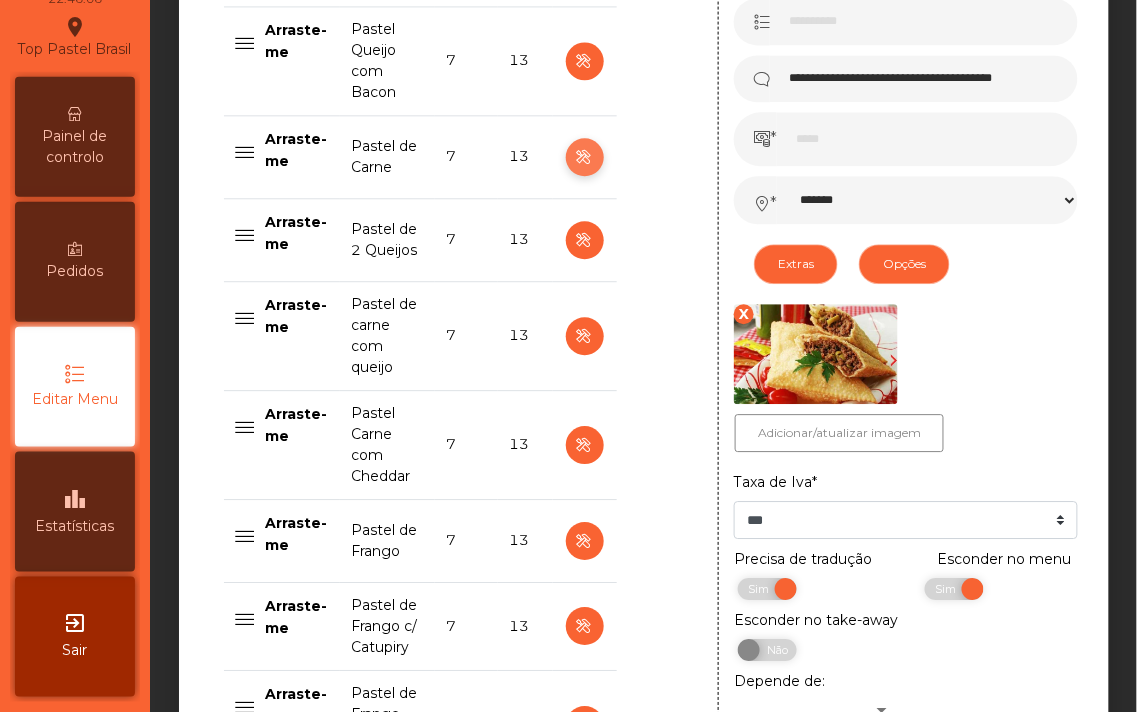 scroll, scrollTop: 833, scrollLeft: 0, axis: vertical 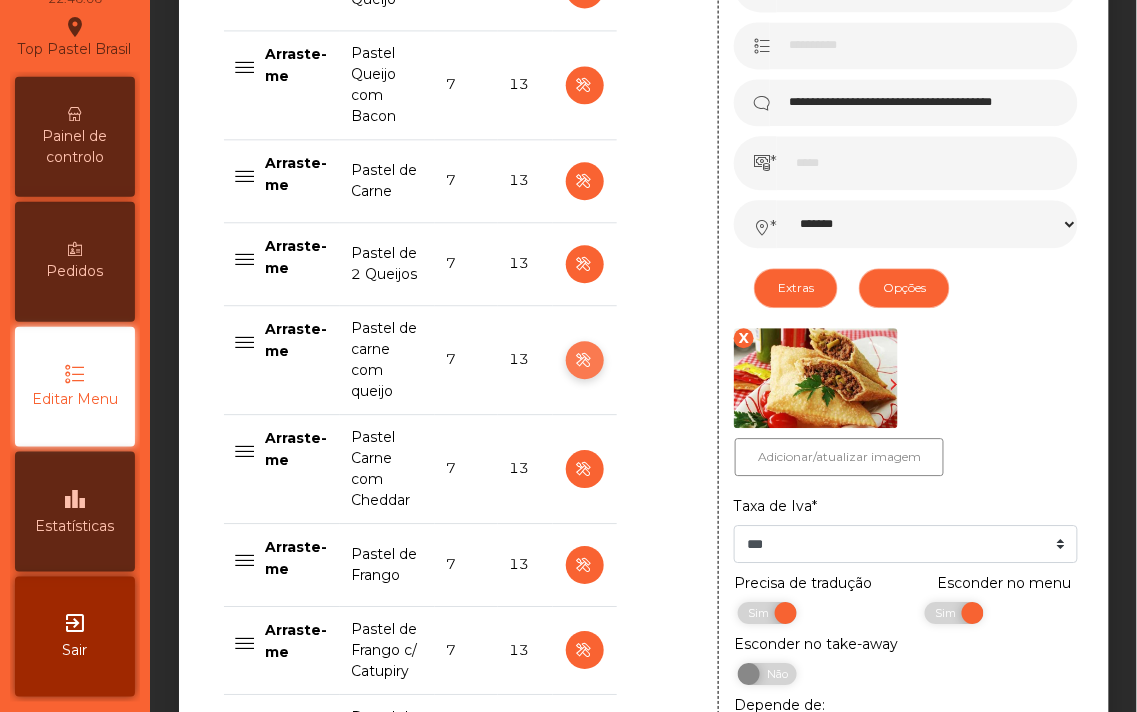 click at bounding box center [584, 360] 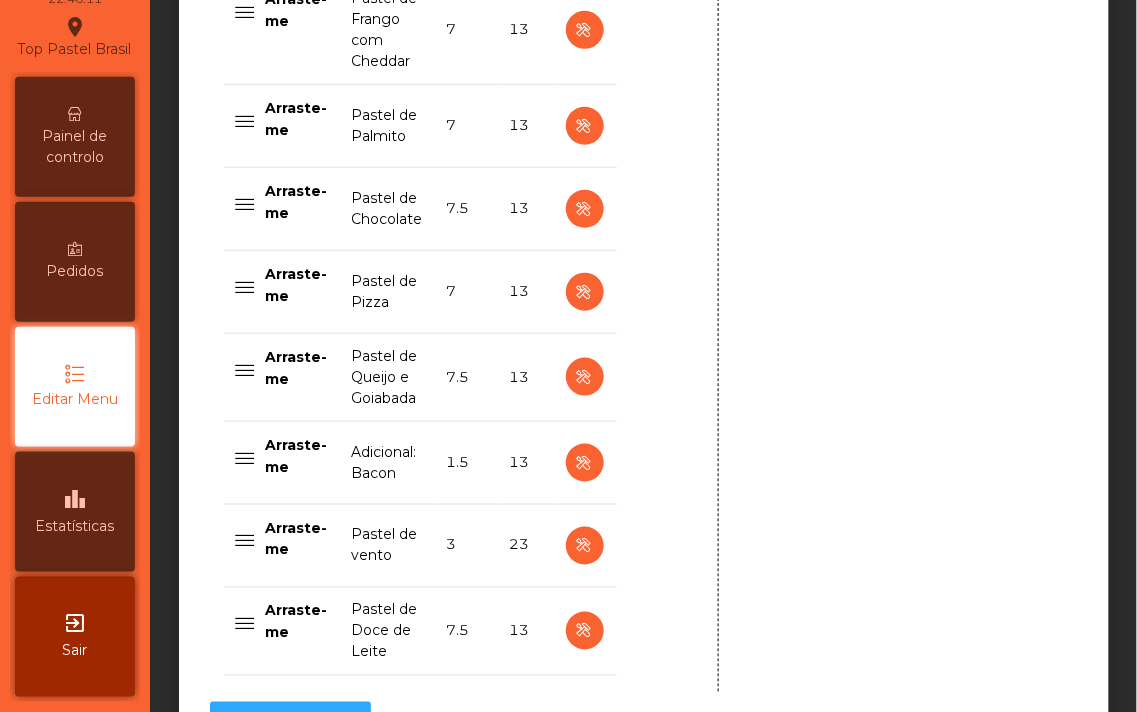 scroll, scrollTop: 1877, scrollLeft: 0, axis: vertical 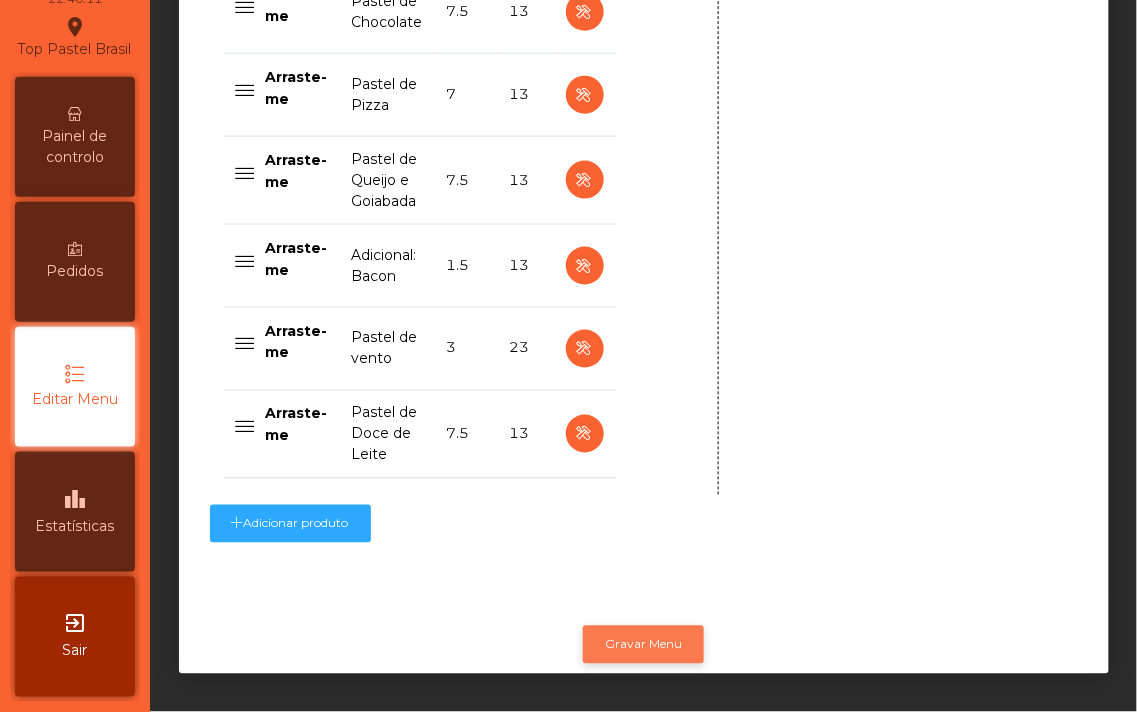 click on "Gravar Menu" at bounding box center [643, 645] 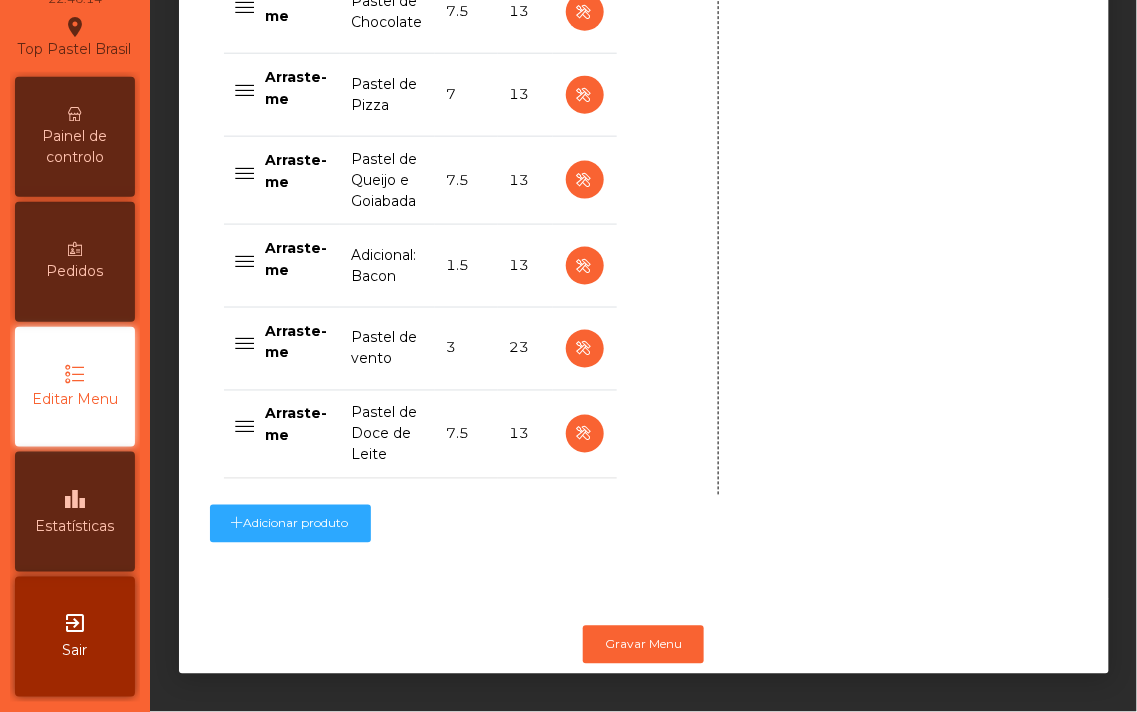 click on "Painel de controlo" at bounding box center [75, 147] 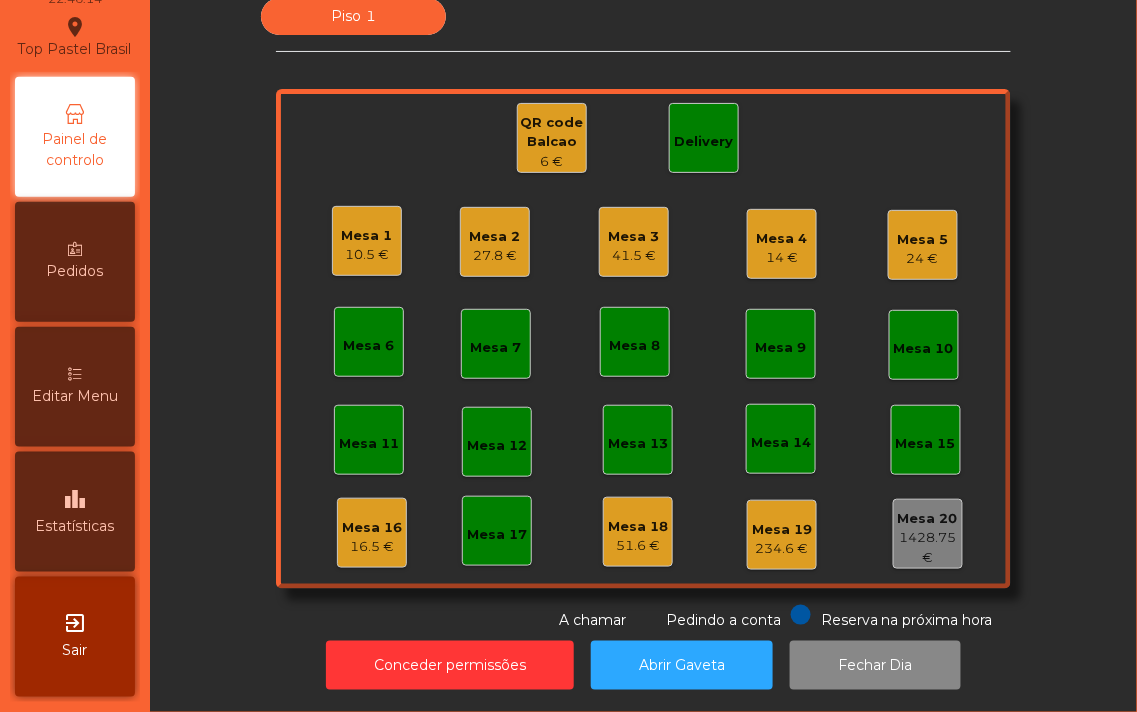 scroll, scrollTop: 0, scrollLeft: 0, axis: both 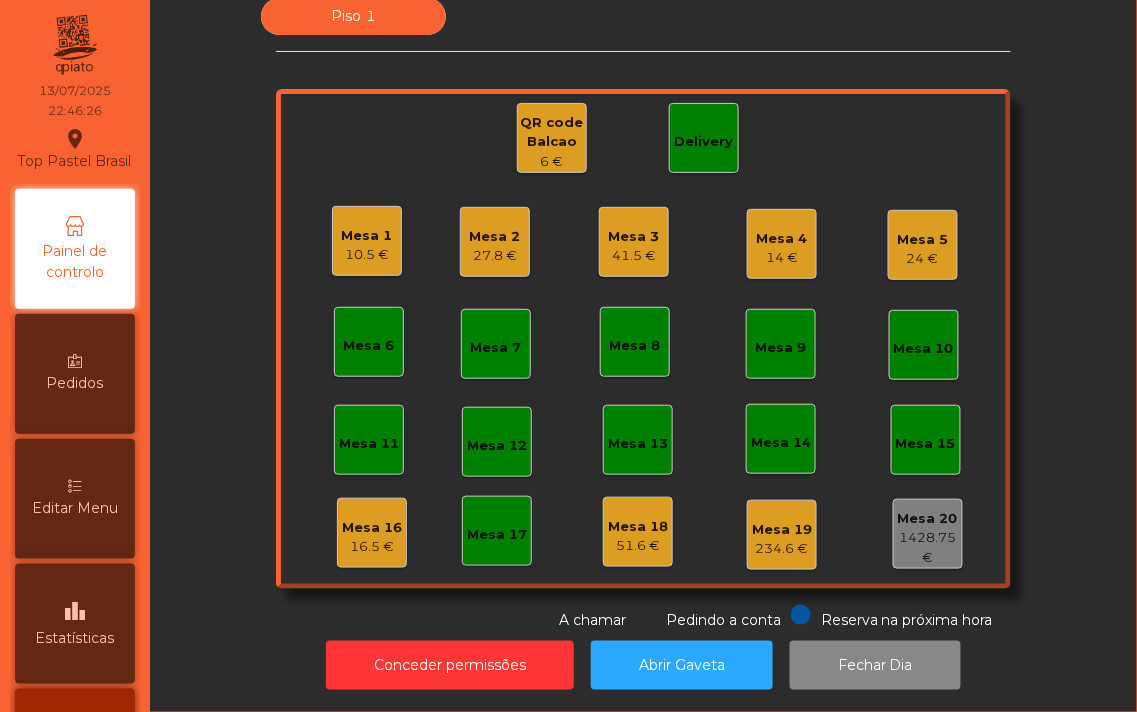 click on "Mesa 1" 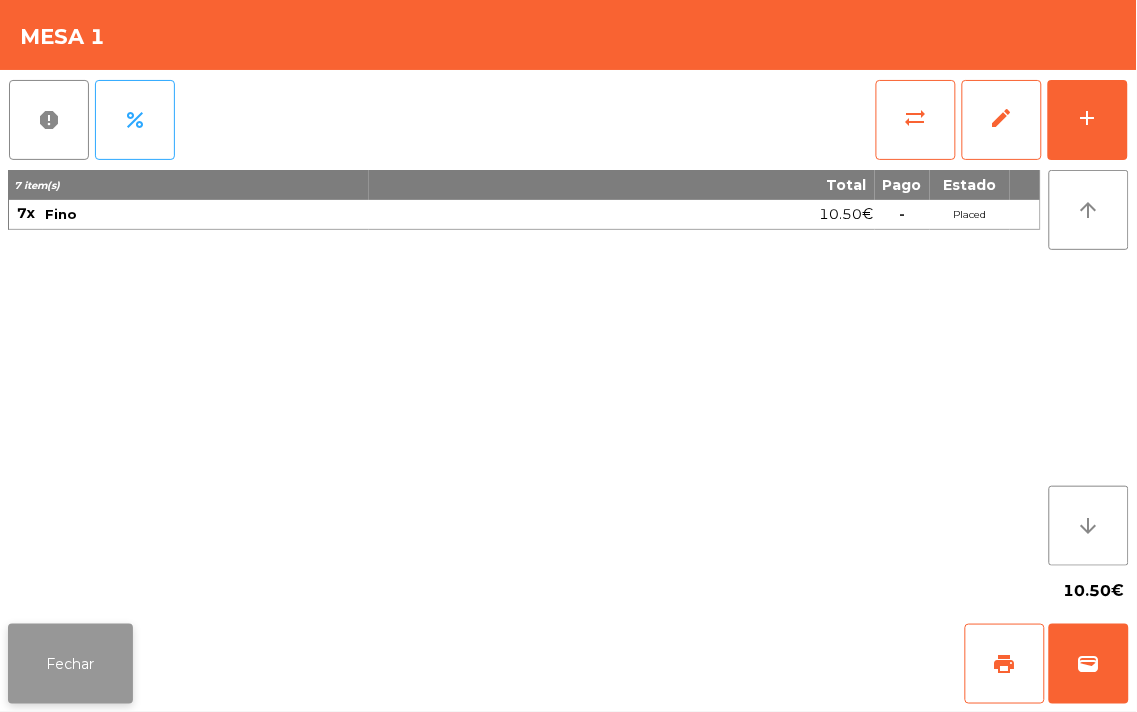 click on "Fechar" 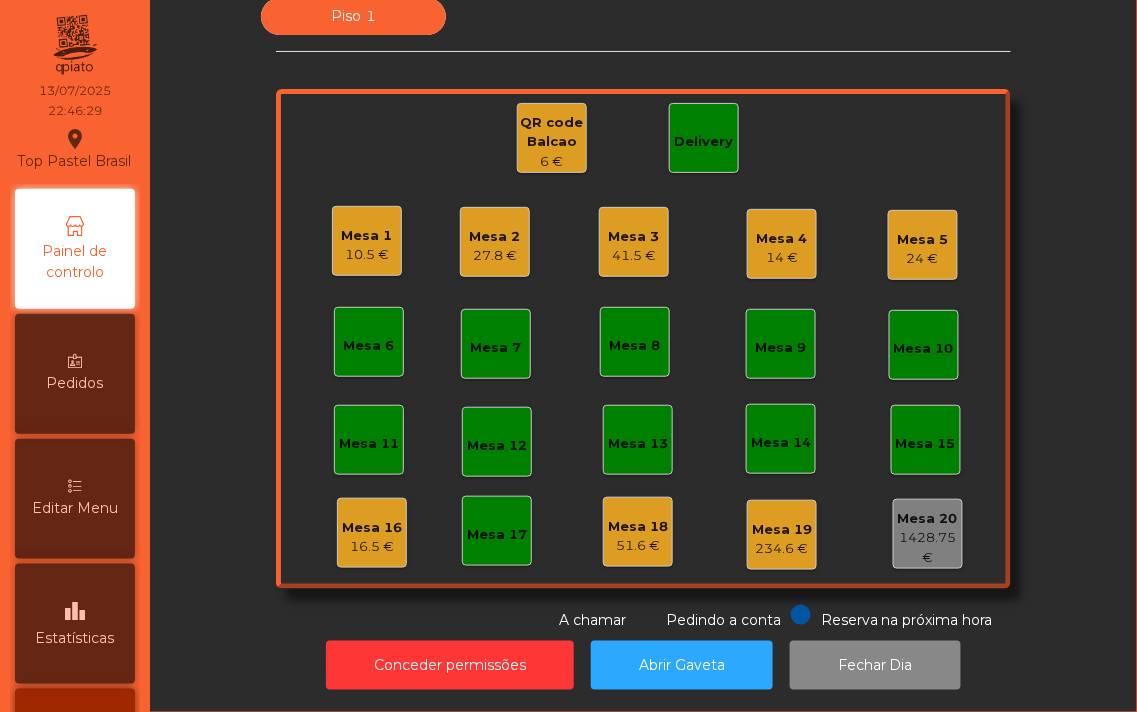 click on "QR code Balcao" 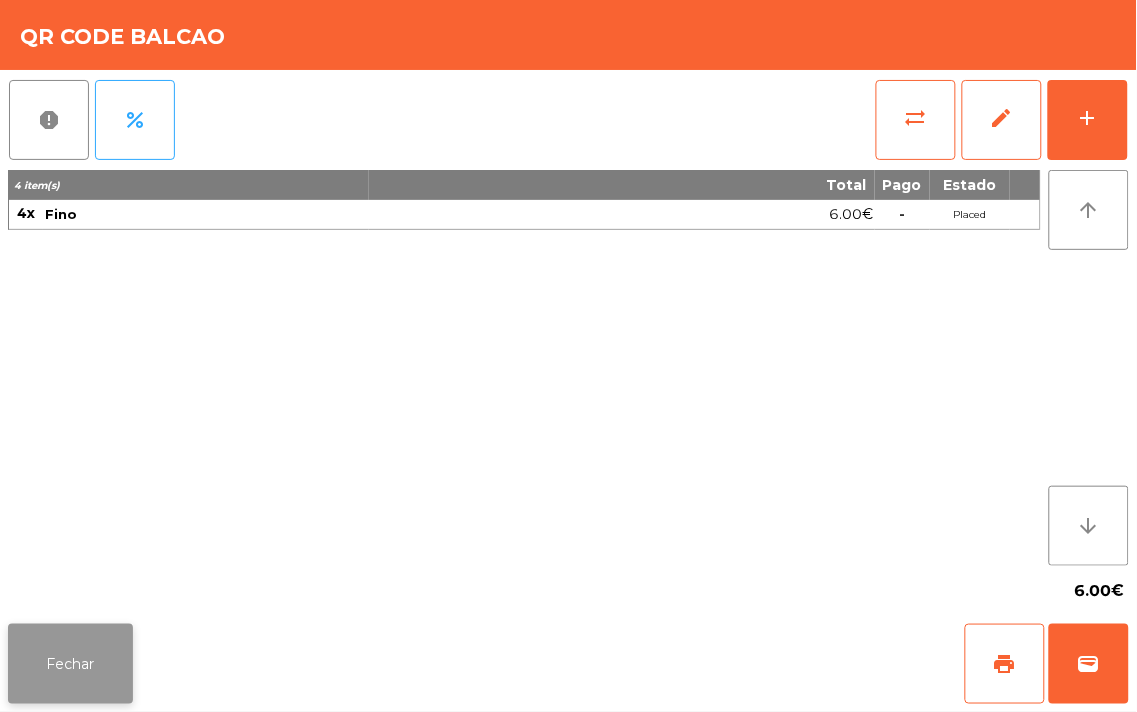 click on "Fechar" 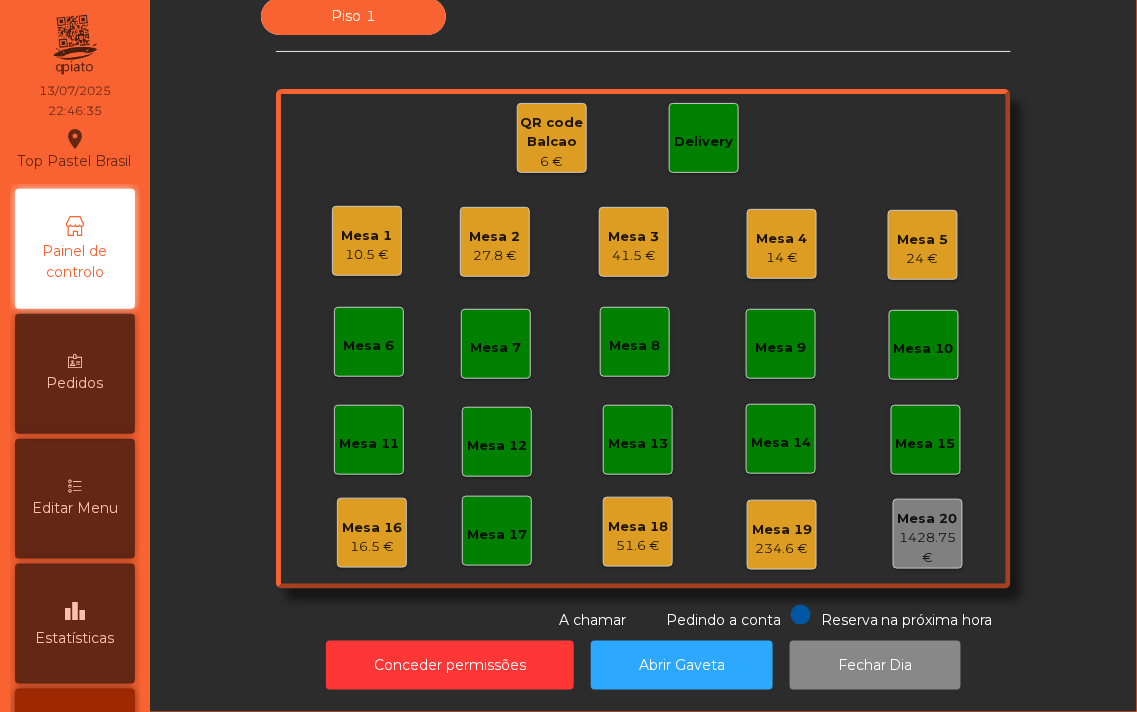 click on "16.5 €" 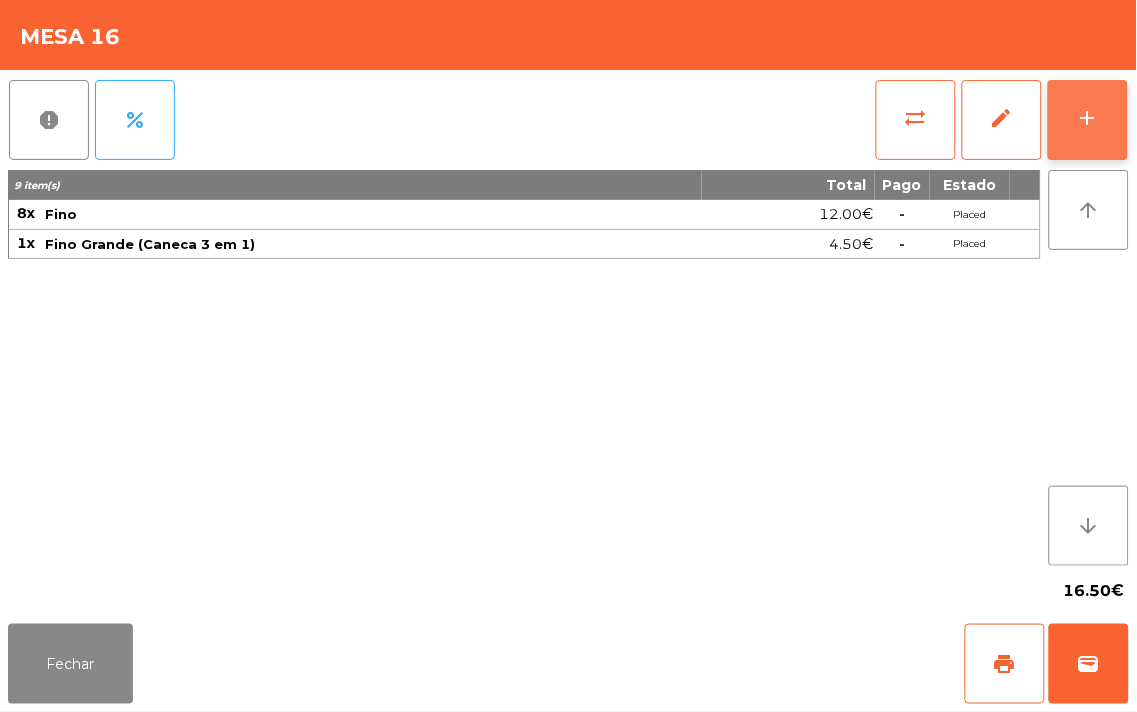 click on "add" 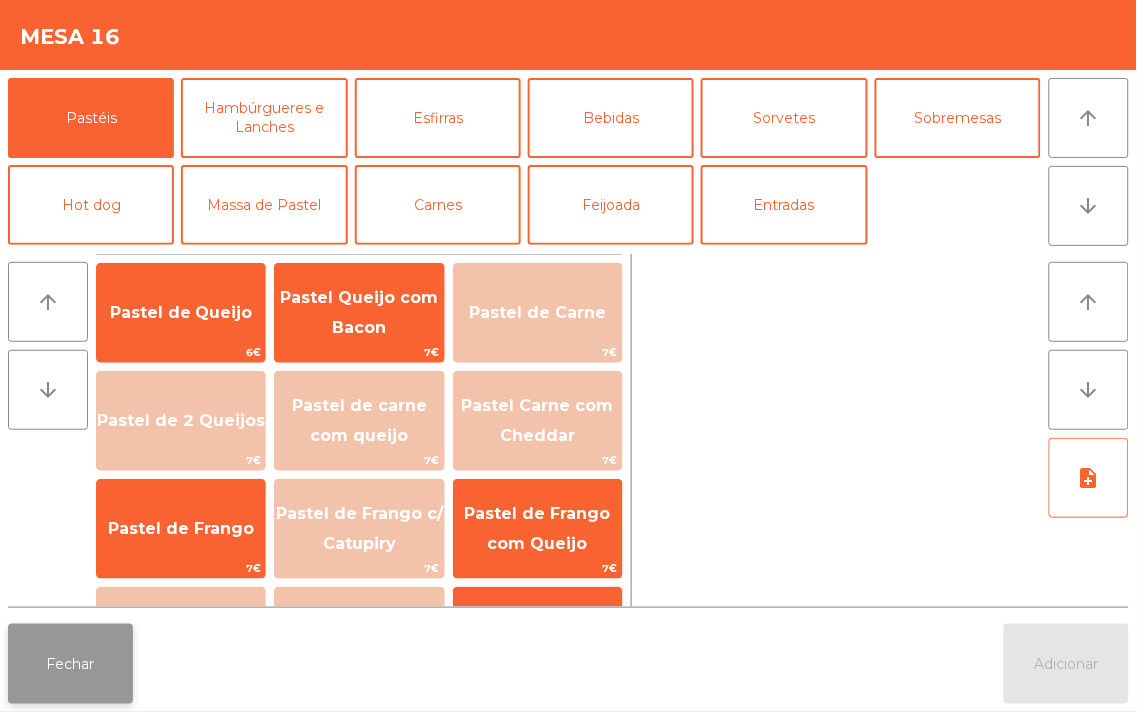 click on "Fechar" 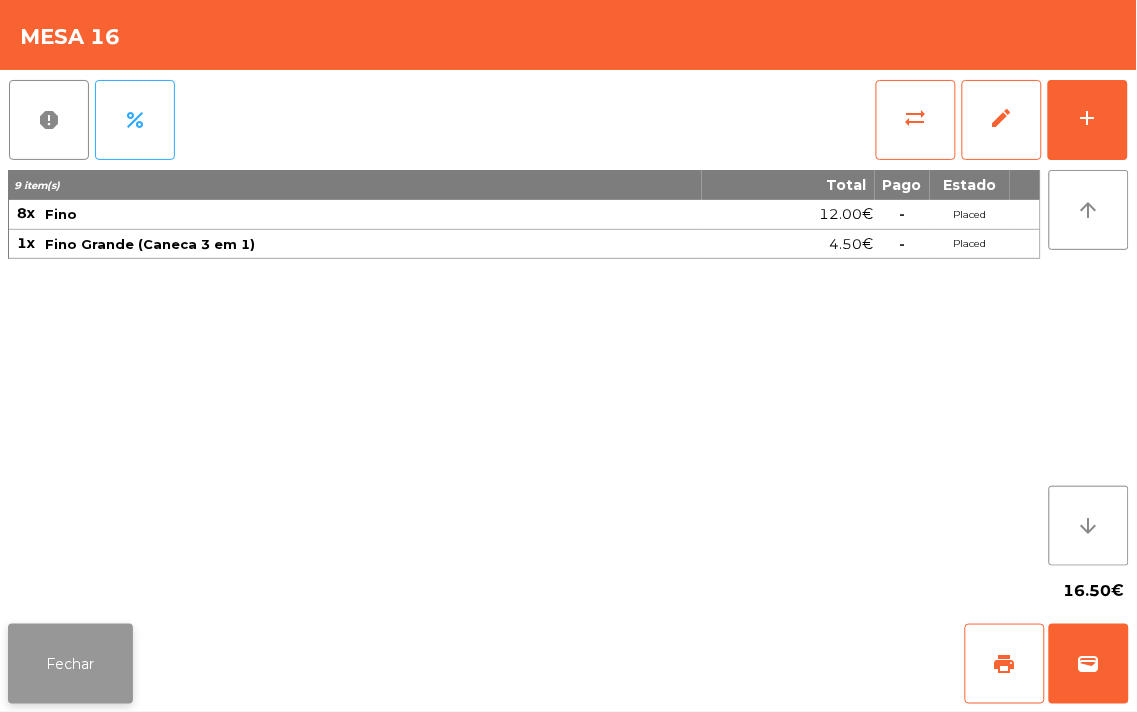 click on "Fechar" 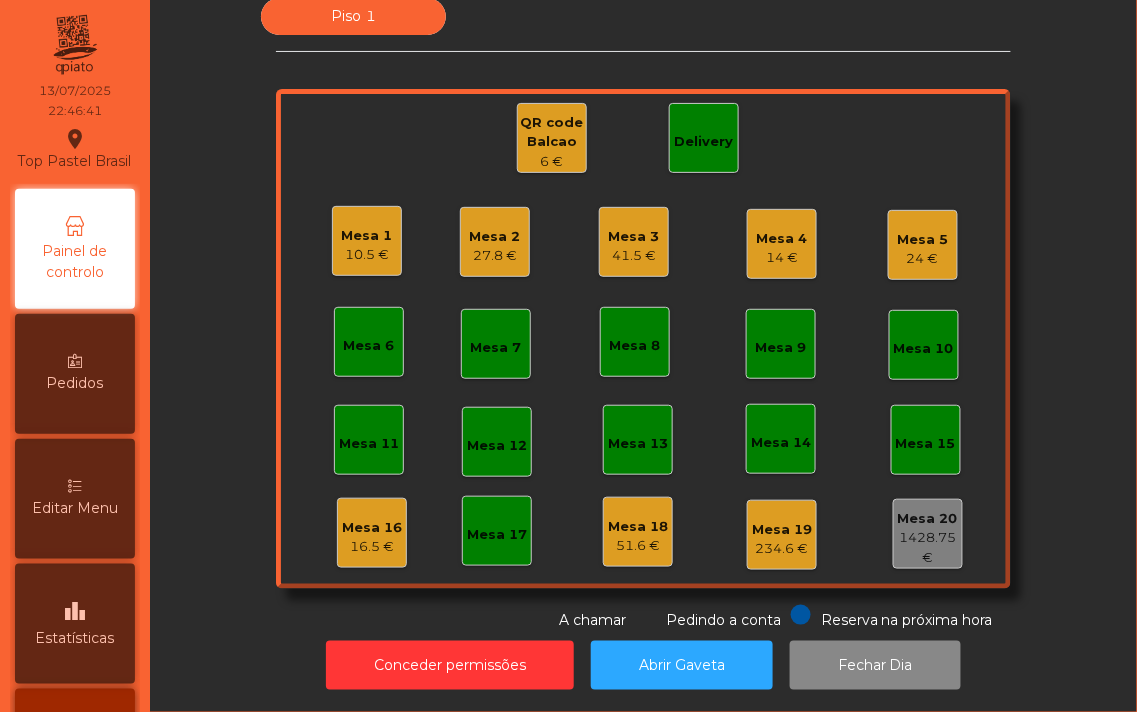click on "10.5 €" 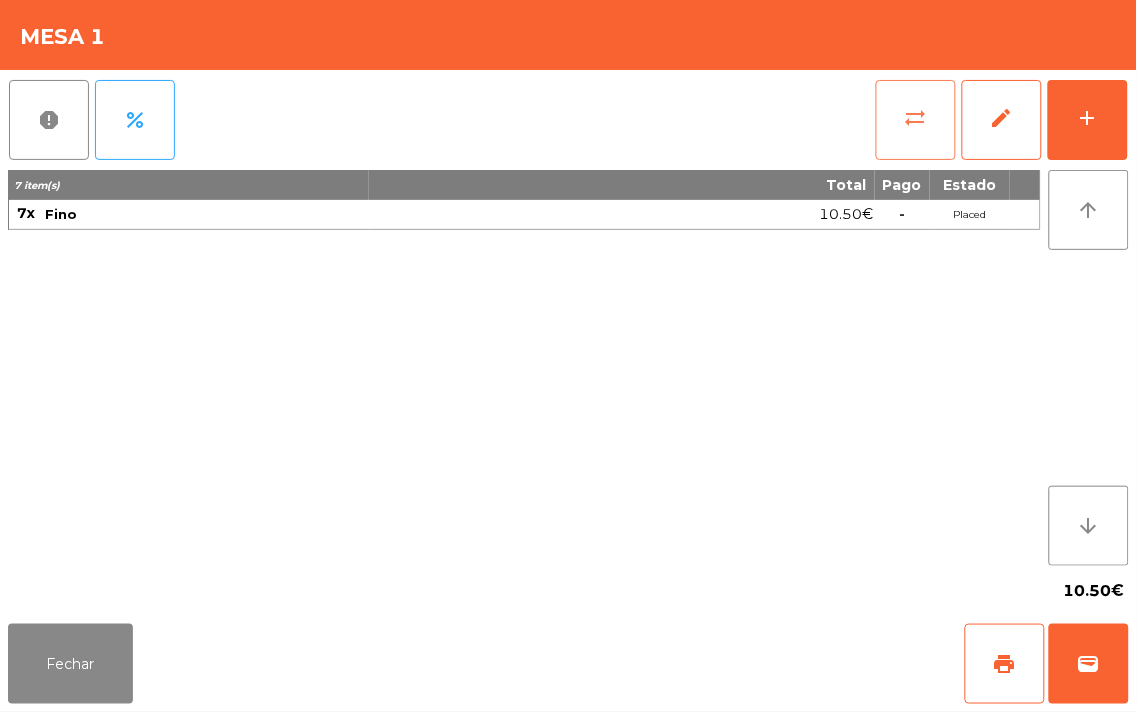 click on "sync_alt" 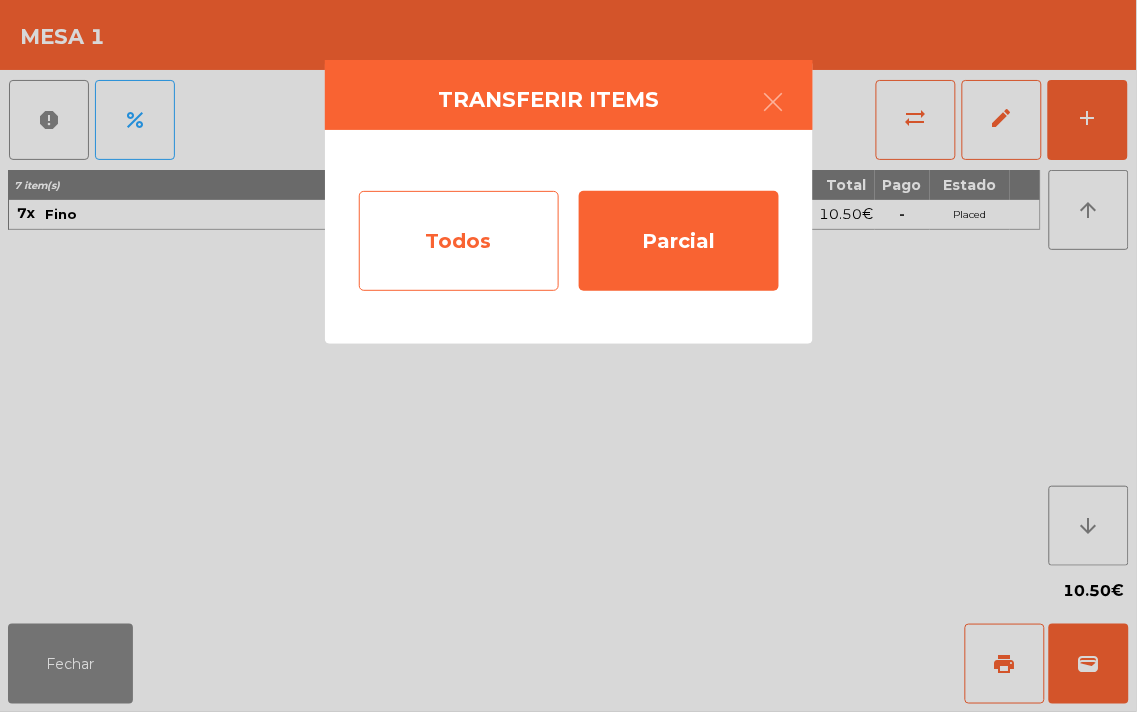 click on "Todos" 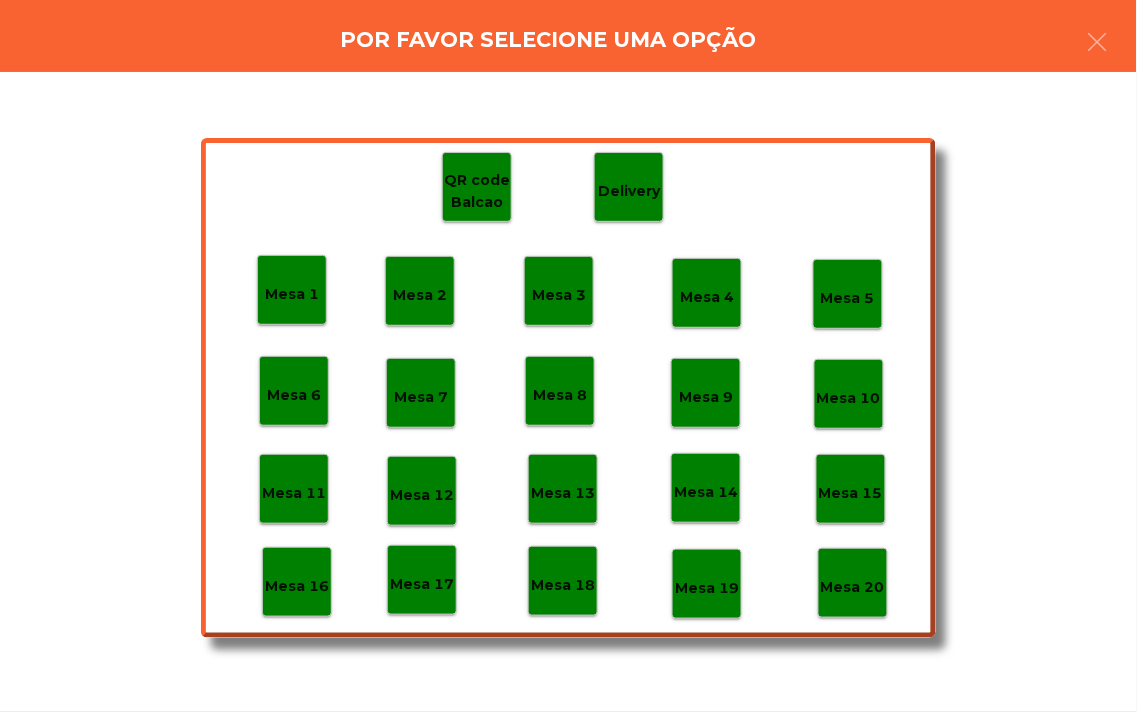click on "Mesa 2" 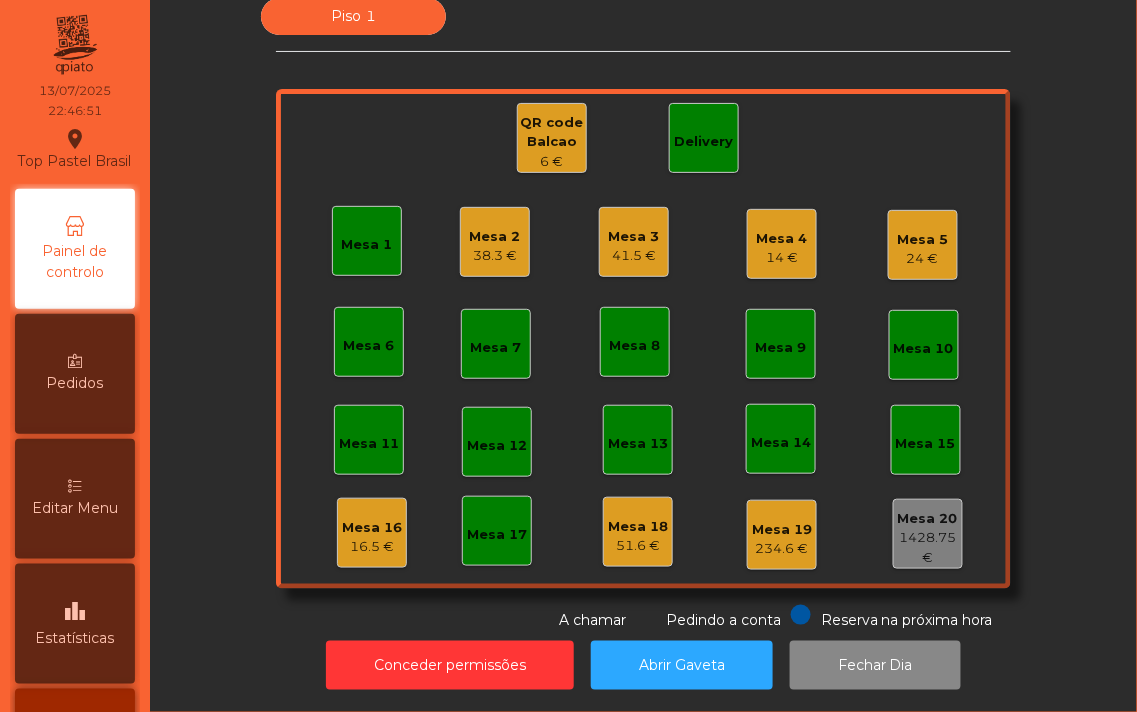 click on "38.3 €" 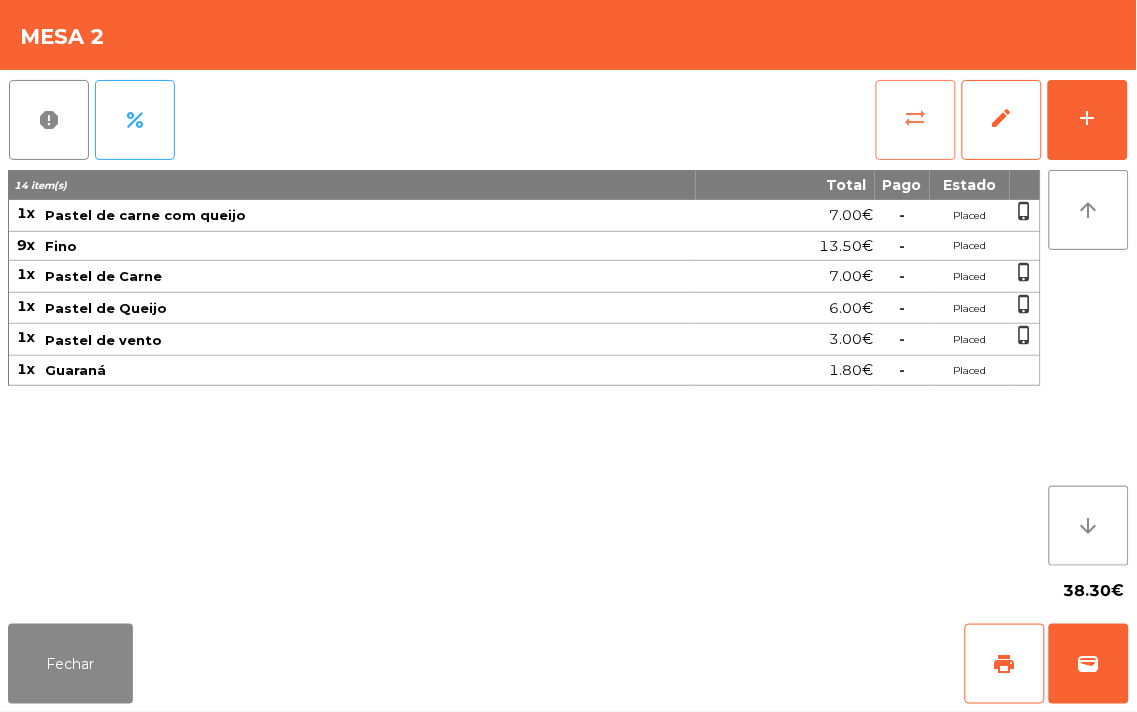 click on "sync_alt" 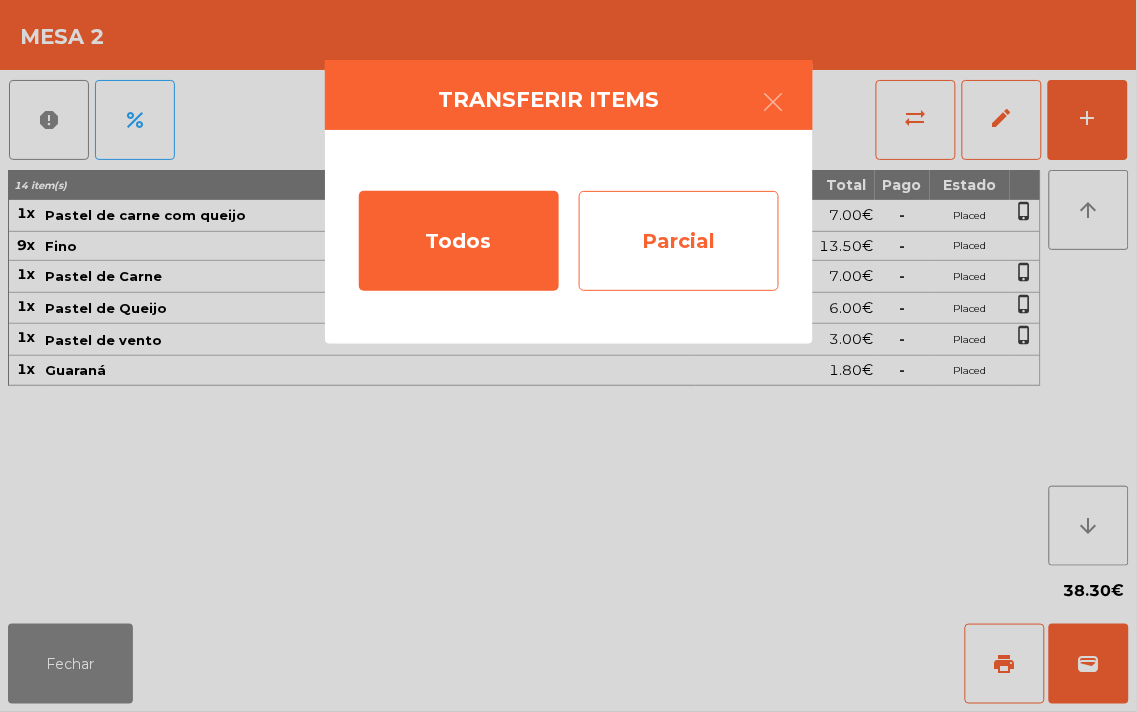 click on "Parcial" 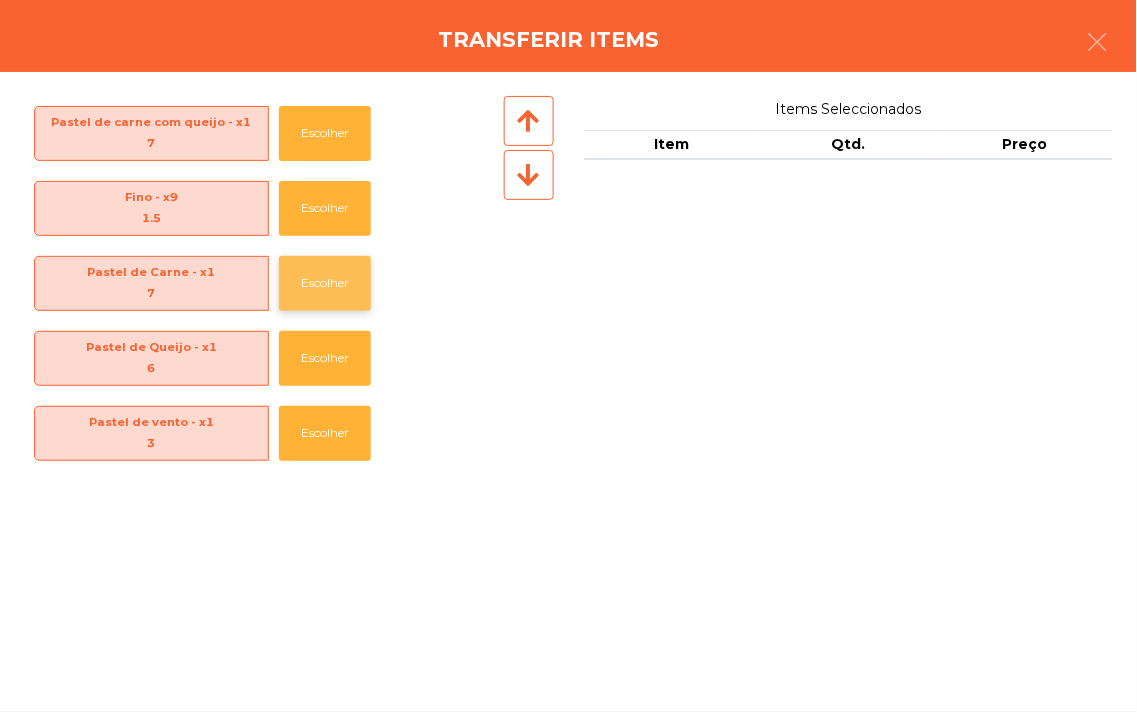click on "Escolher" 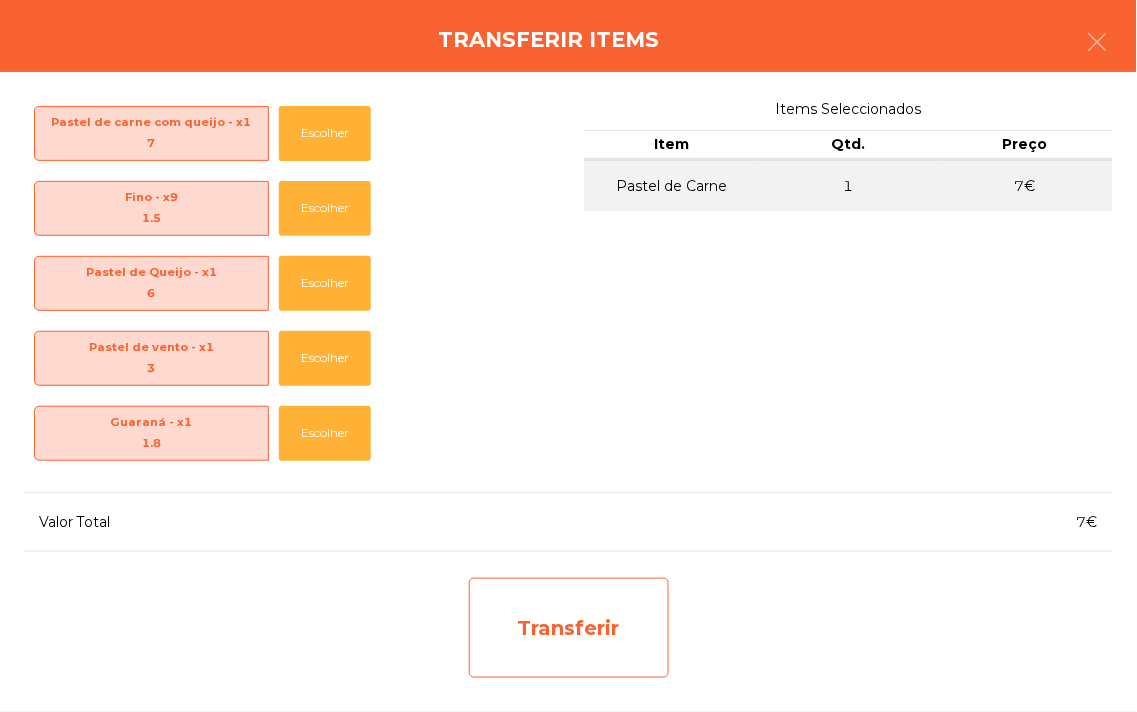 click on "Transferir" 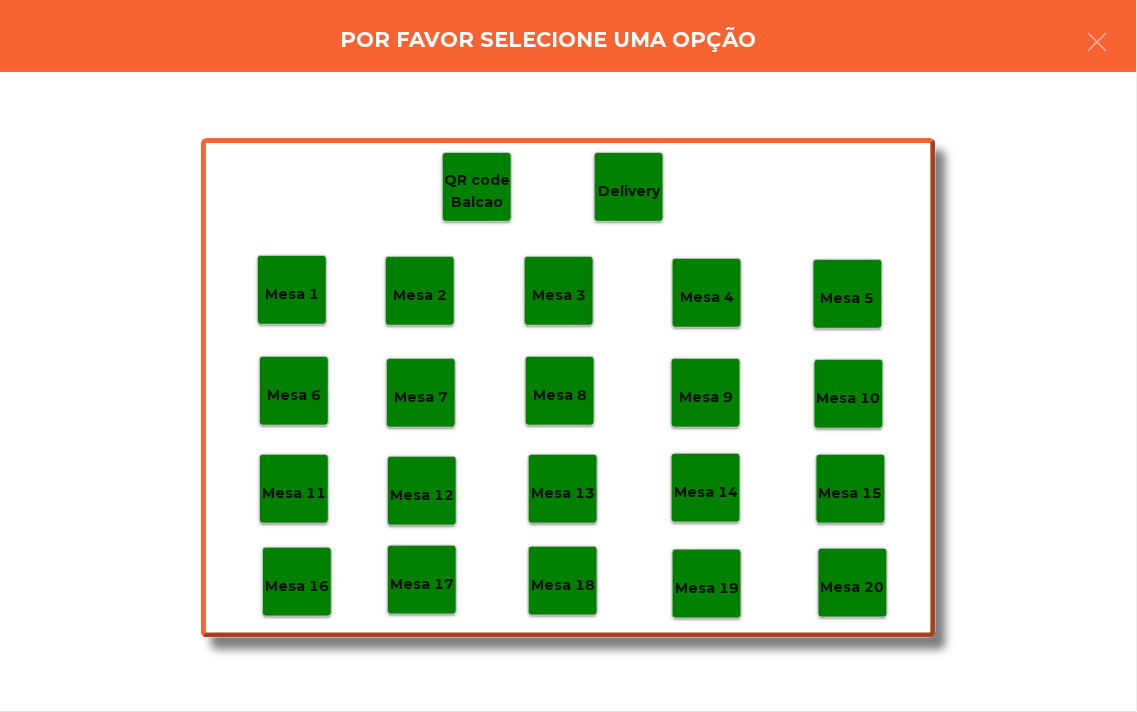 click on "Mesa 7" 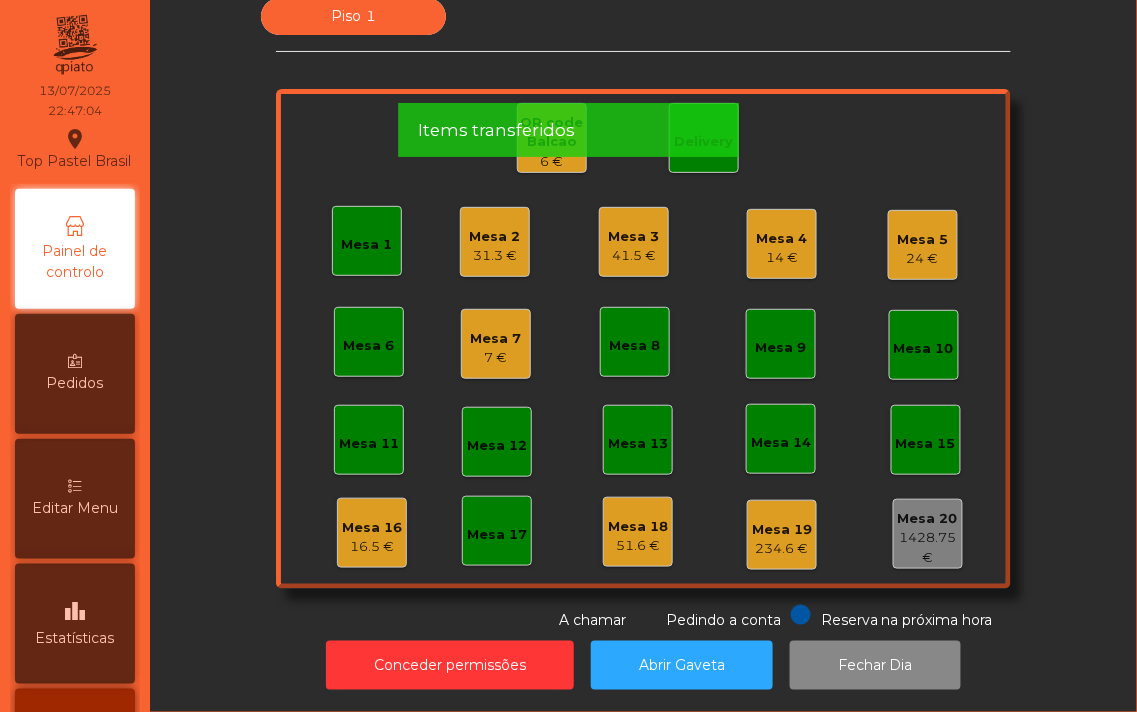click on "Mesa 1" 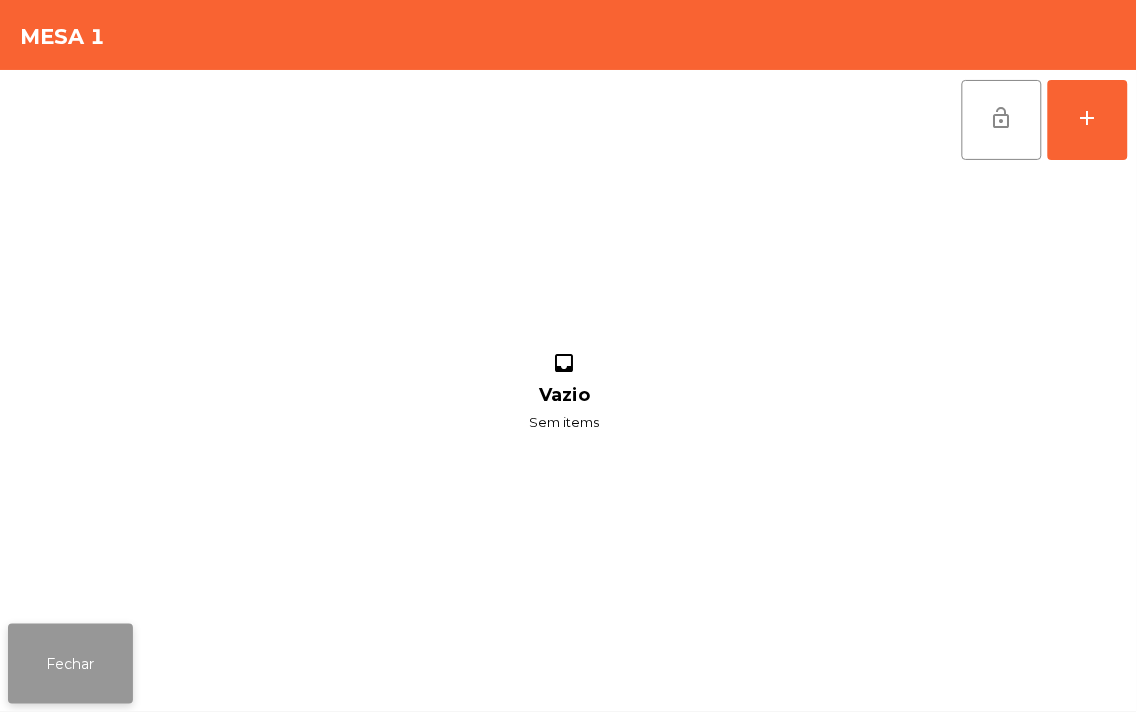 click on "Fechar" 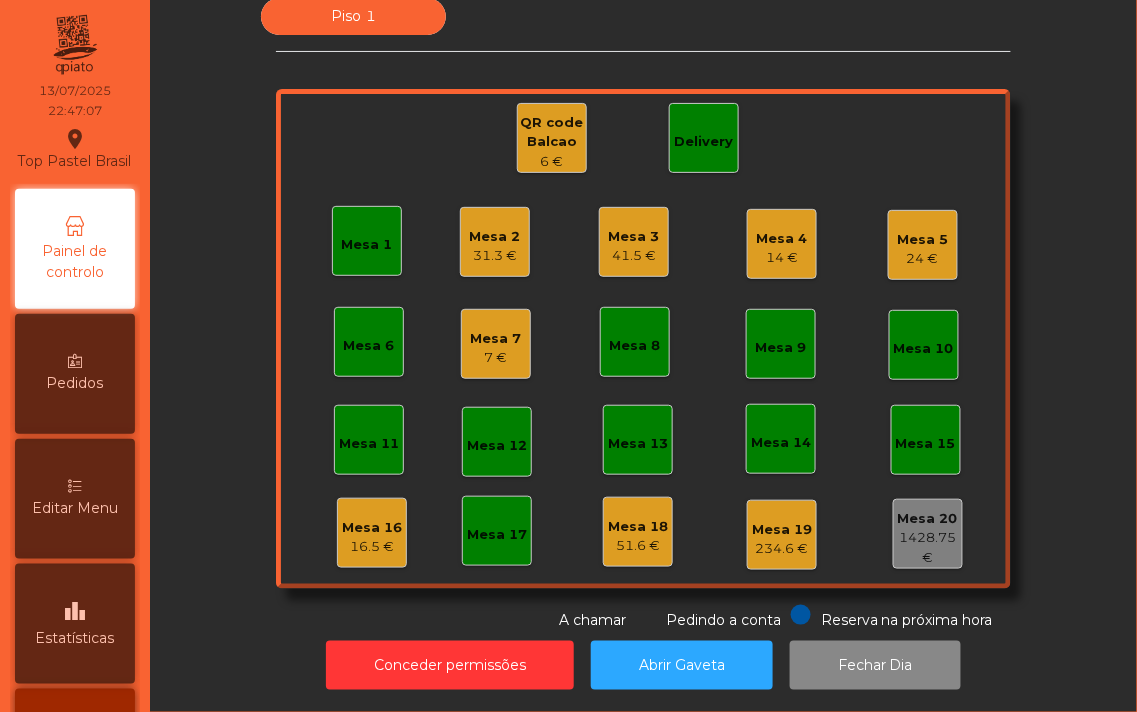click on "Mesa 16" 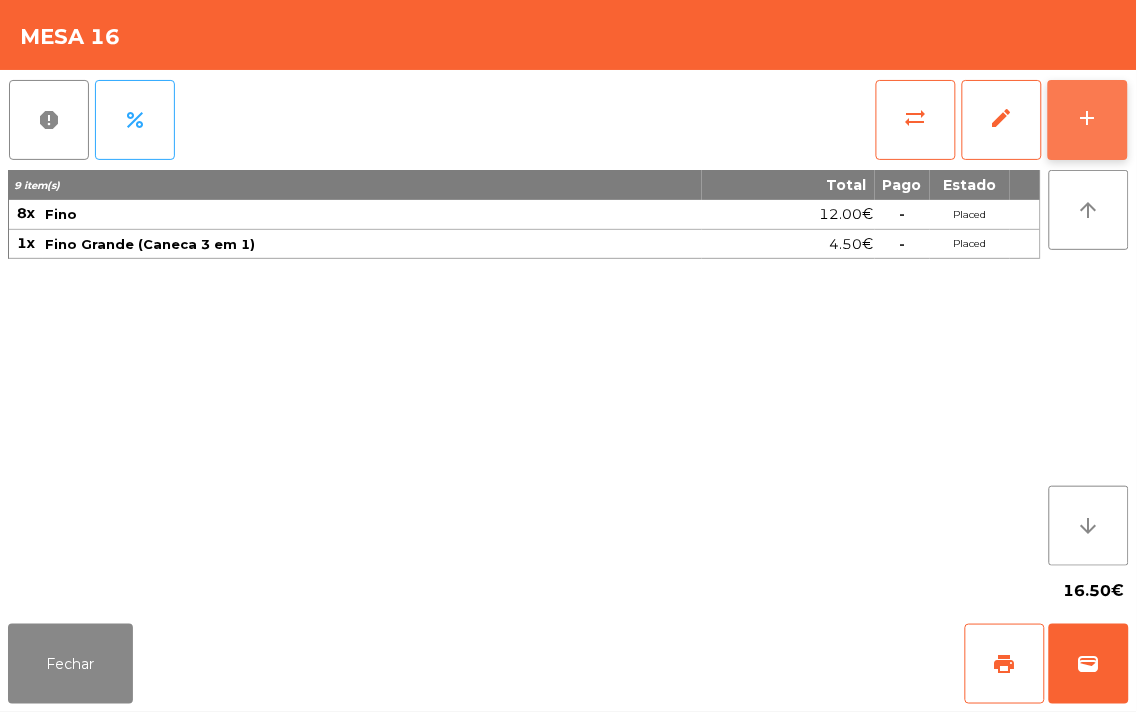 click on "add" 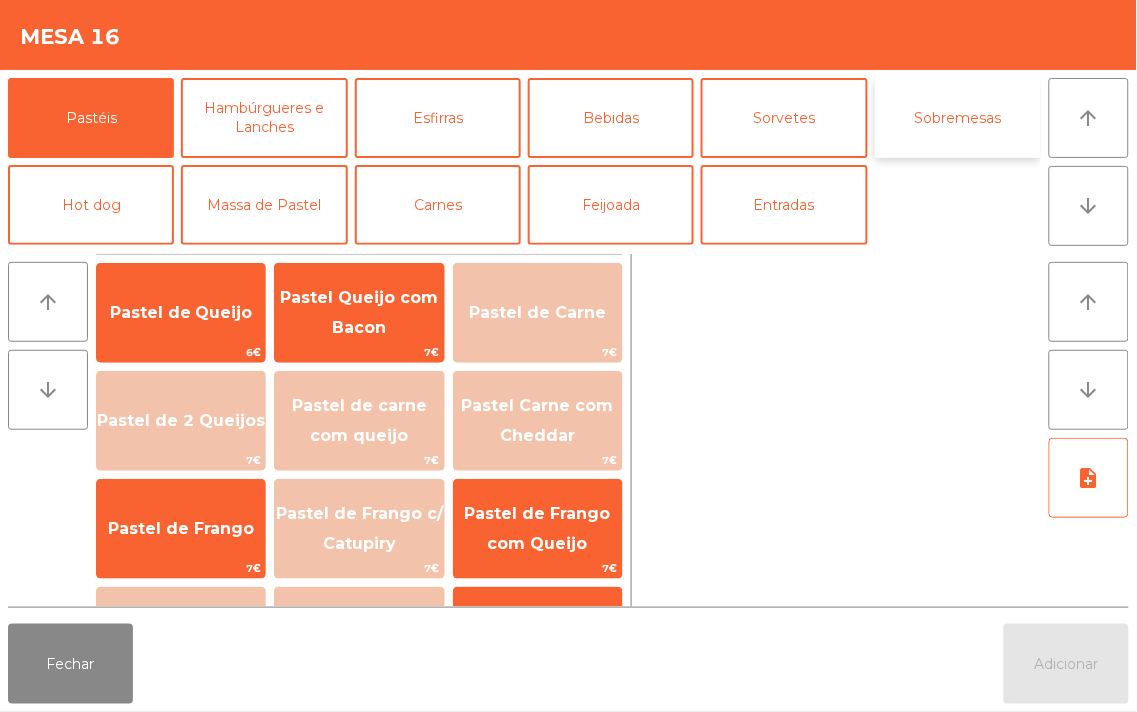 click on "Sobremesas" 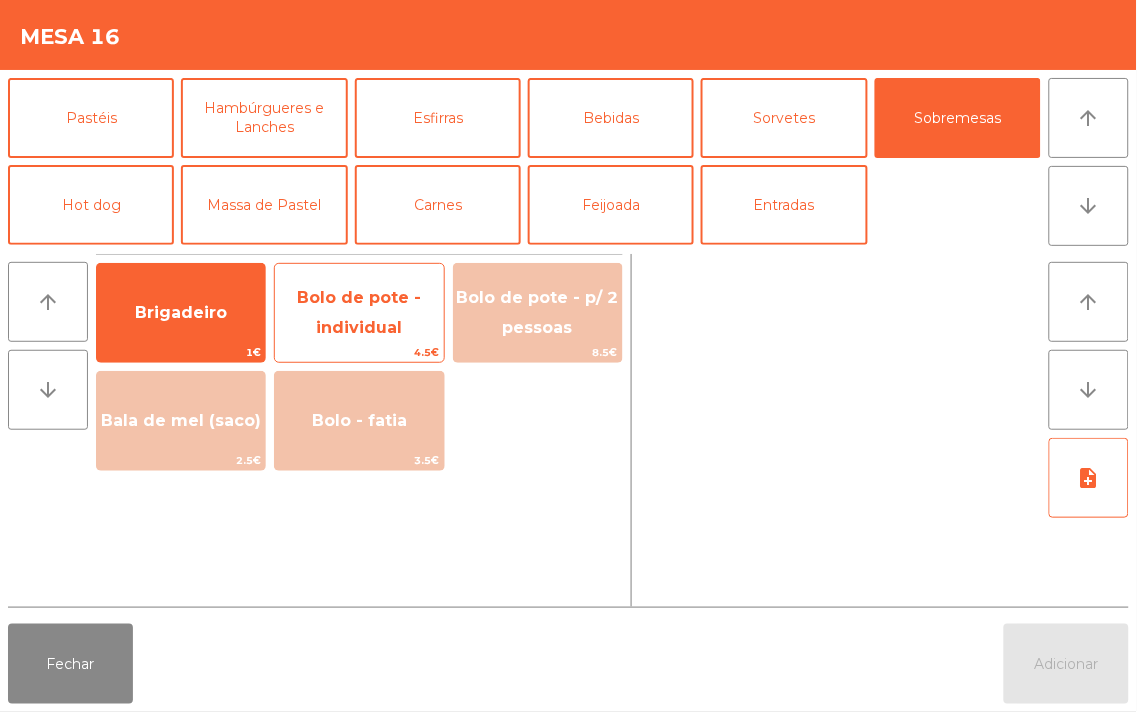 click on "Bolo de pote - individual" 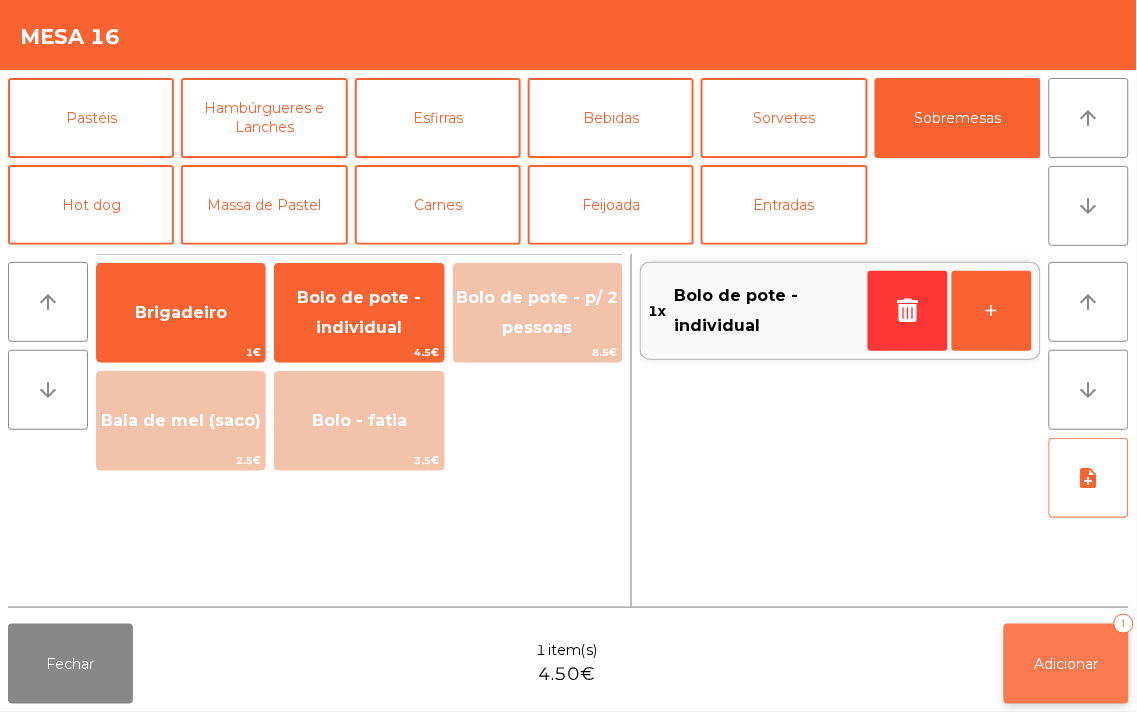 click on "Adicionar" 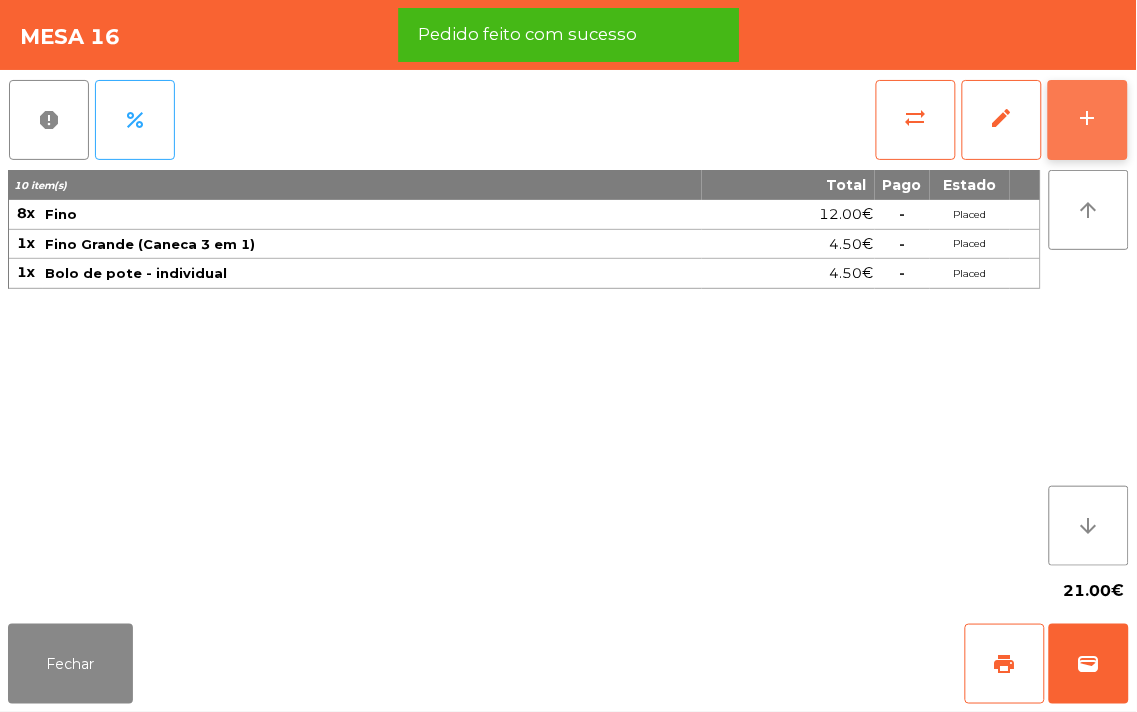 click on "add" 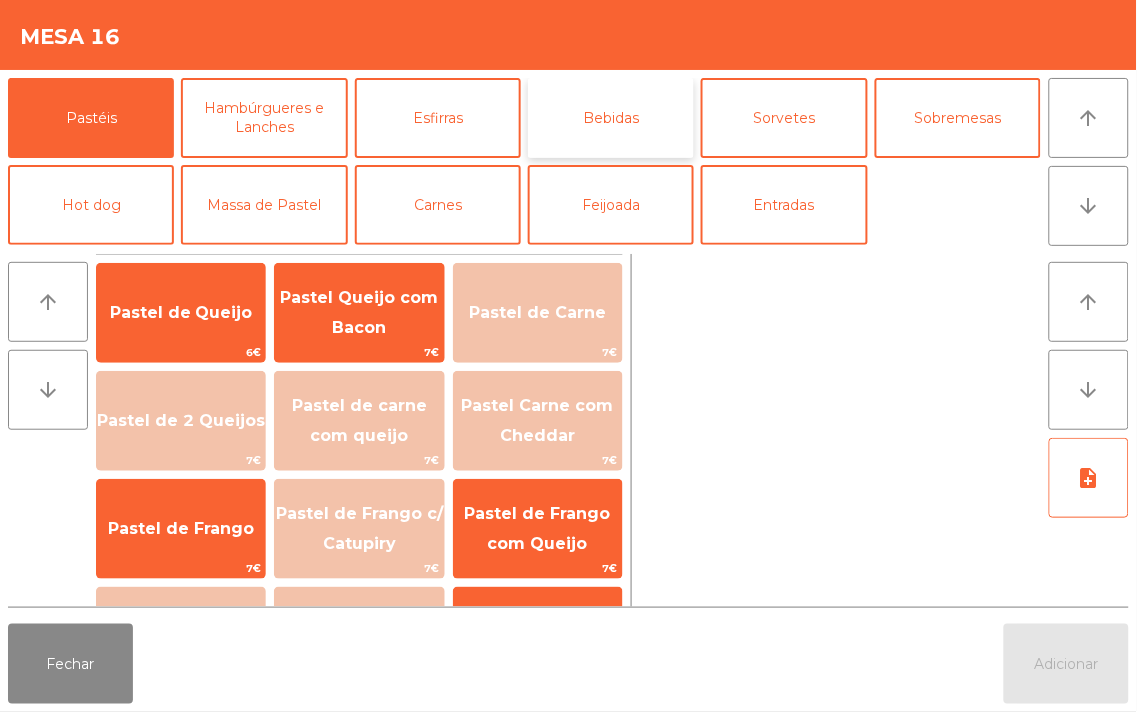 click on "Bebidas" 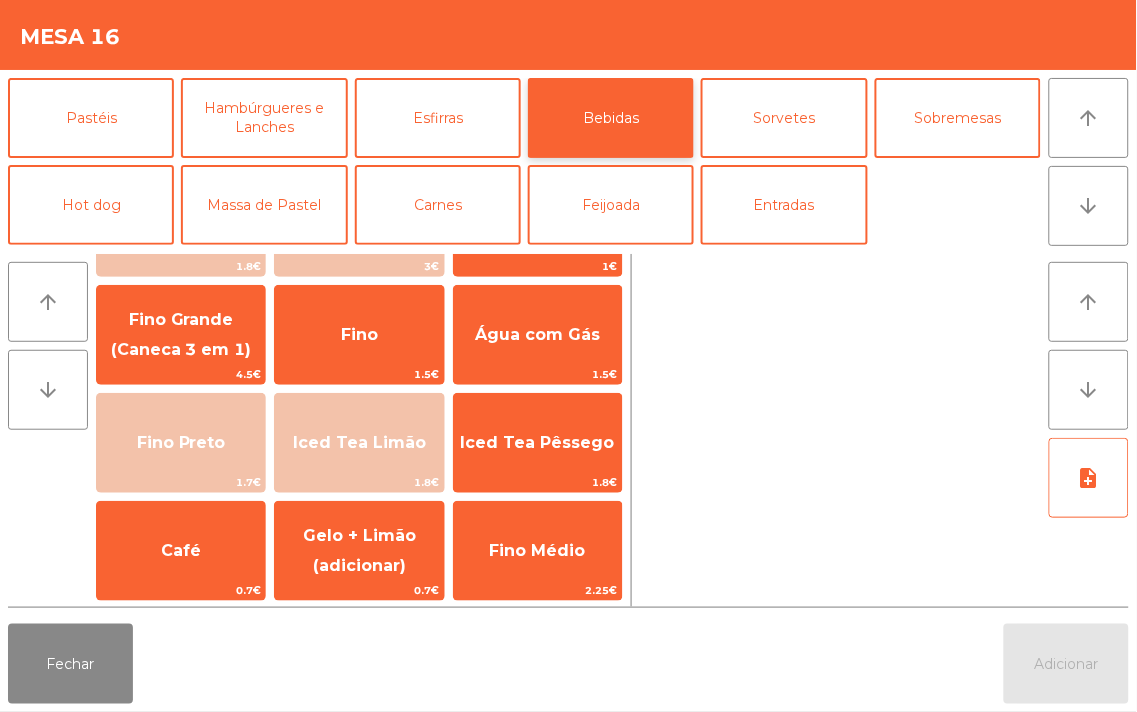 scroll, scrollTop: 195, scrollLeft: 0, axis: vertical 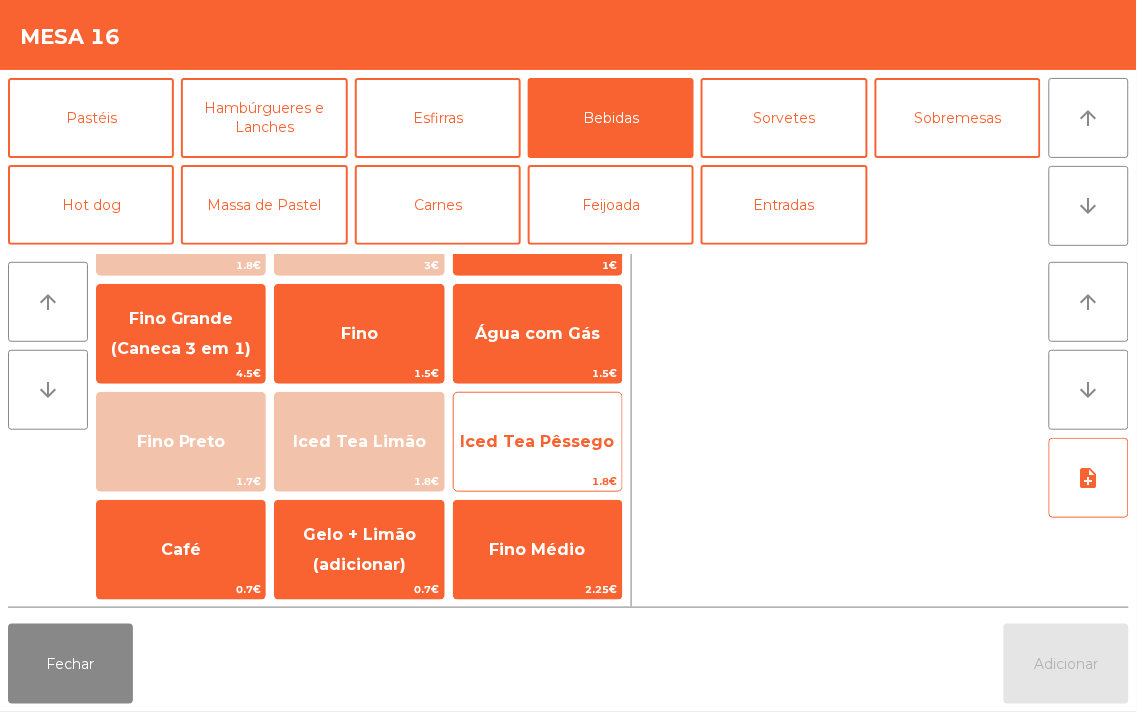 click on "Iced Tea Pêssego" 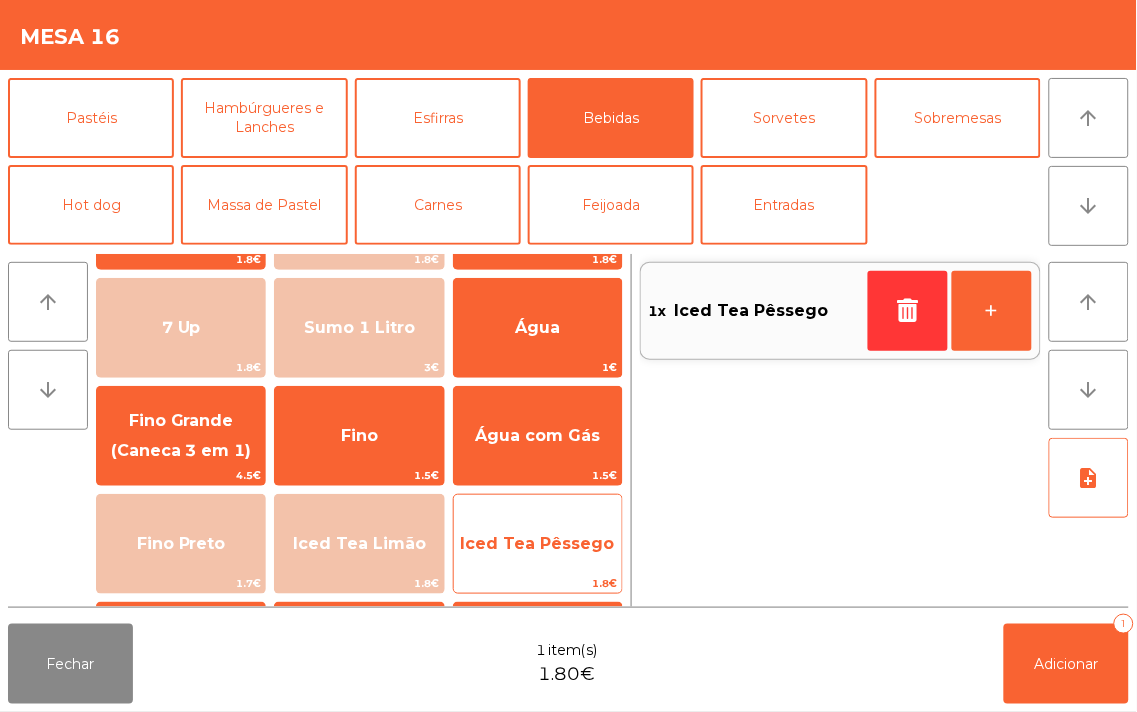 scroll, scrollTop: 94, scrollLeft: 0, axis: vertical 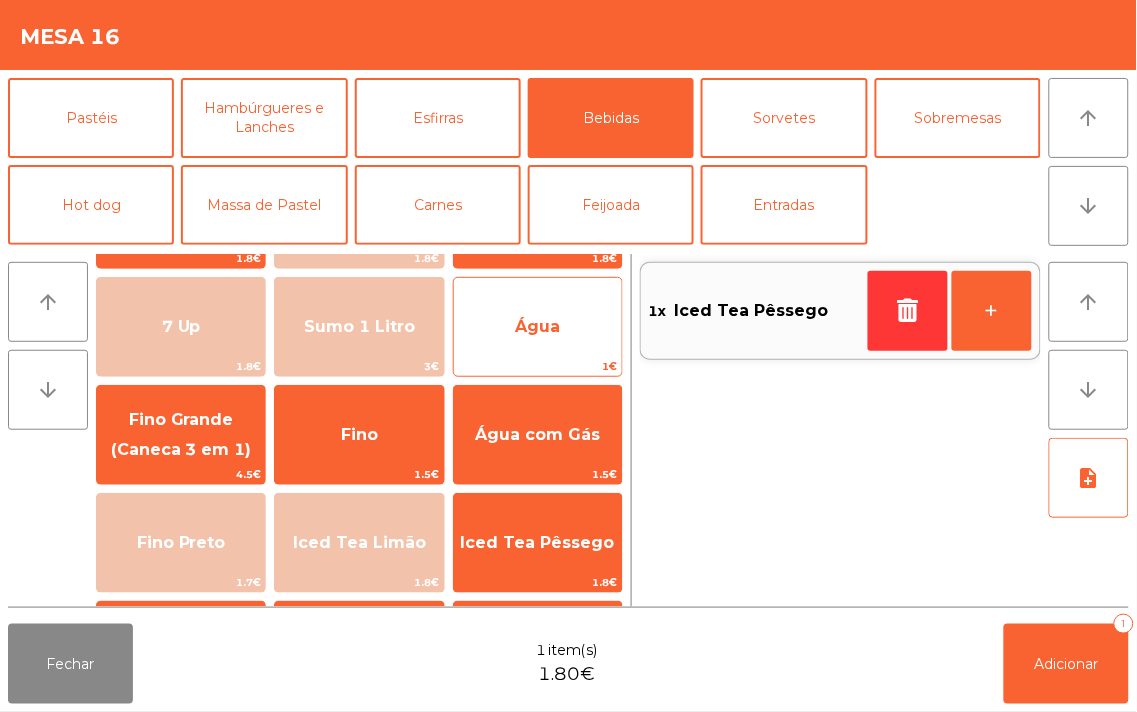 click on "Água" 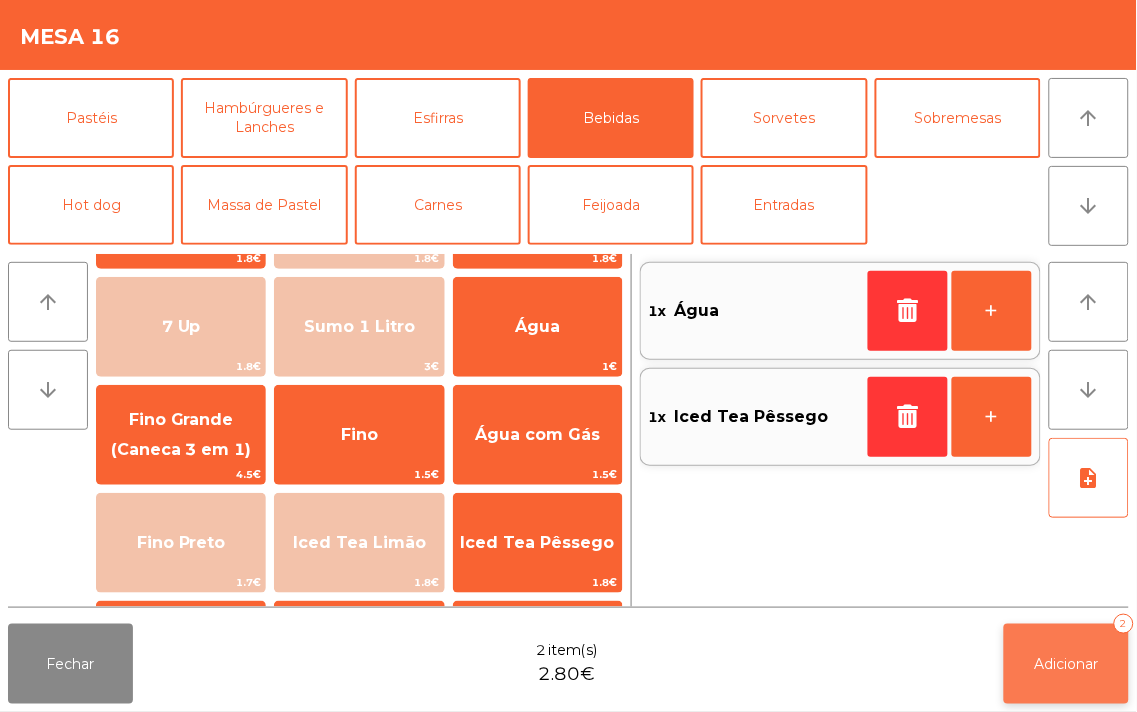 click on "Adicionar   2" 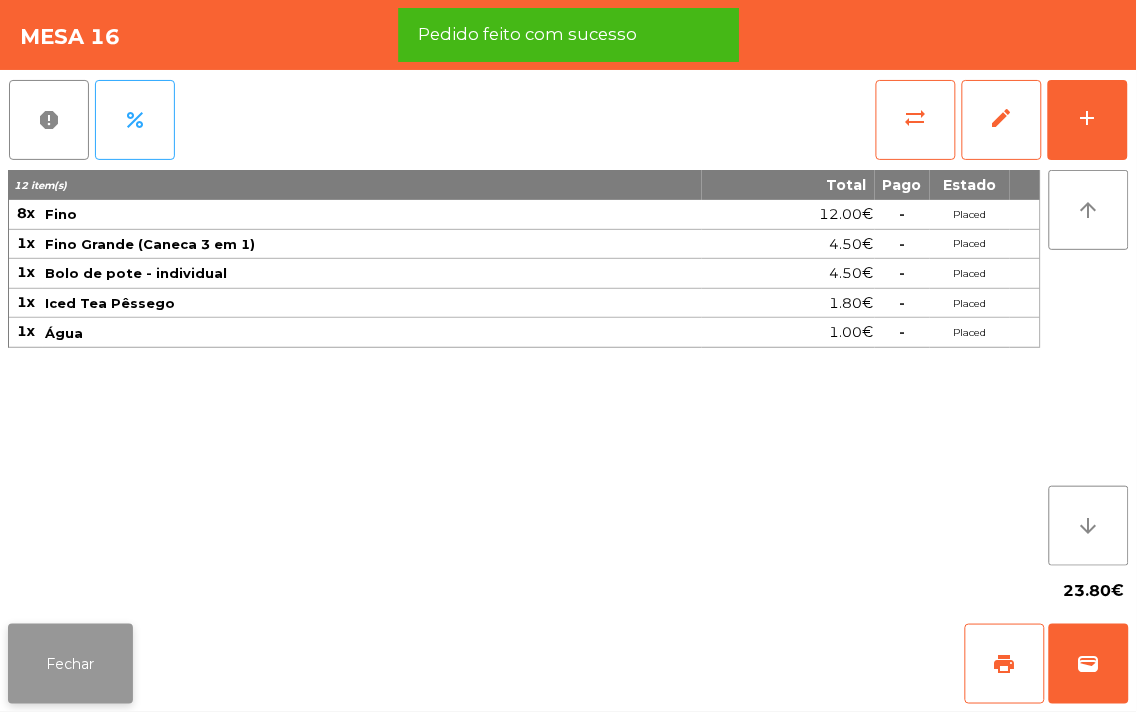 click on "Fechar" 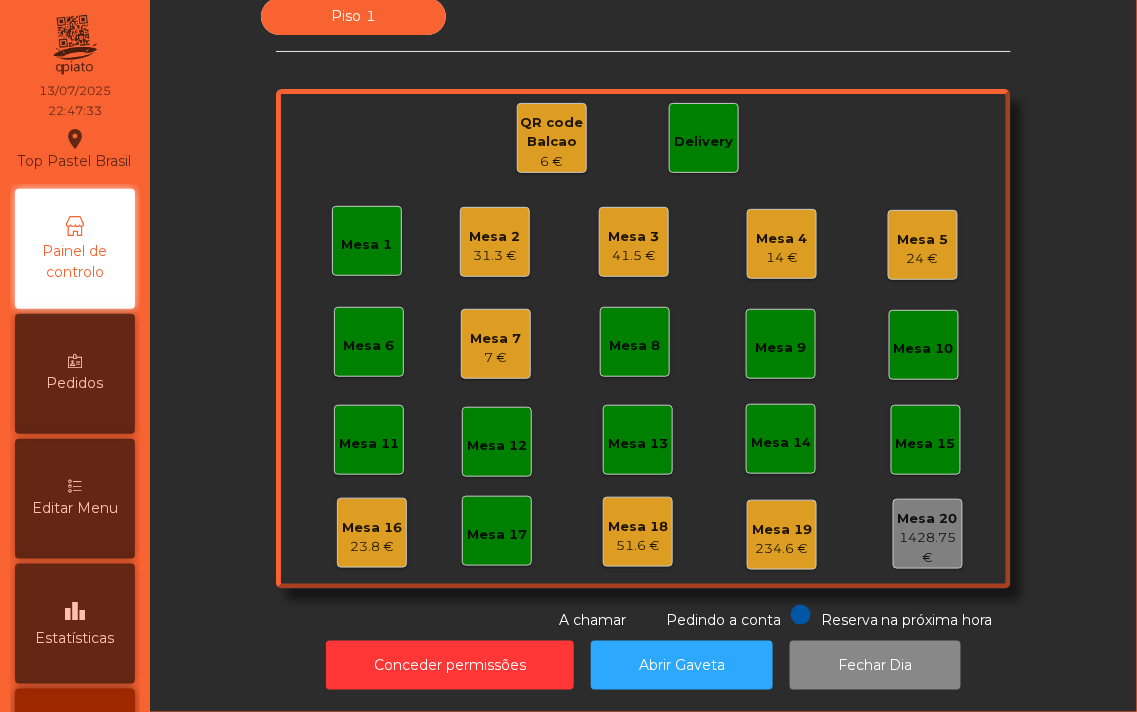 click on "31.3 €" 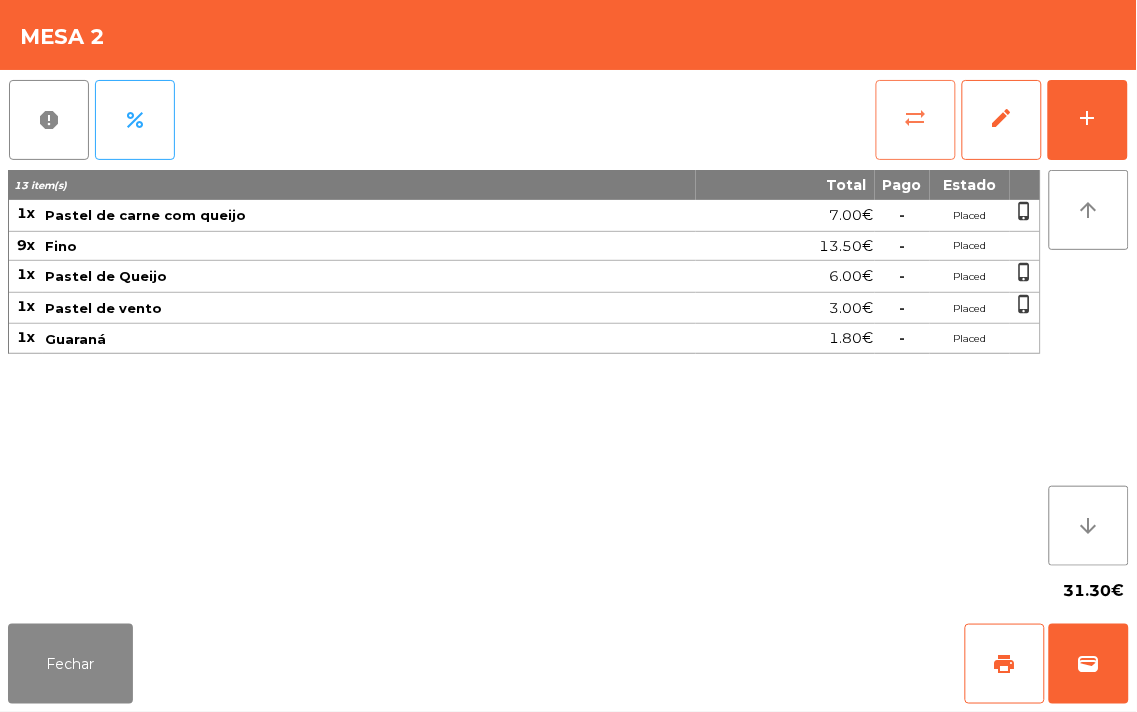 click on "sync_alt" 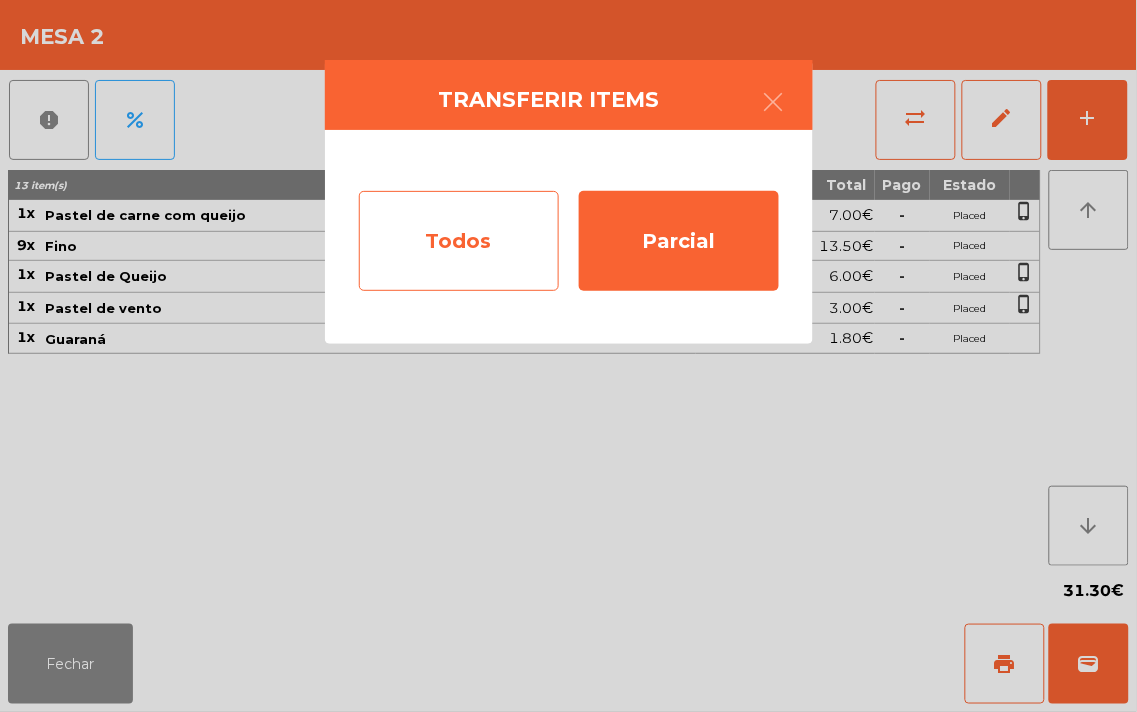 click on "Todos" 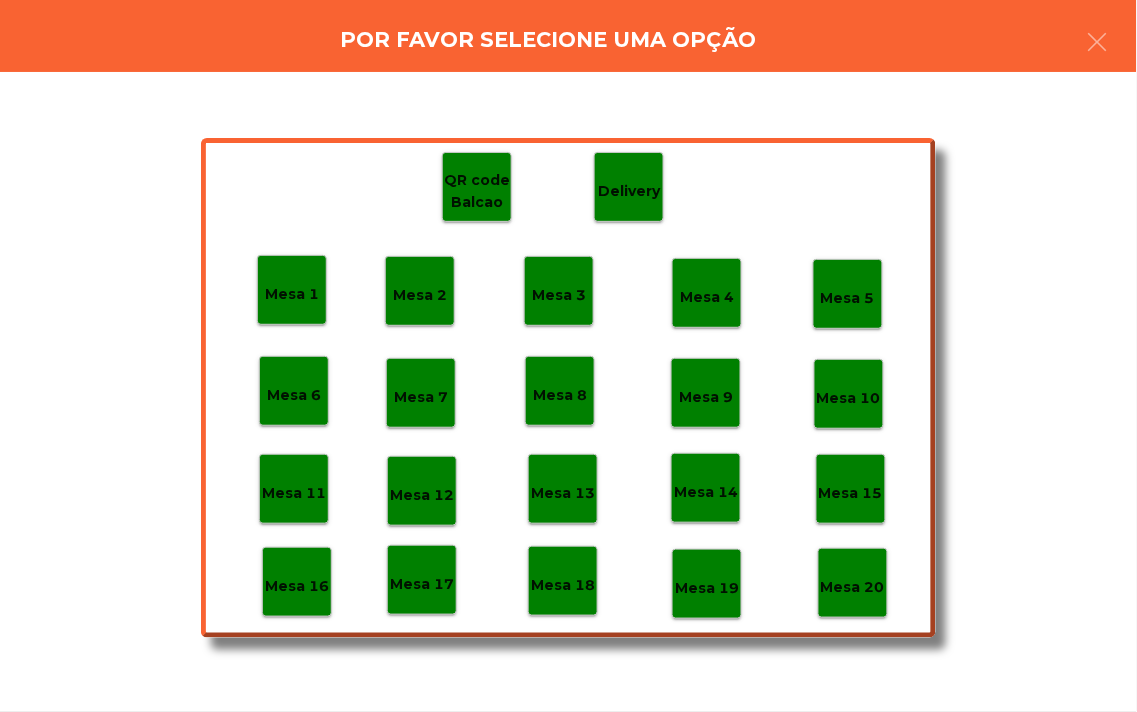click on "Mesa 19" 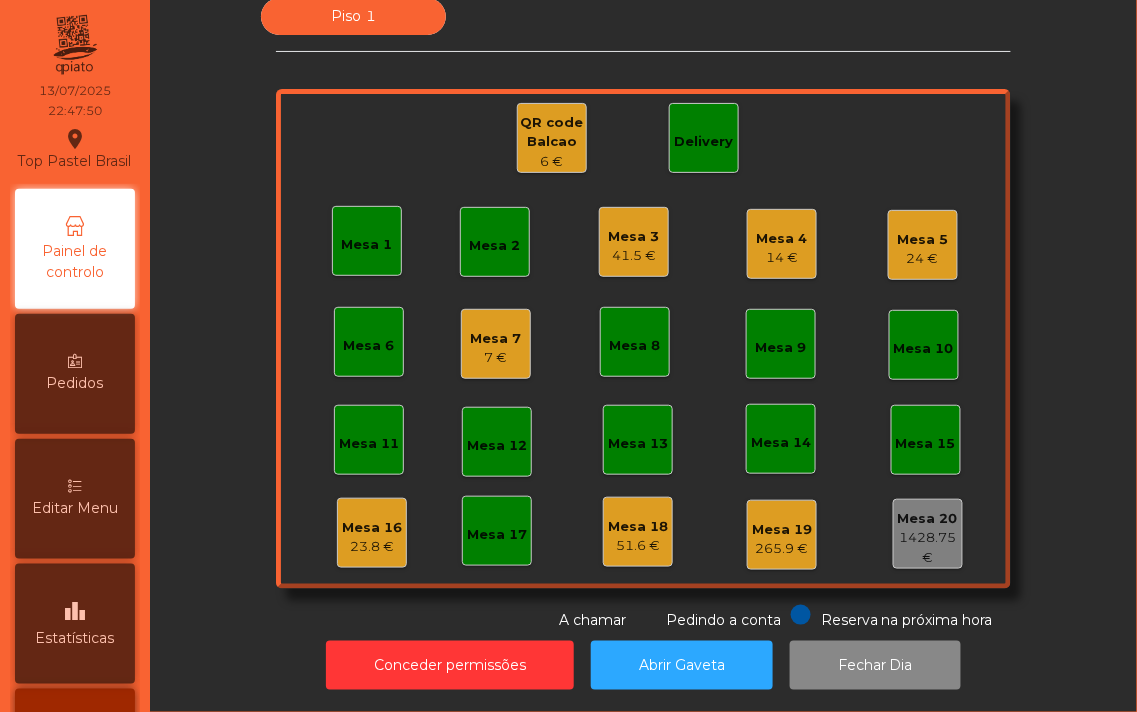click on "Mesa 3" 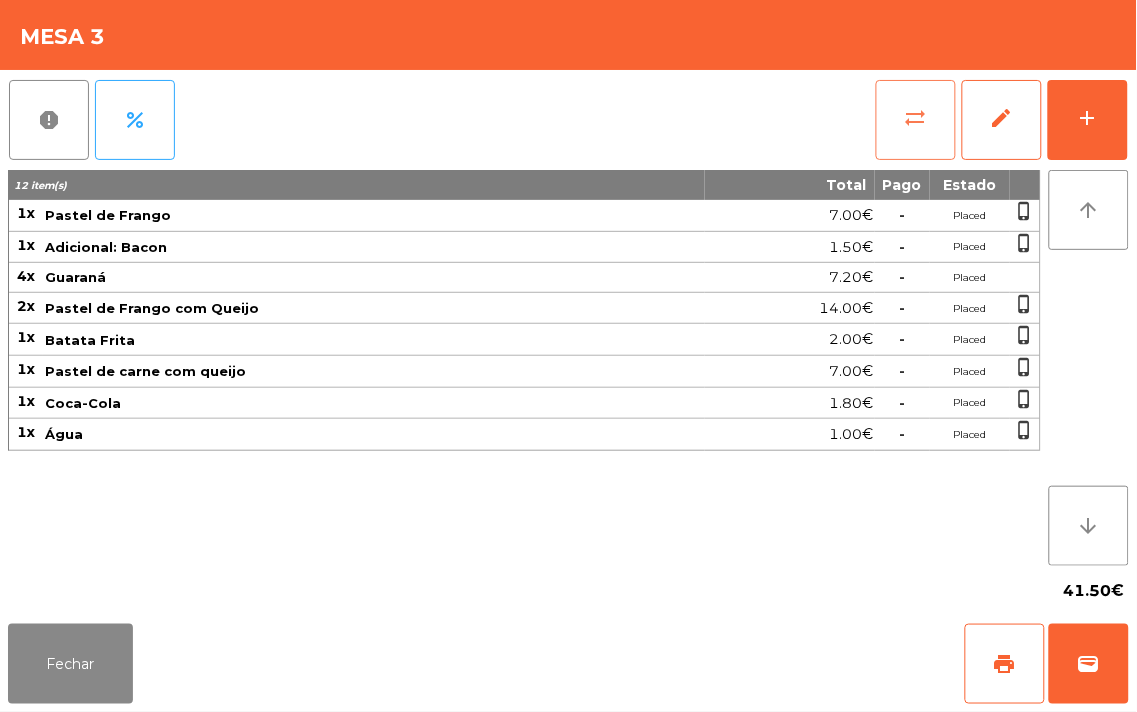 click on "sync_alt" 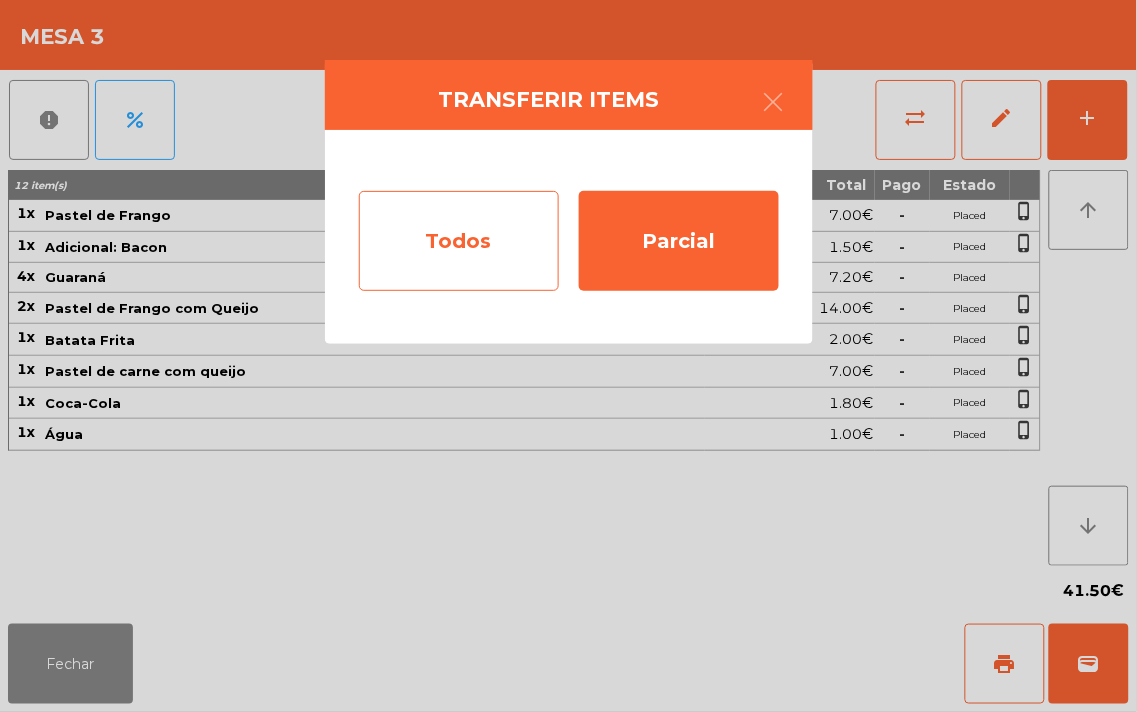click on "Todos" 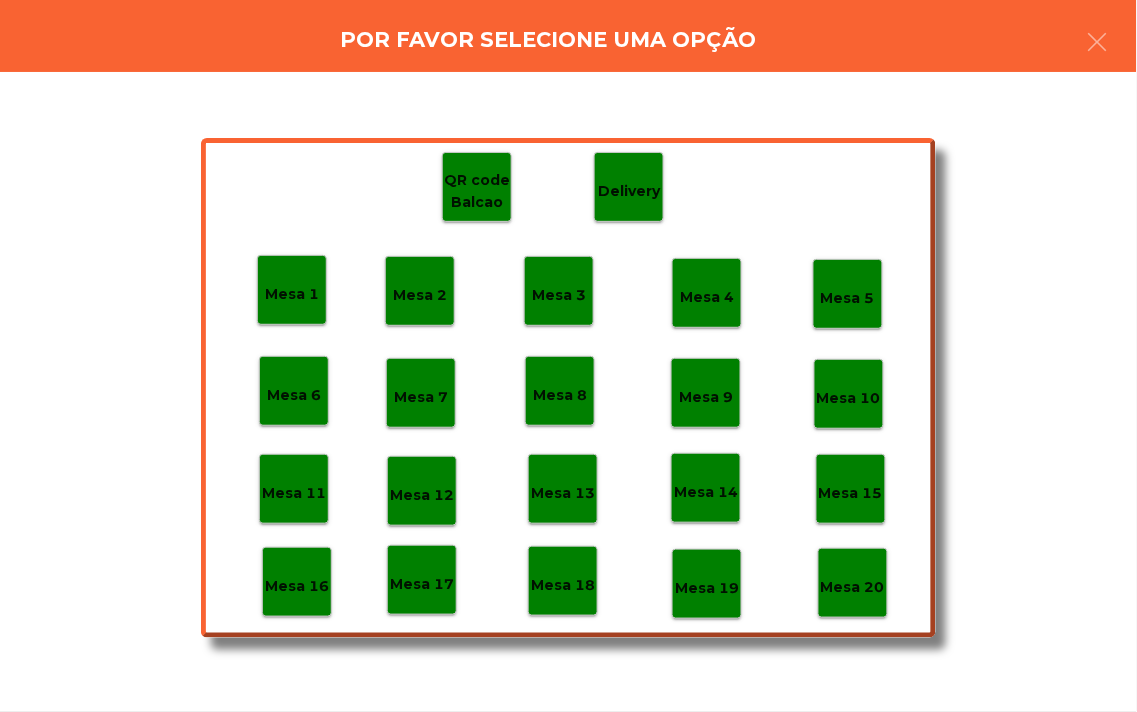 click on "Mesa 18" 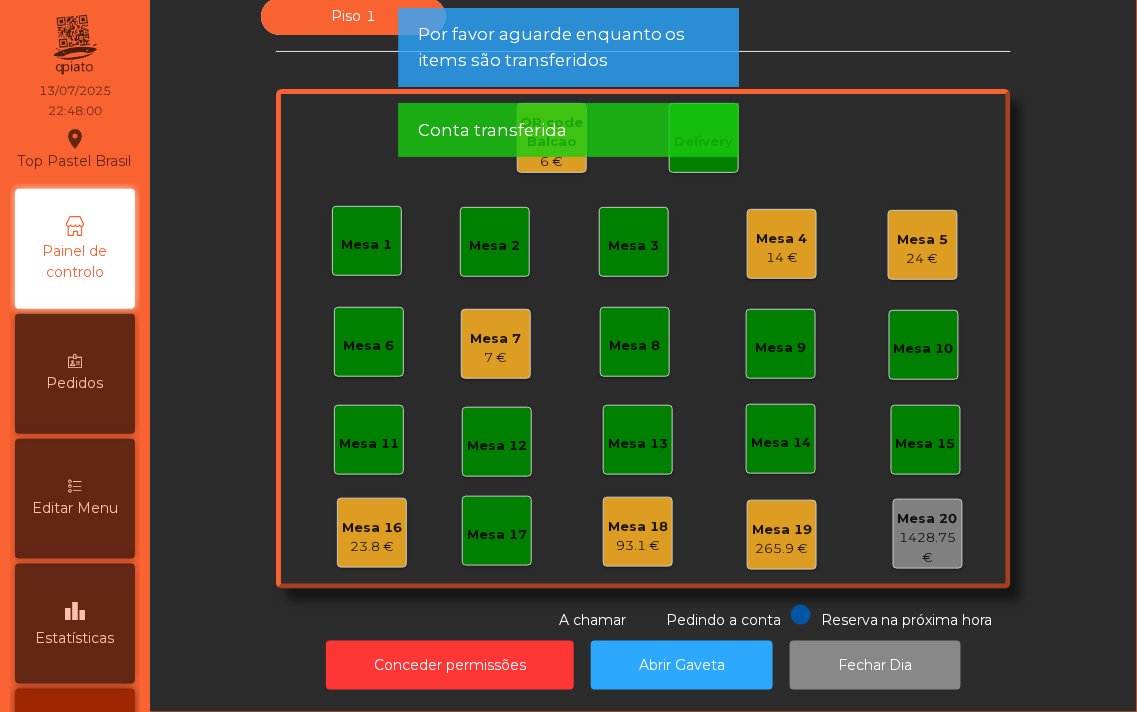 click on "Mesa 4" 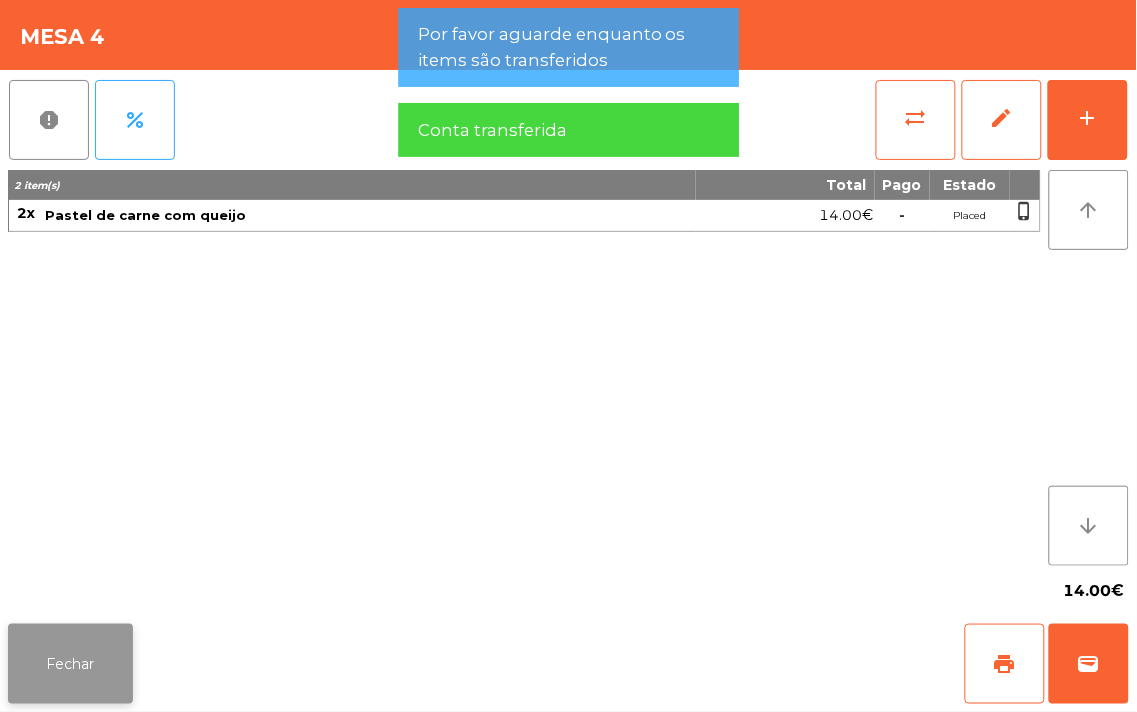 click on "Fechar" 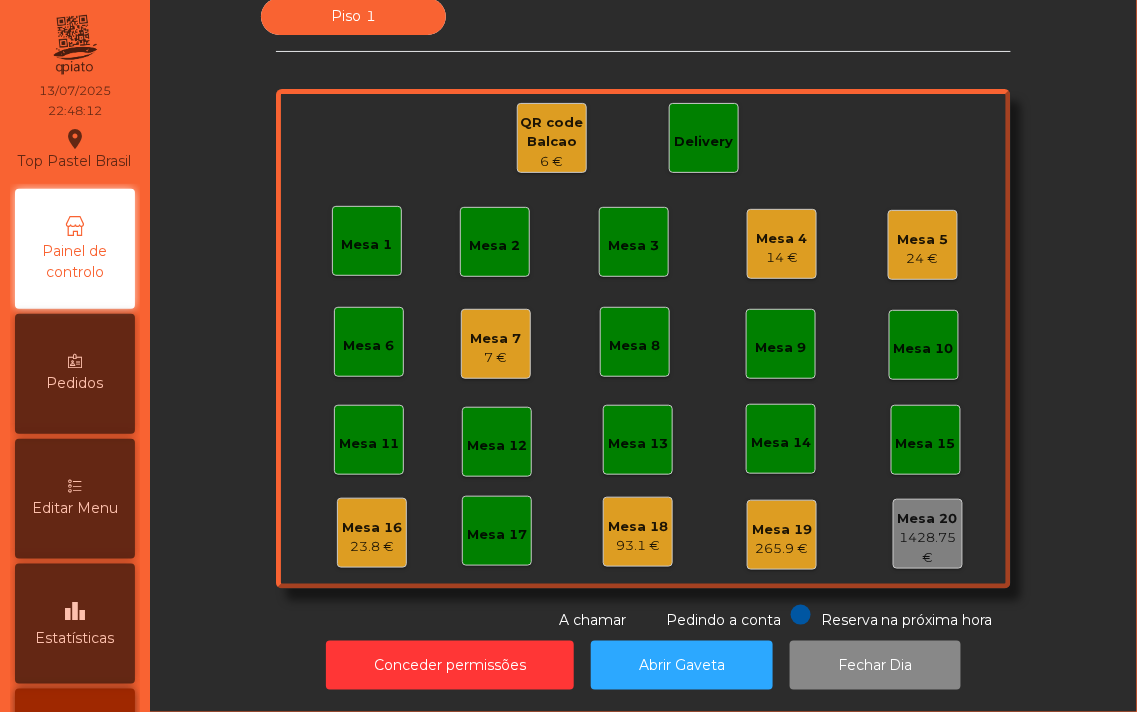click on "7 €" 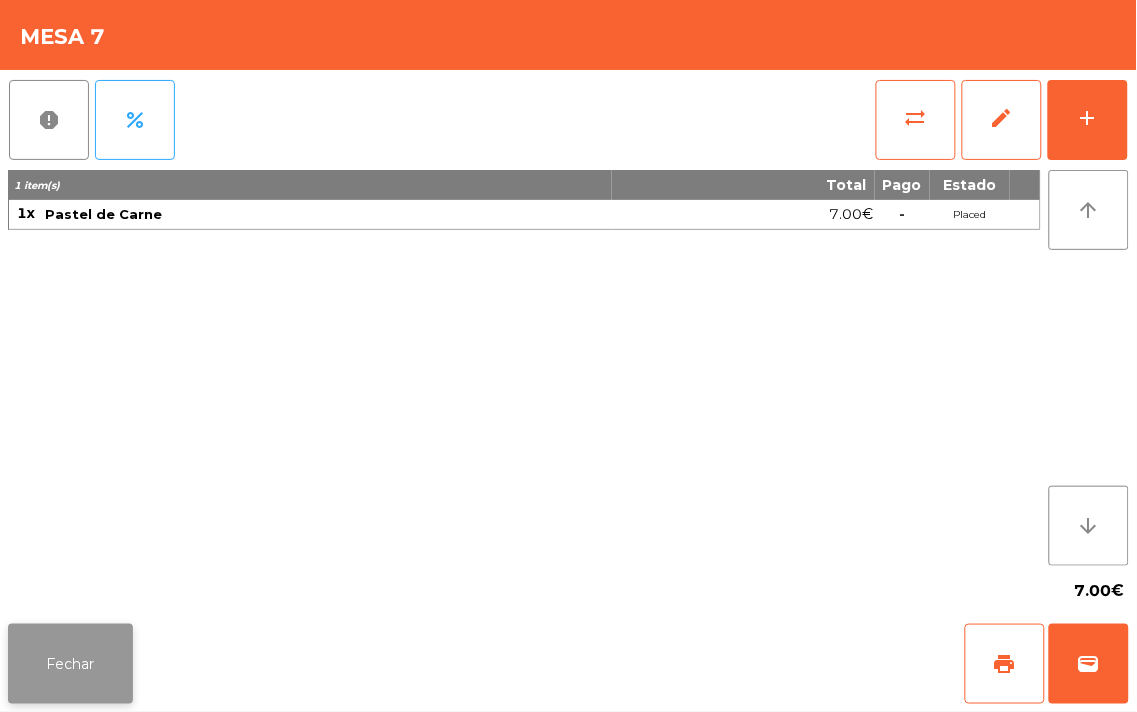 click on "Fechar" 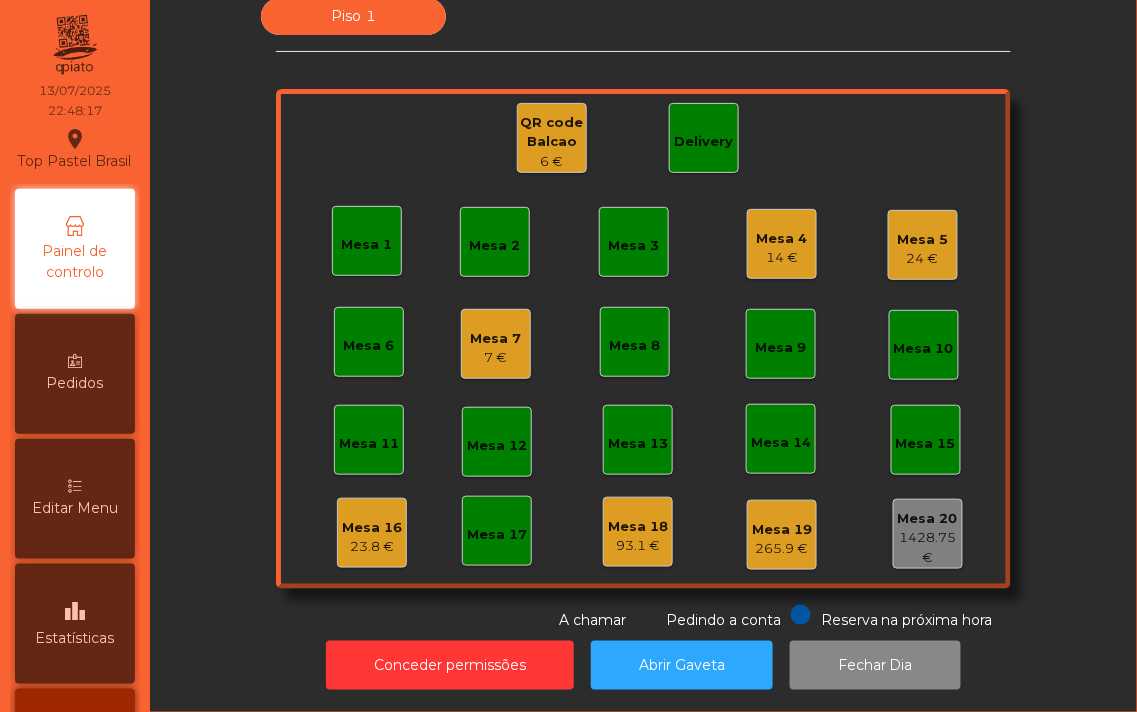 click on "14 €" 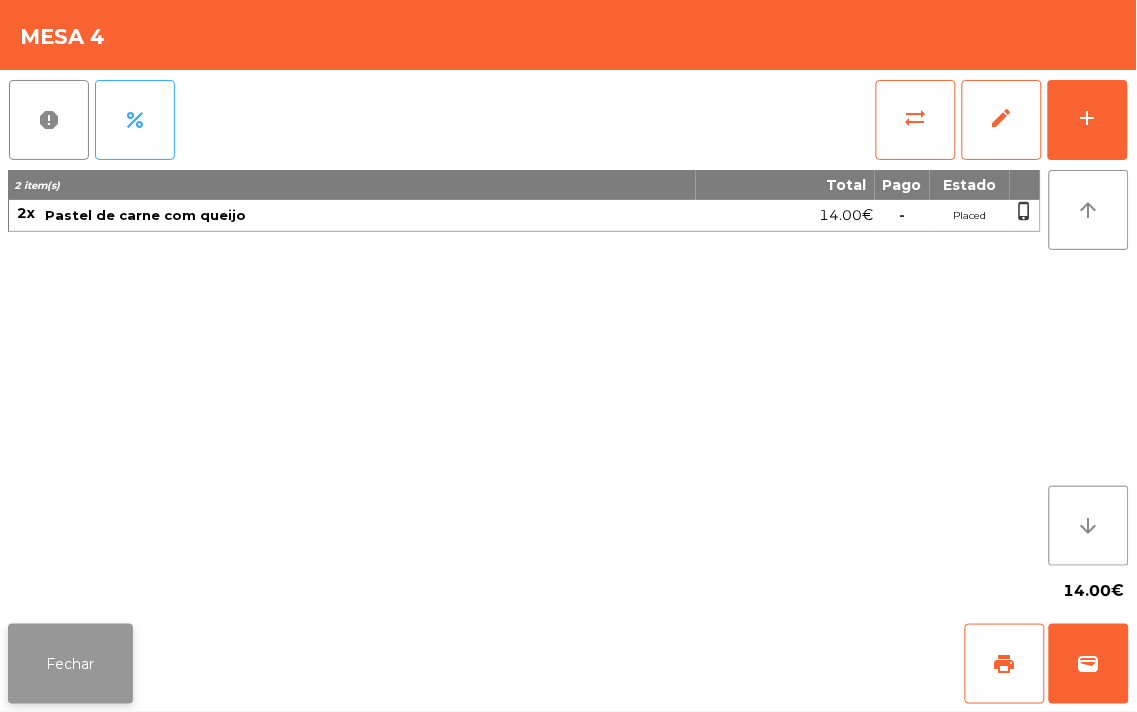 click on "Fechar" 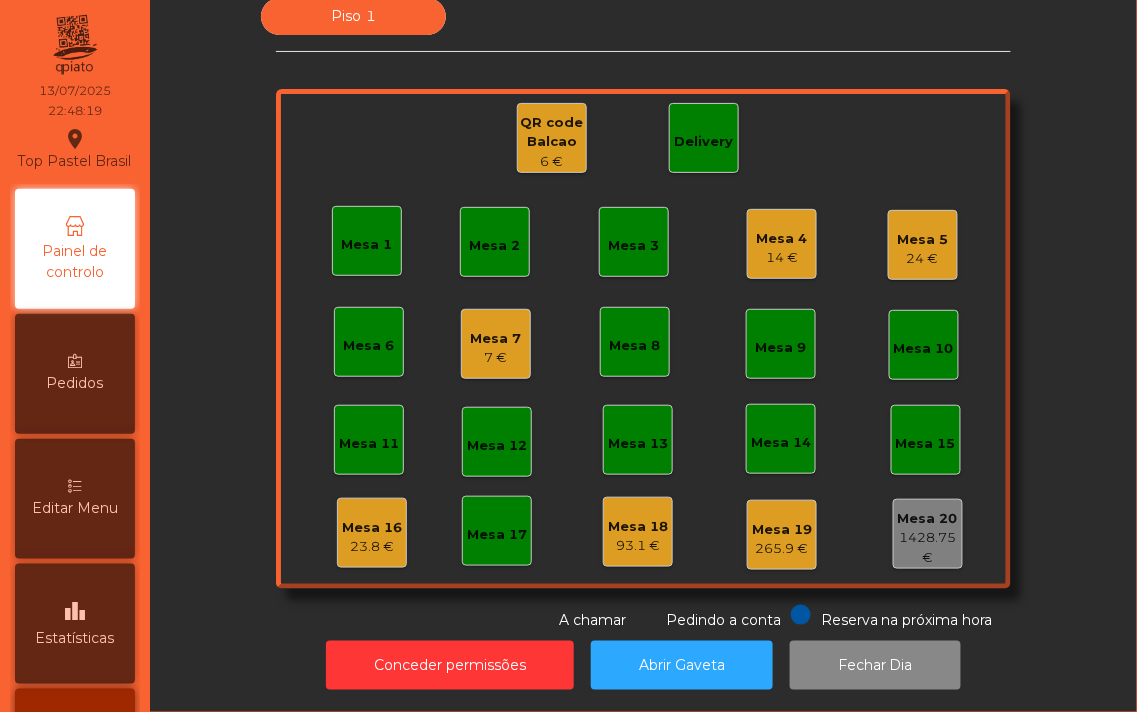 click on "QR code Balcao" 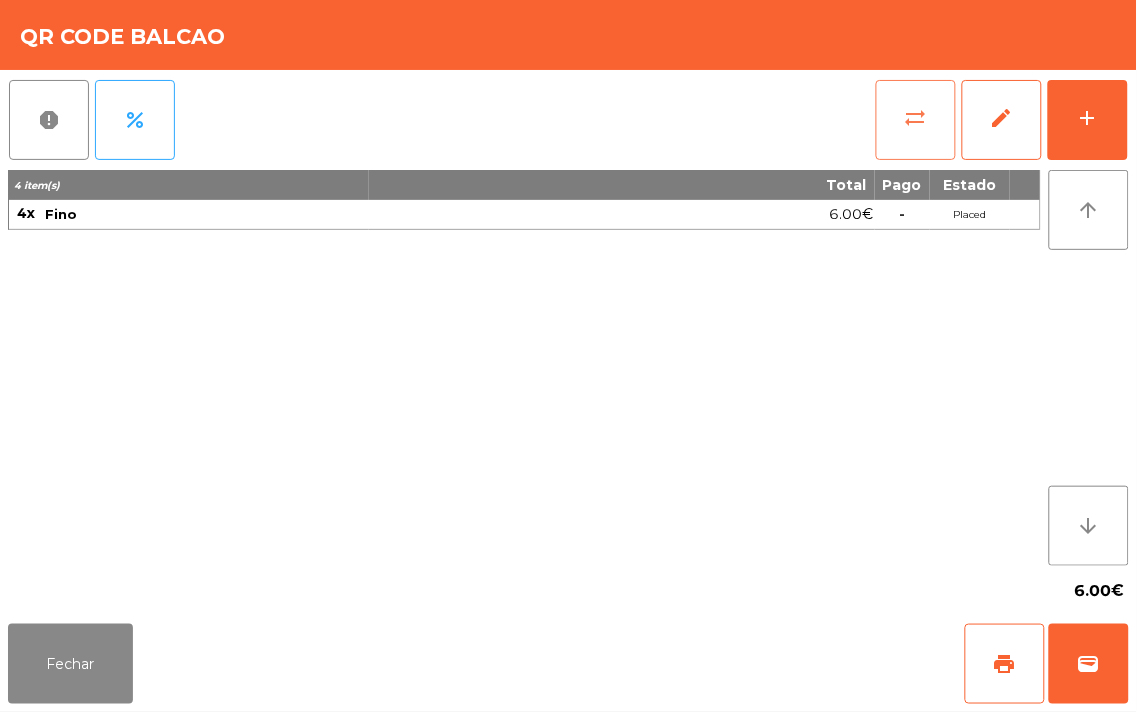 click on "sync_alt" 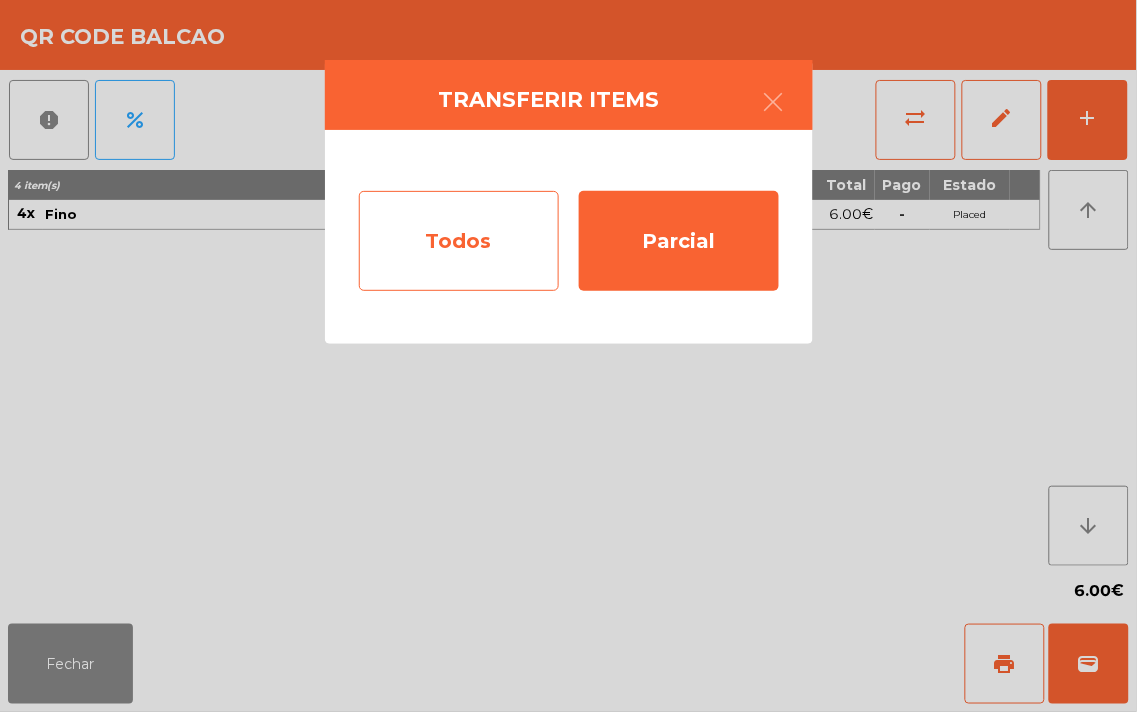 click on "Todos" 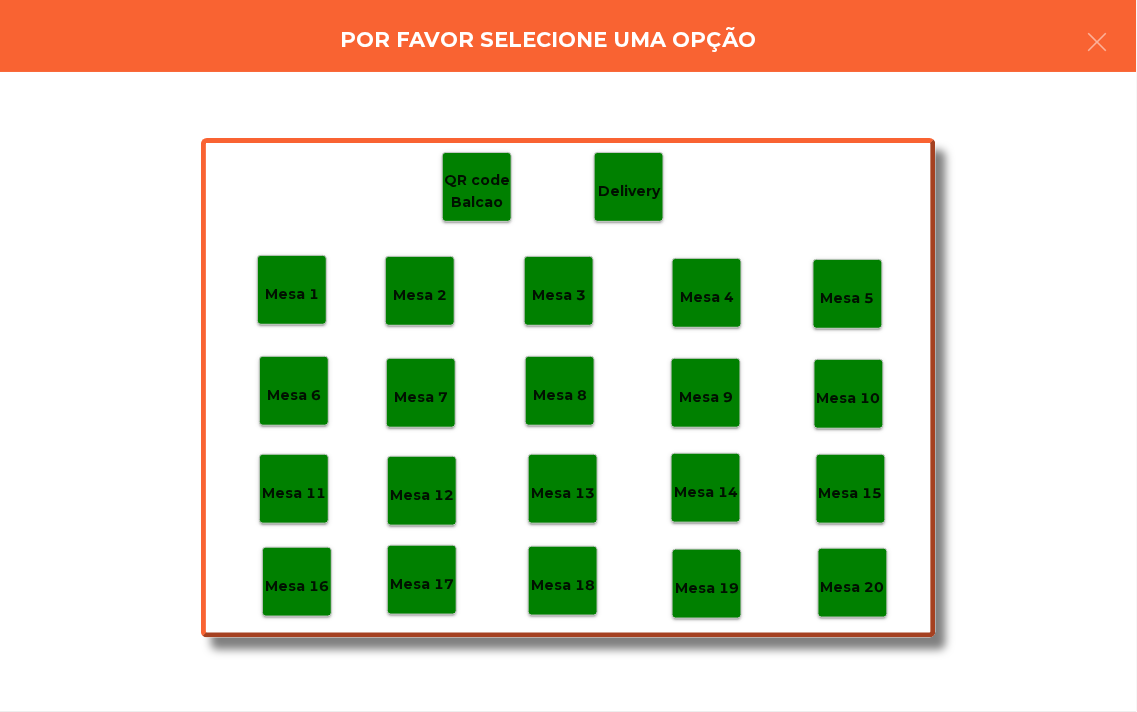 click on "Mesa 18" 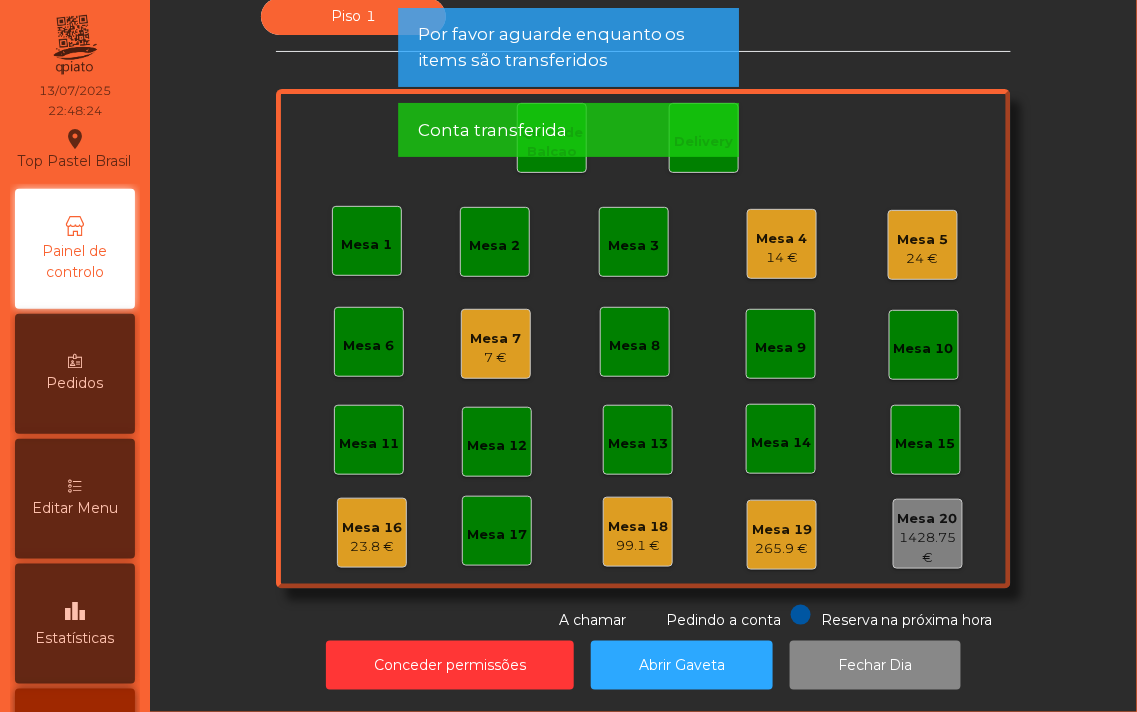 click on "Mesa 5" 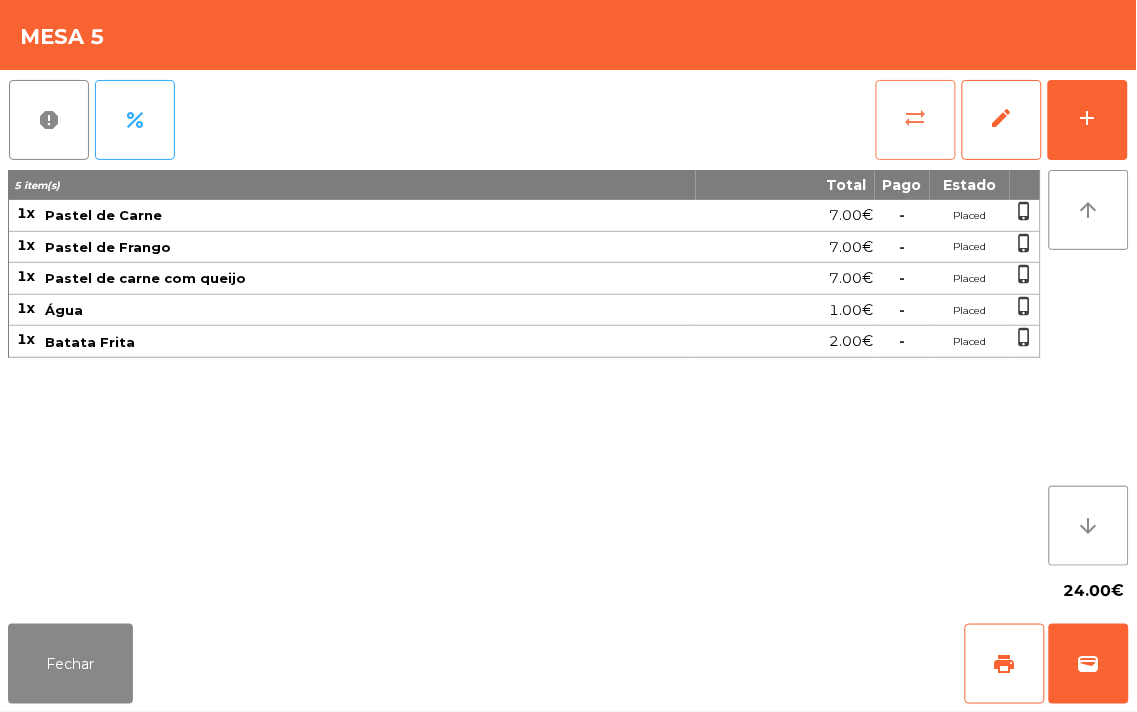 click on "sync_alt" 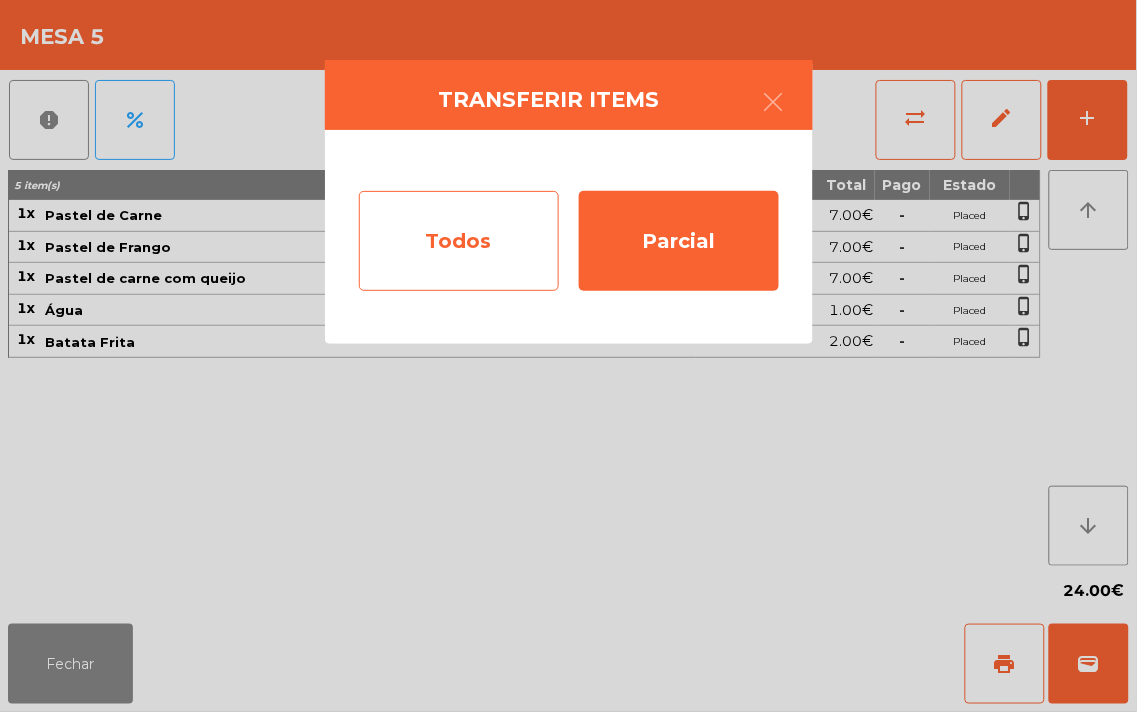 click on "Todos" 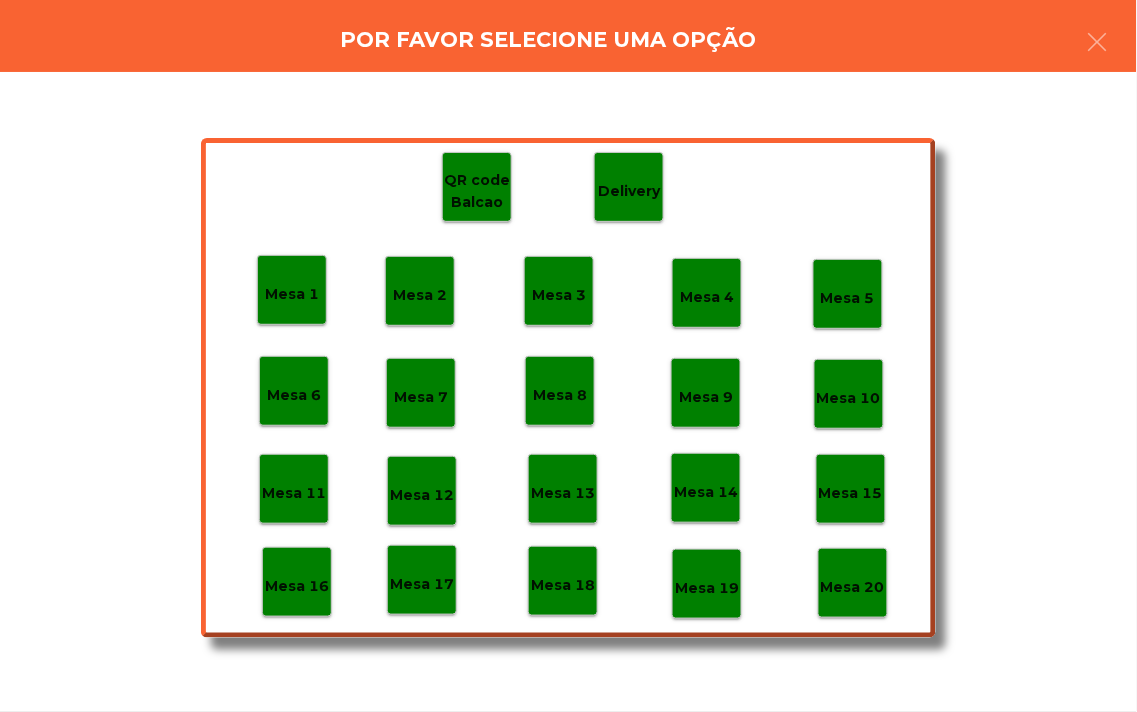 click on "Mesa 18" 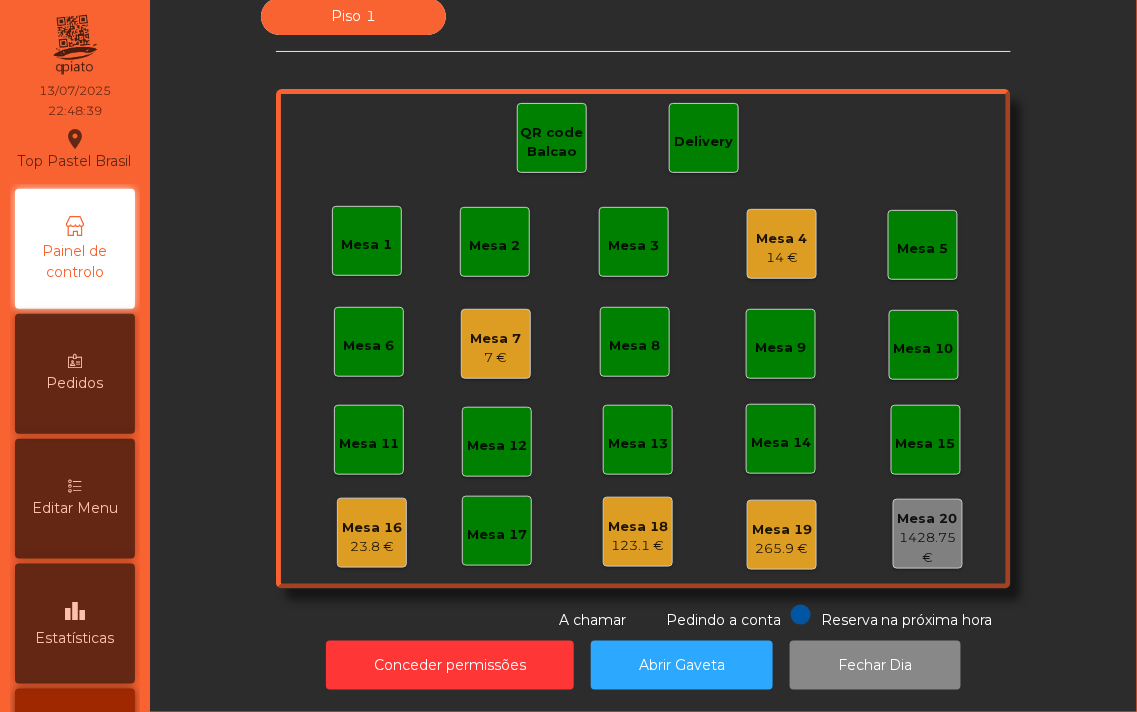 click on "14 €" 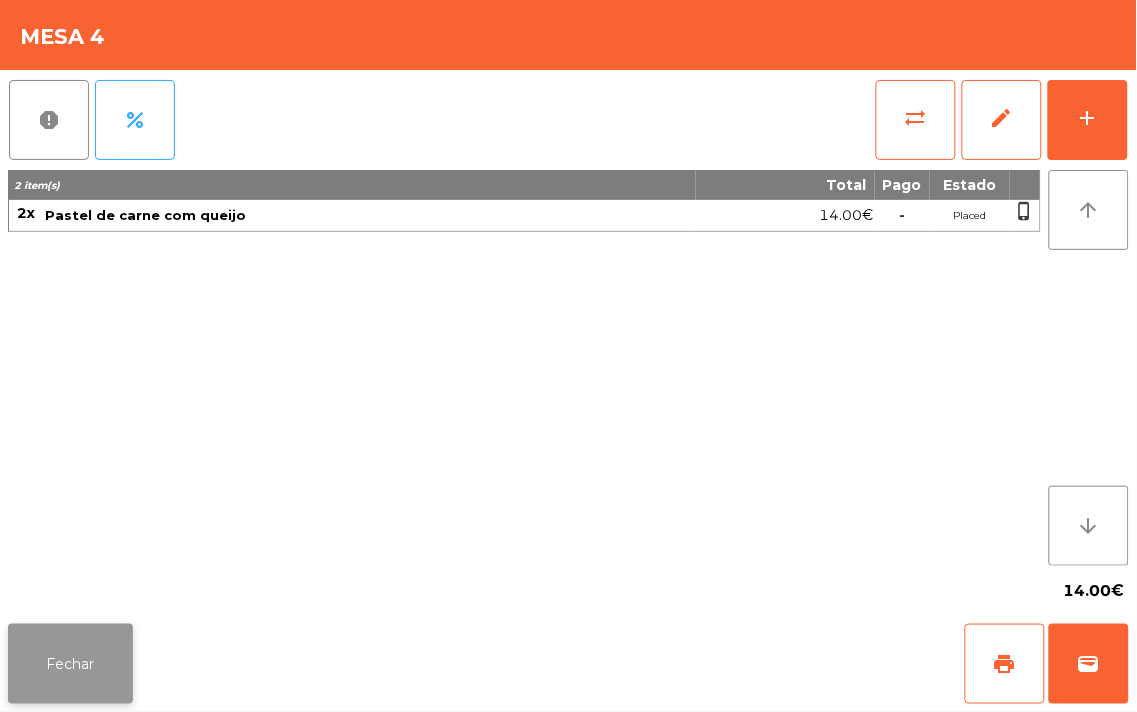 click on "Fechar" 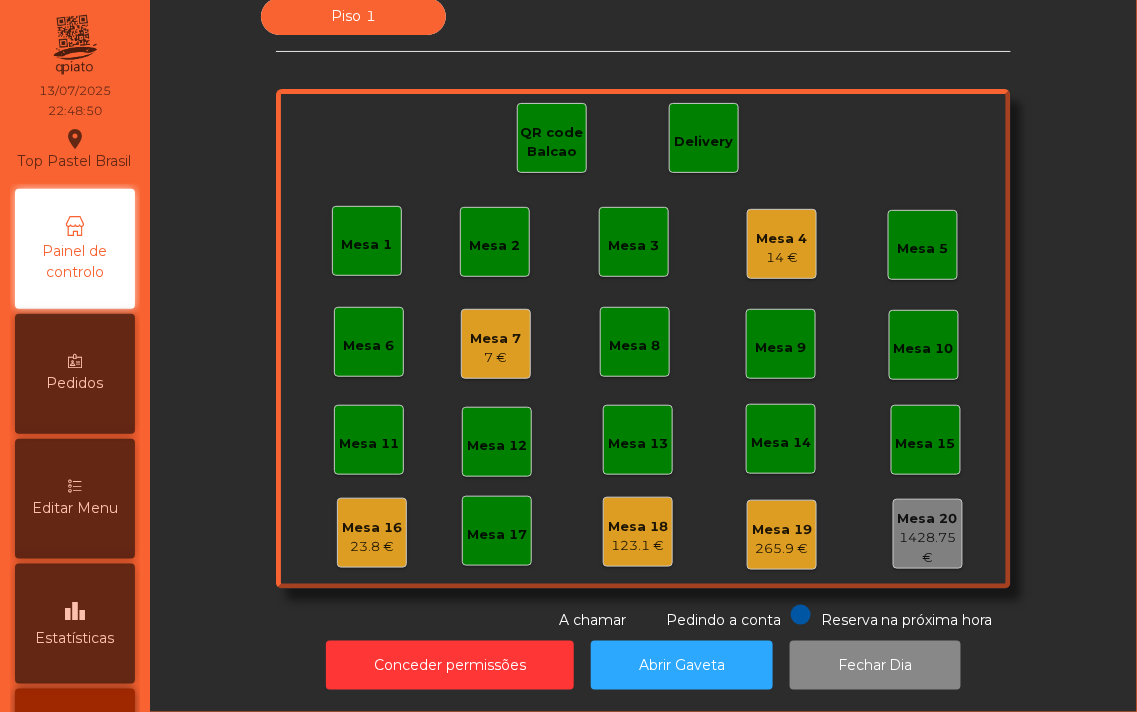 click on "Mesa 4" 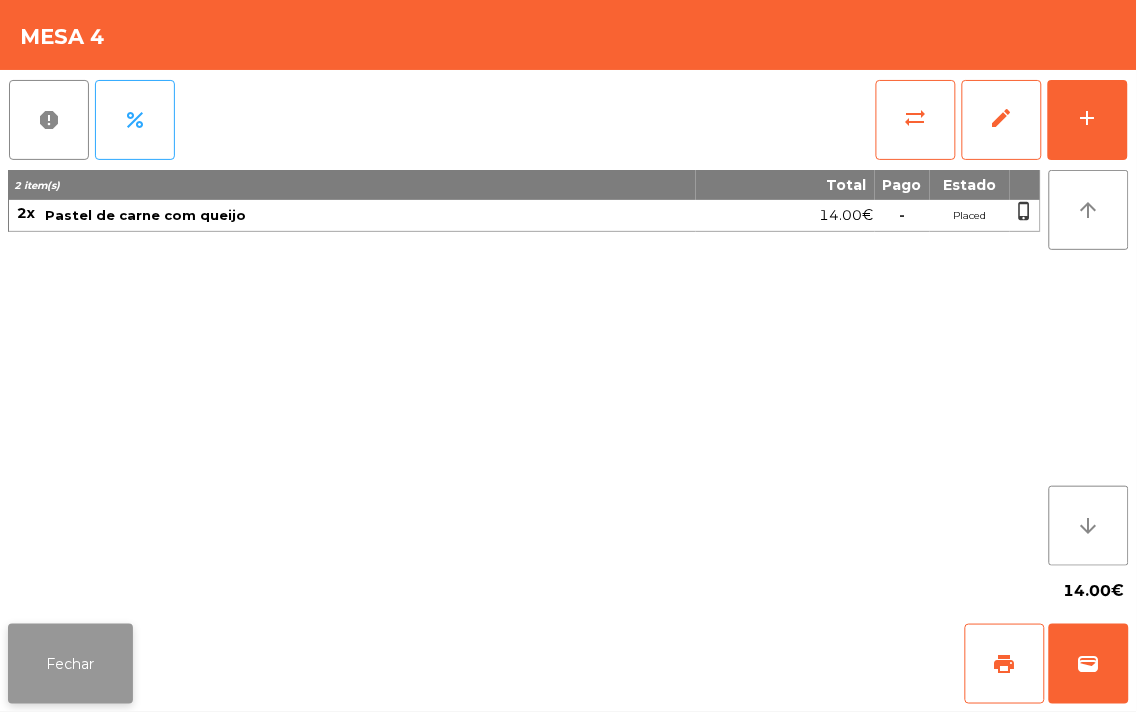 click on "Fechar" 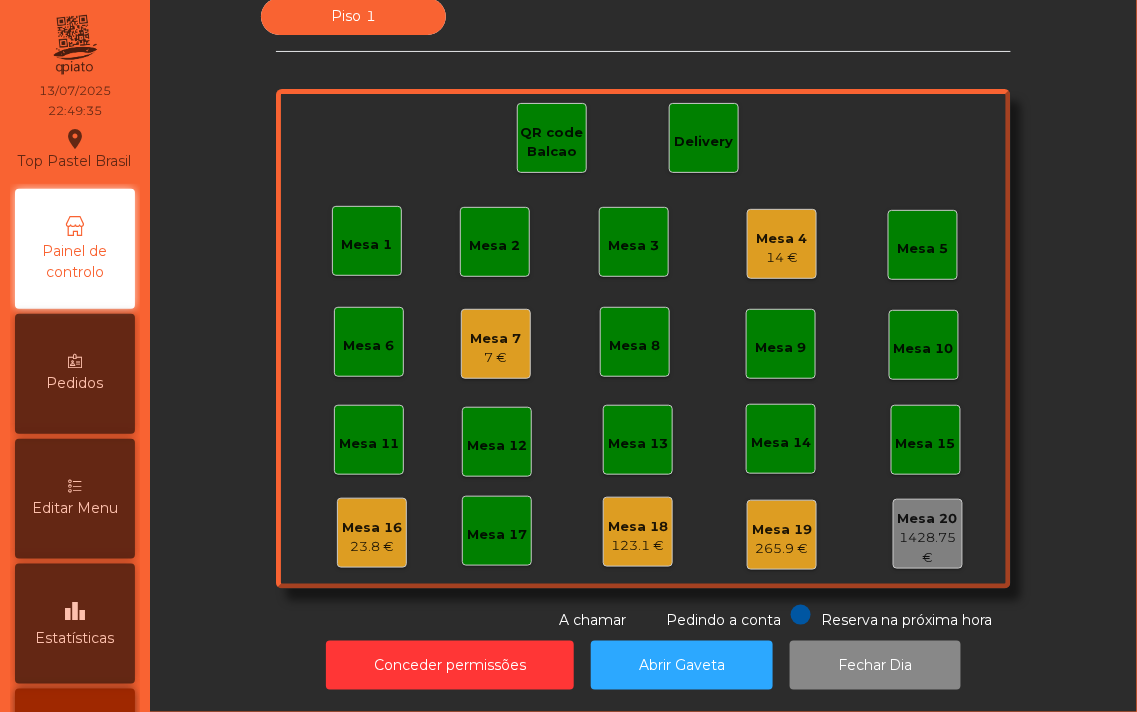 click on "Piso 1   Mesa 1   Mesa 2   Mesa 3   Mesa 4   14 €   Mesa 5   Mesa 6   Mesa 7   7 €   Mesa 8   Mesa 9   Mesa 10   Mesa 11   Mesa 12   Mesa 13   Mesa 14   Mesa 15   Mesa 16   23.8 €   Mesa 17   Mesa 18   123.1 €   Mesa 19   265.9 €   Mesa 20   1428.75 €   QR code Balcao   Delivery  Reserva na próxima hora Pedindo a conta A chamar" 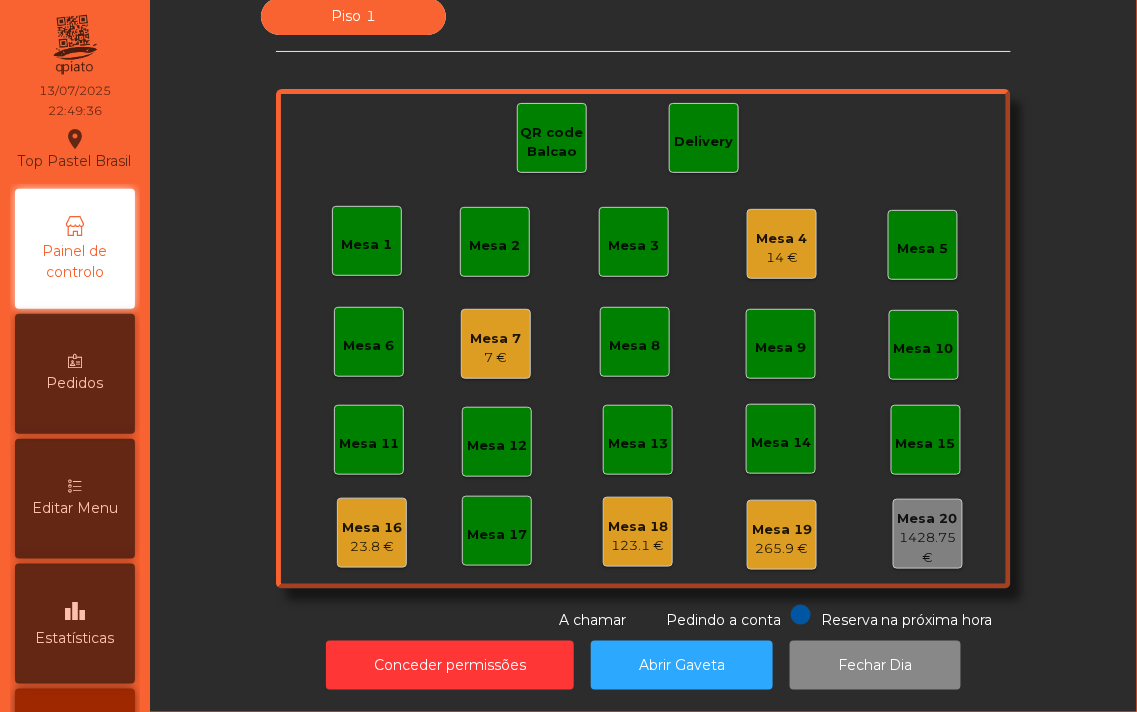 click on "Piso 1   Mesa 1   Mesa 2   Mesa 3   Mesa 4   14 €   Mesa 5   Mesa 6   Mesa 7   7 €   Mesa 8   Mesa 9   Mesa 10   Mesa 11   Mesa 12   Mesa 13   Mesa 14   Mesa 15   Mesa 16   23.8 €   Mesa 17   Mesa 18   123.1 €   Mesa 19   265.9 €   Mesa 20   1428.75 €   QR code Balcao   Delivery  Reserva na próxima hora Pedindo a conta A chamar" 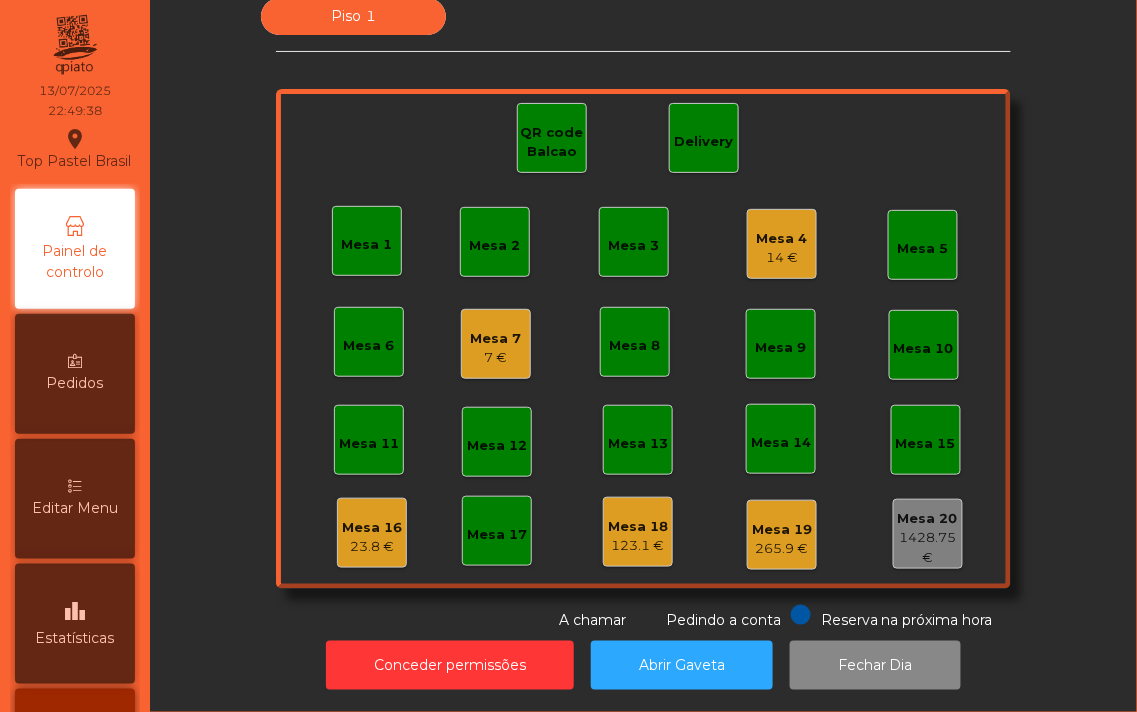 click on "Painel de controlo" at bounding box center [75, 249] 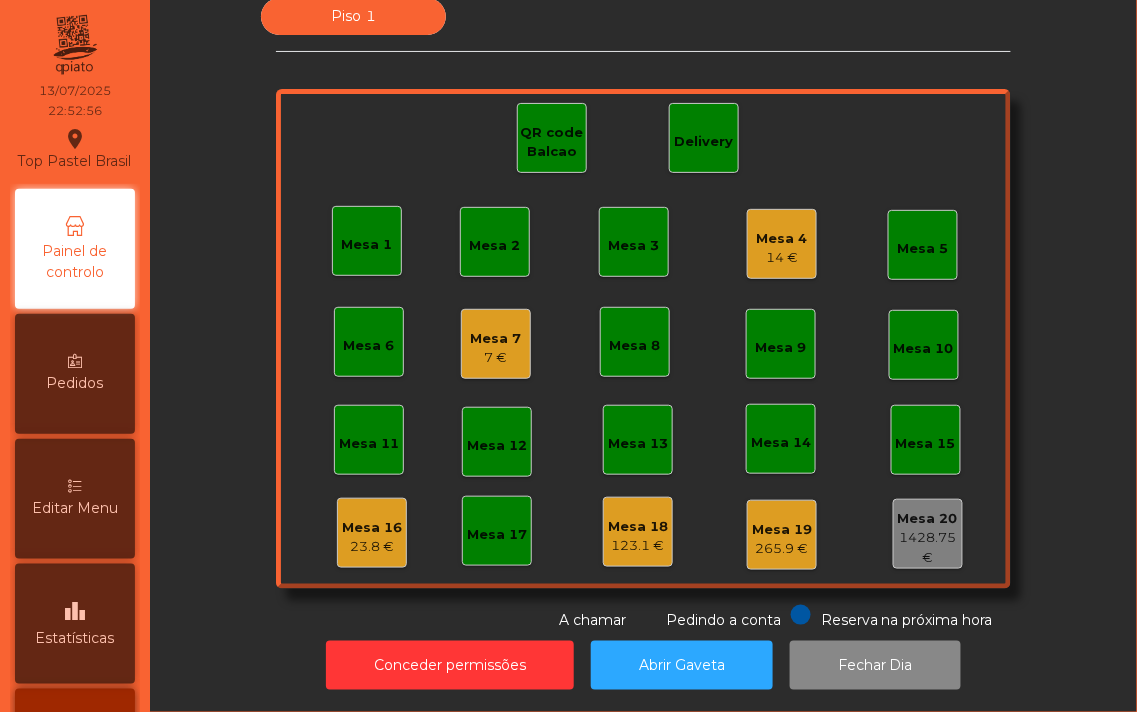 click on "Editar Menu" at bounding box center (75, 499) 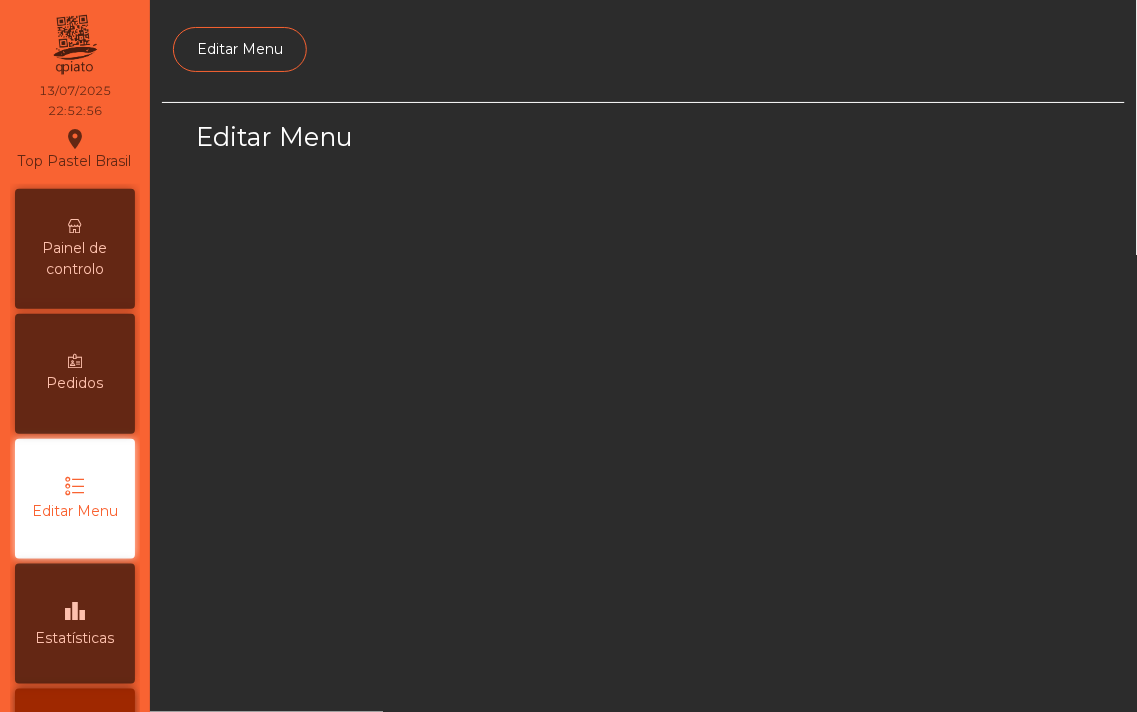 scroll, scrollTop: 127, scrollLeft: 0, axis: vertical 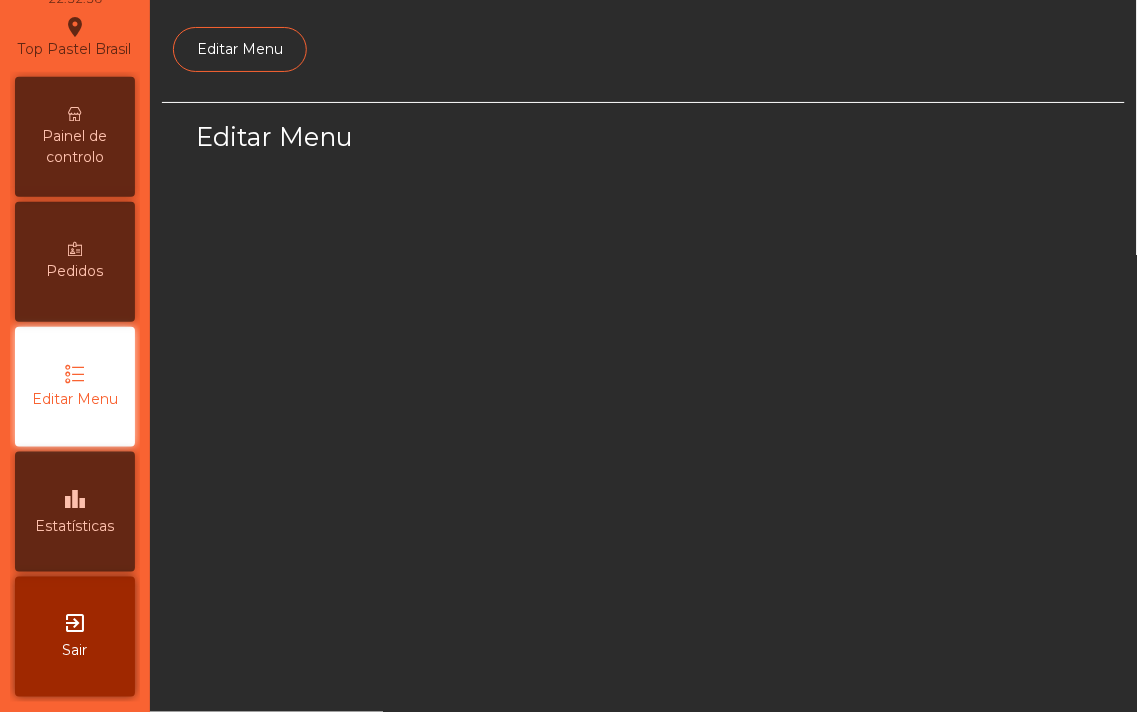 select on "*" 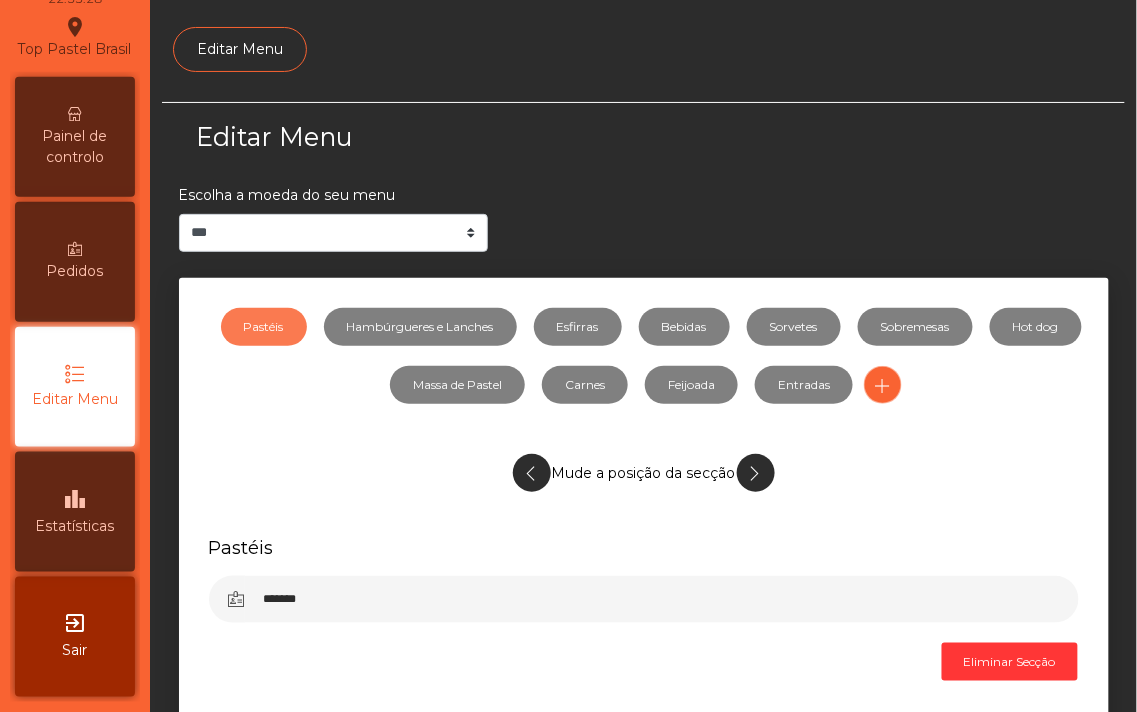 click on "Painel de controlo" at bounding box center [75, 137] 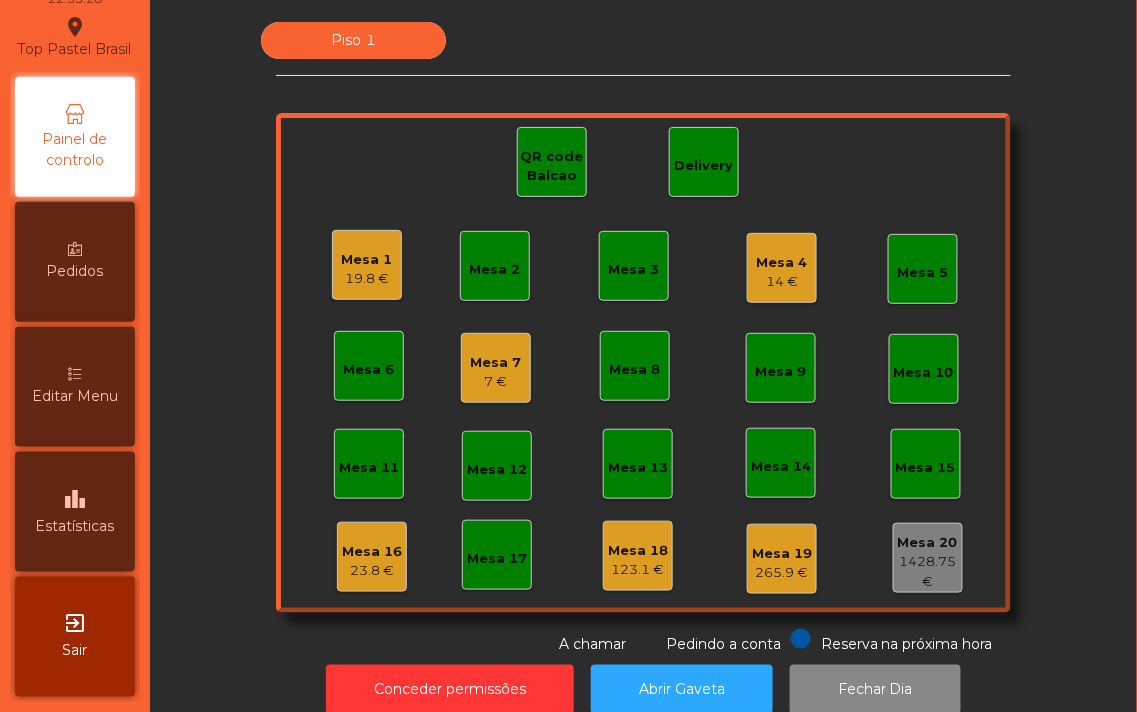 scroll, scrollTop: 0, scrollLeft: 0, axis: both 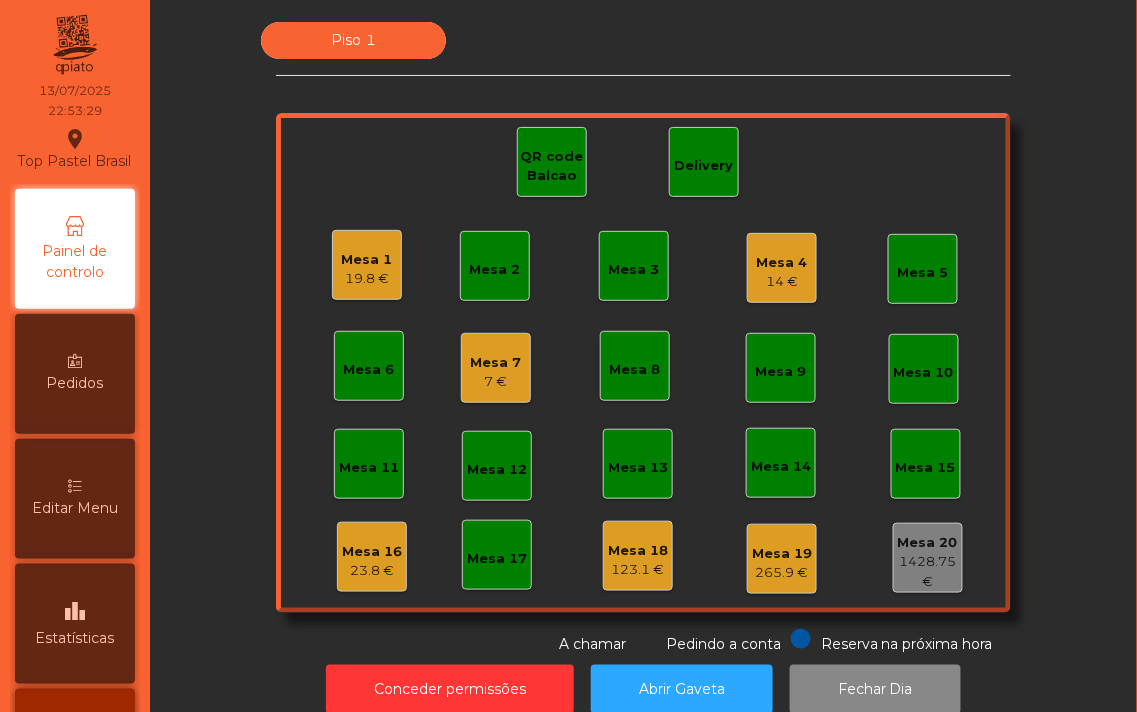 click on "Mesa 1" 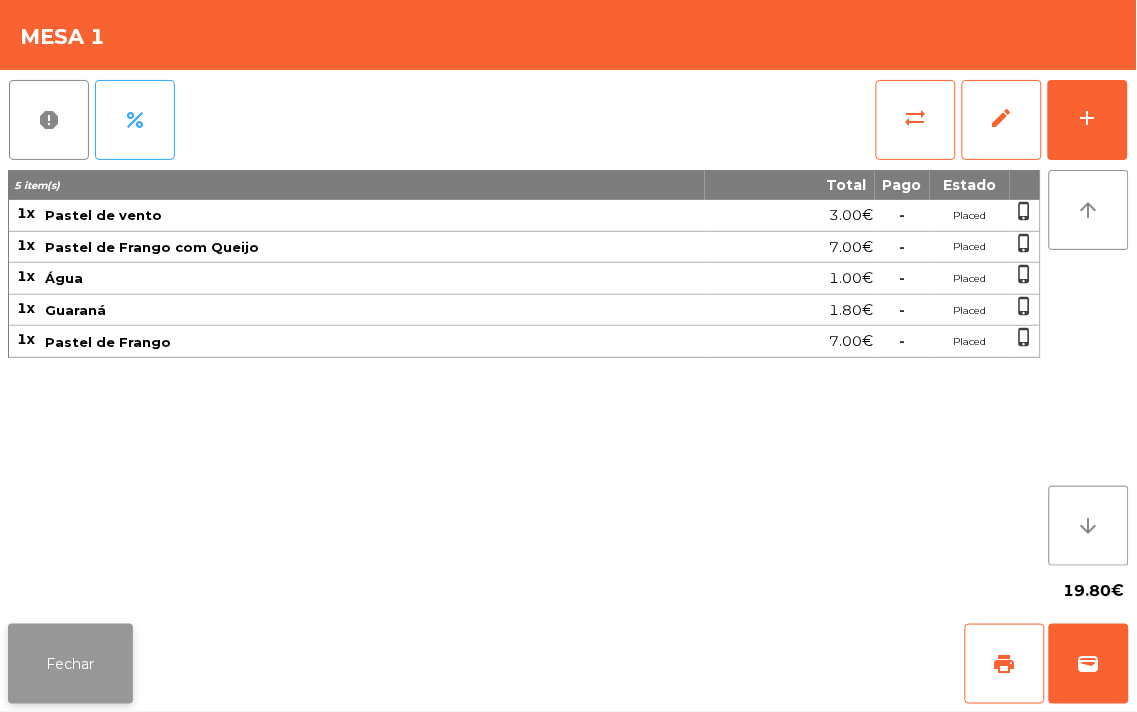 click on "Fechar" 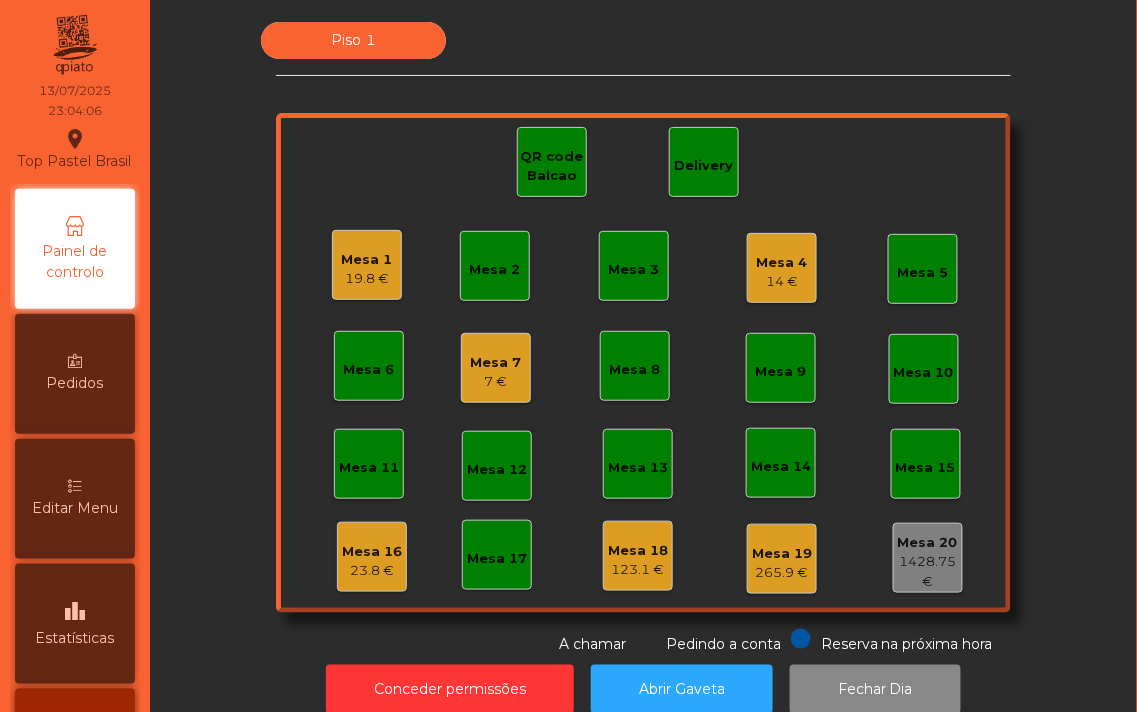 click on "Mesa 1" 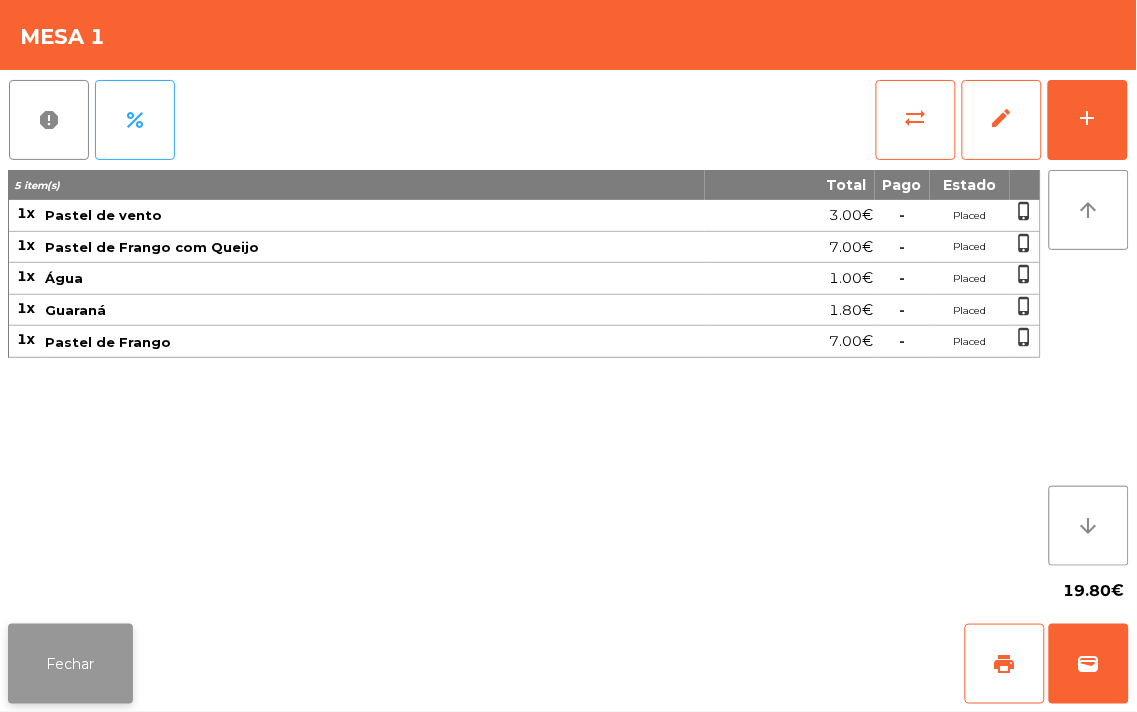 click on "Fechar" 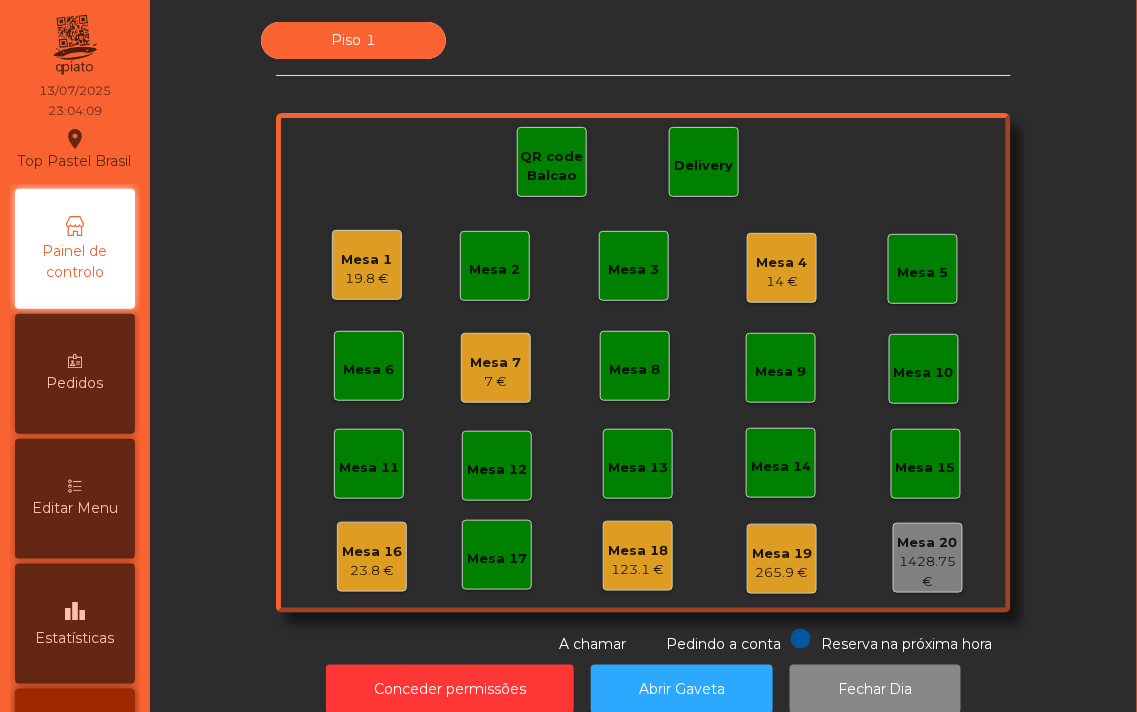 click on "14 €" 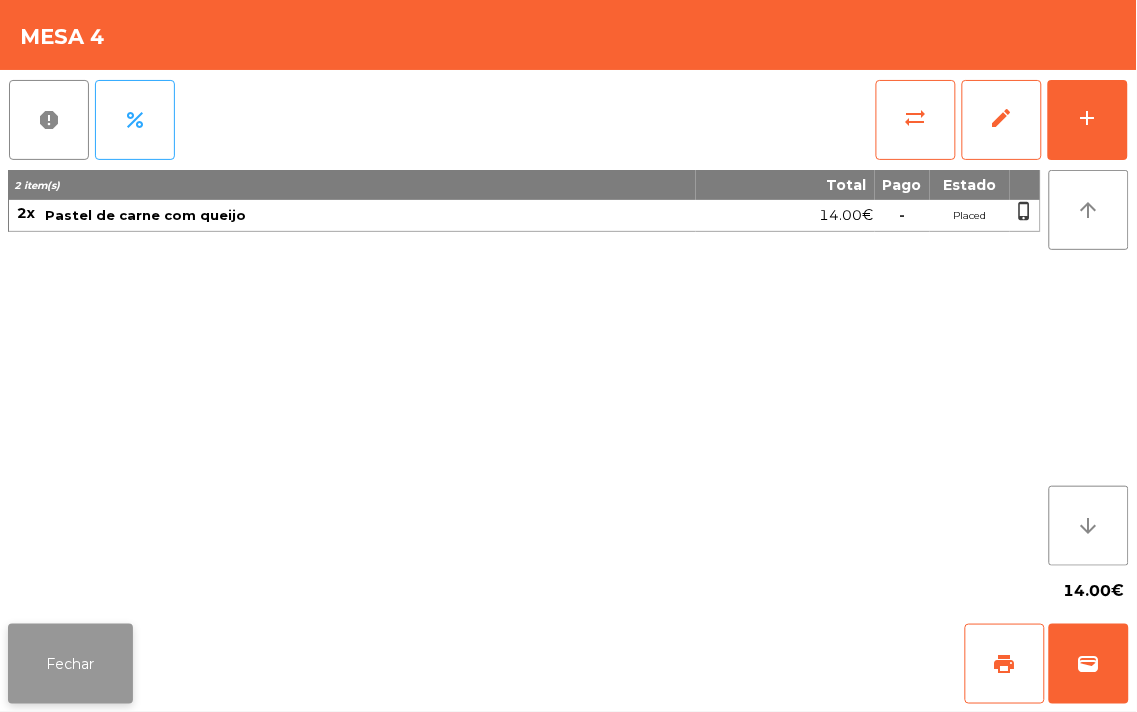 click on "Fechar" 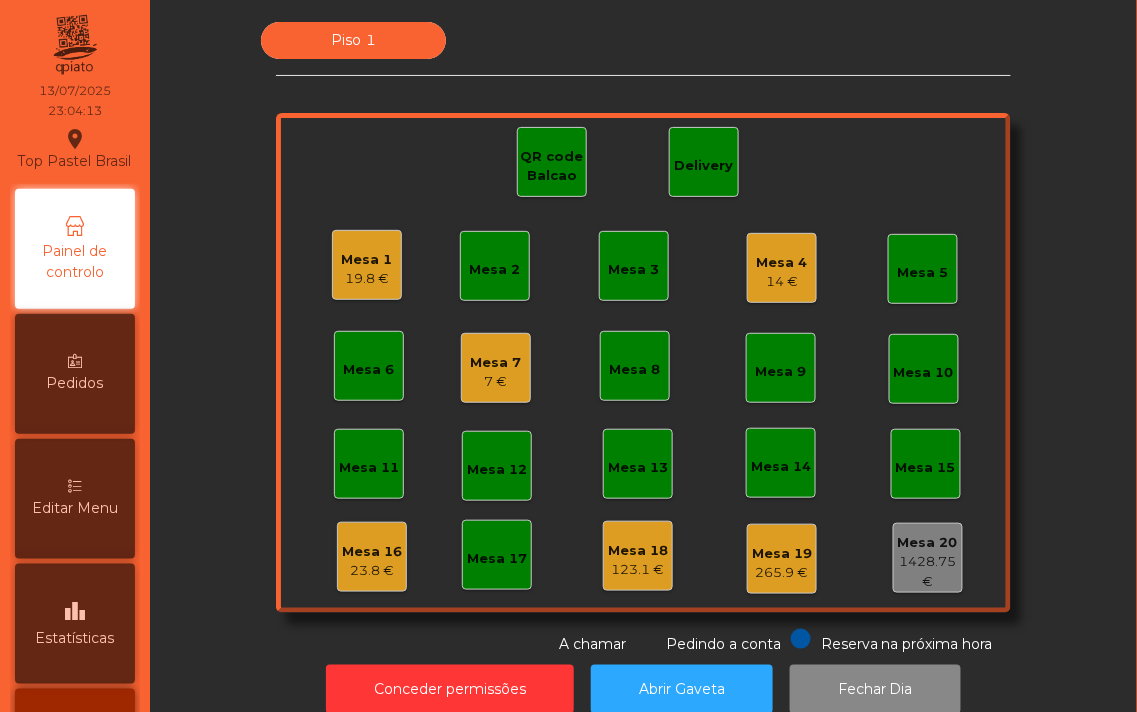 click on "23.8 €" 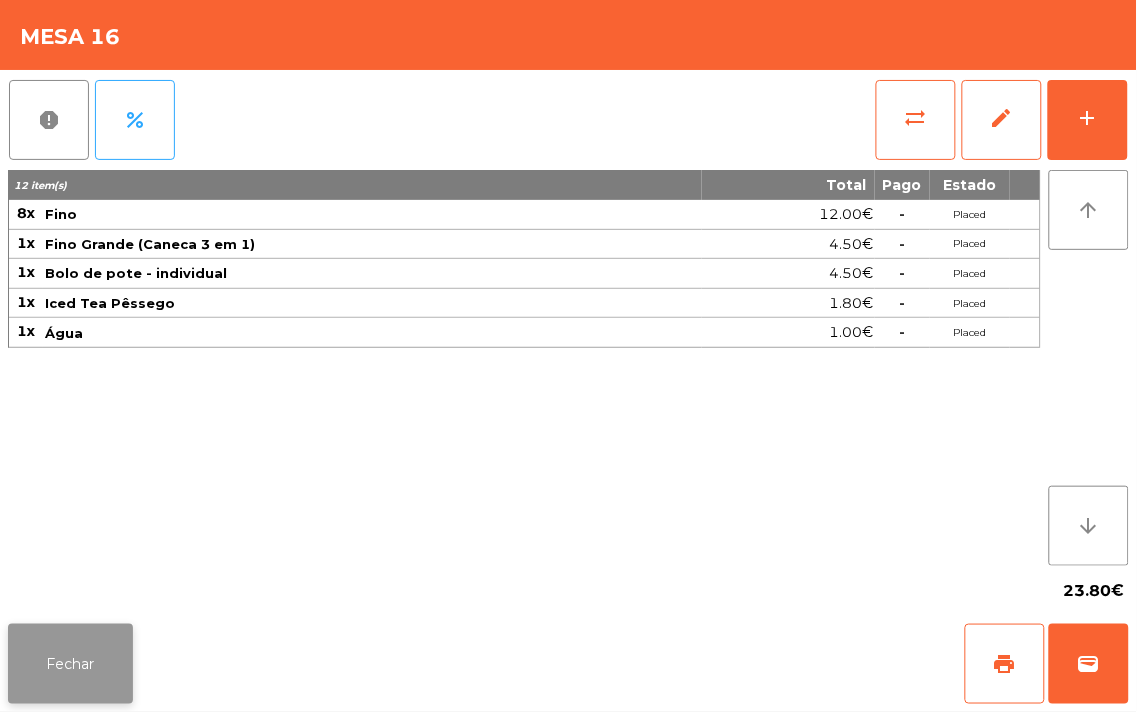 click on "Fechar" 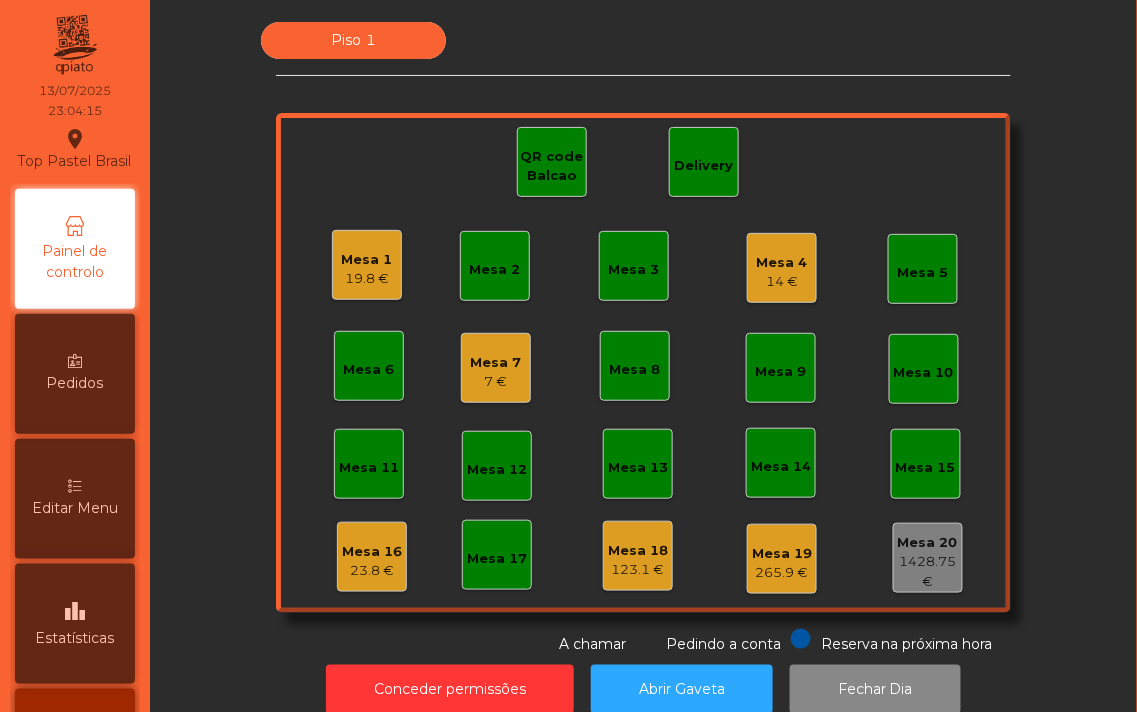 click on "Mesa 7" 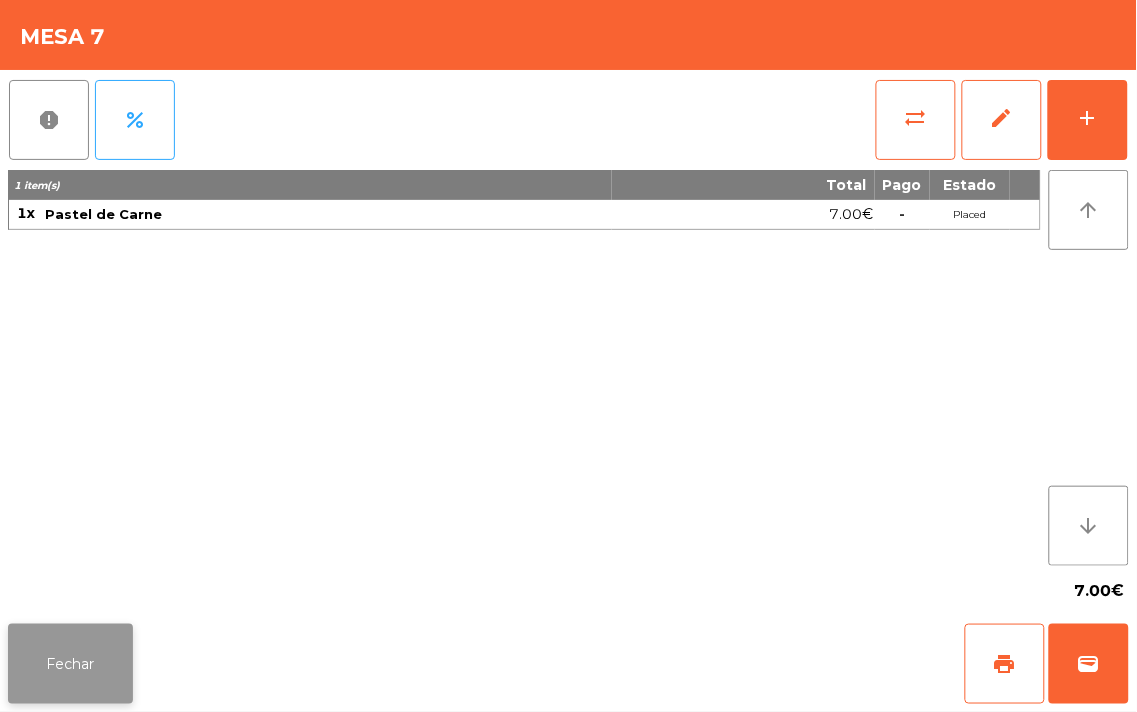 click on "Fechar" 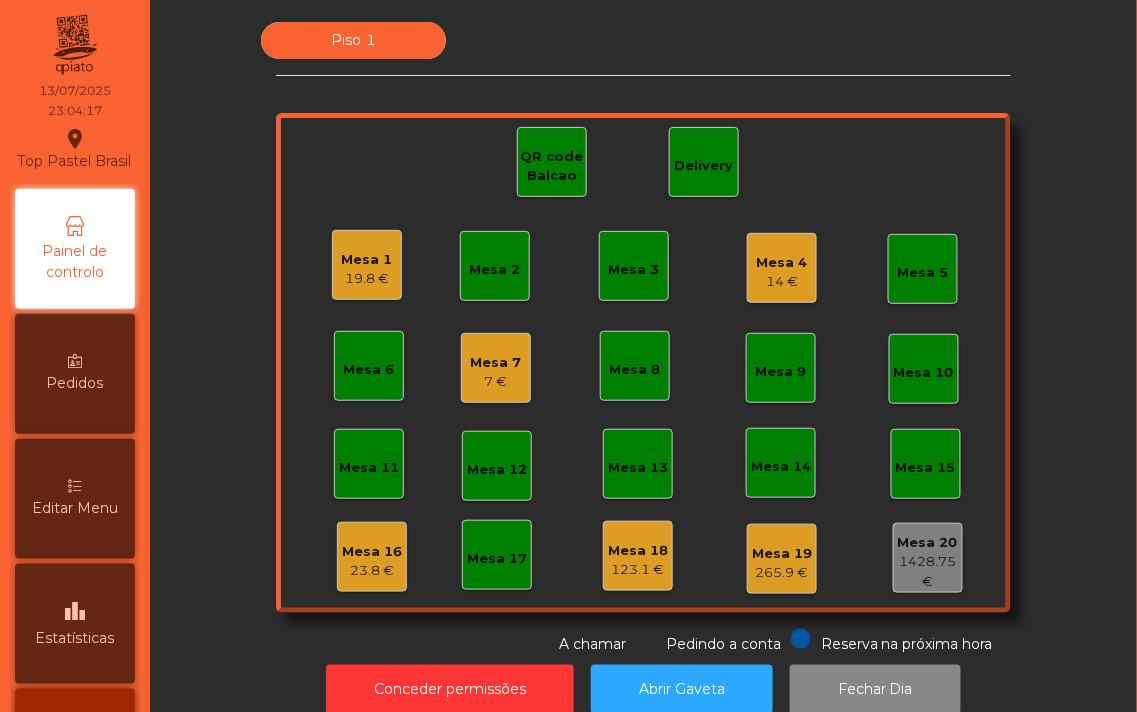 click on "19.8 €" 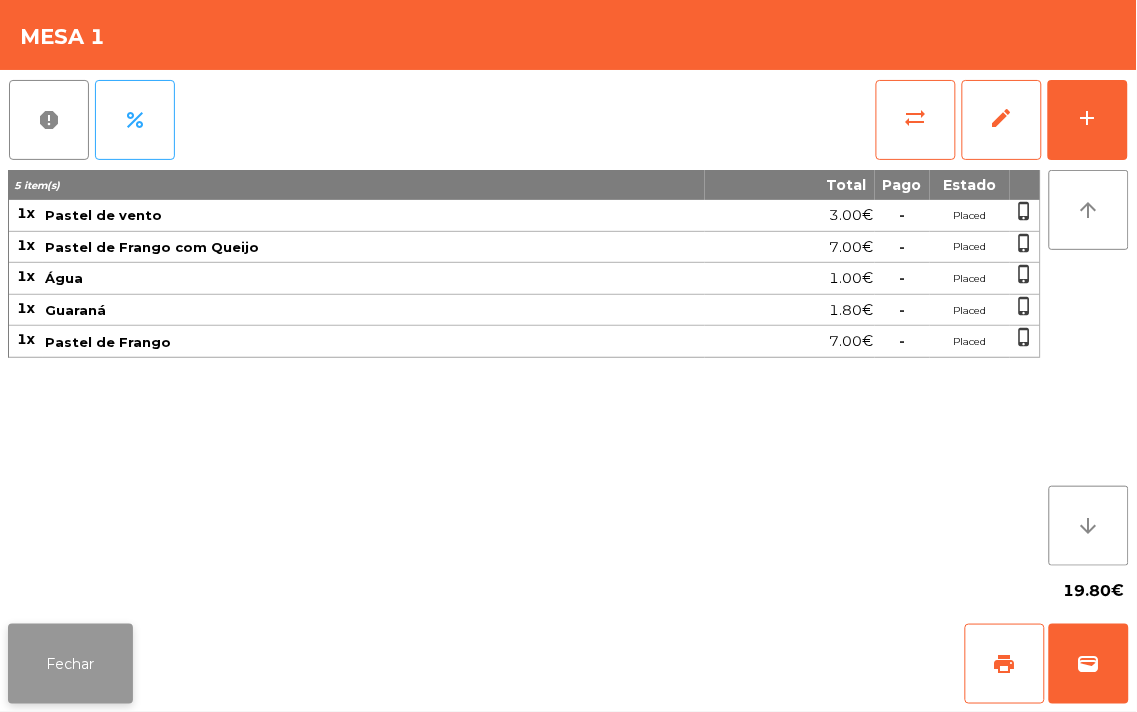 click on "Fechar" 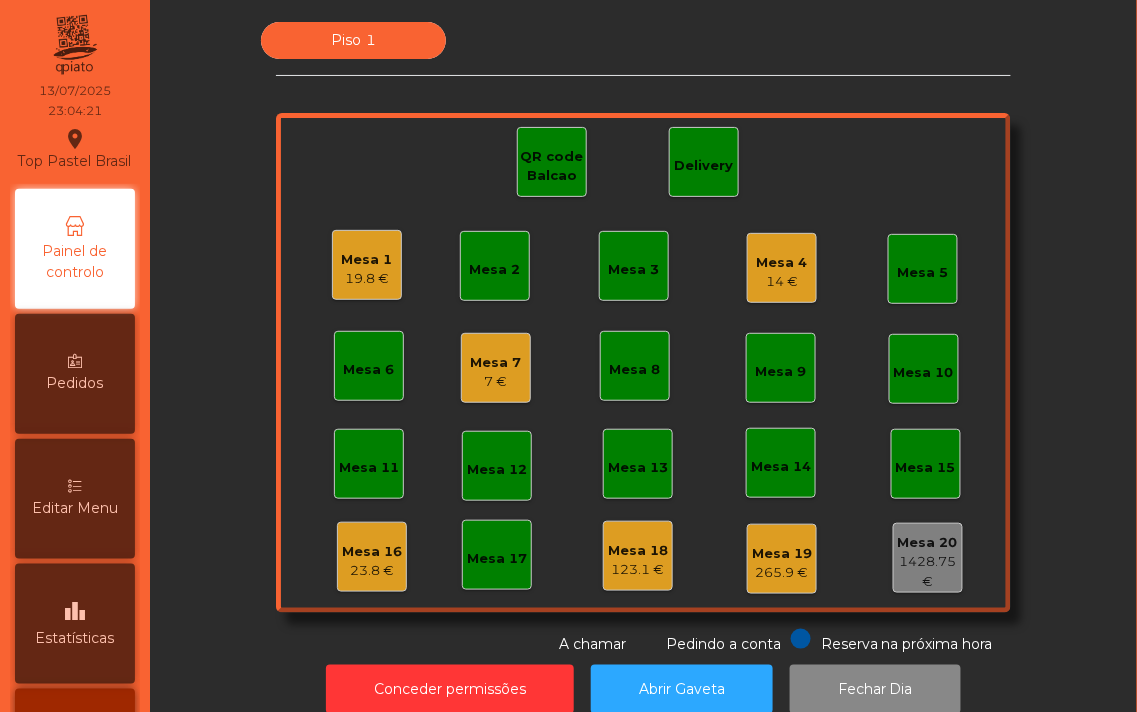 click on "Mesa 7" 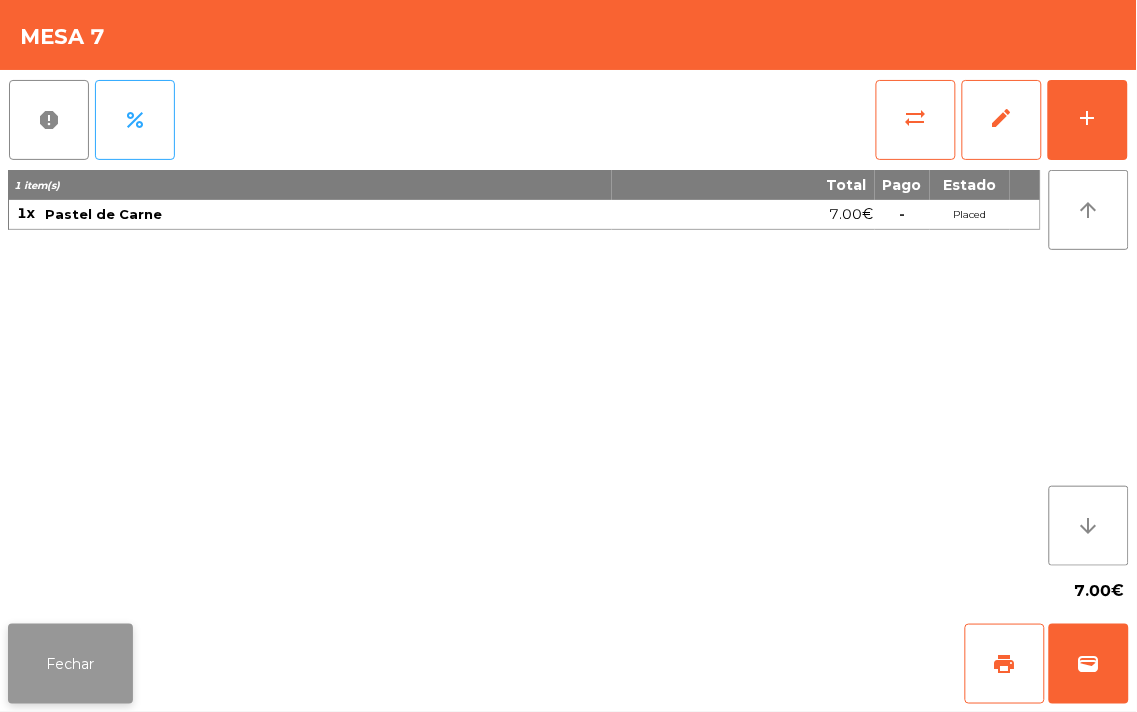 click on "Fechar" 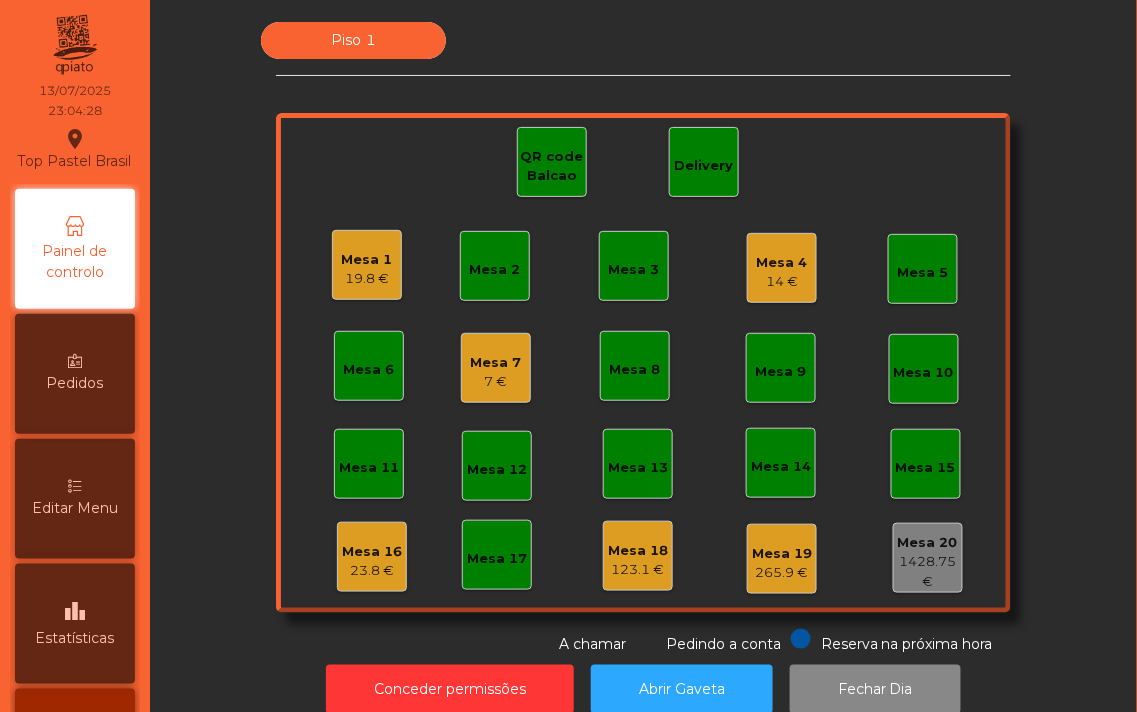 click on "23.8 €" 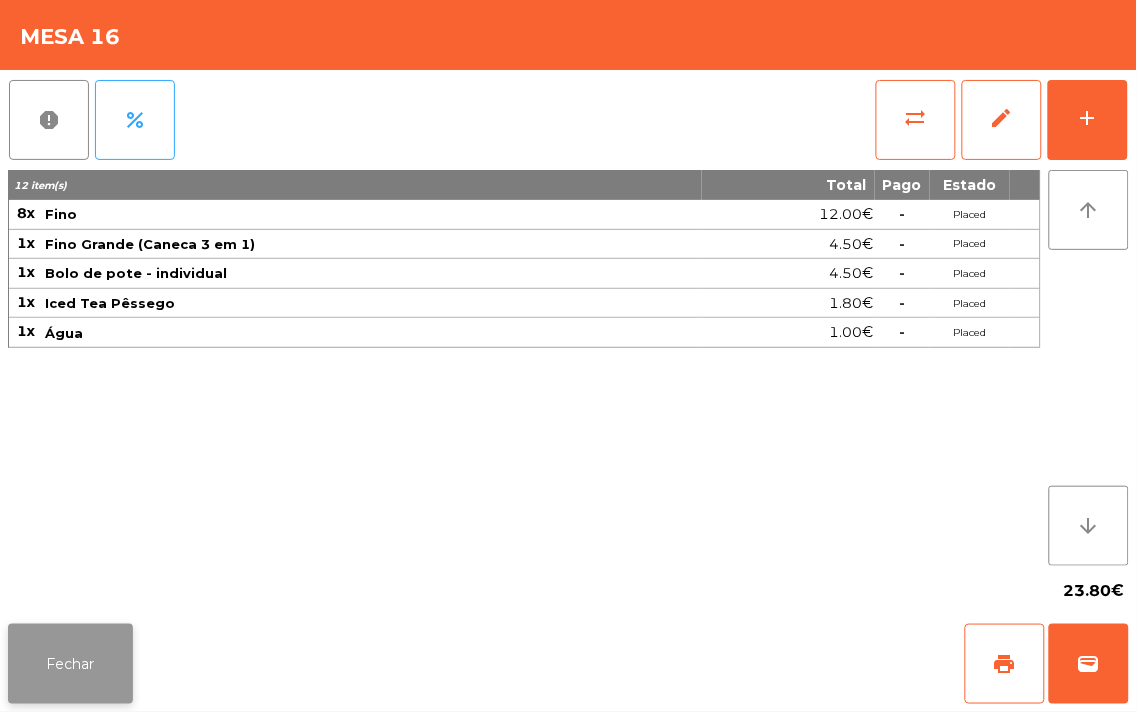 click on "Fechar" 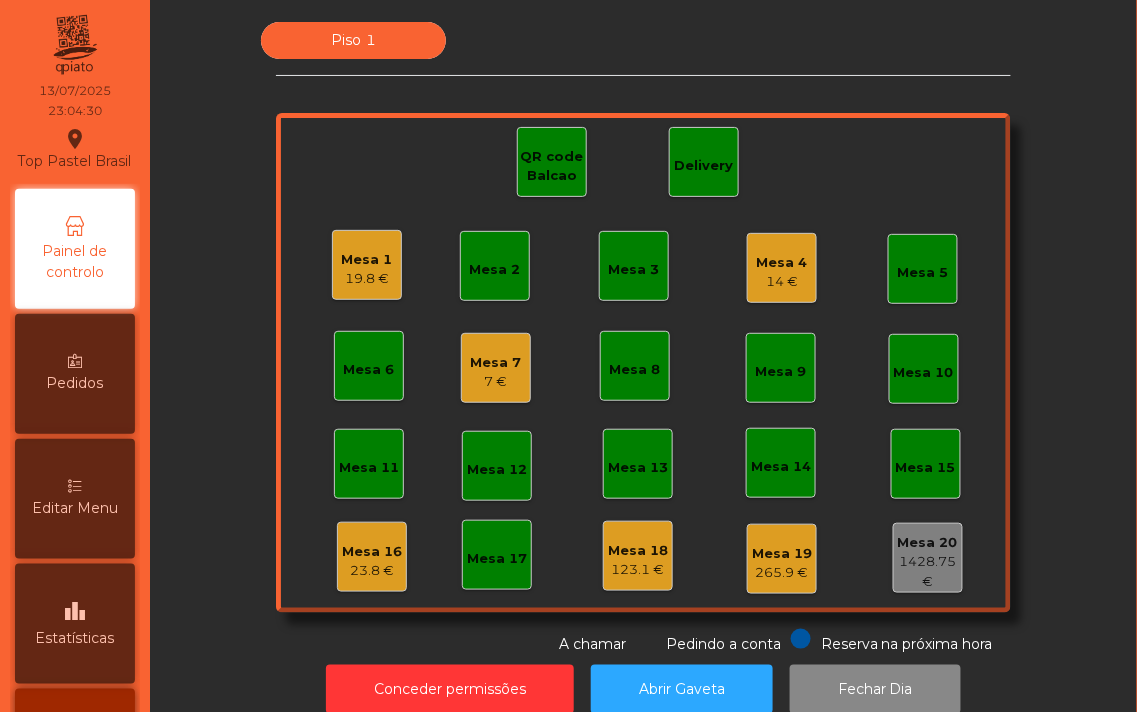 click on "Mesa 16" 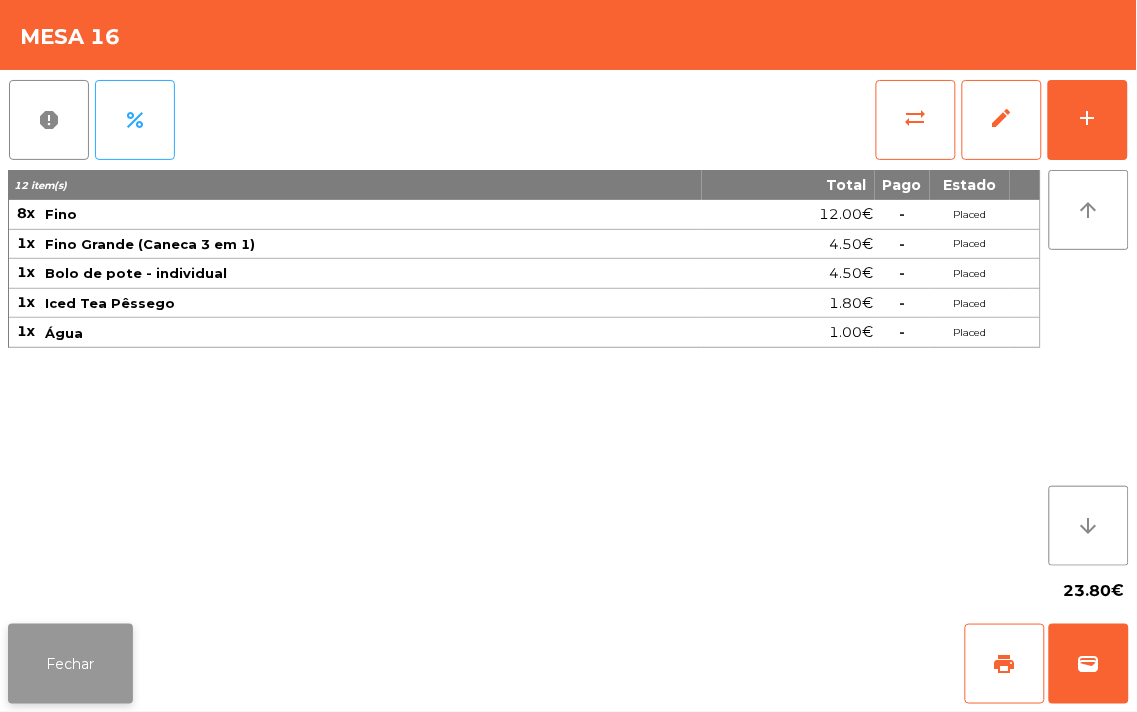 click on "Fechar" 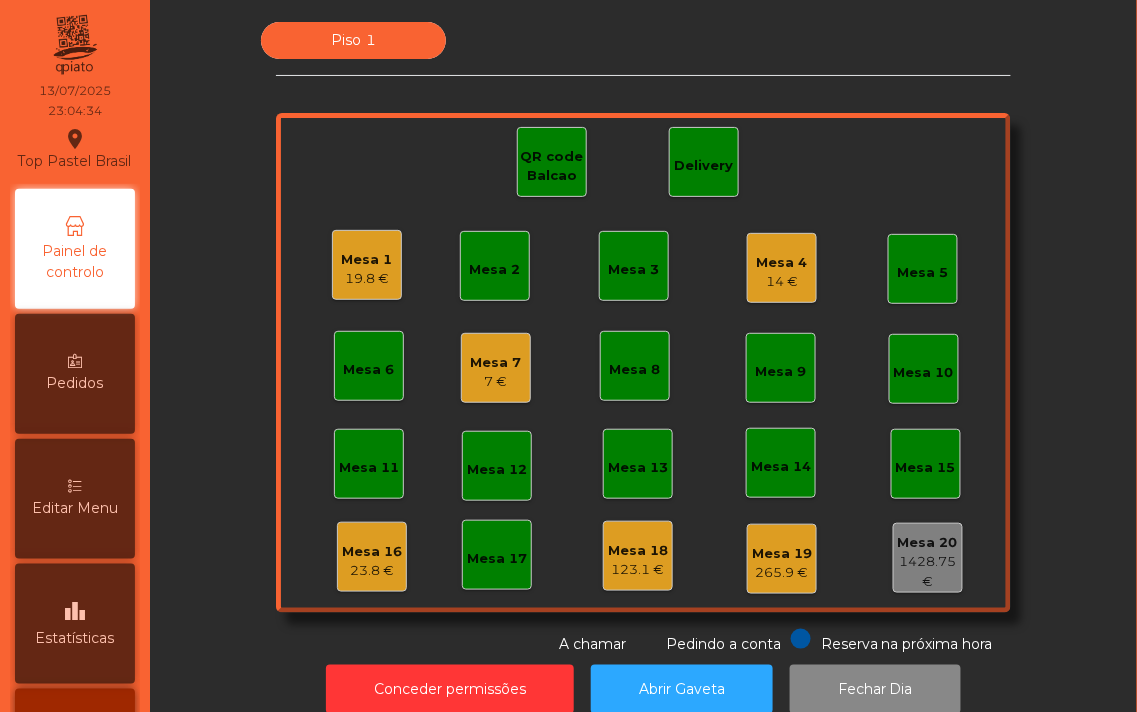 click on "14 €" 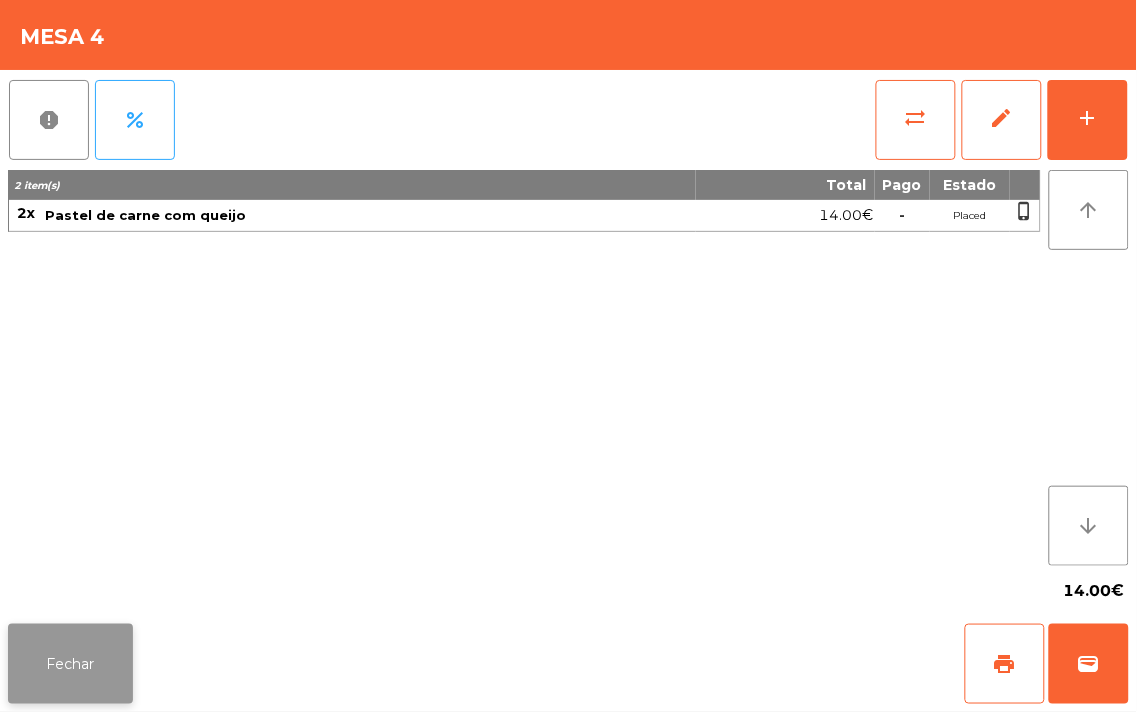 click on "Fechar" 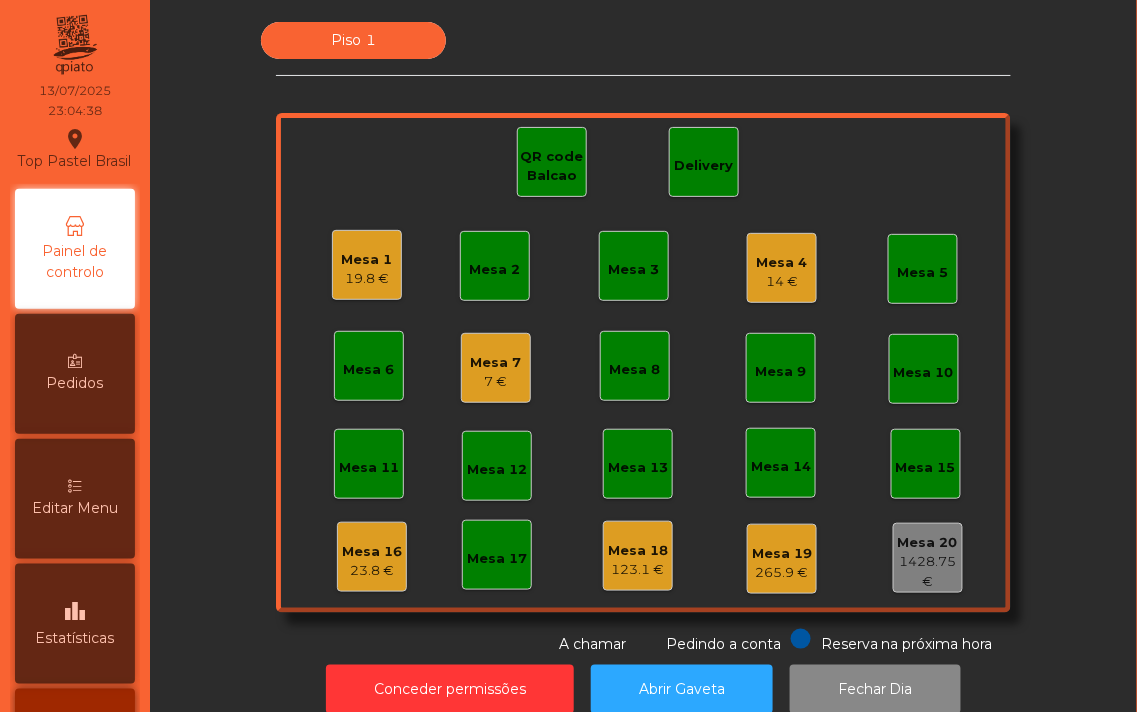 click on "19.8 €" 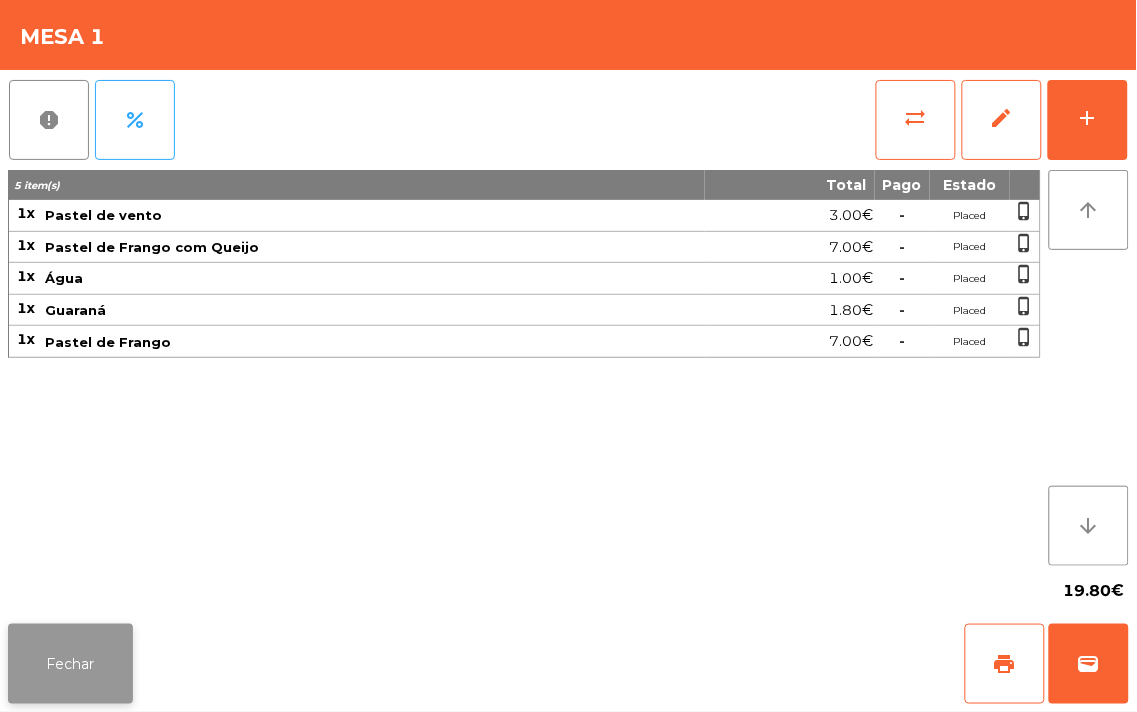 click on "Fechar" 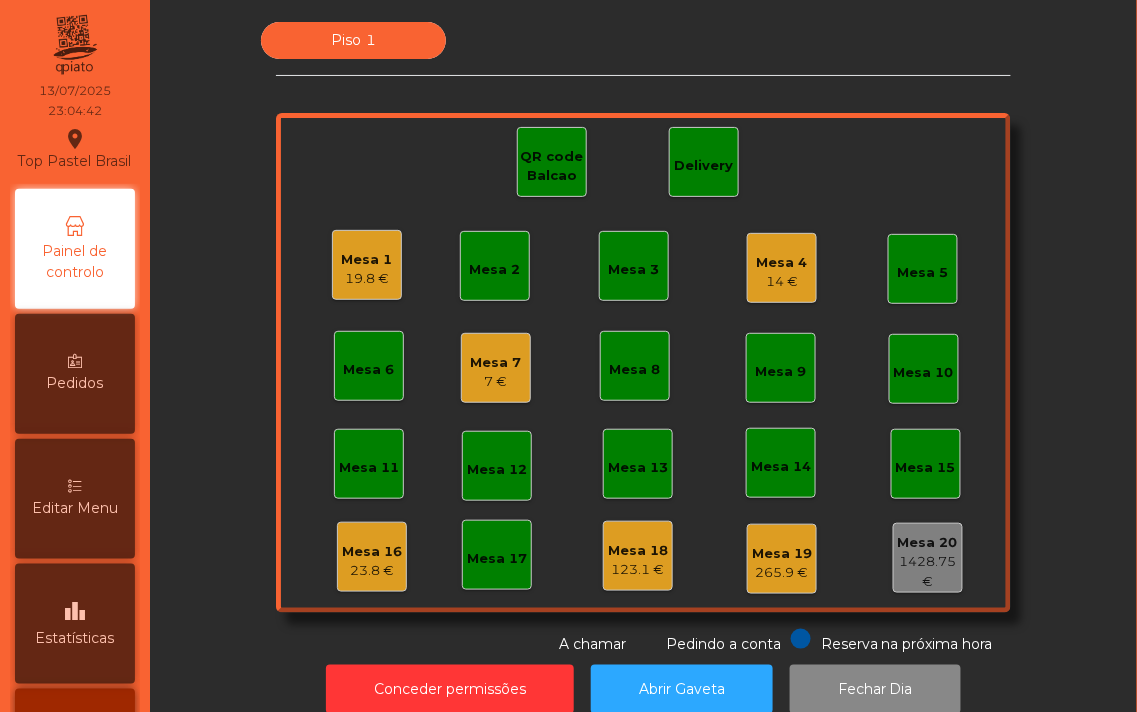 click on "Mesa 7" 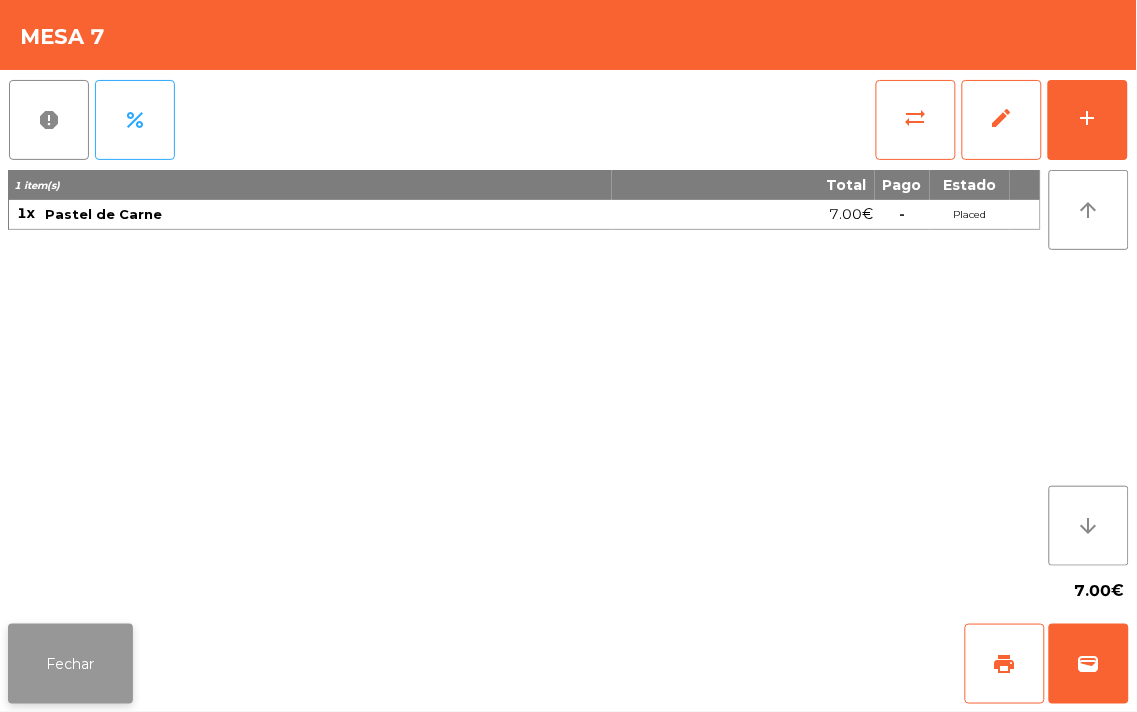 click on "Fechar" 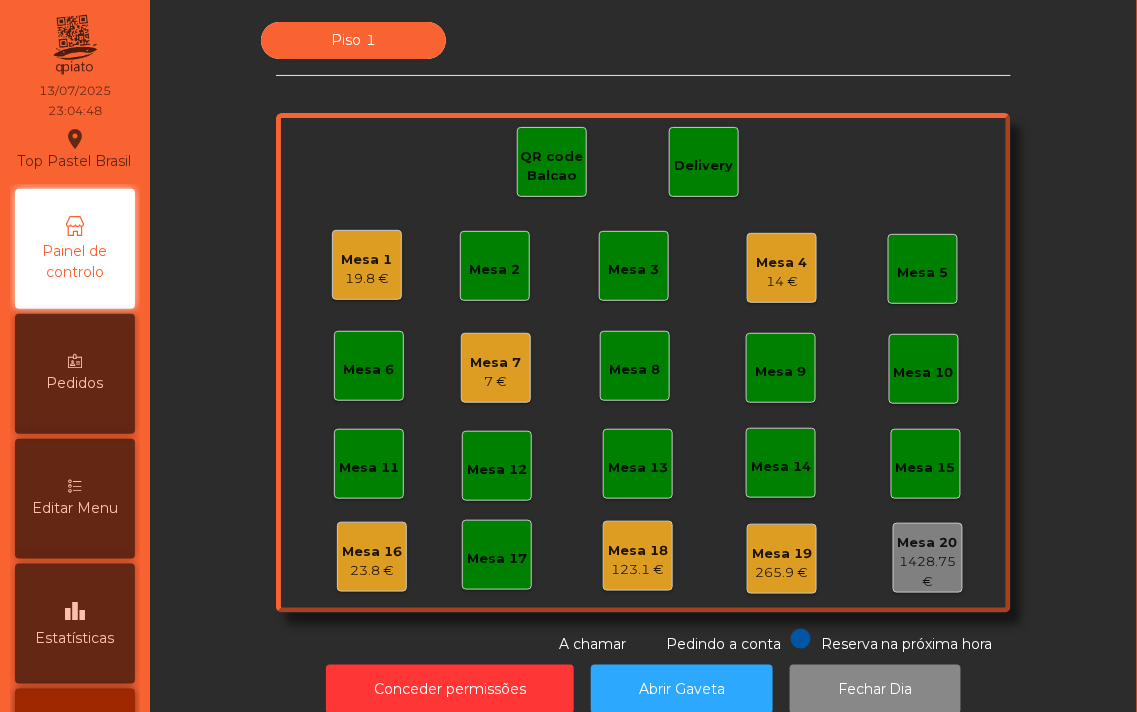 click on "14 €" 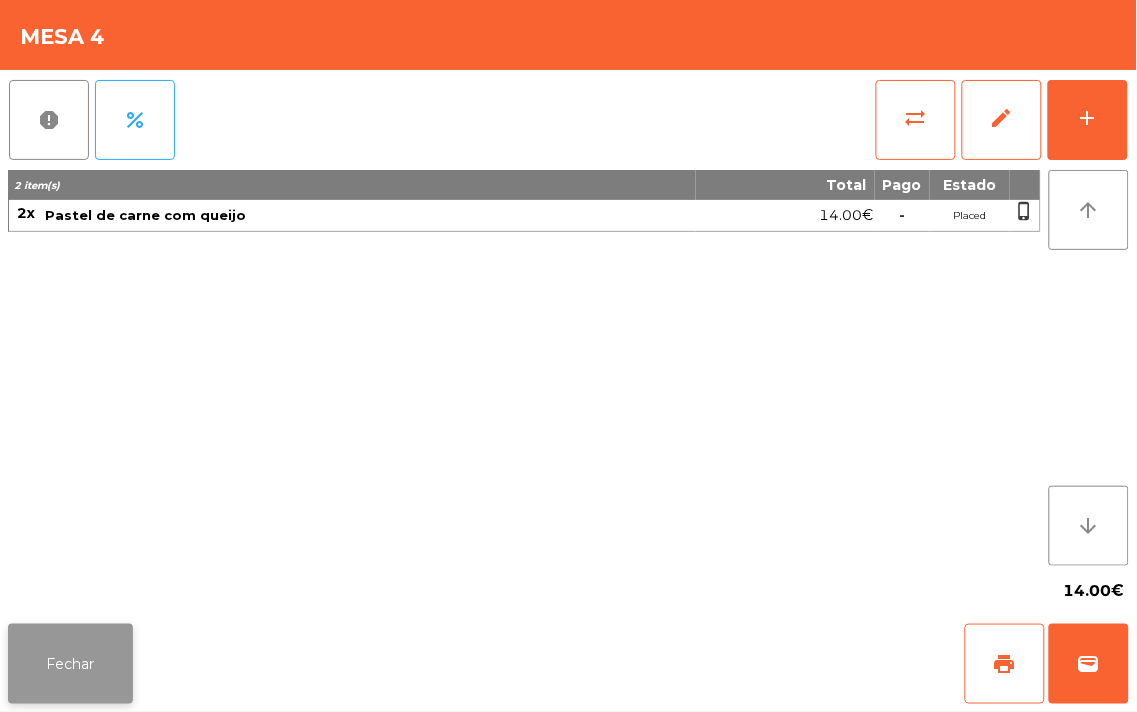 click on "Fechar" 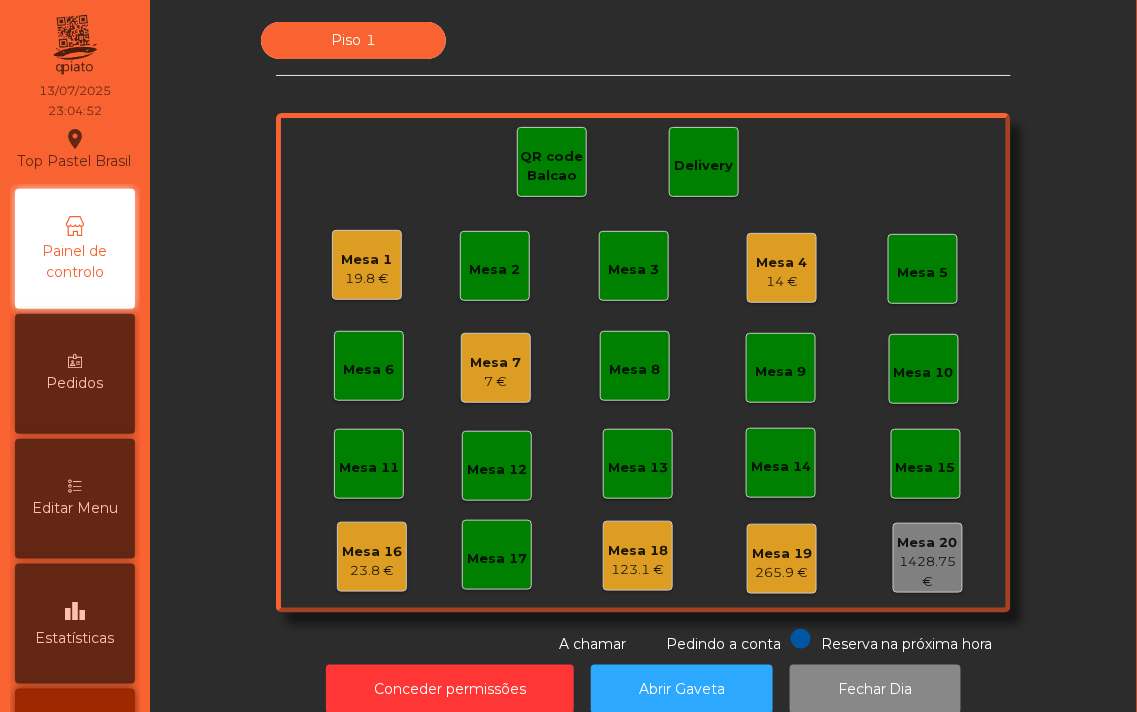 click on "Mesa 2" 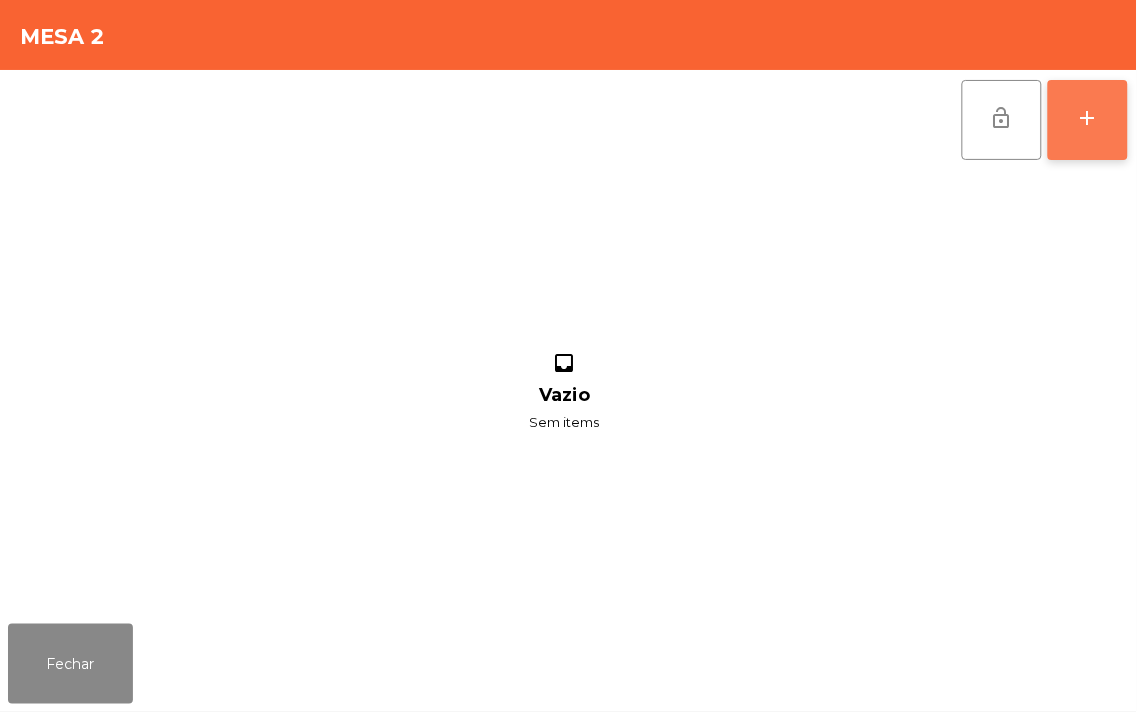 click on "add" 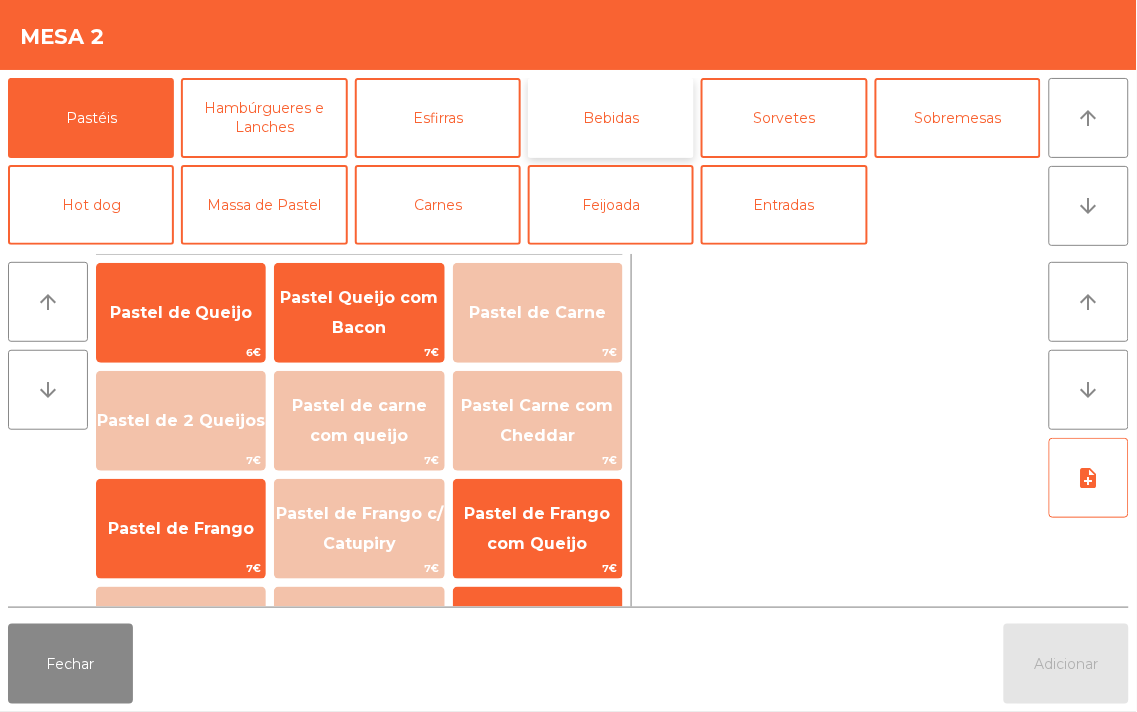 click on "Bebidas" 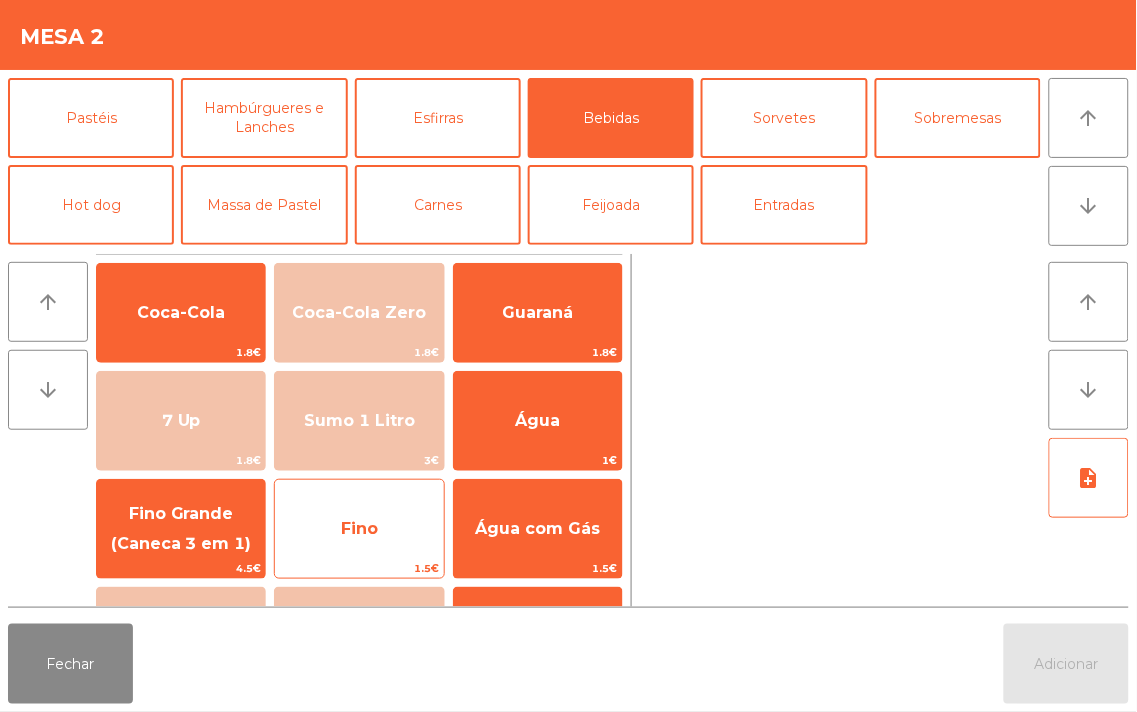 click on "Fino" 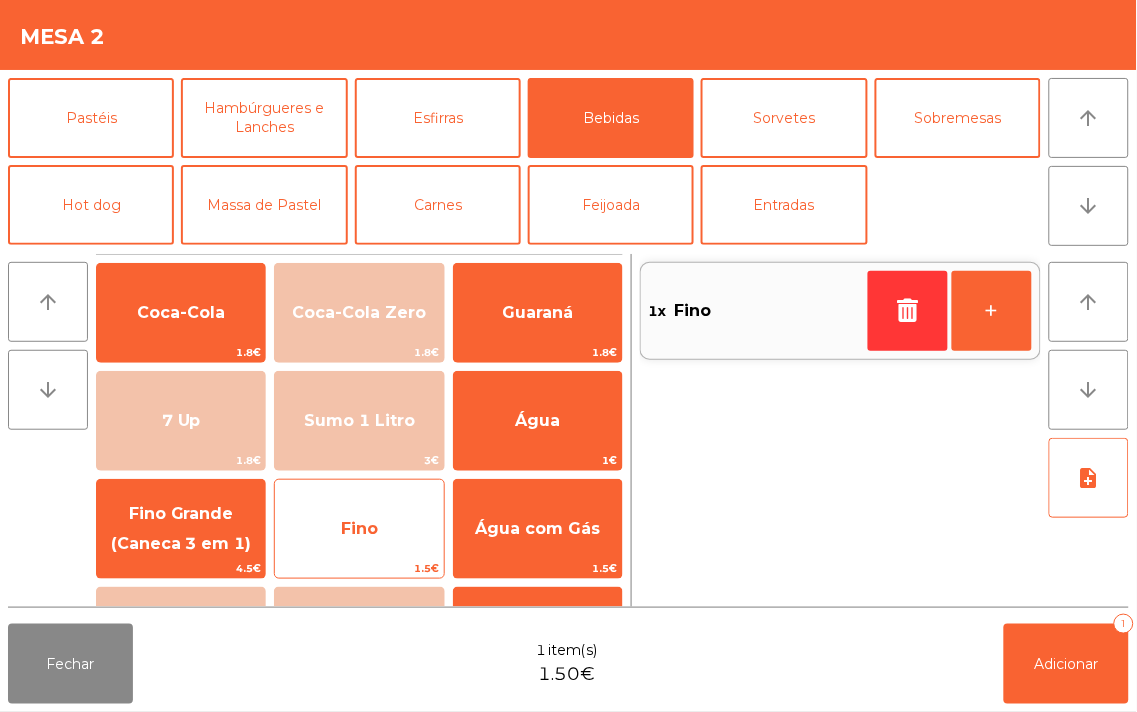 click on "Fino" 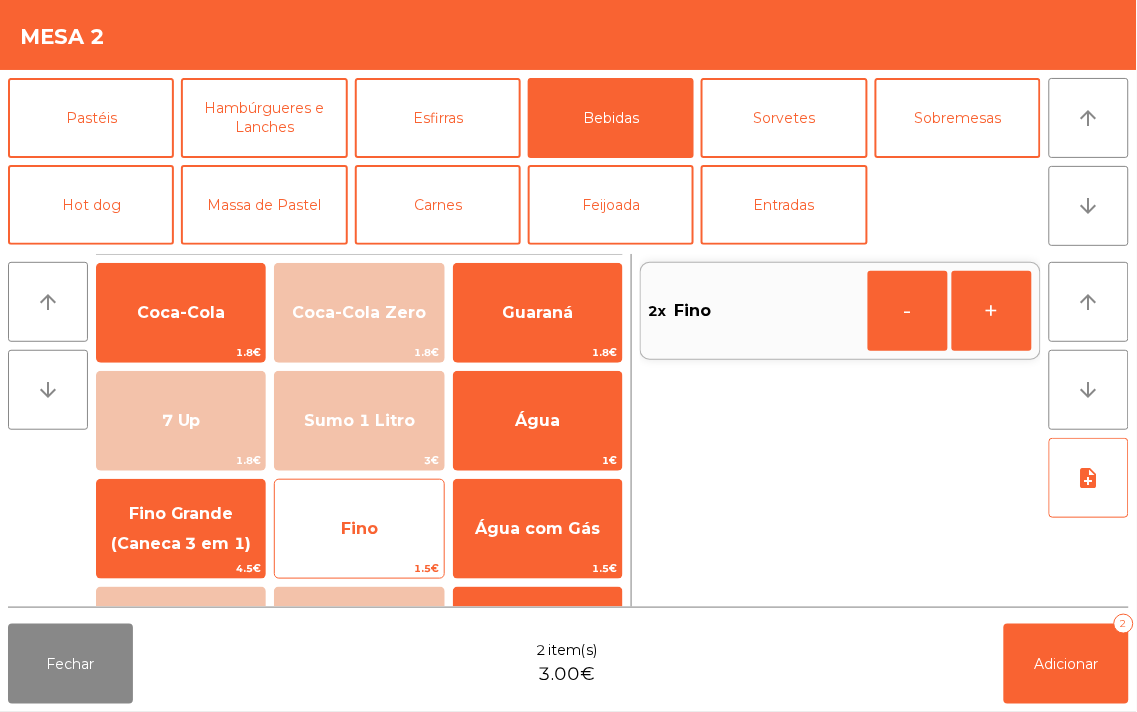 click on "Fino" 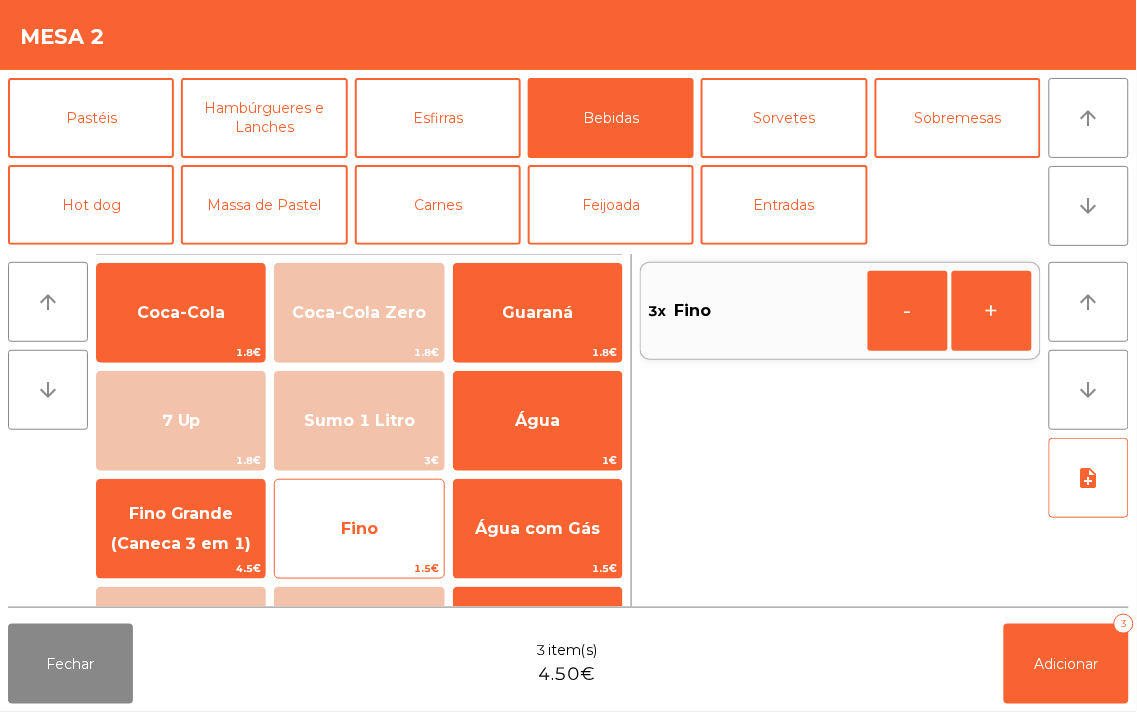 click on "Fino" 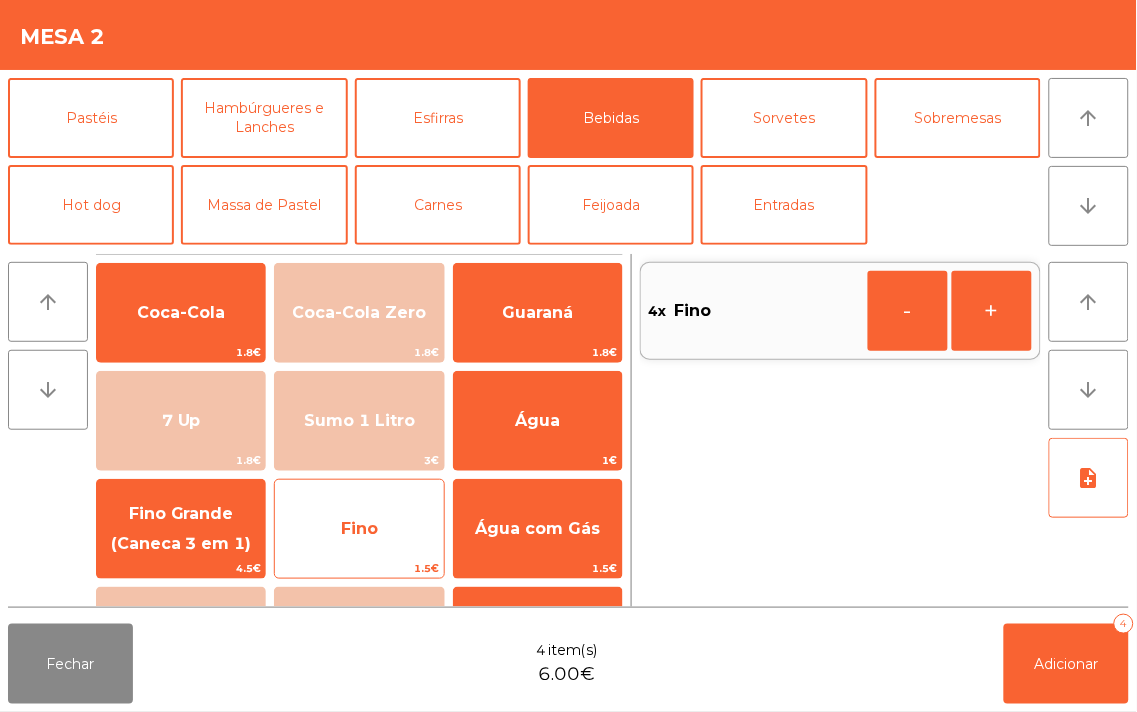click on "Fino" 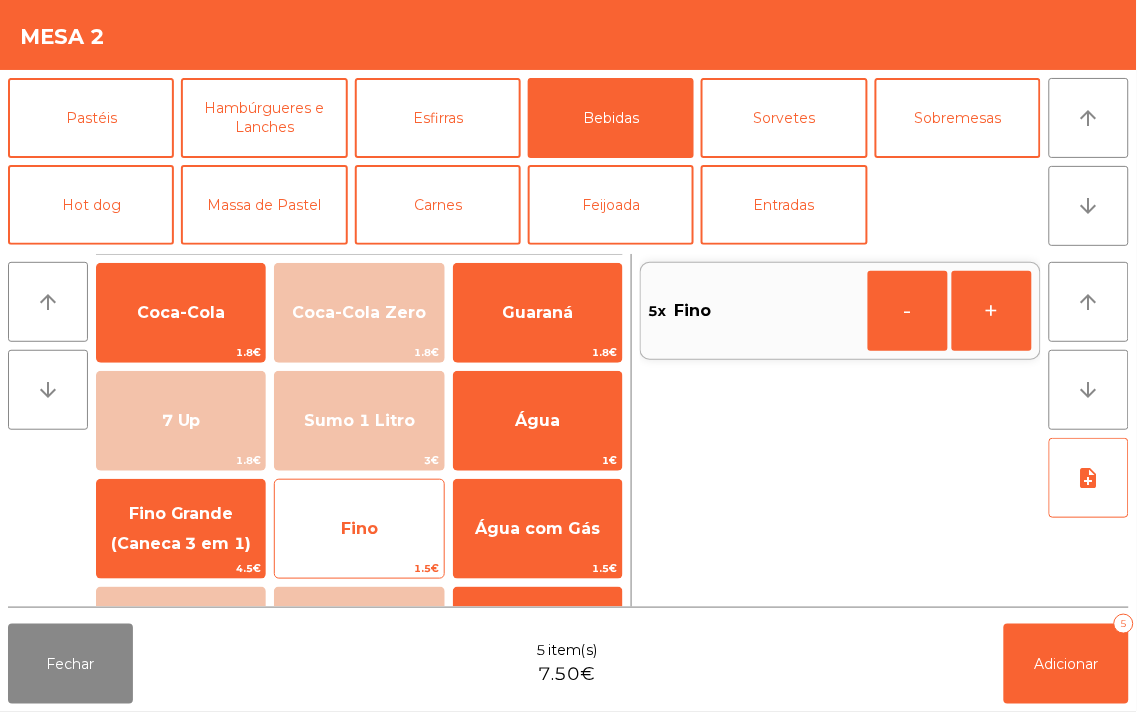click on "Fino" 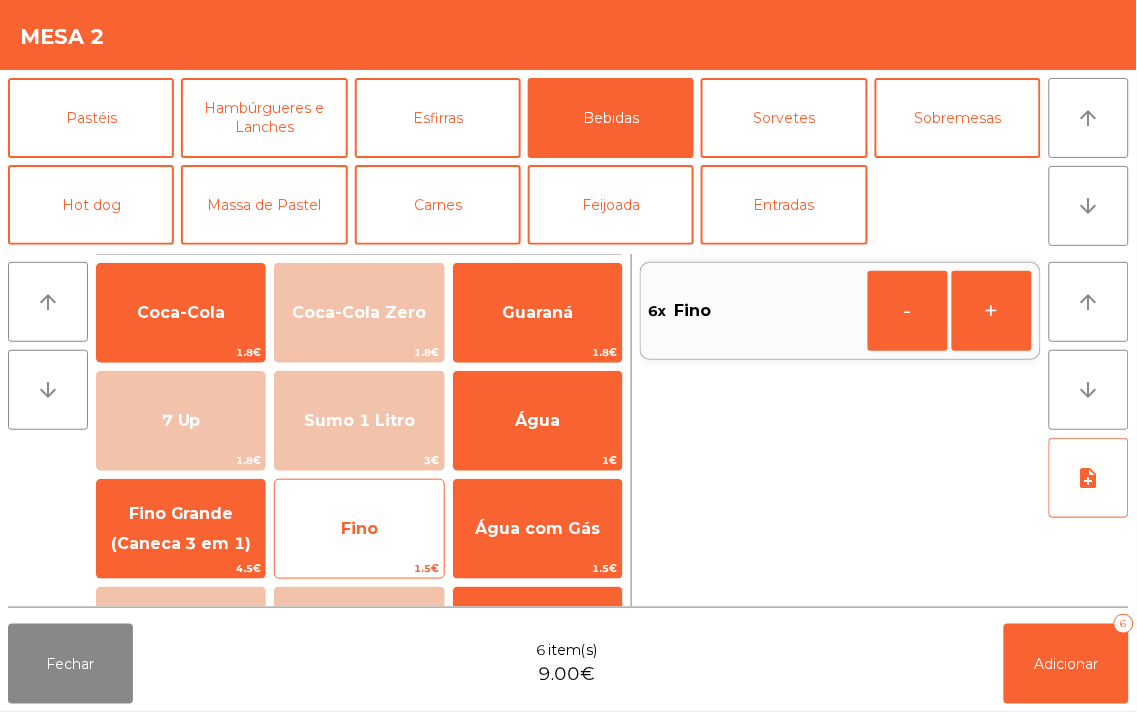 click on "Fino" 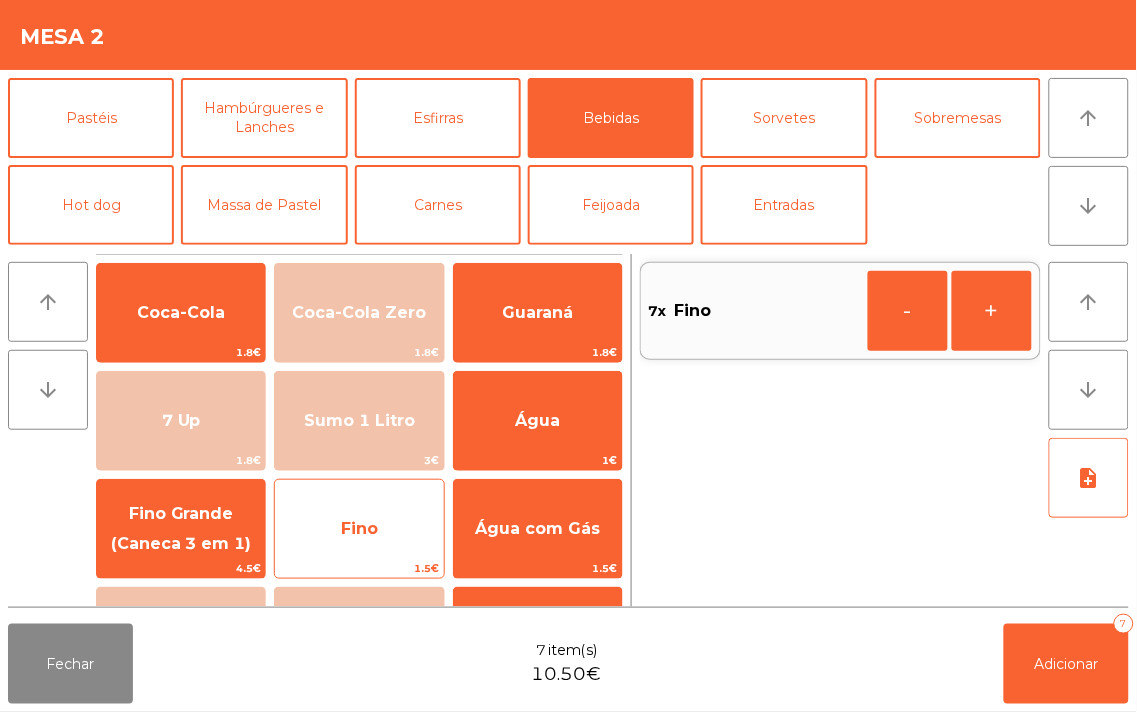 click on "Fino" 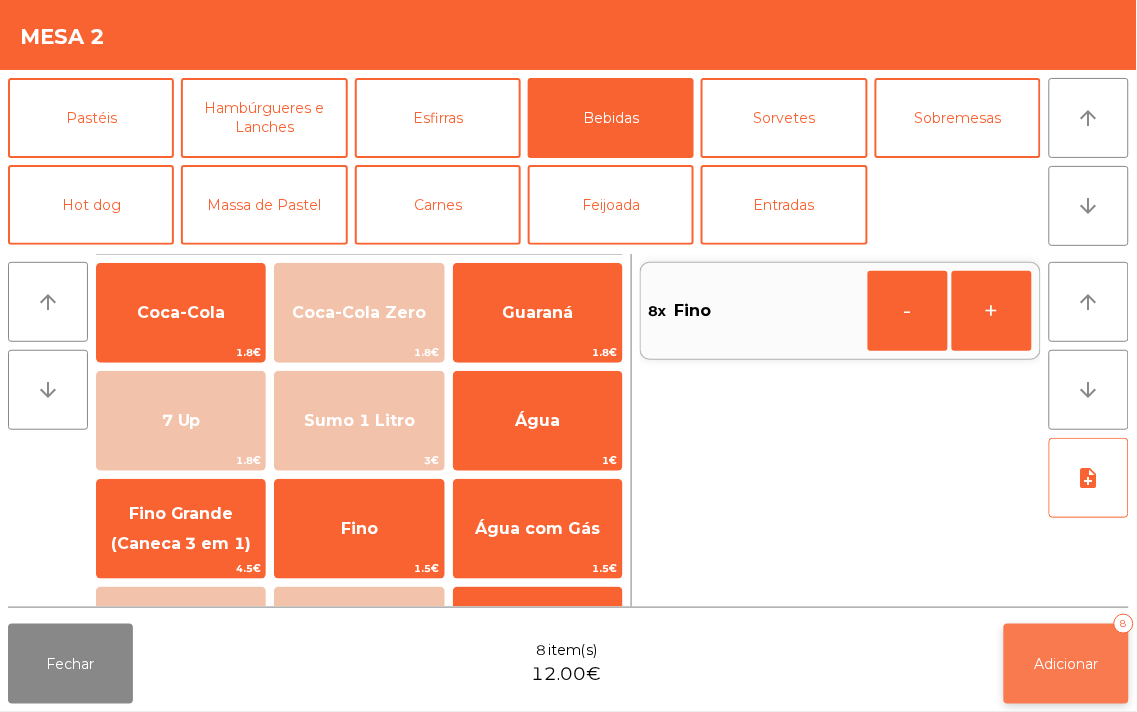 click on "Adicionar   8" 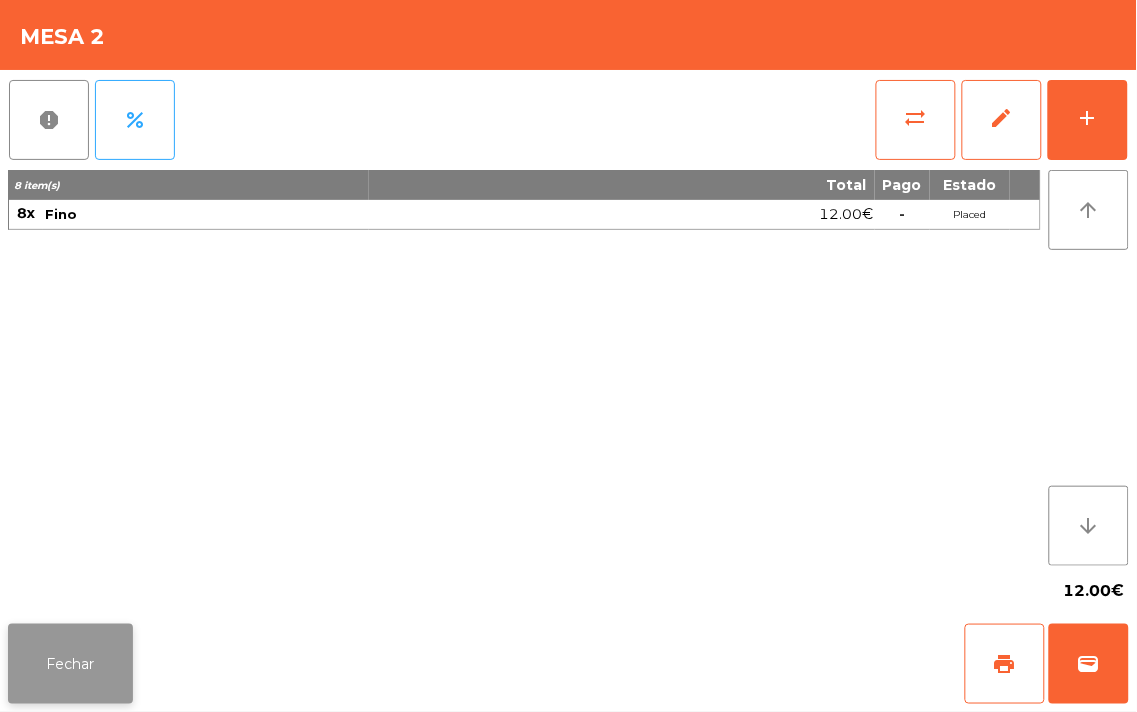 click on "Fechar" 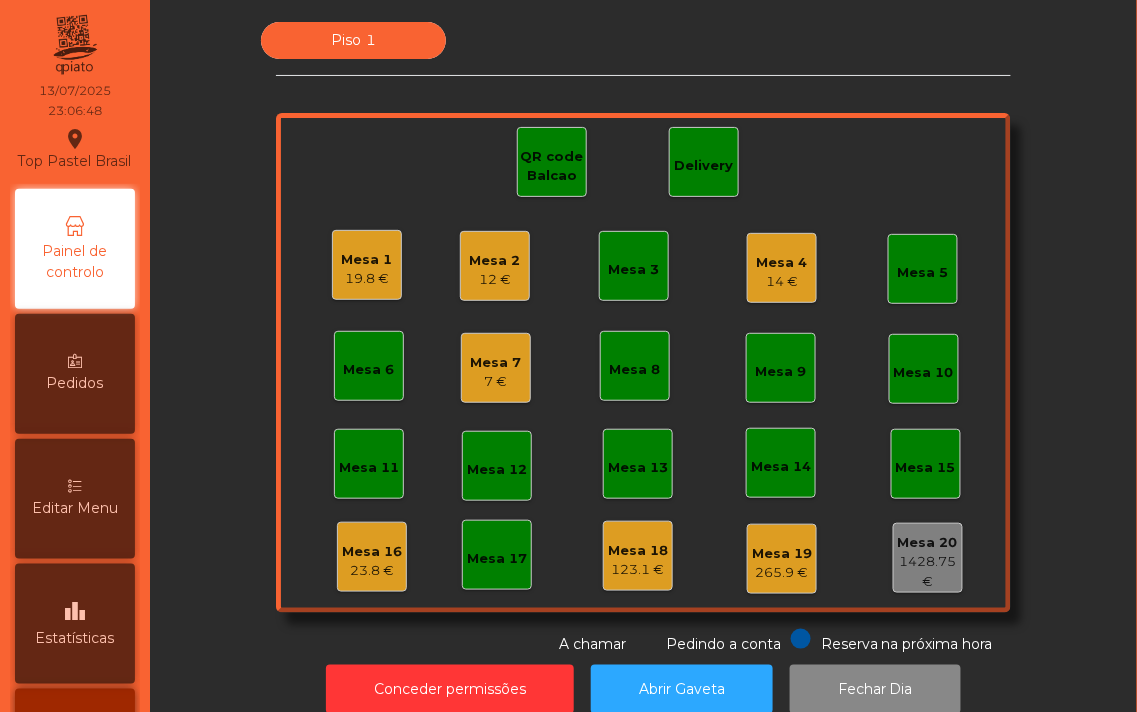 click on "Mesa 4" 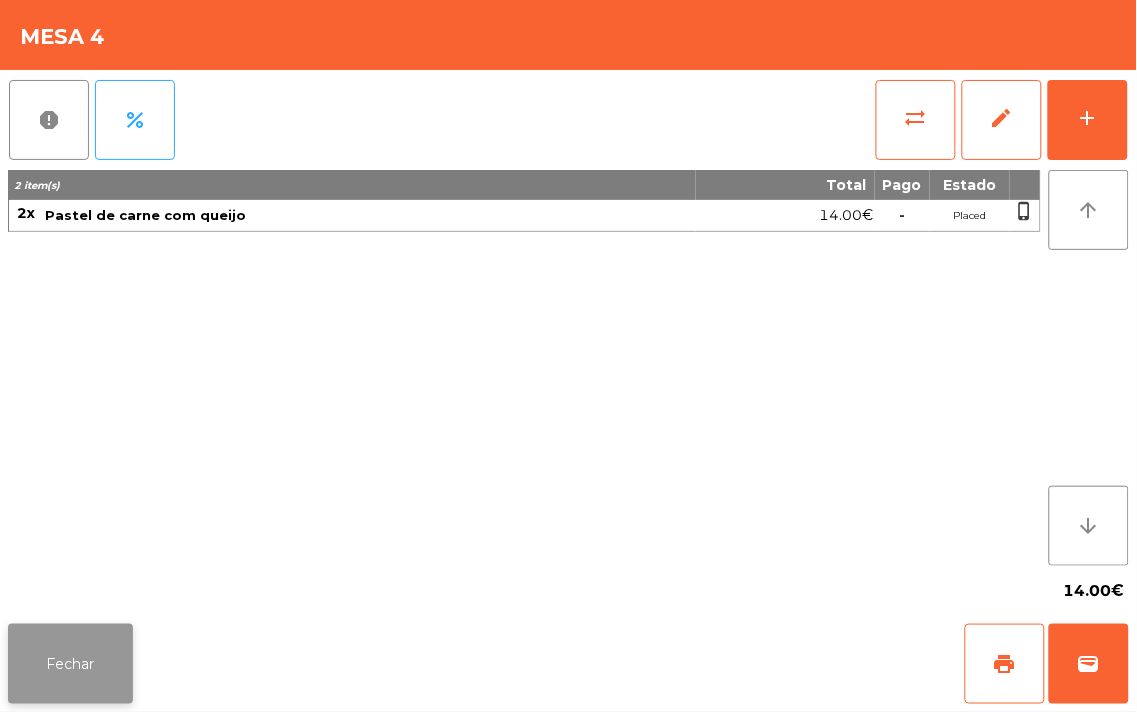 click on "Fechar" 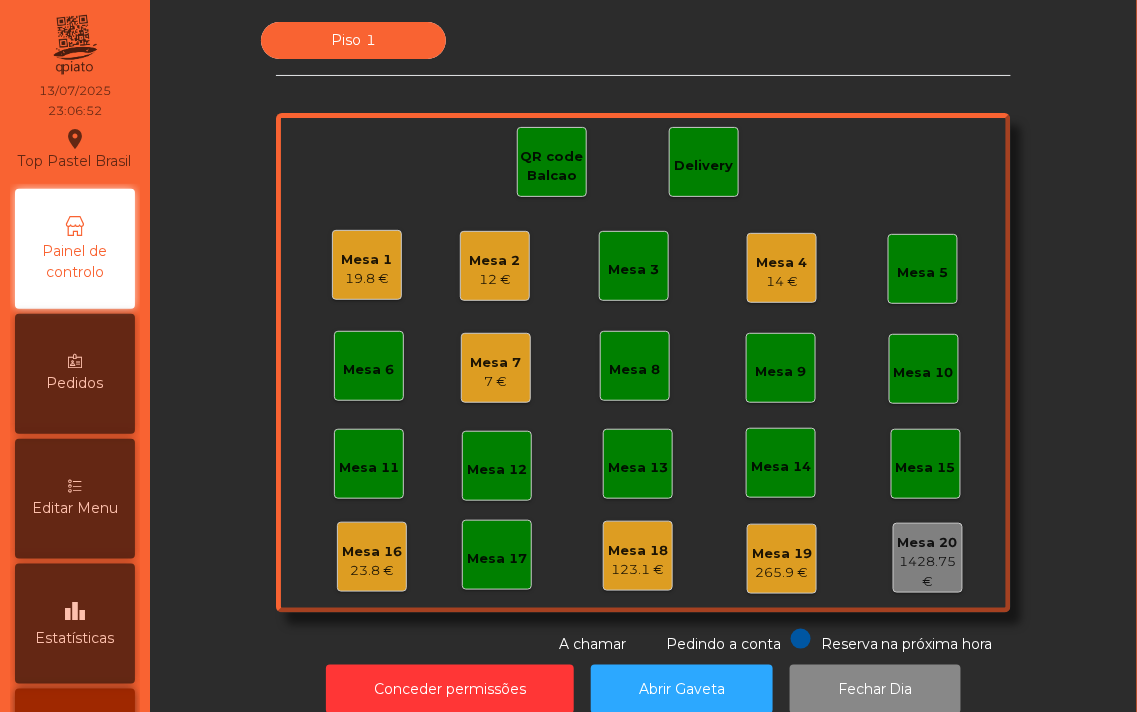 click on "Mesa 16" 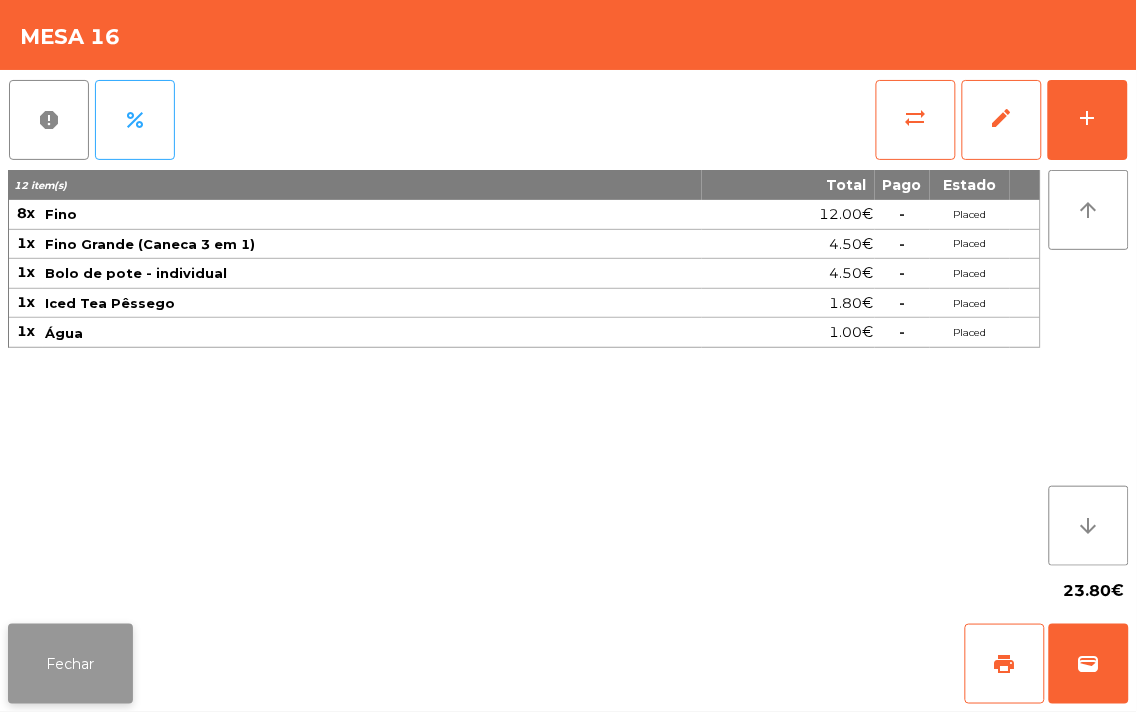 click on "Fechar" 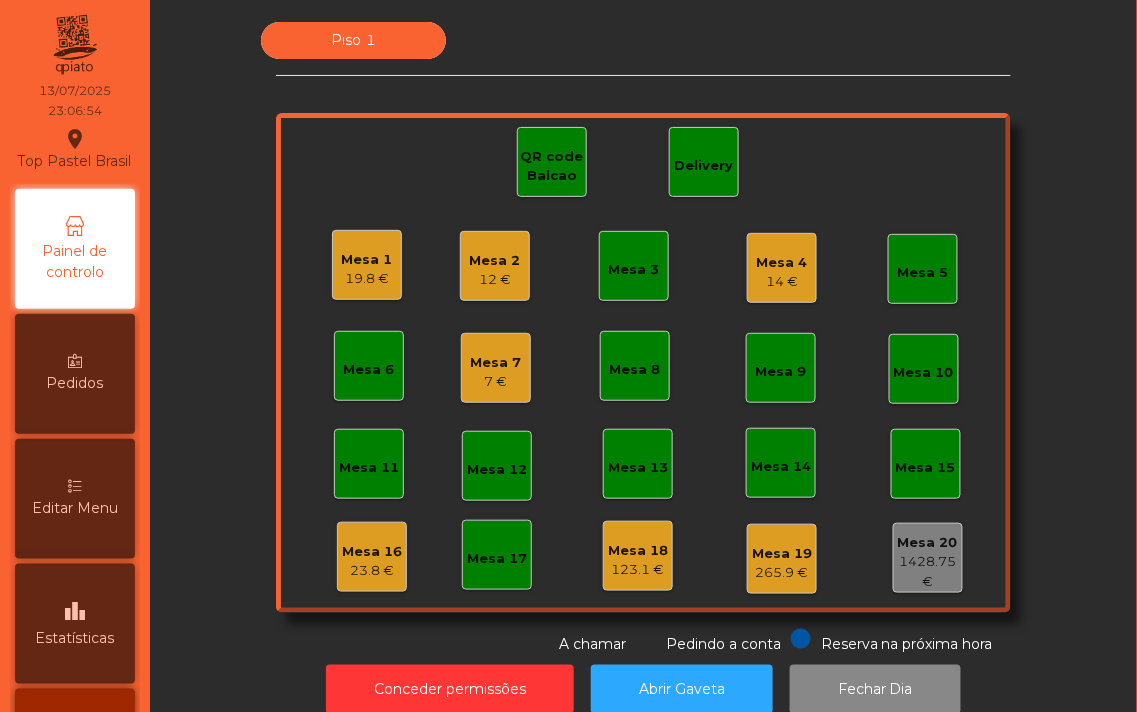 click on "23.8 €" 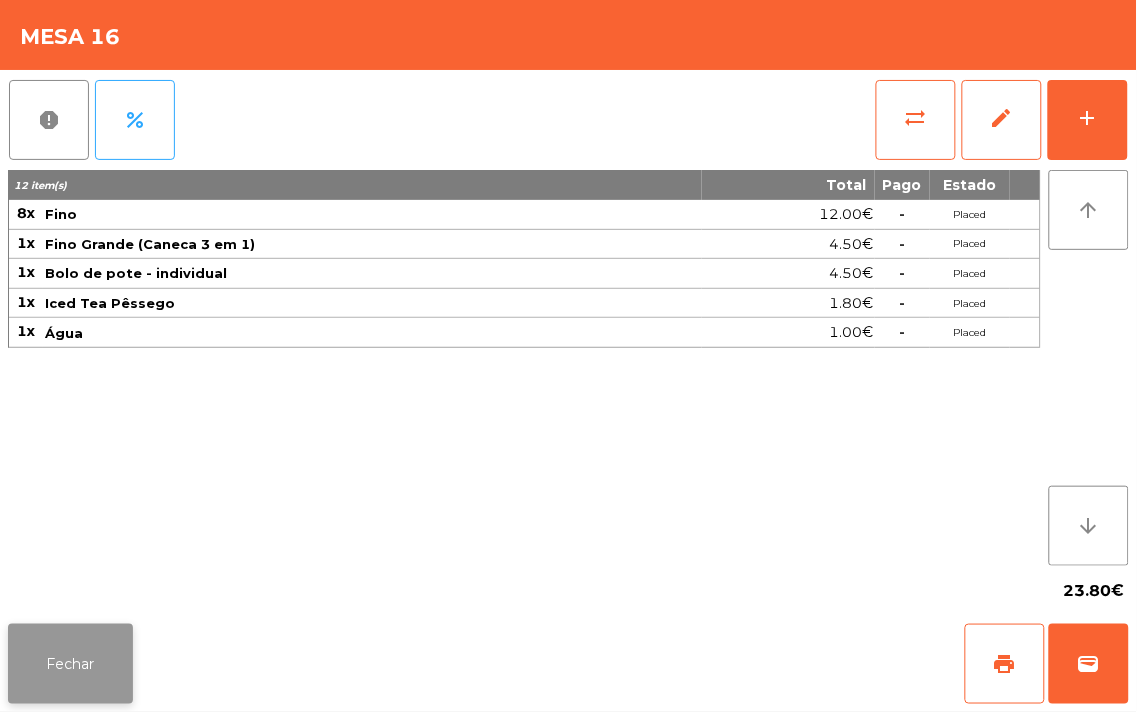 click on "Fechar" 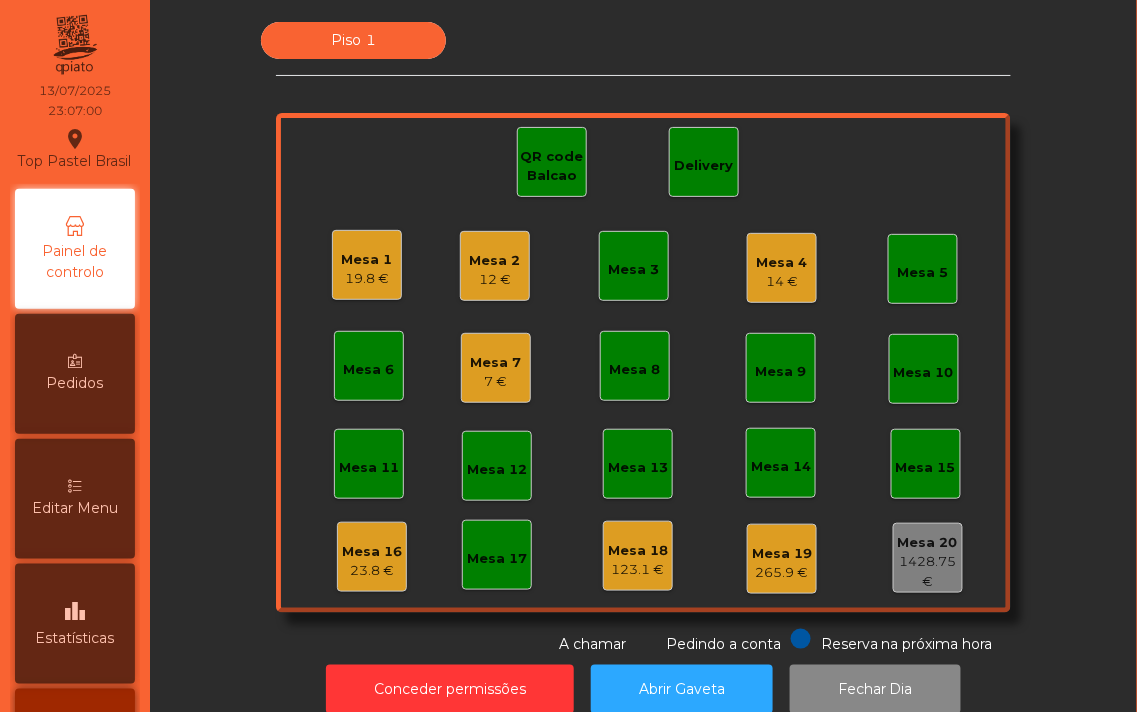click on "Mesa 1" 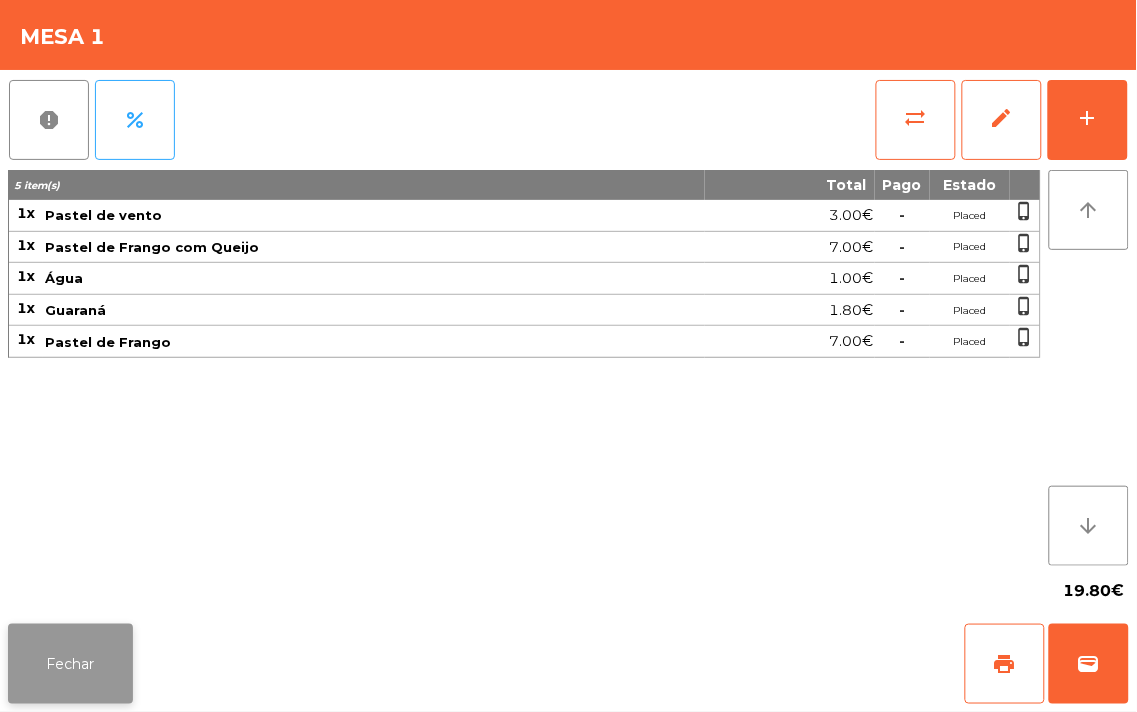 click on "Fechar" 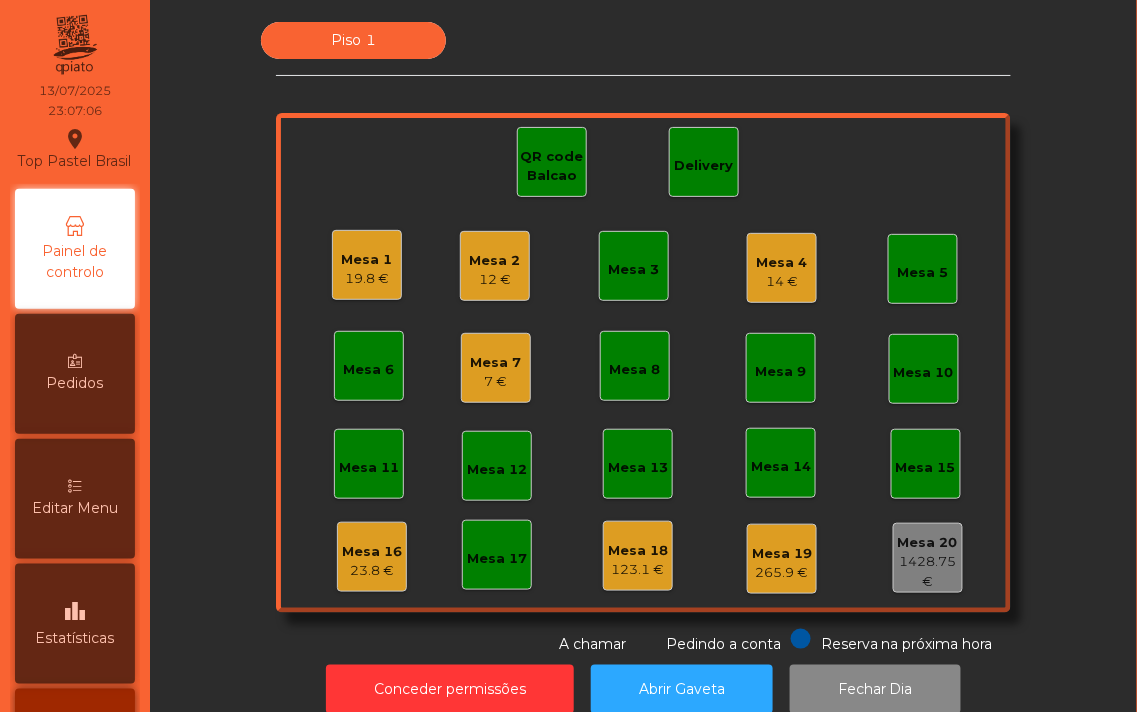 click on "Mesa 4" 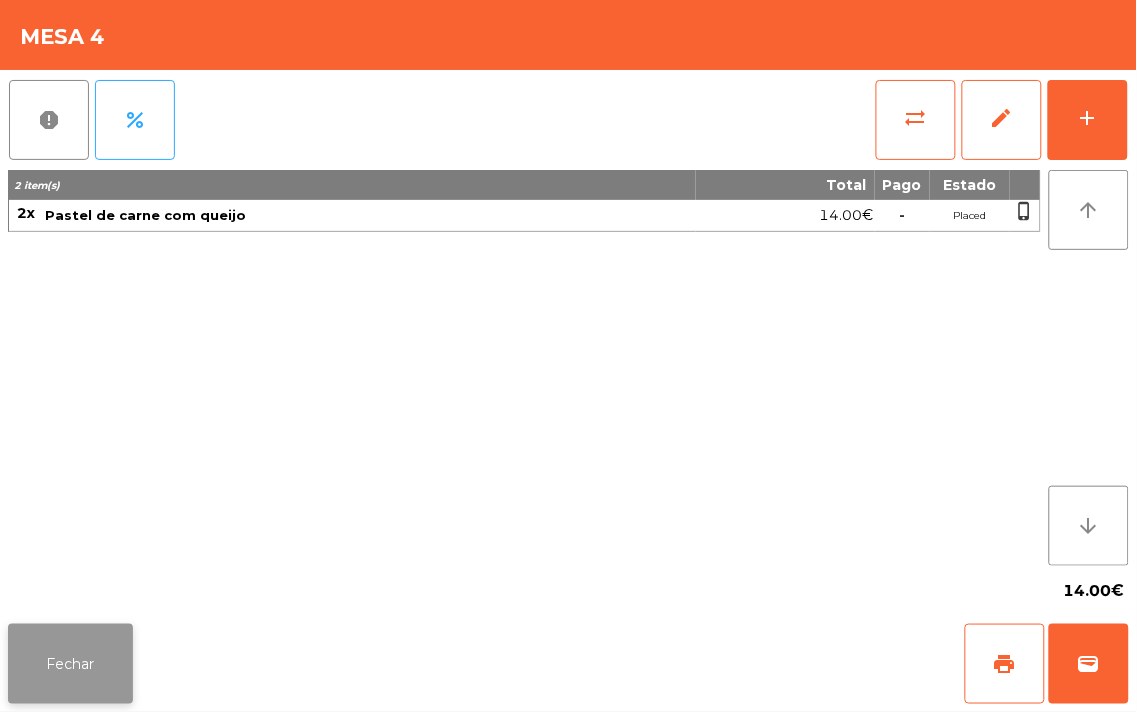 click on "Fechar" 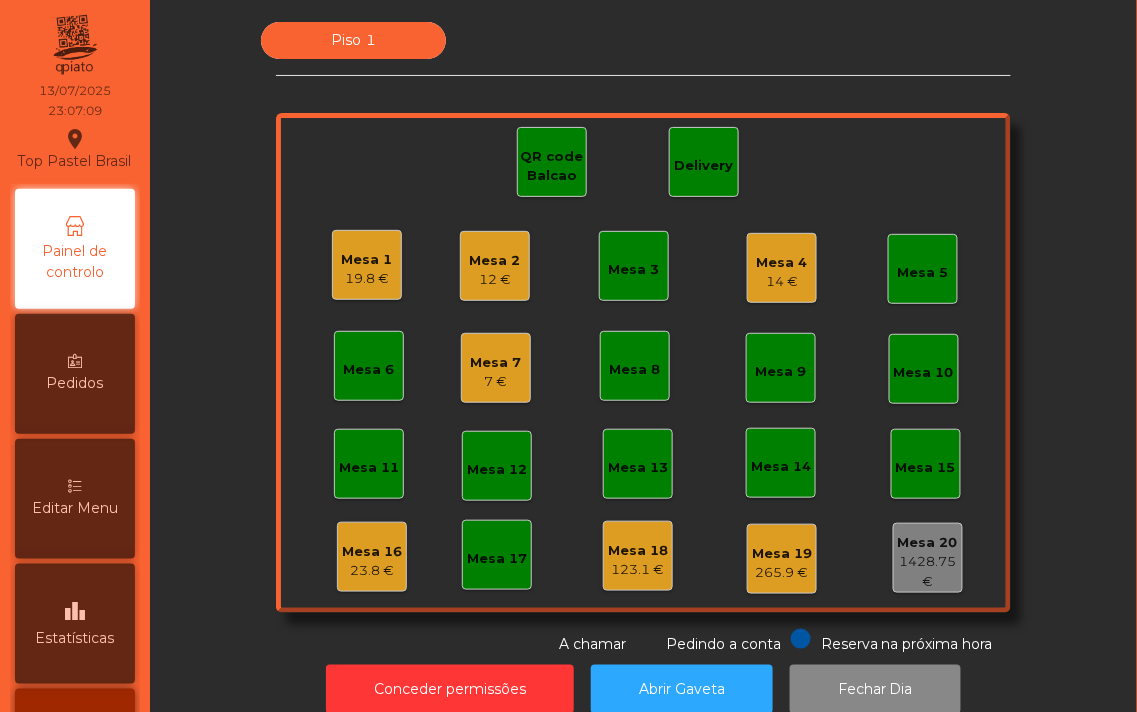 click on "Mesa 1" 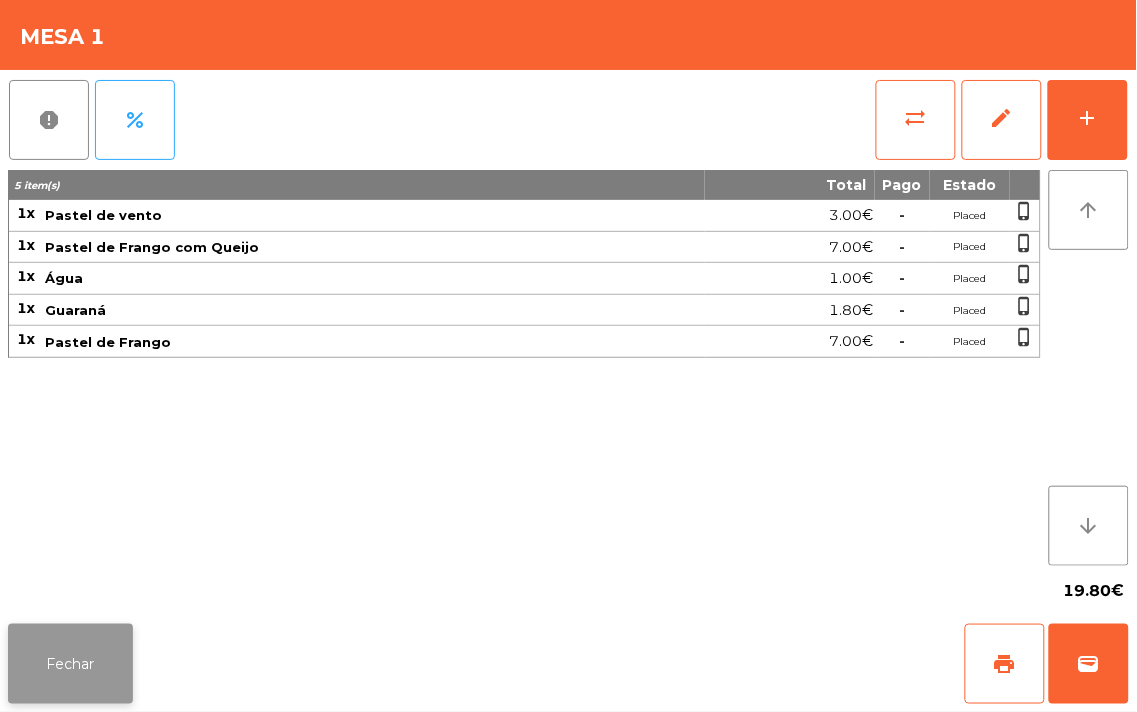 click on "Fechar" 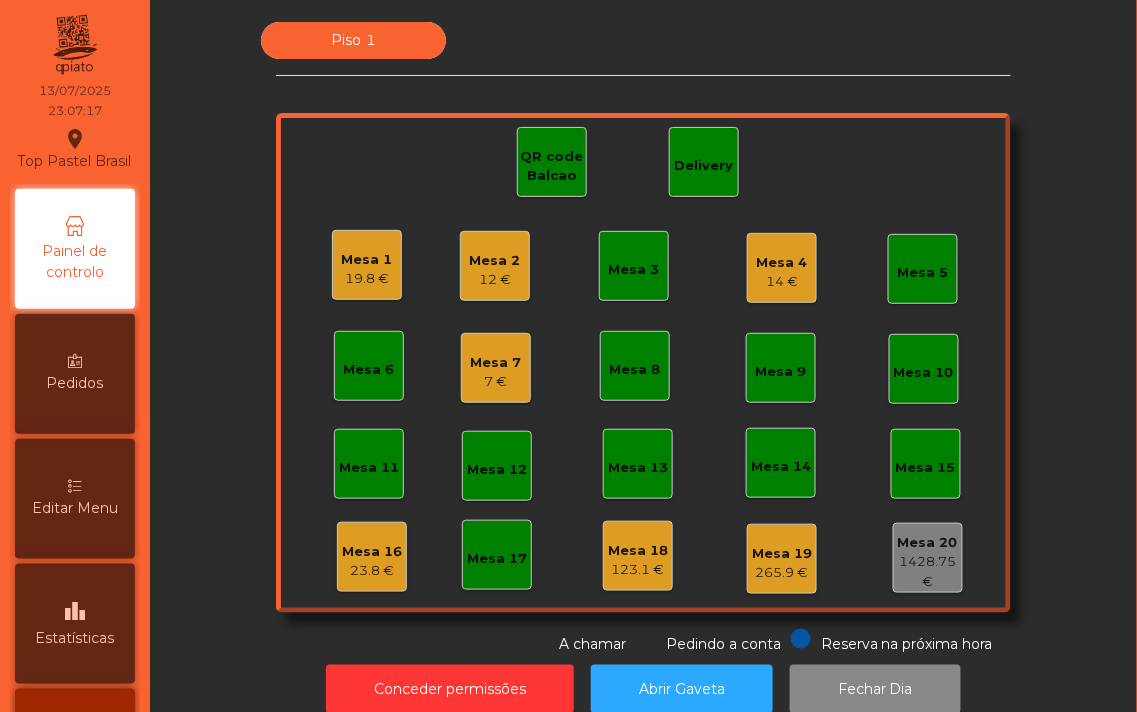 click on "Mesa 4" 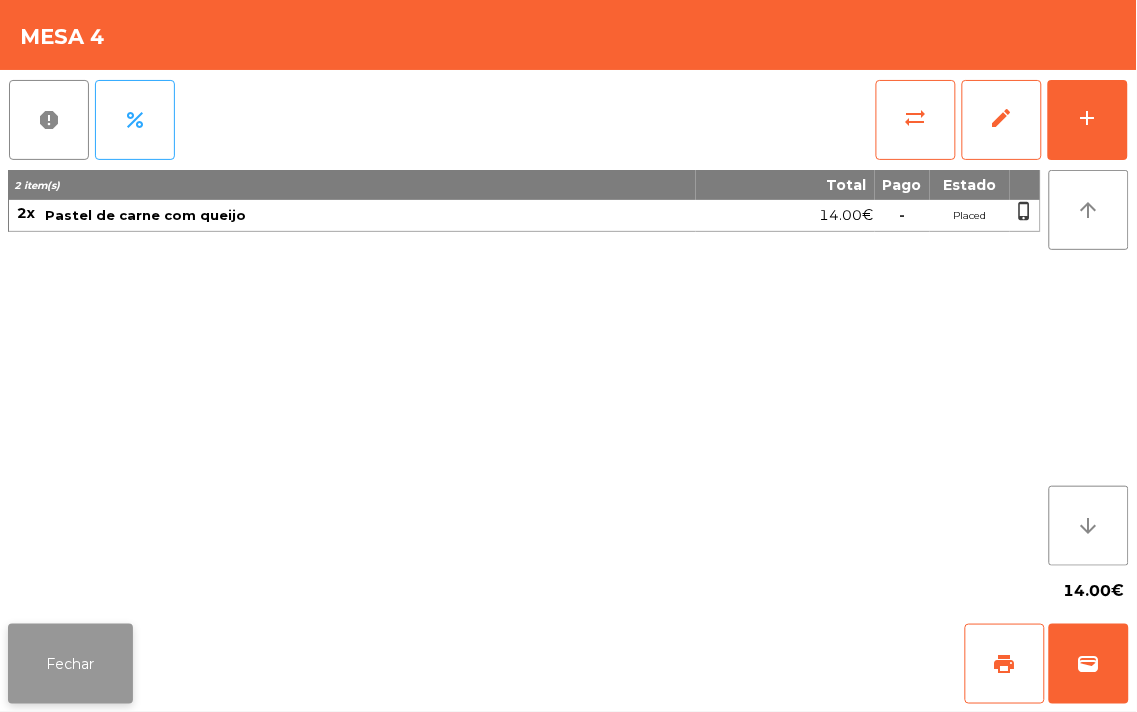 click on "Fechar" 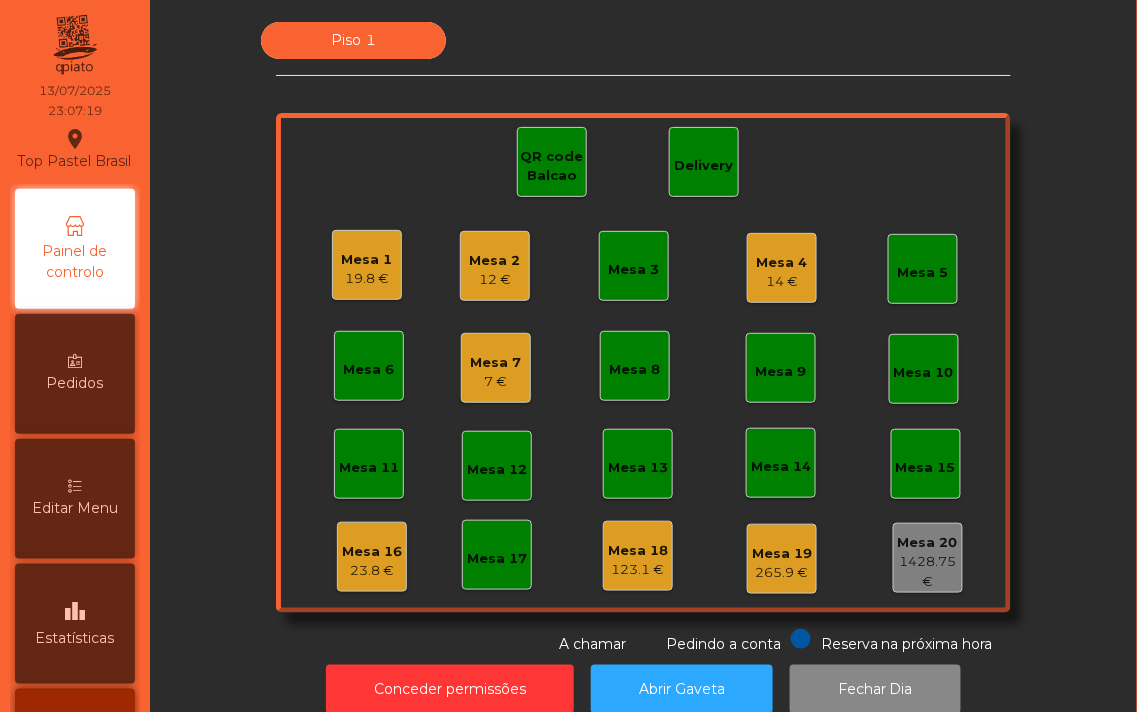 click on "Mesa 16" 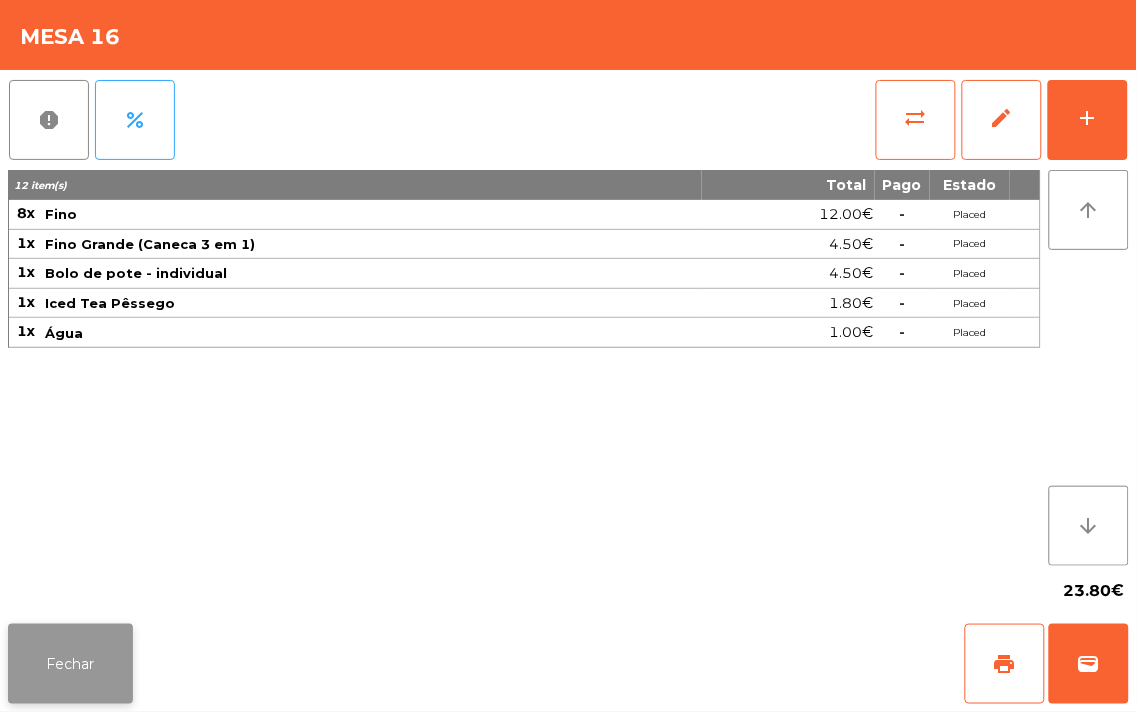 click on "Fechar" 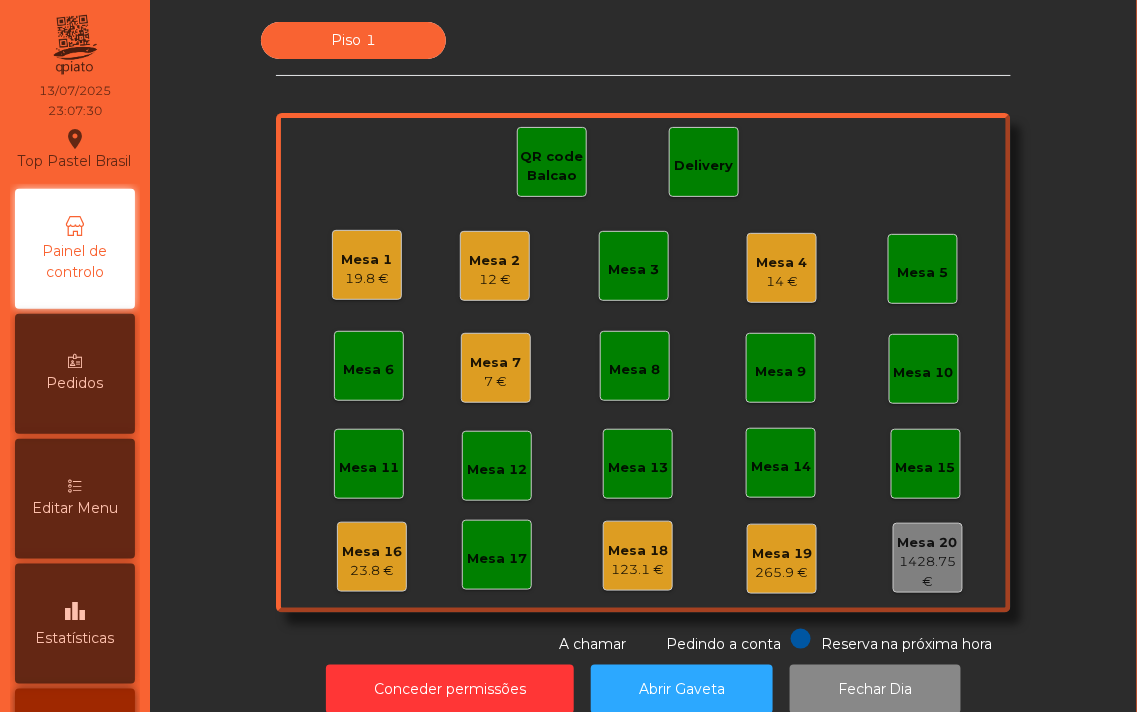 click on "Mesa 3" 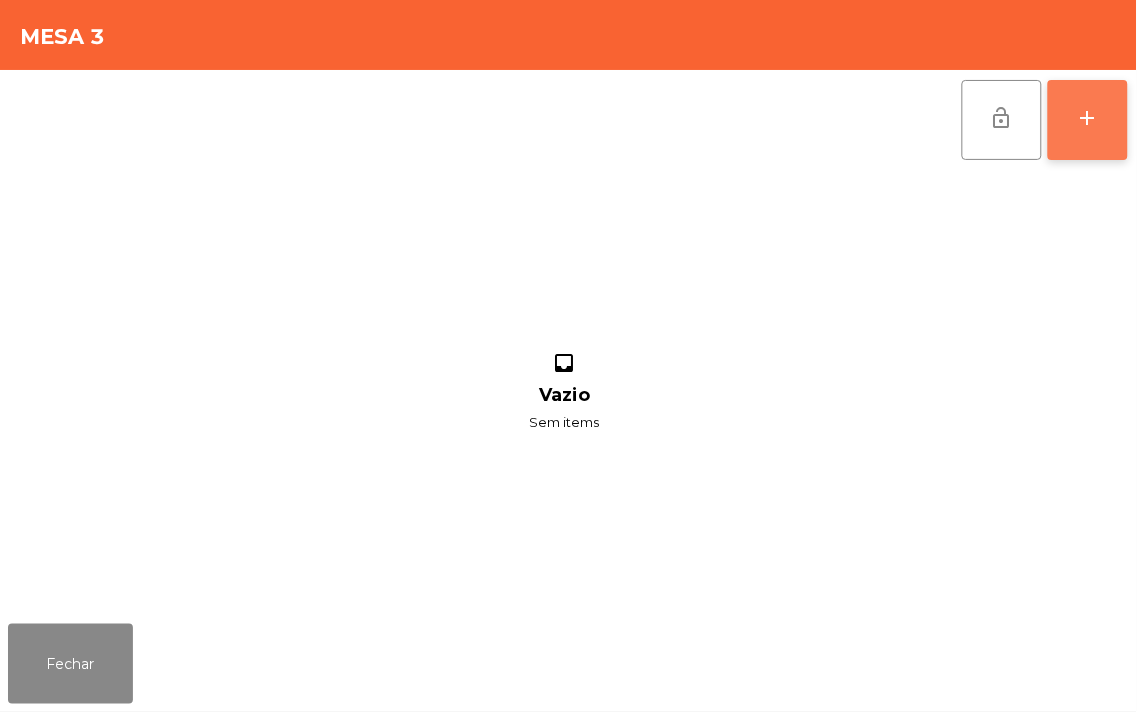 click on "add" 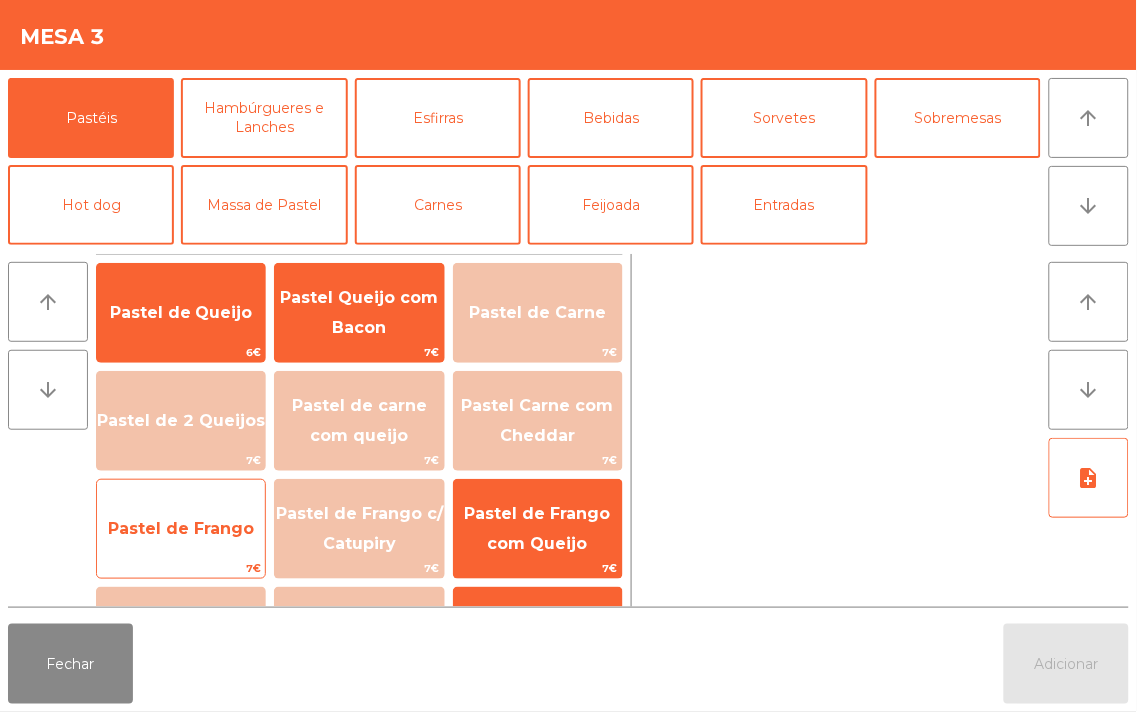 click on "Pastel de Frango" 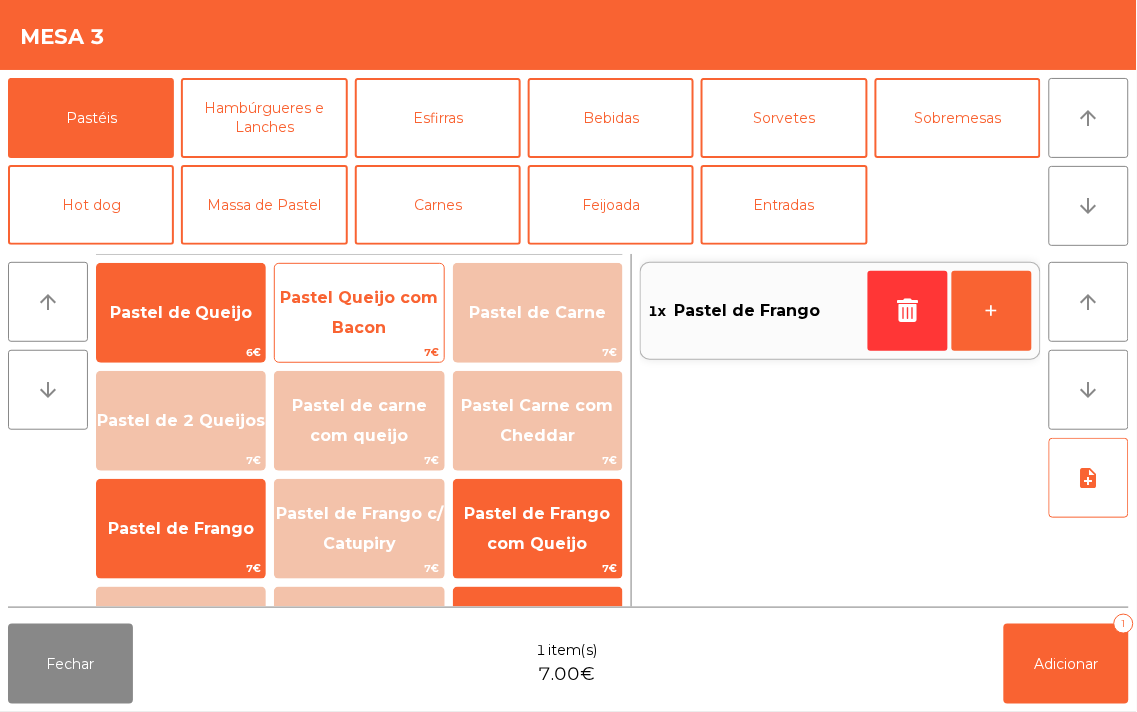 click on "Pastel Queijo com Bacon" 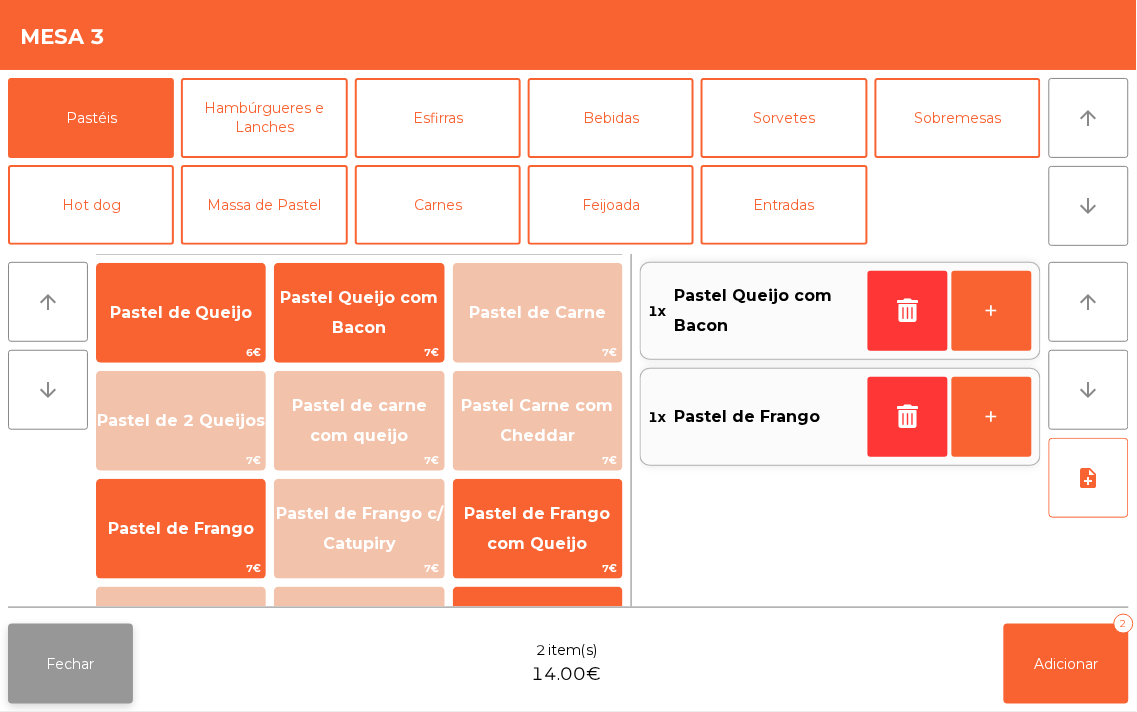 click on "Fechar" 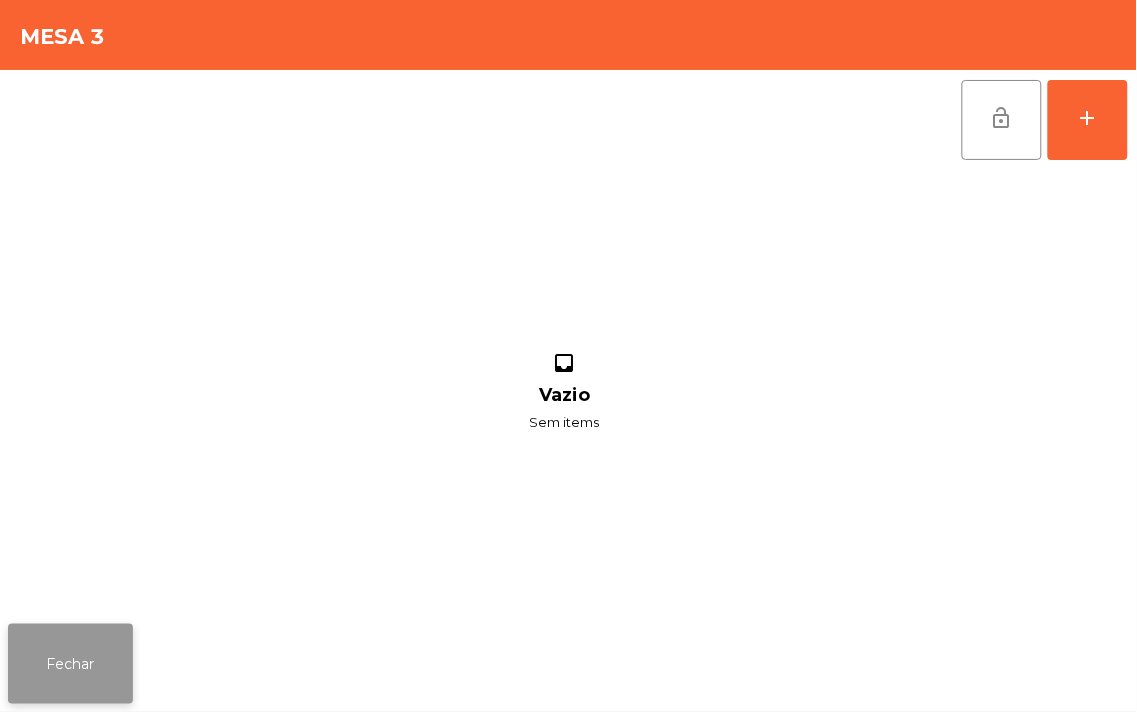 click on "Fechar" 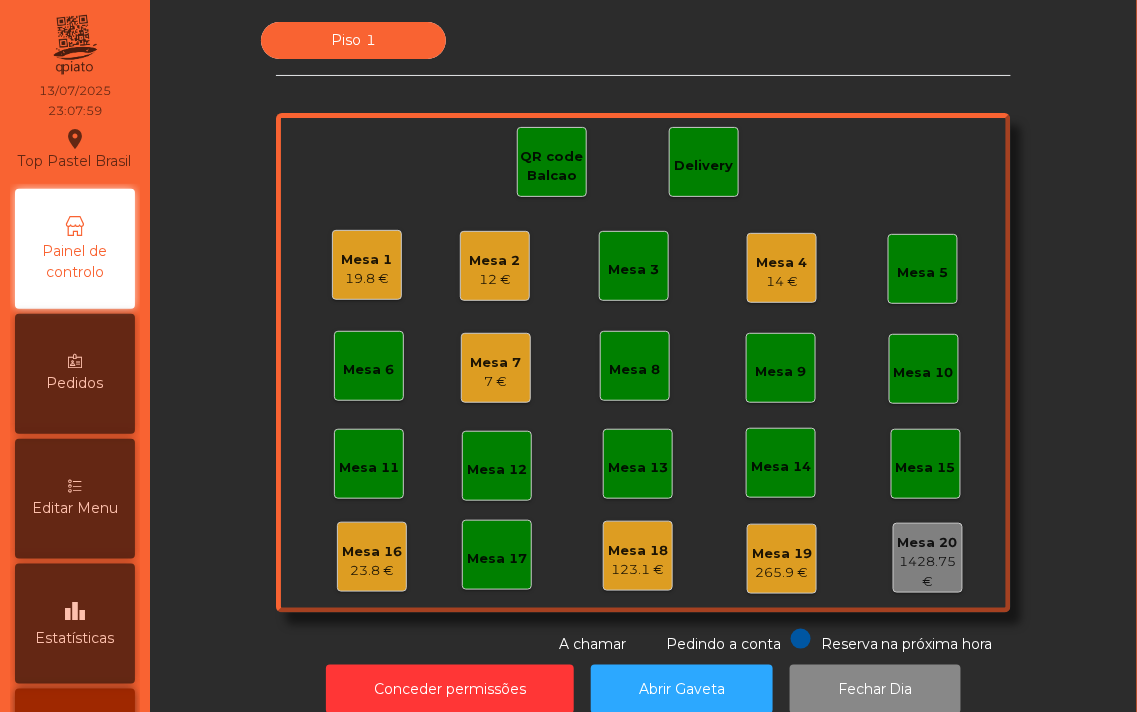 click on "12 €" 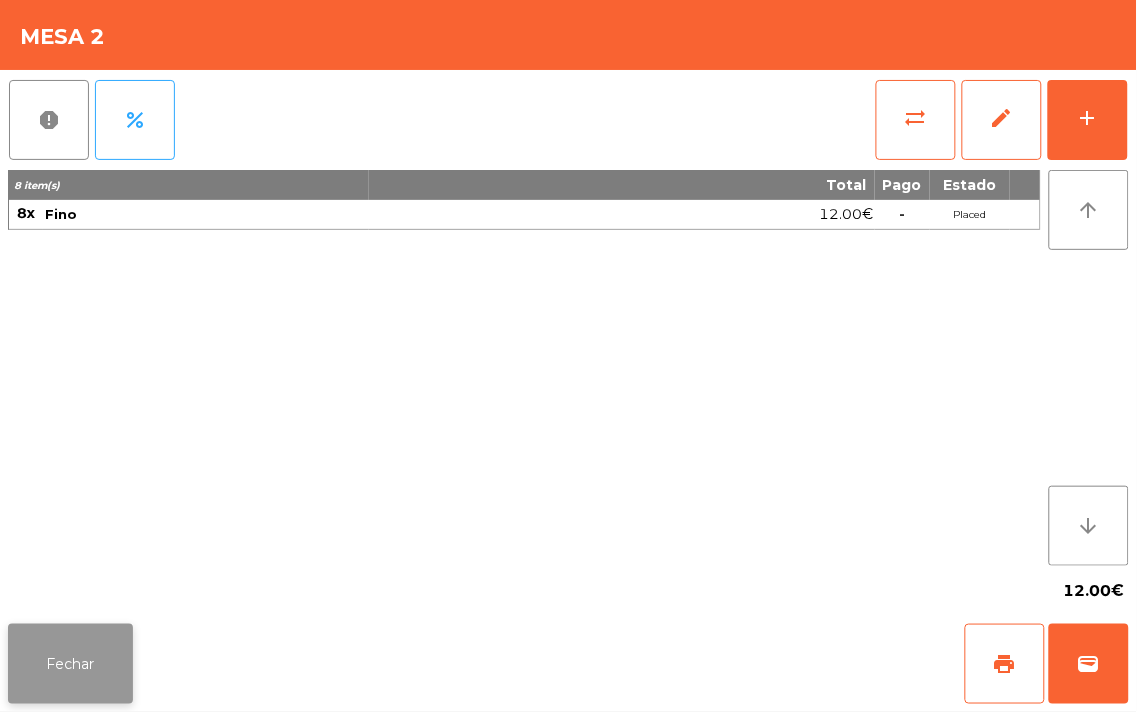 click on "Fechar" 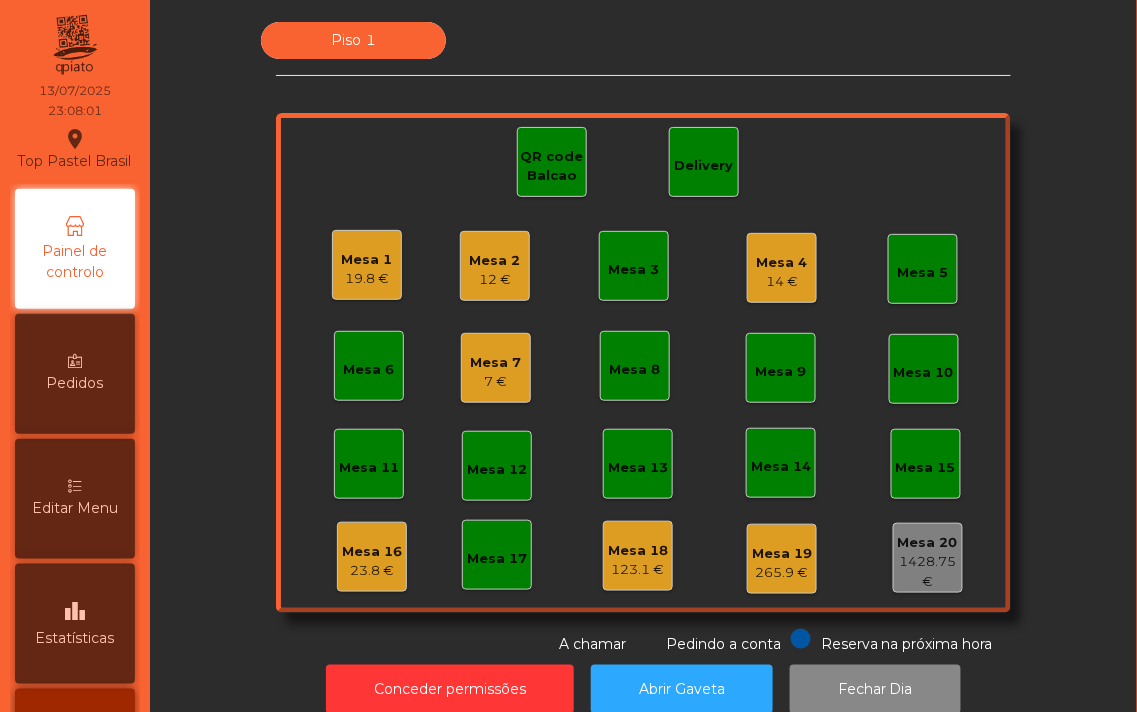 click on "19.8 €" 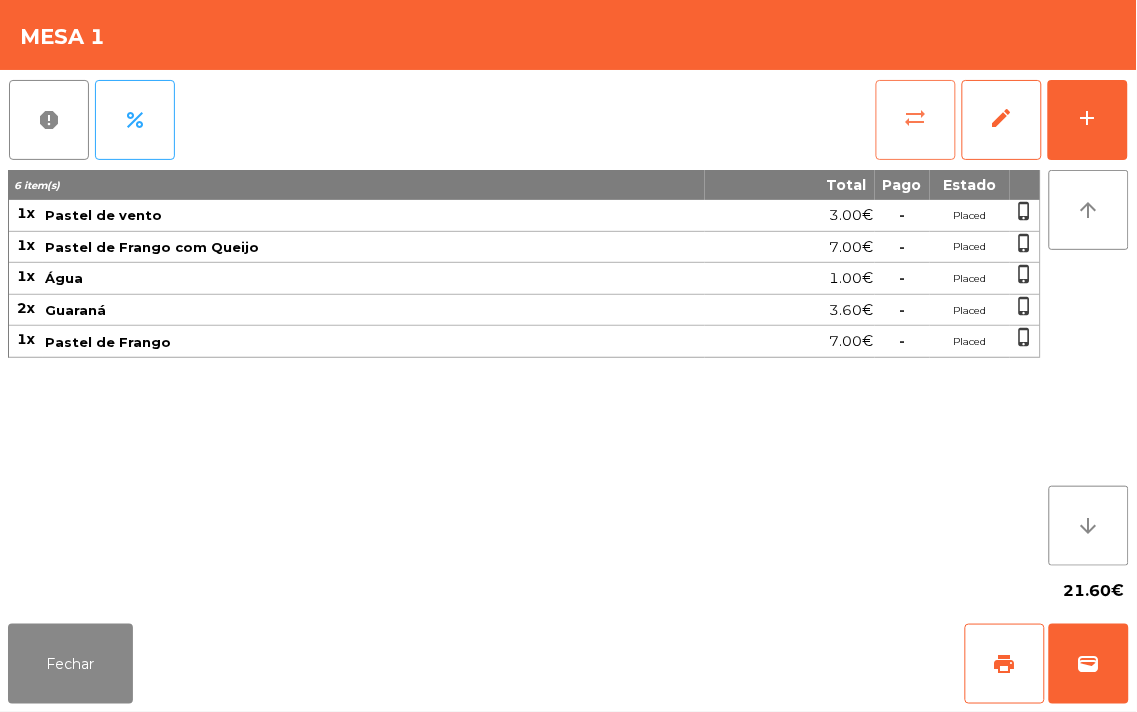 click on "sync_alt" 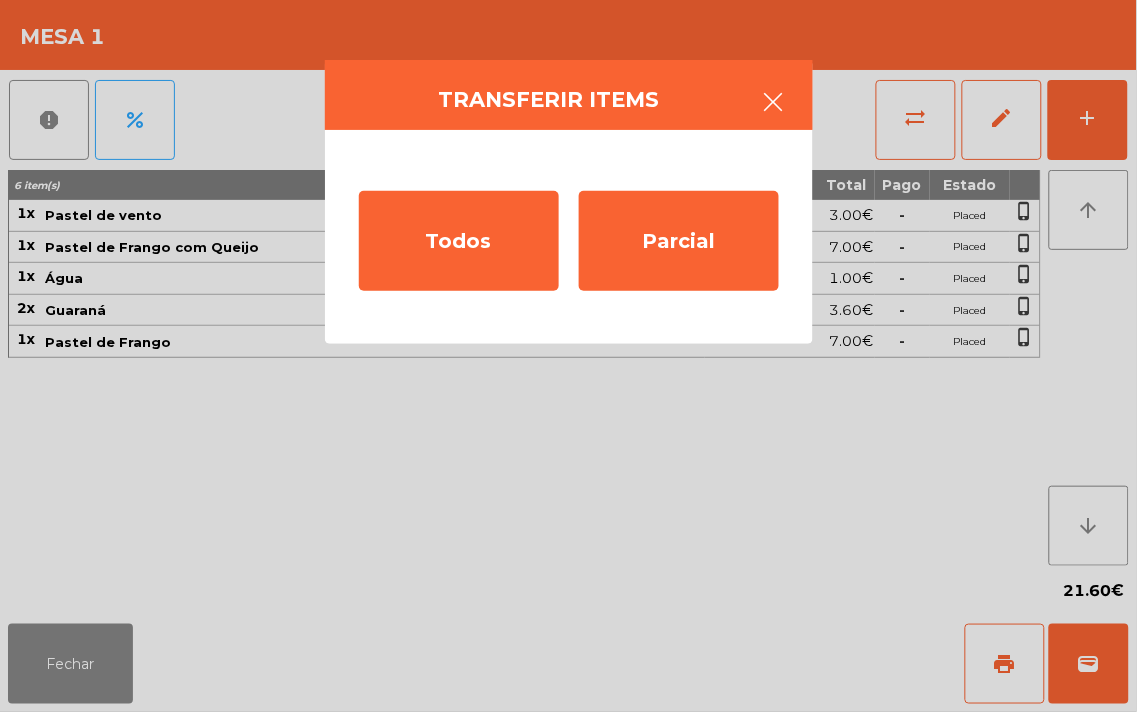 click 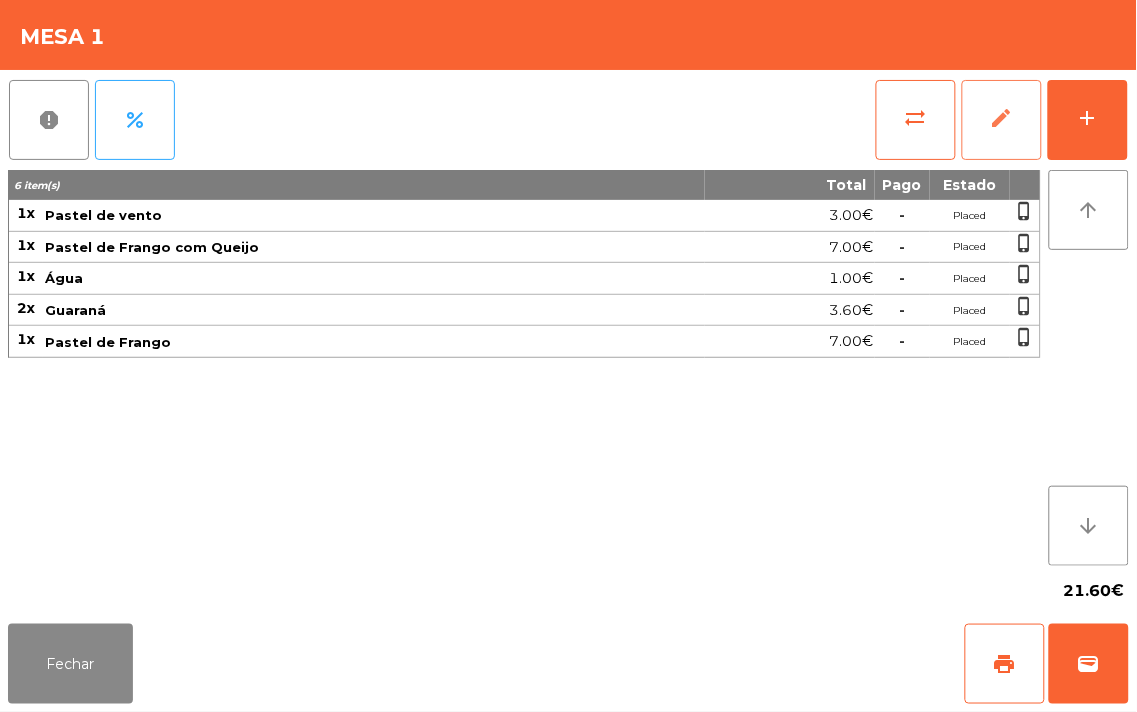click on "edit" 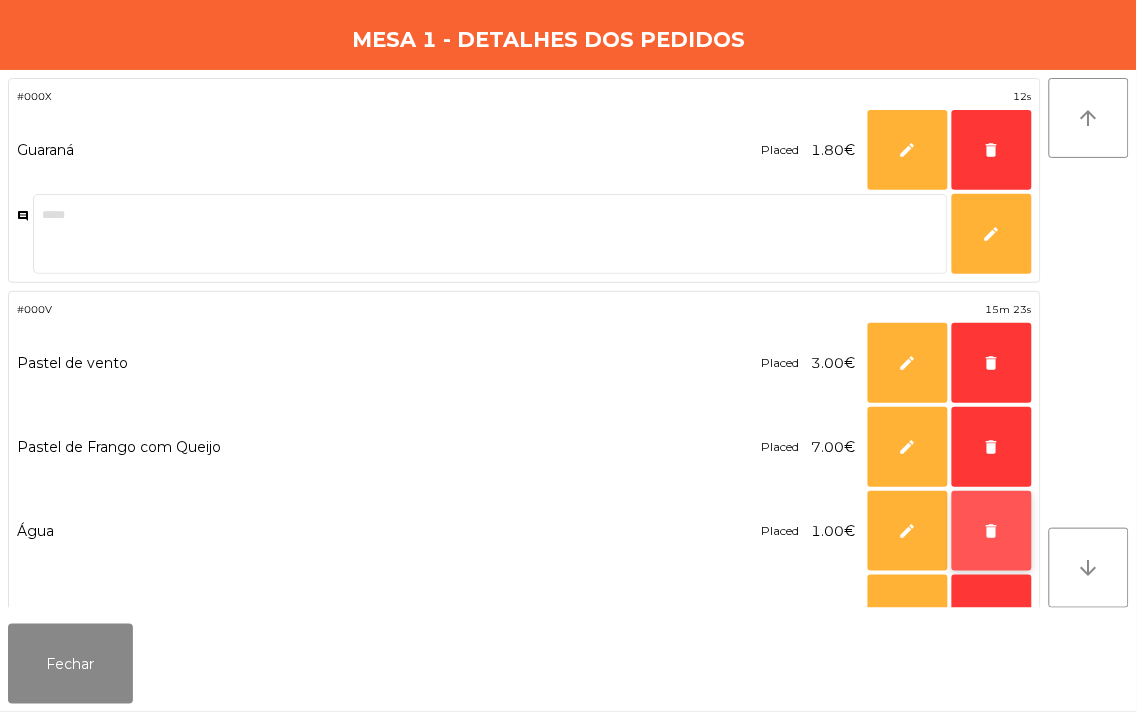 click on "delete" 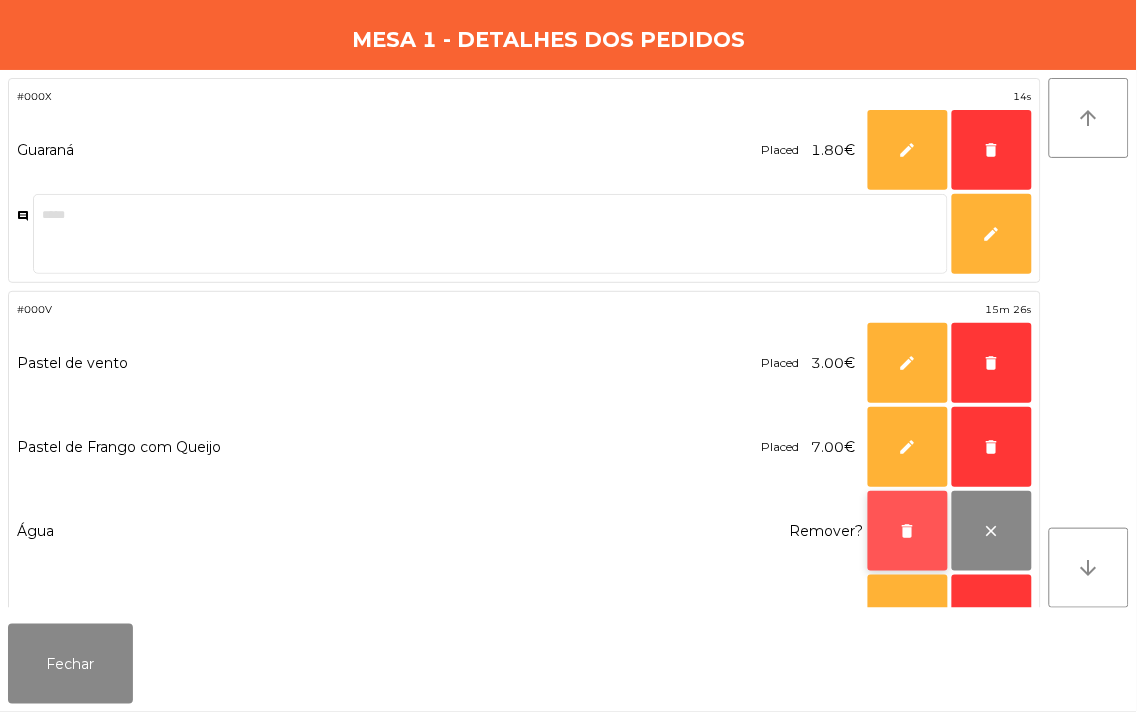 click on "delete" 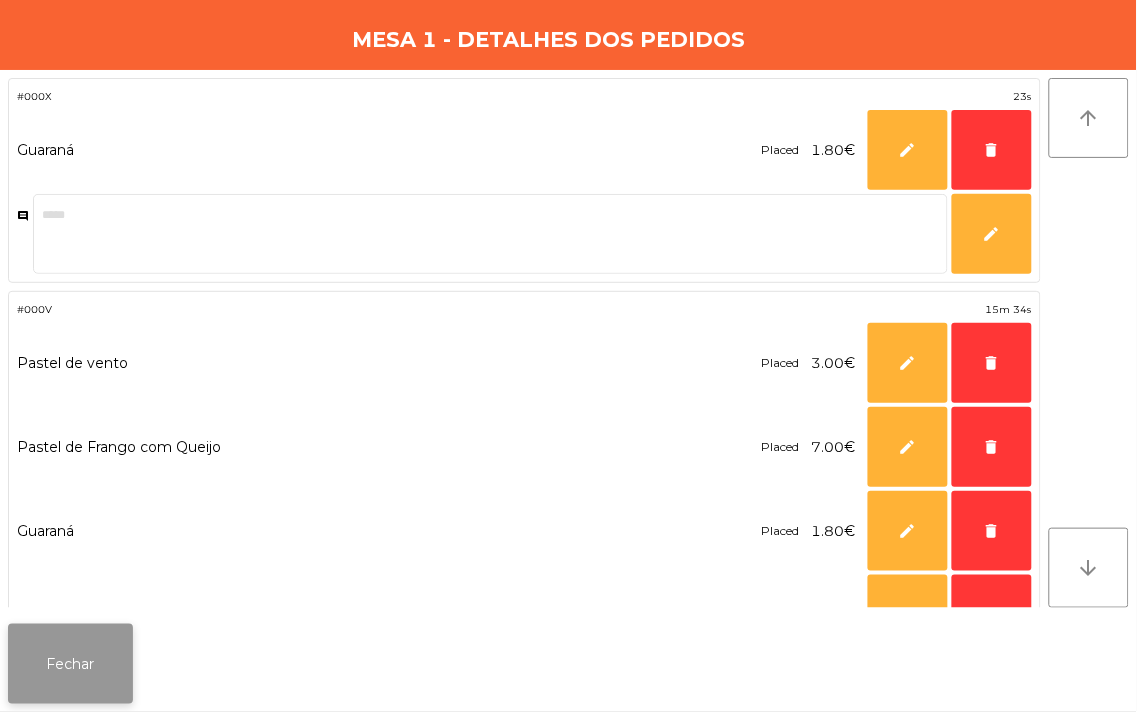 click on "Fechar" 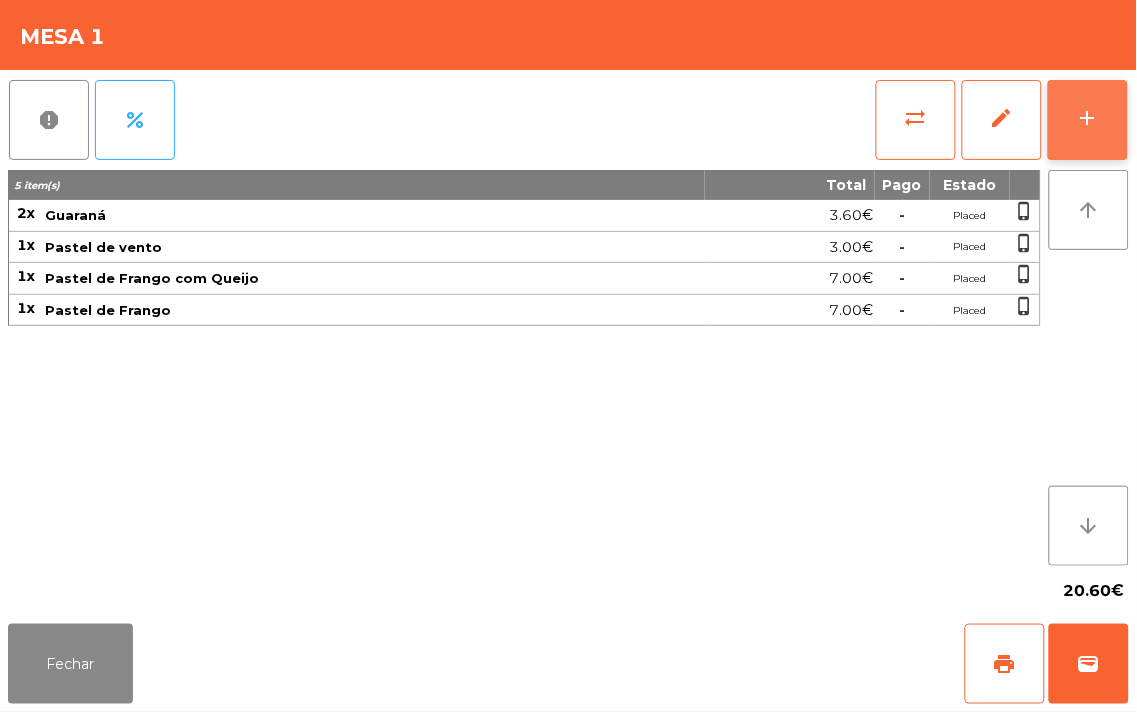 click on "add" 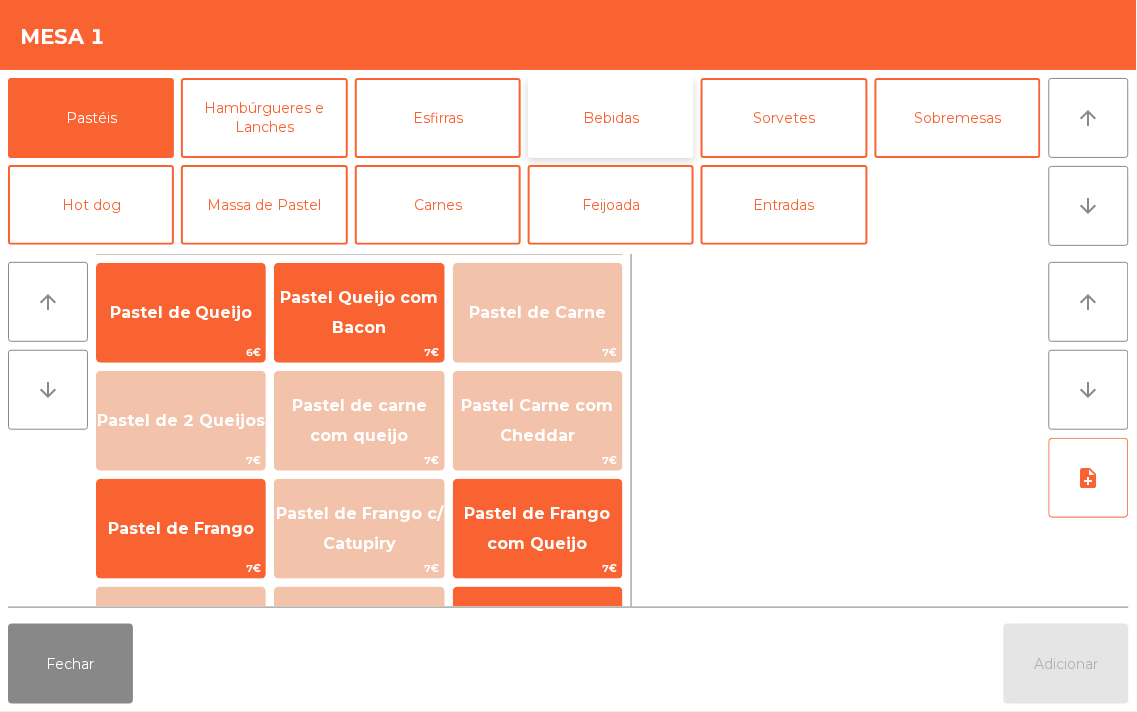 click on "Bebidas" 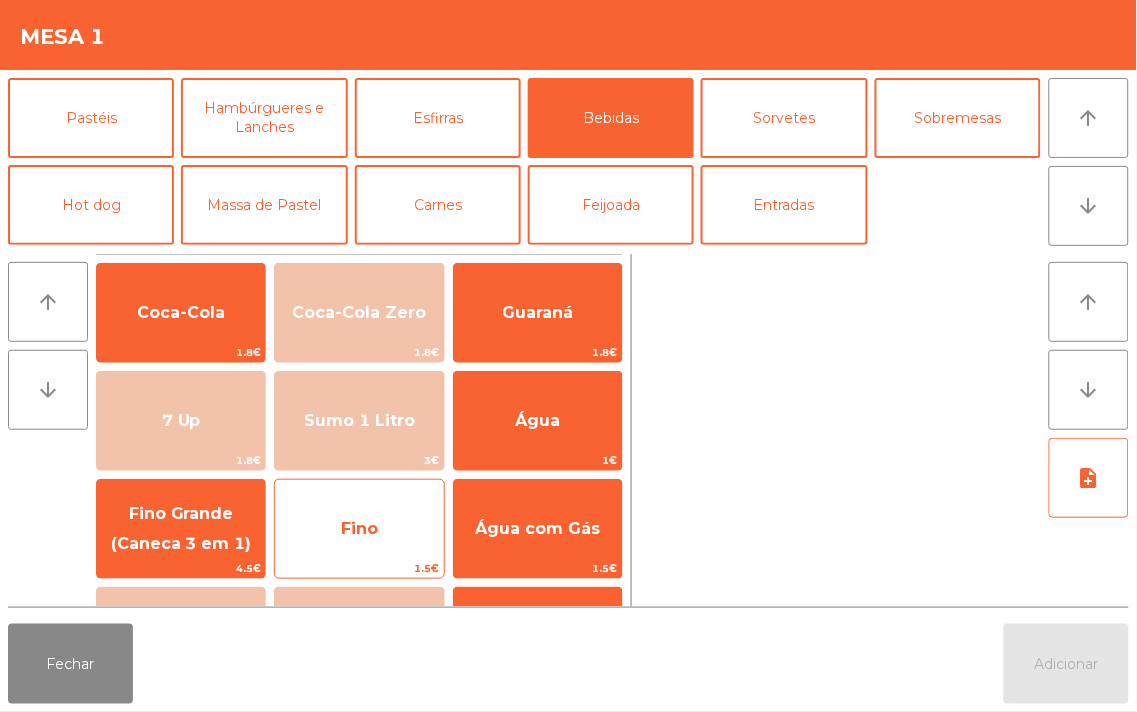 click on "Fino" 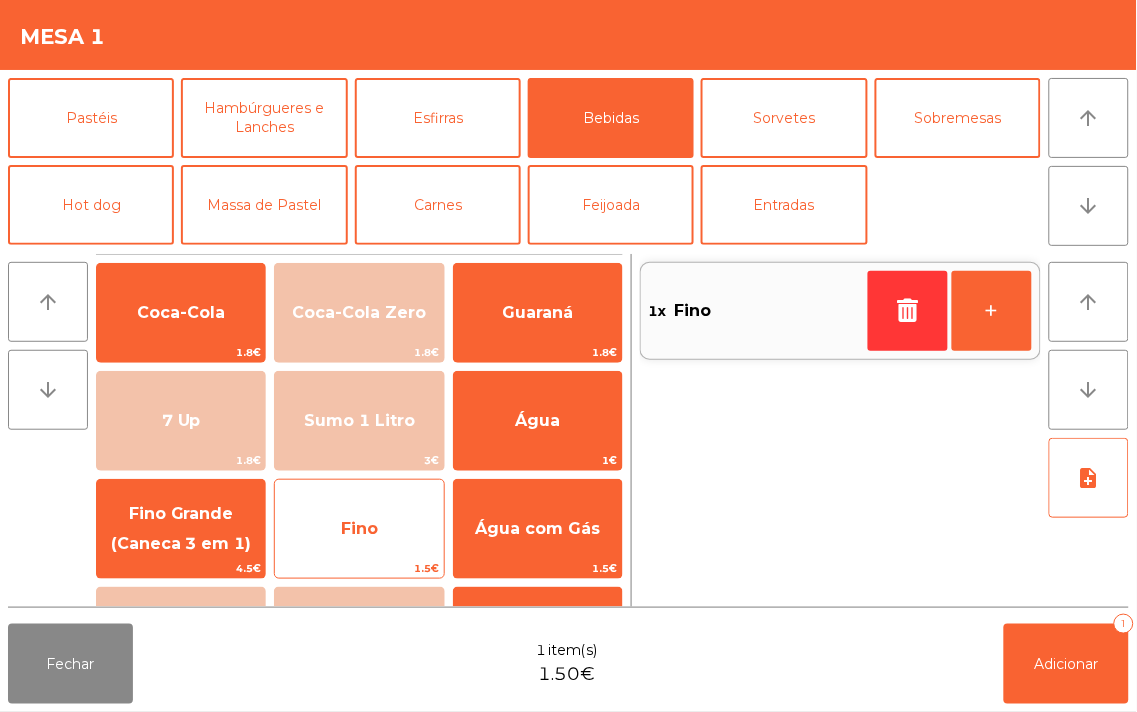 click on "Fino" 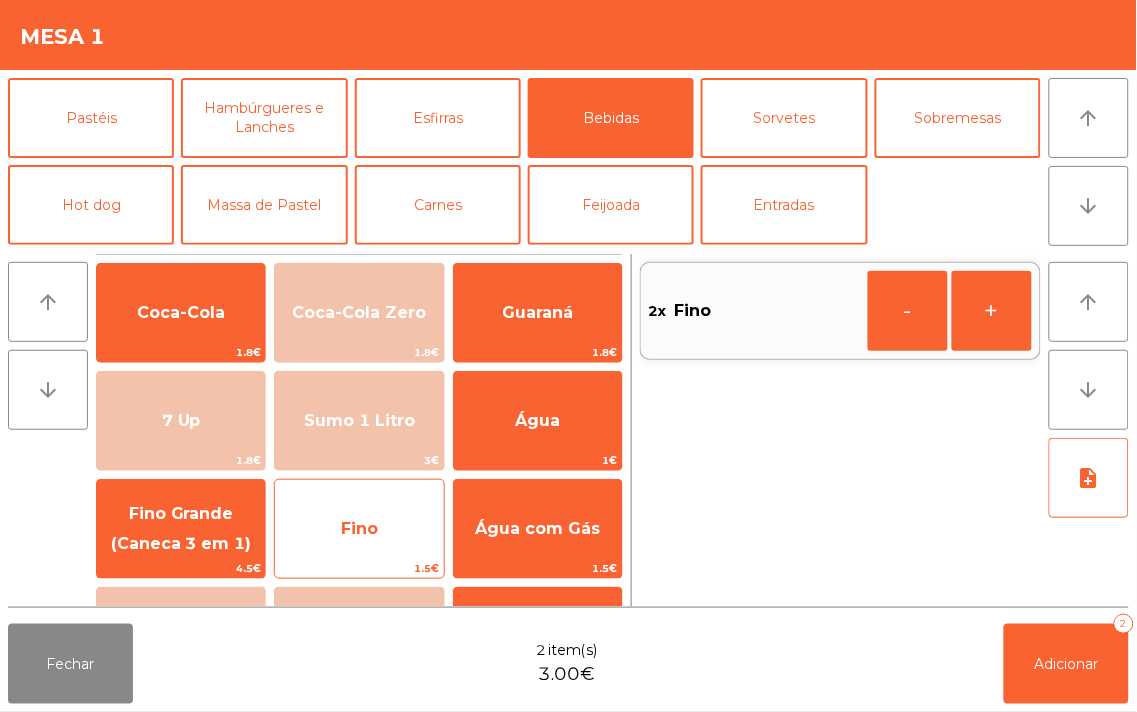 click on "Fino" 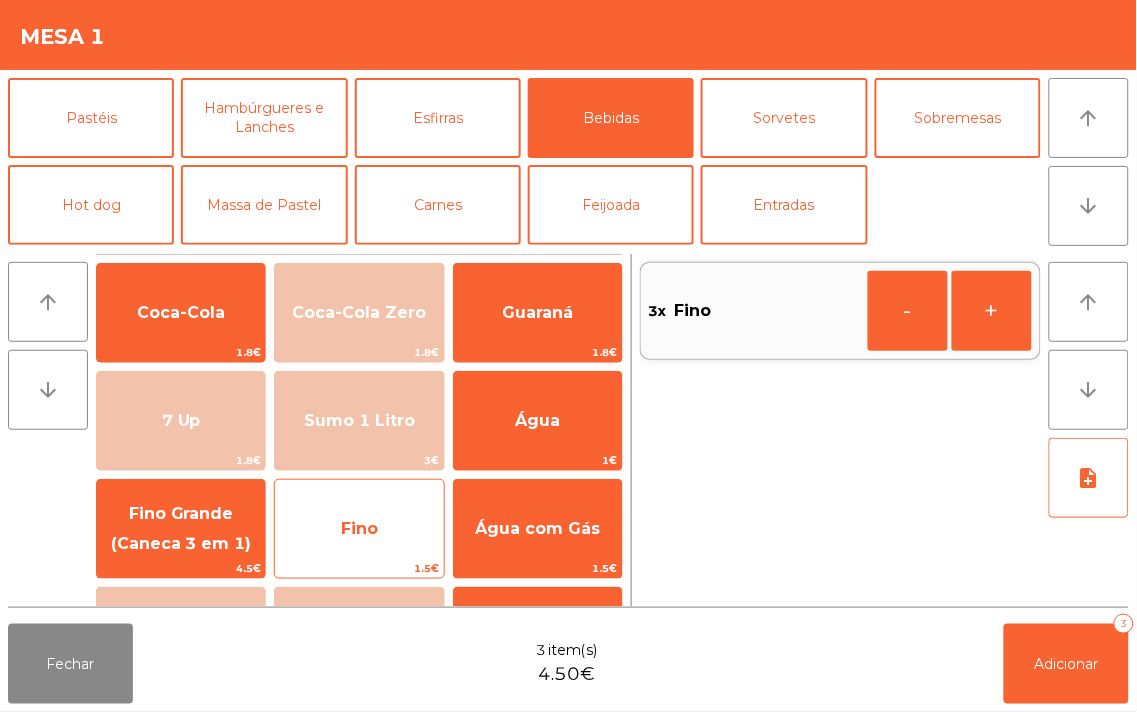 click on "Fino" 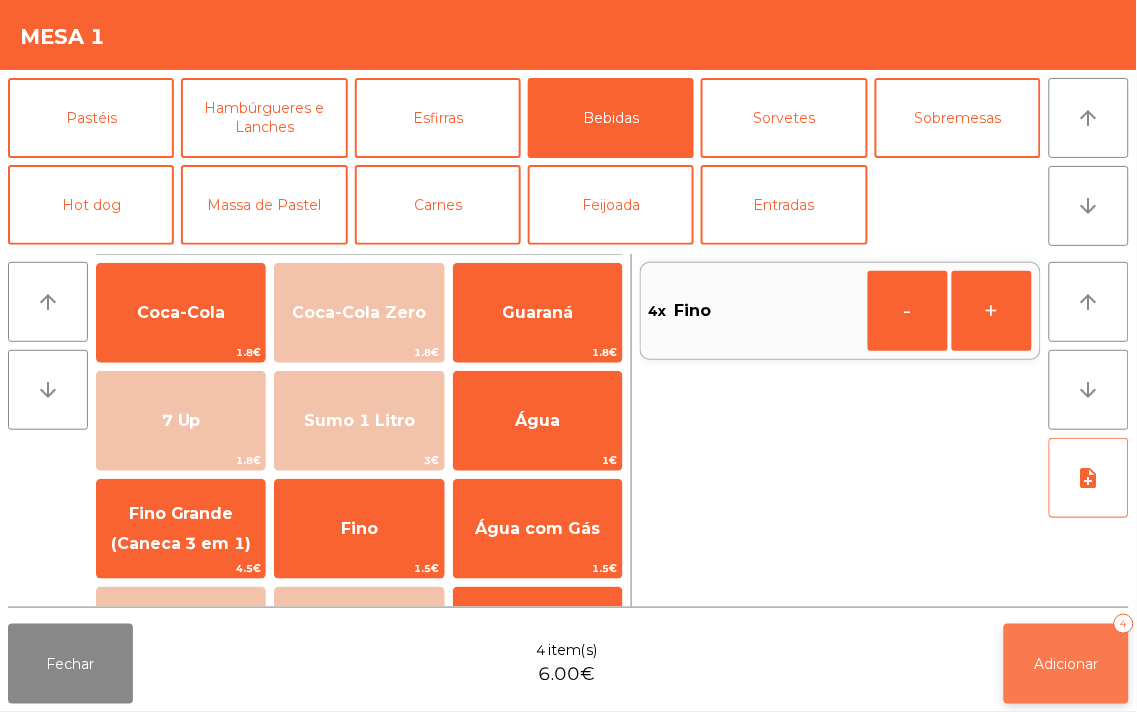 click on "Adicionar   4" 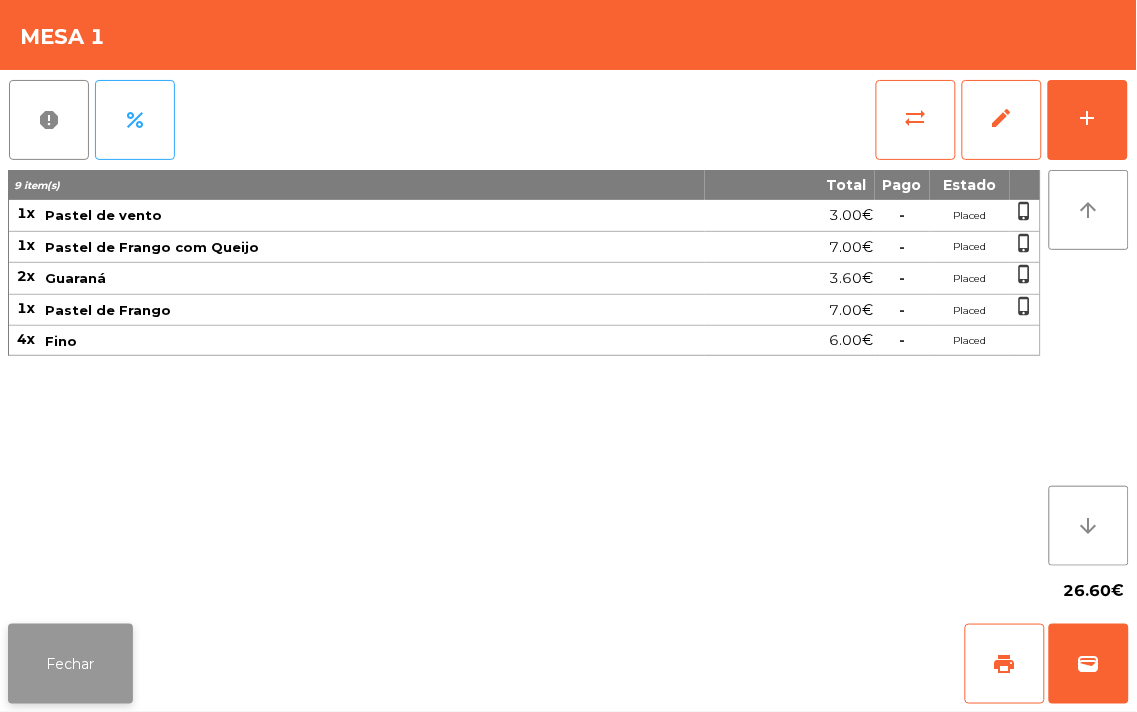click on "Fechar" 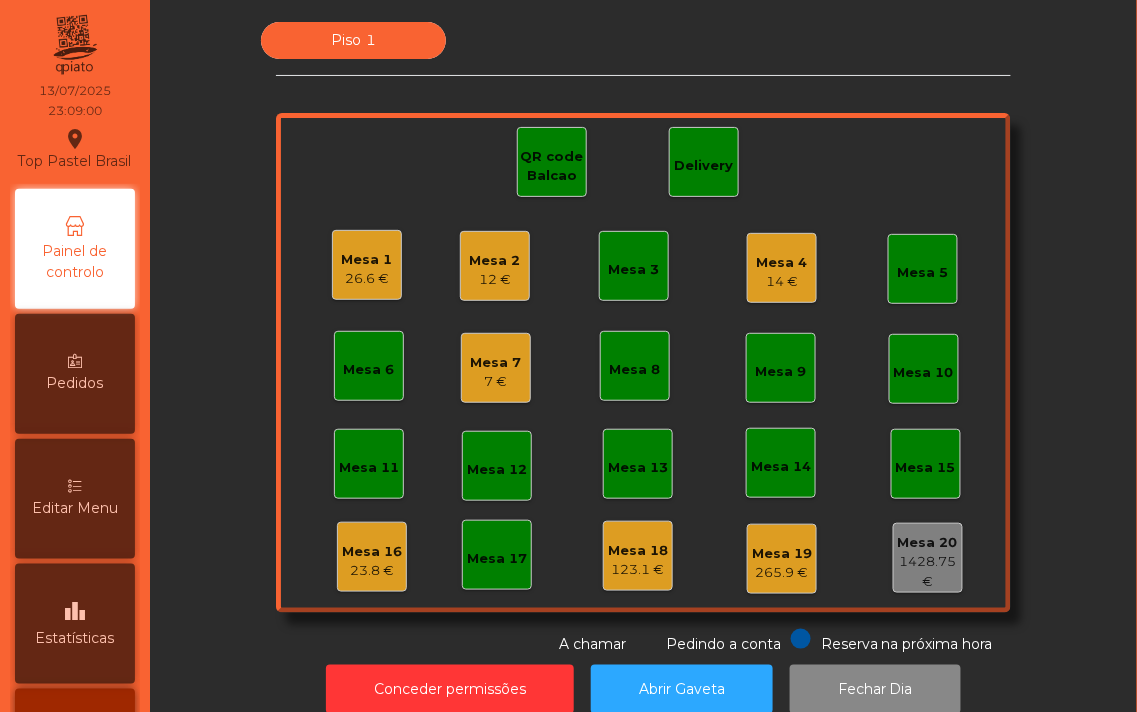 click on "Mesa 1   26.6 €" 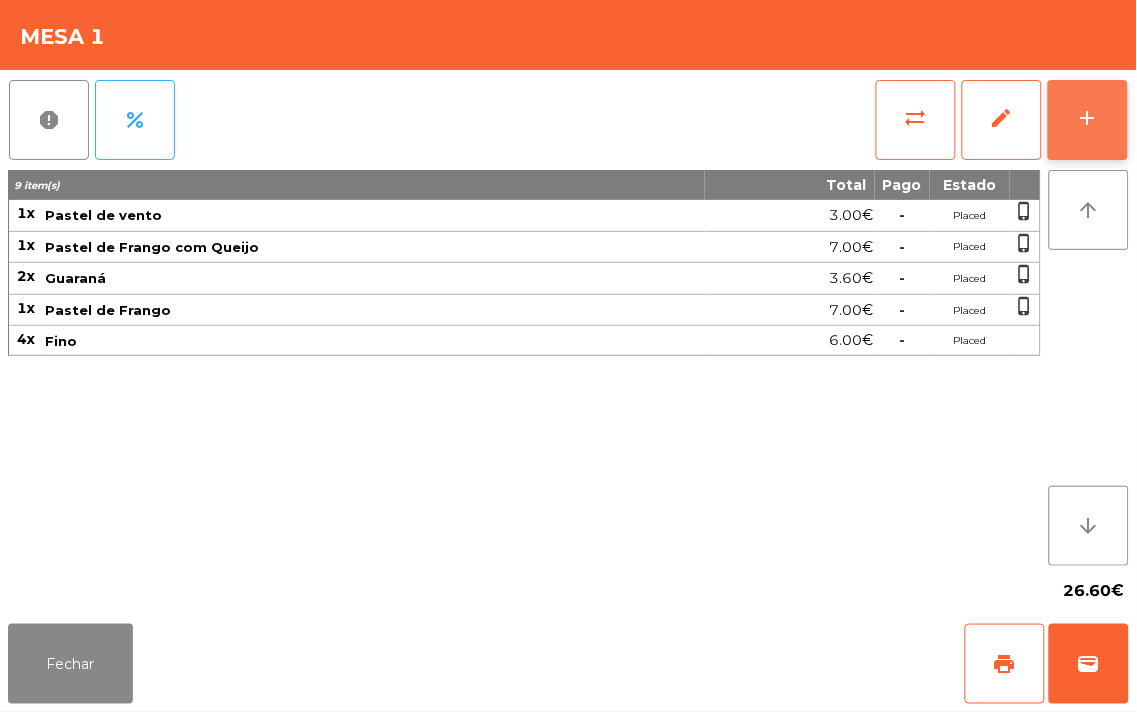 click on "add" 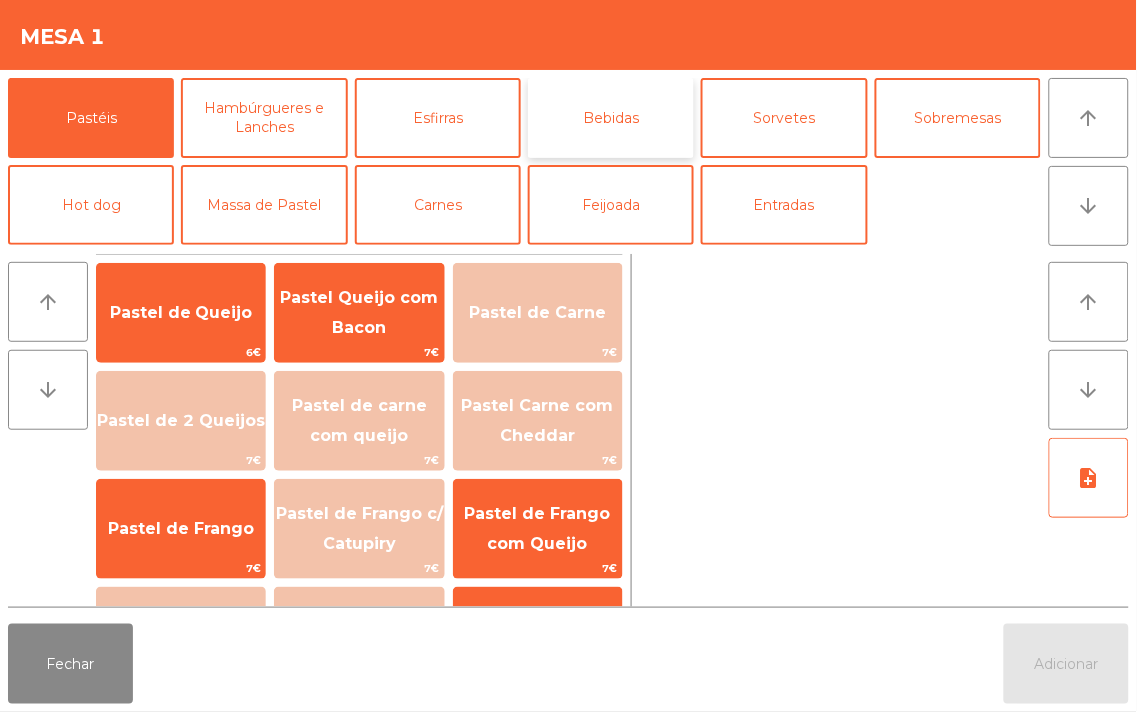 click on "Bebidas" 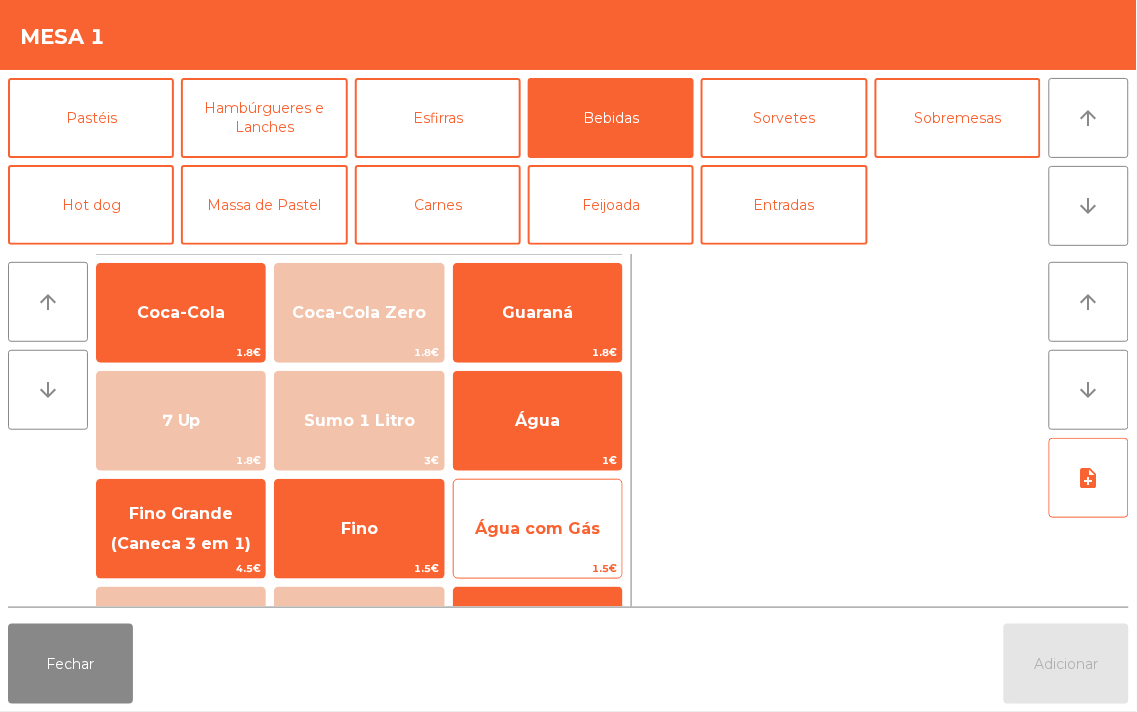 click on "Água com Gás" 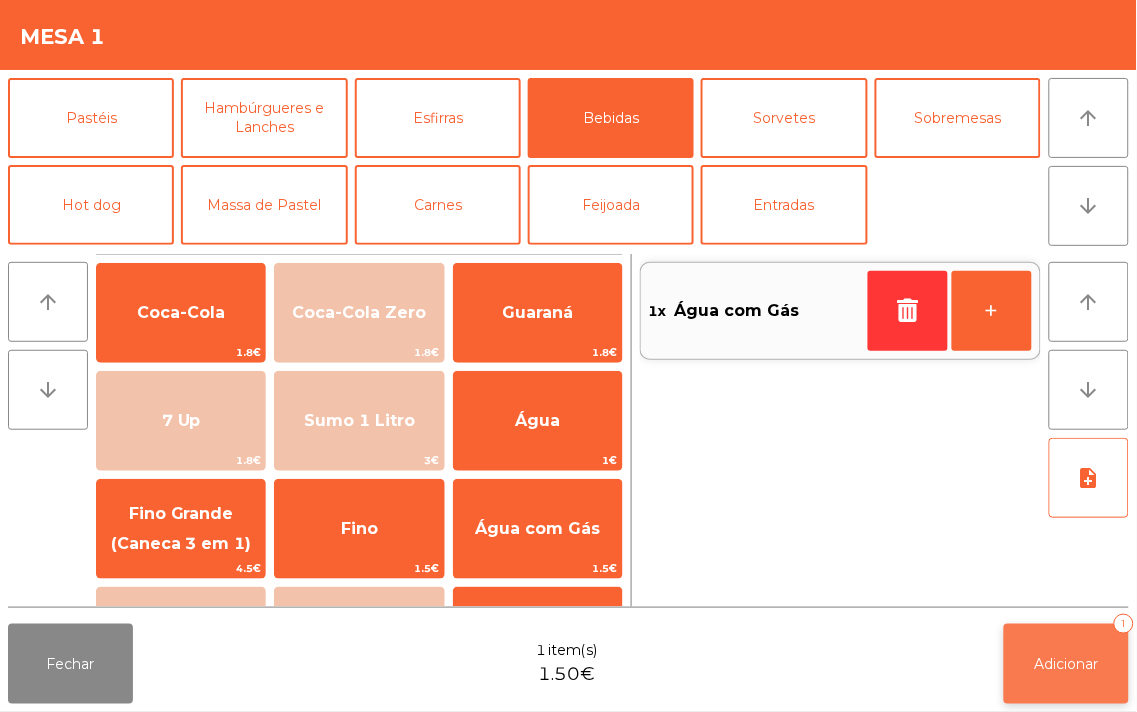 click on "Adicionar   1" 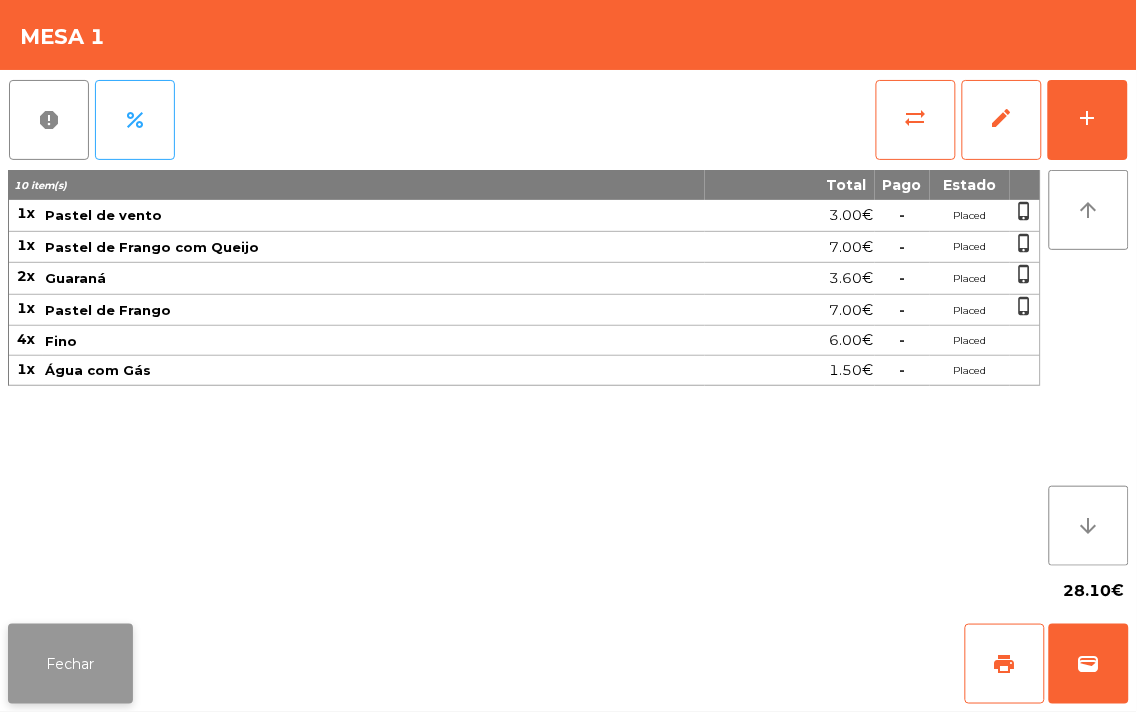click on "Fechar" 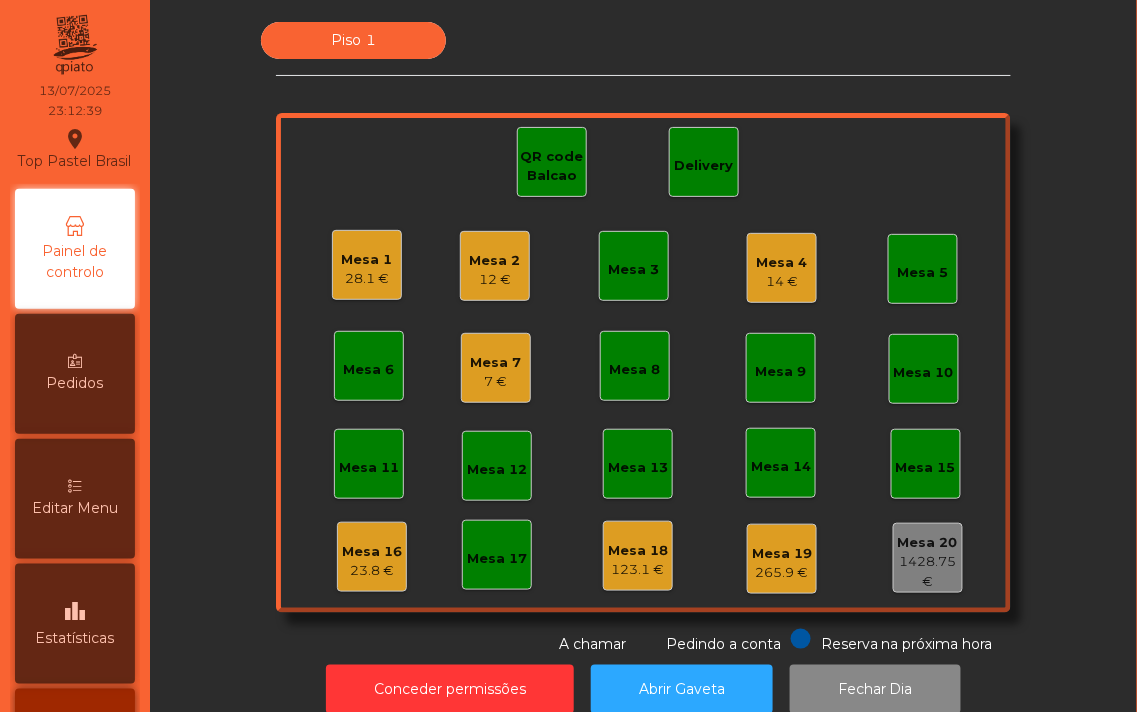 click on "Mesa 1" 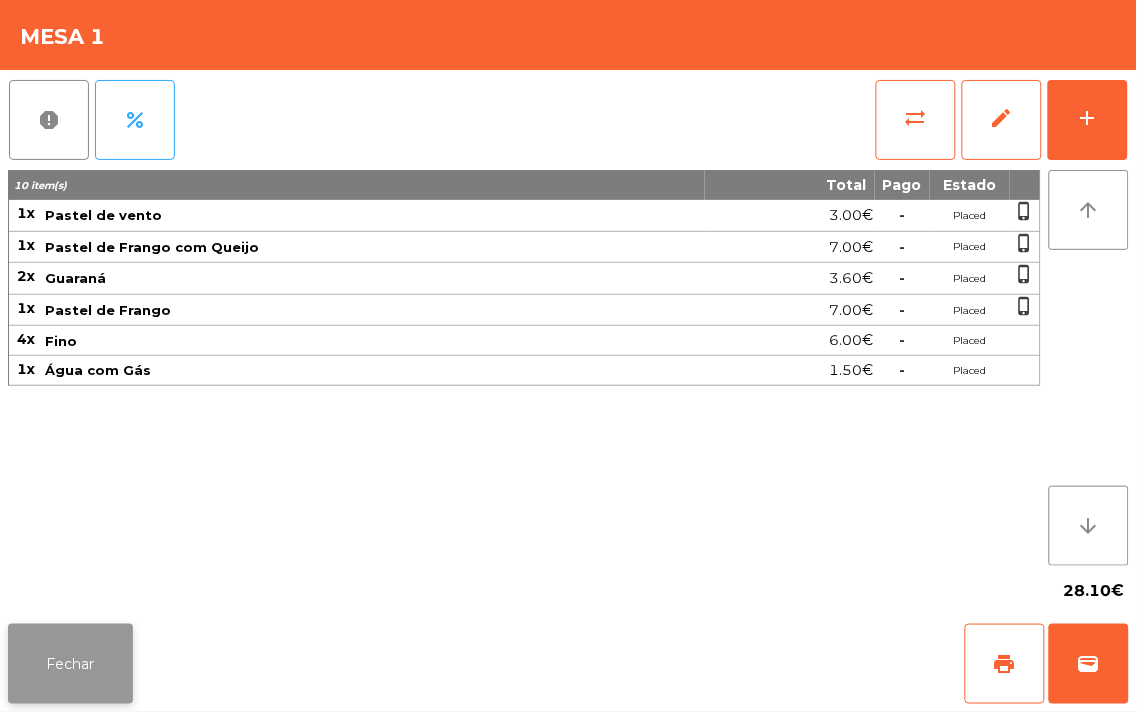 click on "Fechar" 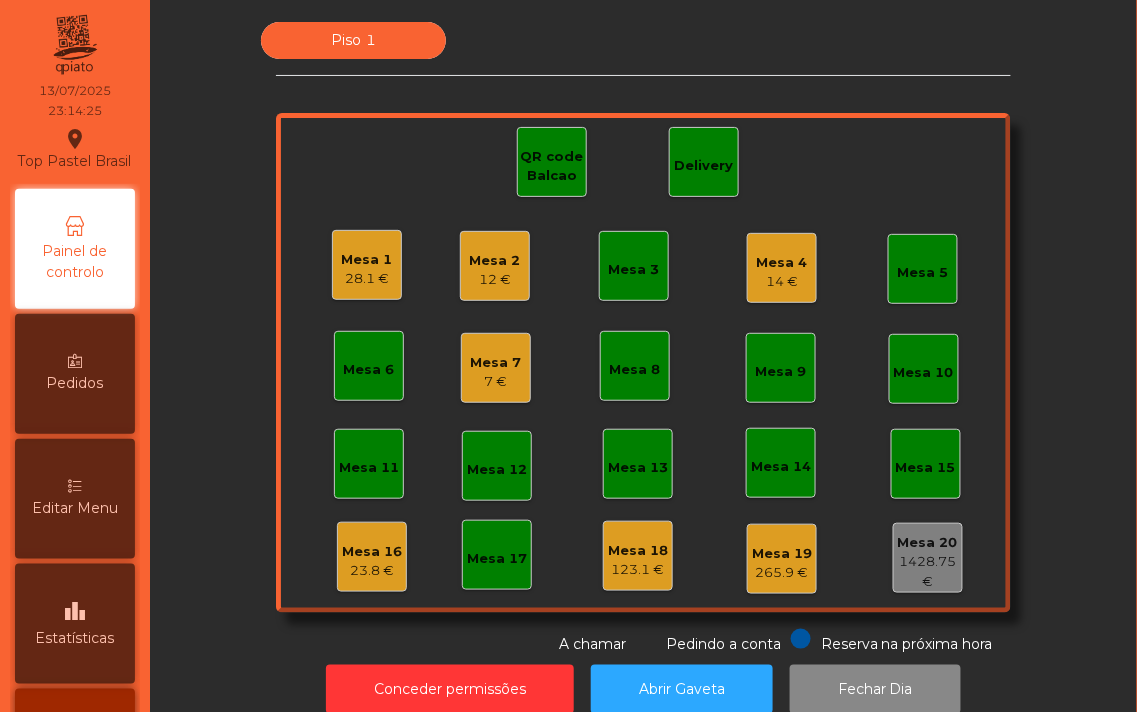 click on "28.1 €" 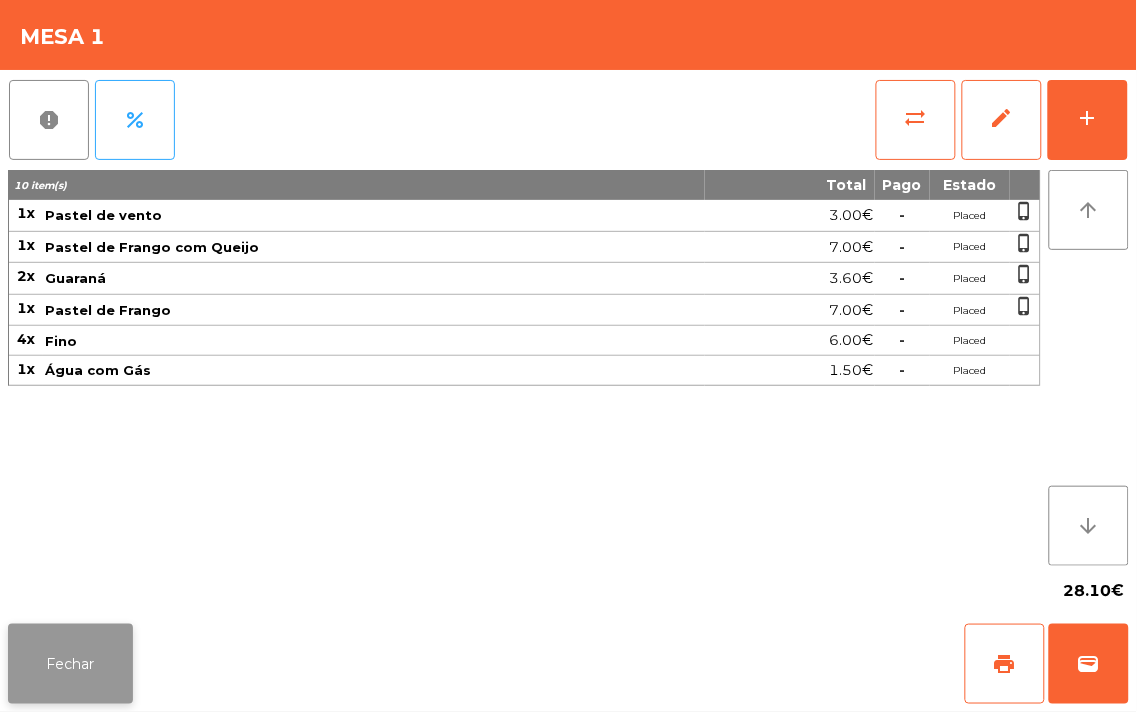 click on "Fechar" 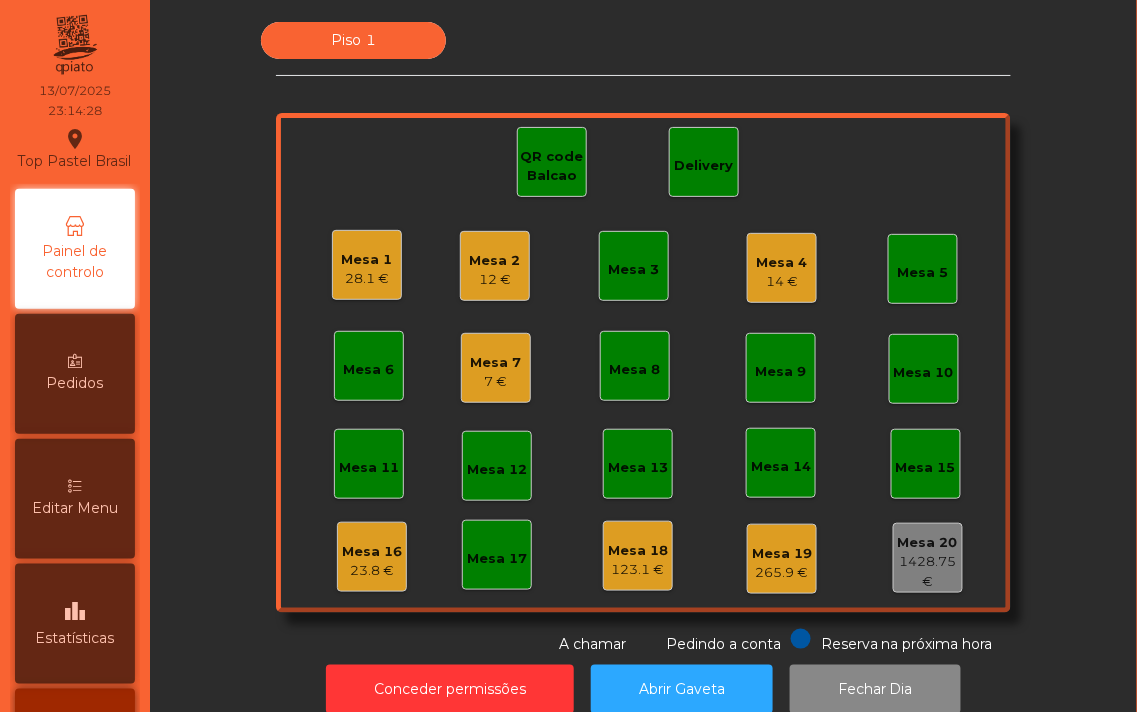 click on "Mesa 2" 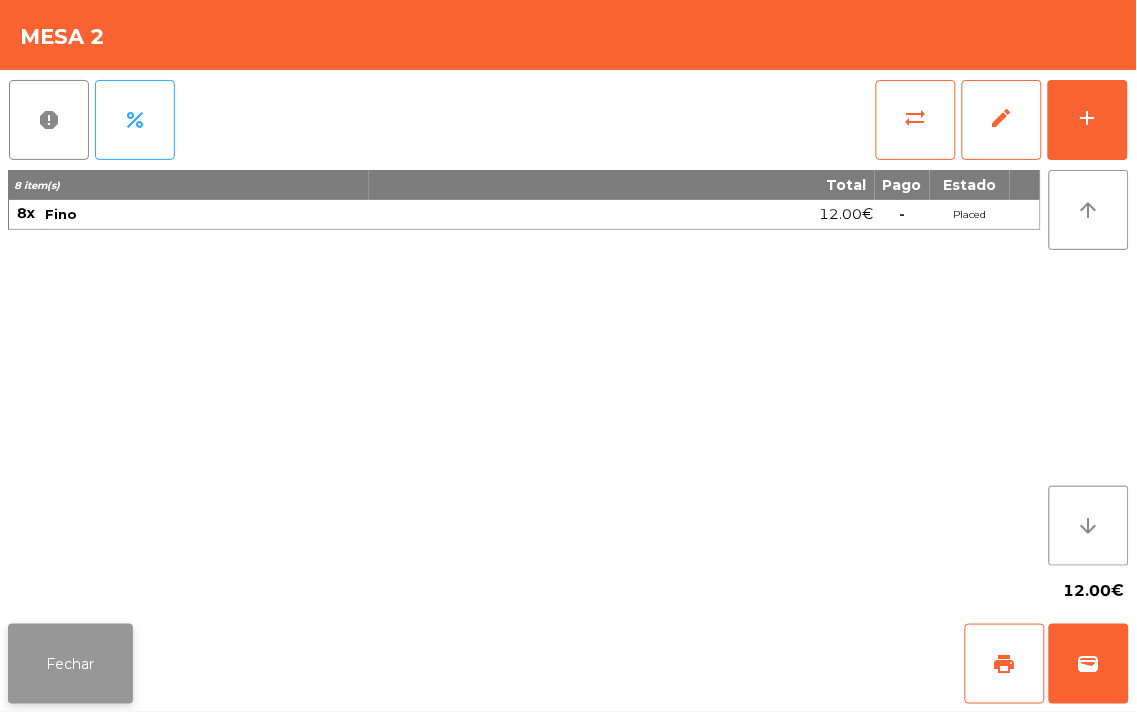 click on "Fechar" 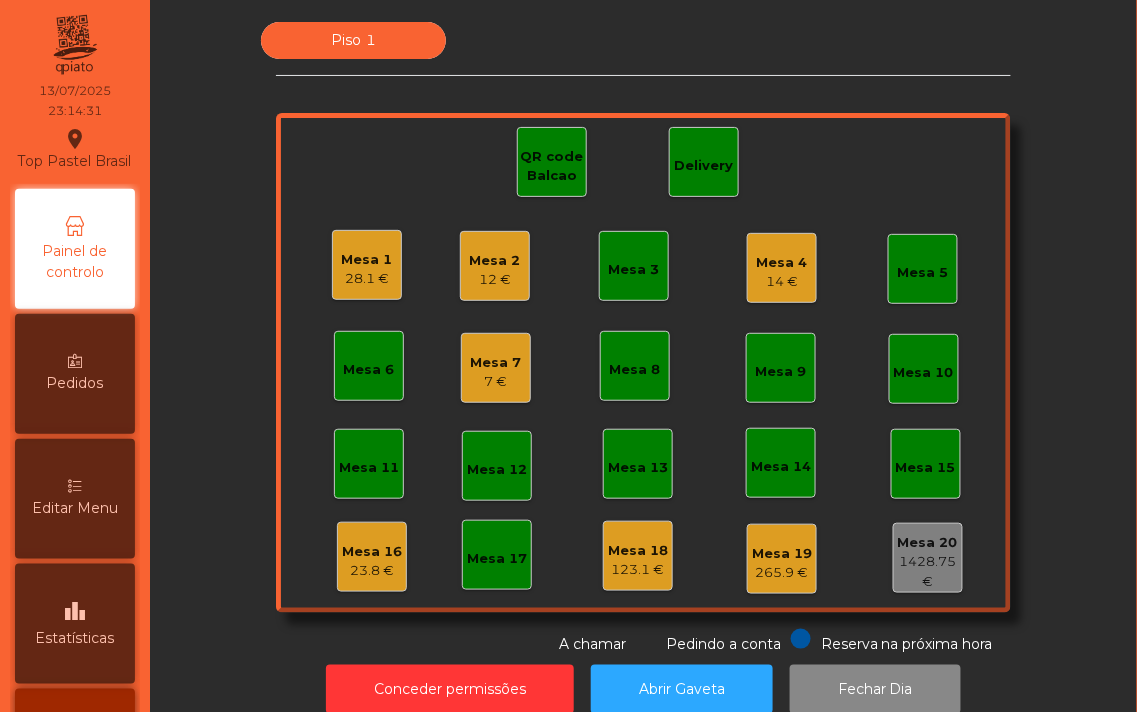 click on "Mesa 16" 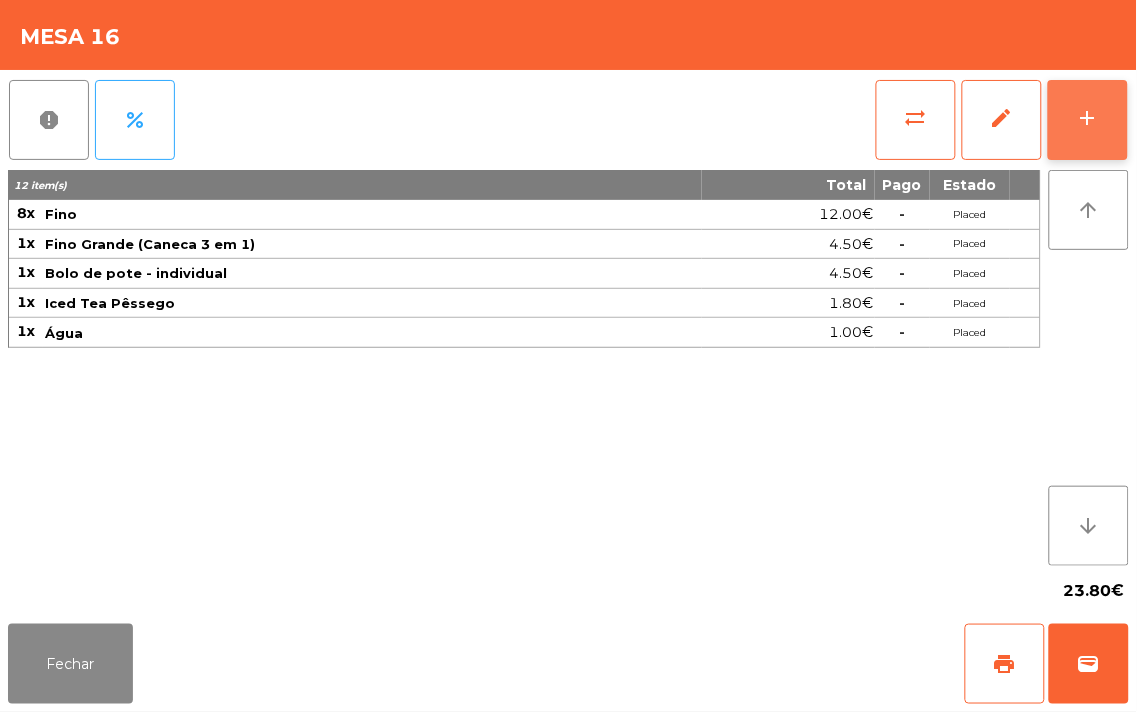 click on "add" 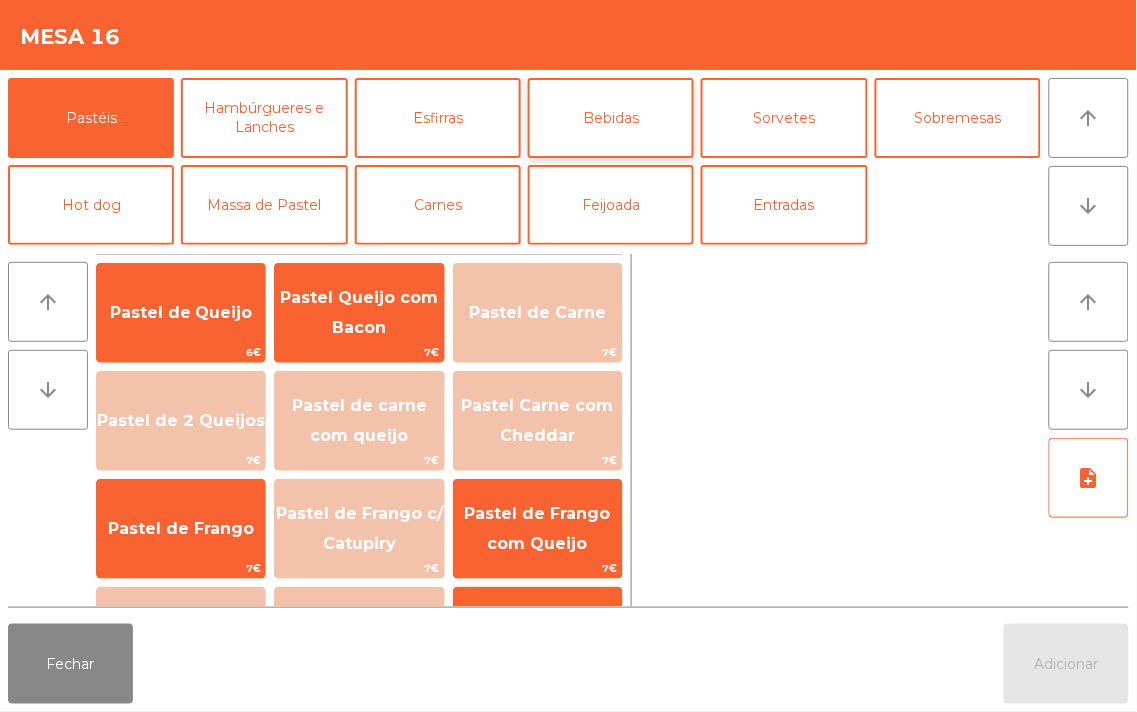 click on "Bebidas" 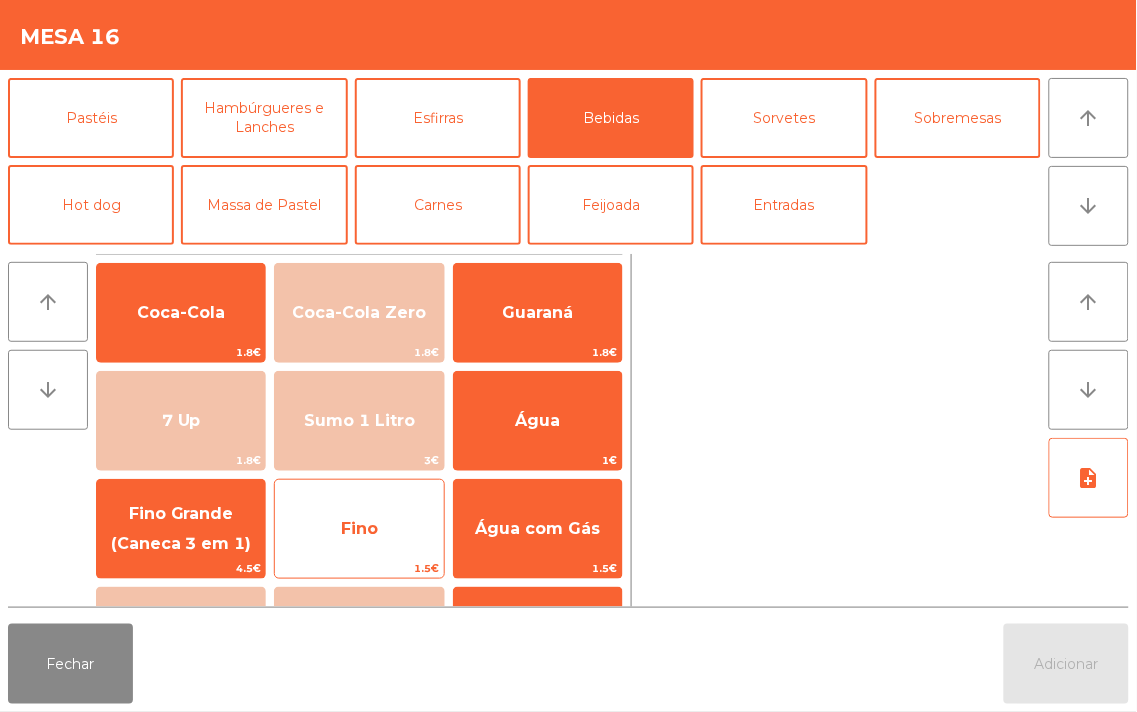 click on "Fino" 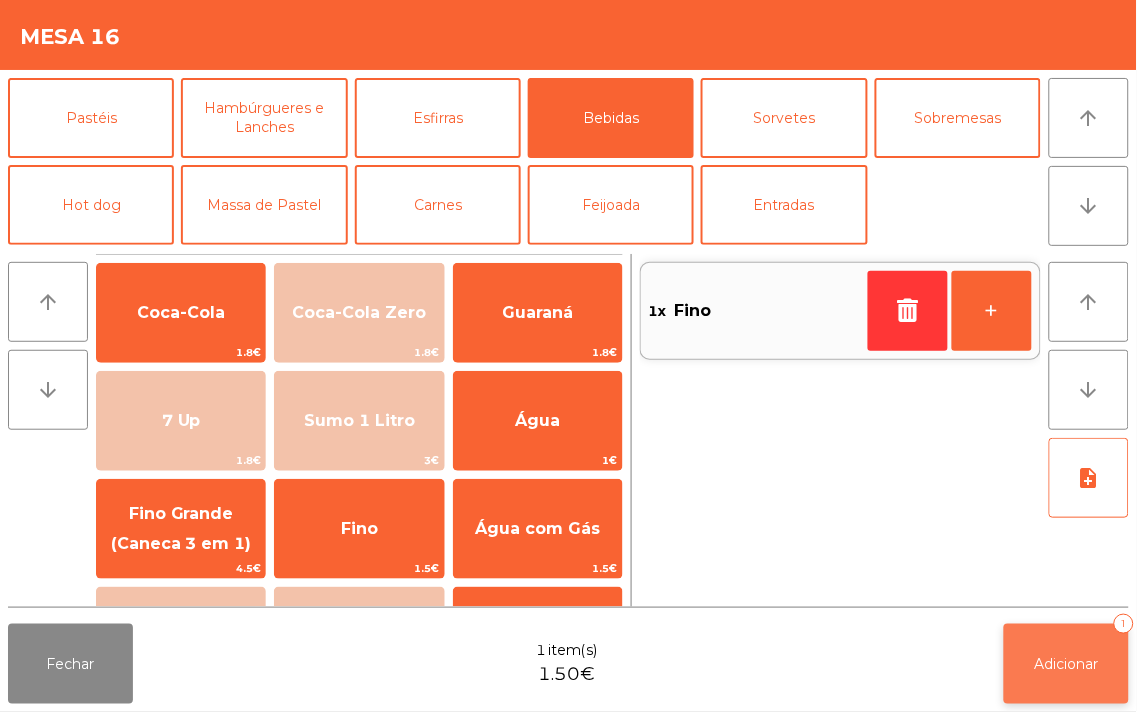 click on "Adicionar" 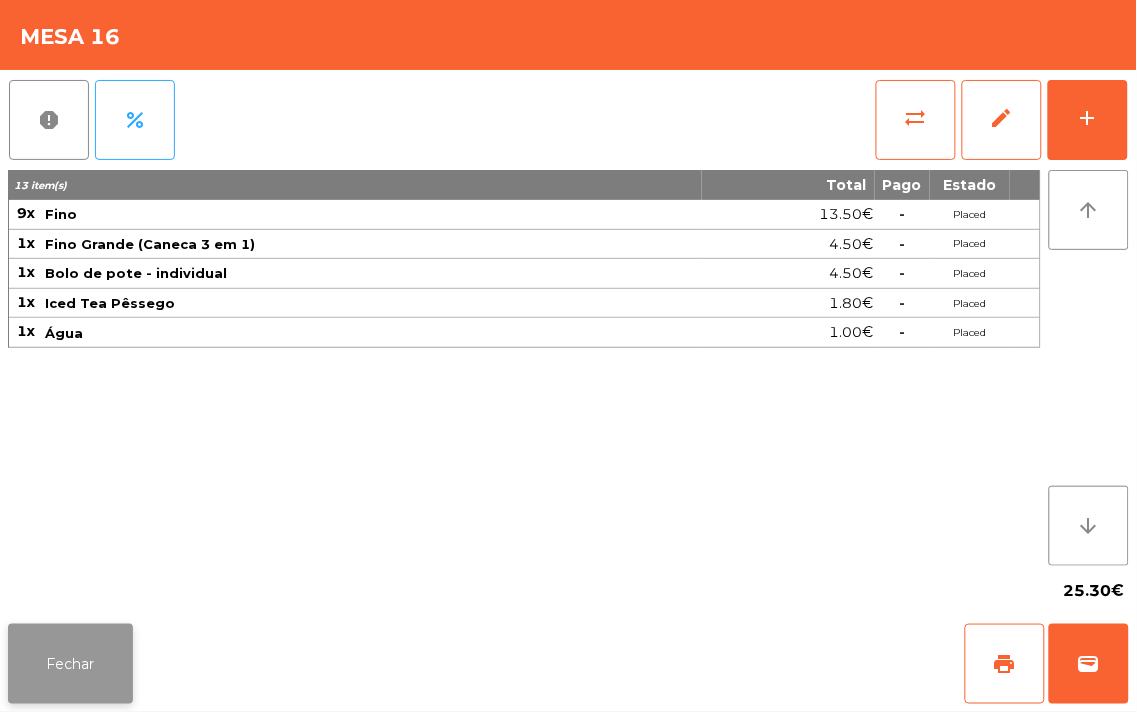 click on "Fechar" 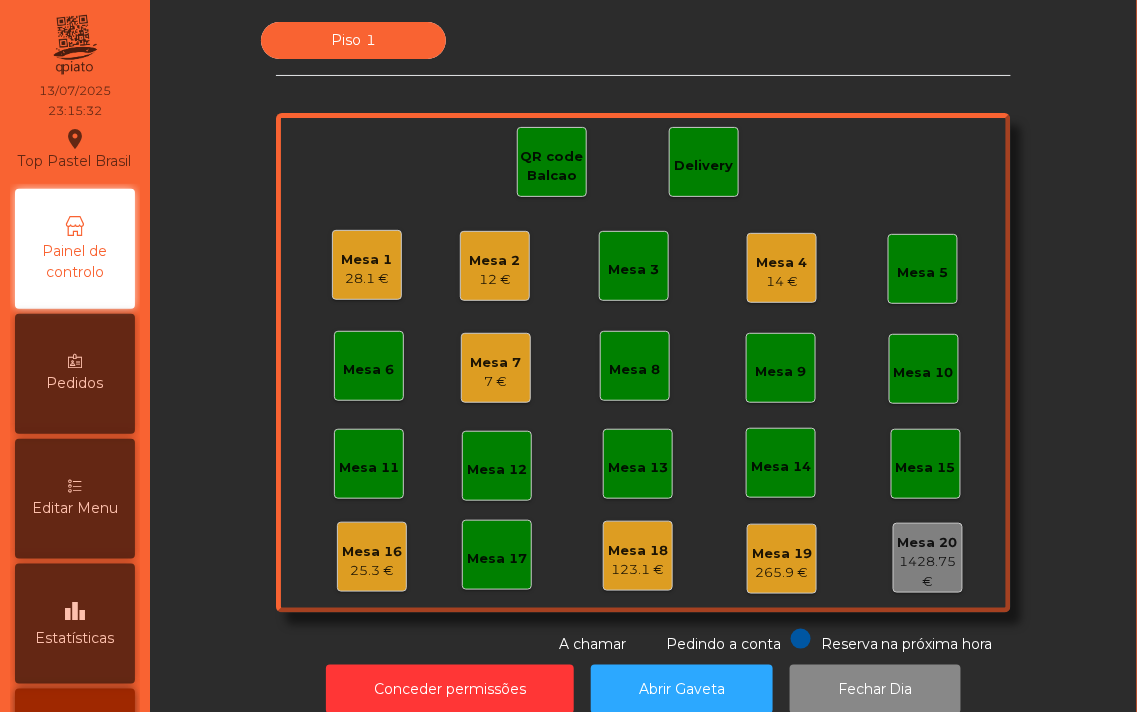 click on "Mesa 1   28.1 €   Mesa 2   12 €   Mesa 3   Mesa 4   14 €   Mesa 5   Mesa 6   Mesa 7   7 €   Mesa 8   Mesa 9   Mesa 10   Mesa 11   Mesa 12   Mesa 13   Mesa 14   Mesa 15   Mesa 16   25.3 €   Mesa 17   Mesa 18   123.1 €   Mesa 19   265.9 €   Mesa 20   1428.75 €   QR code Balcao   Delivery" 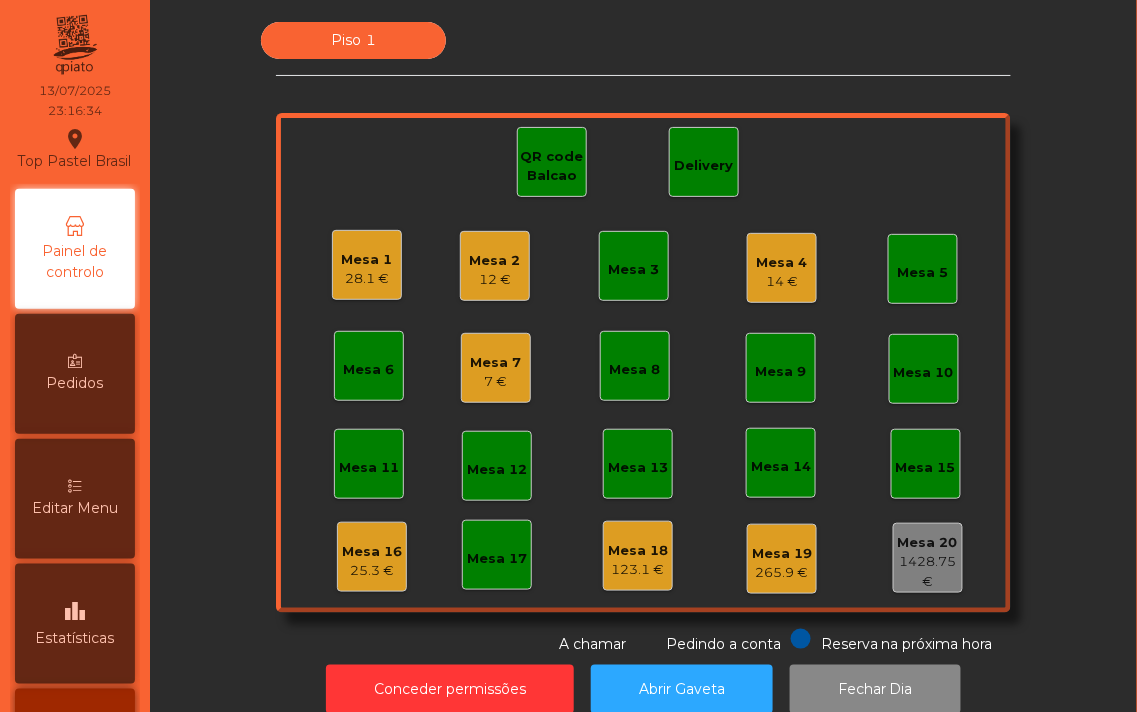 click on "14 €" 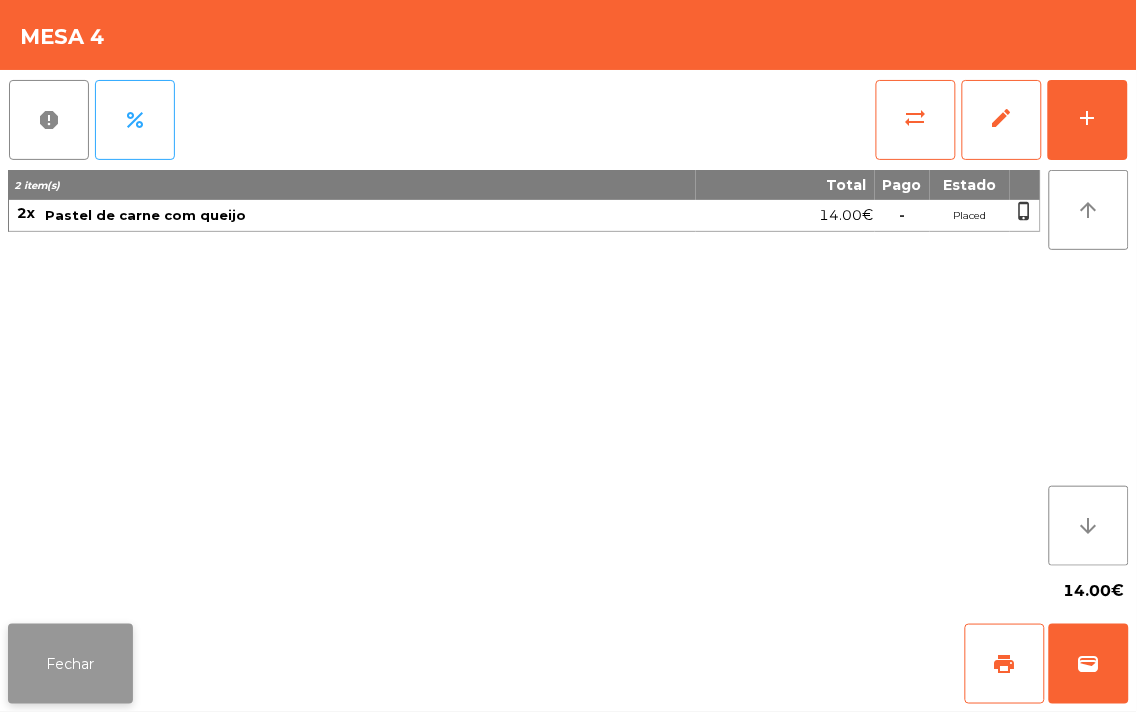 click on "Fechar" 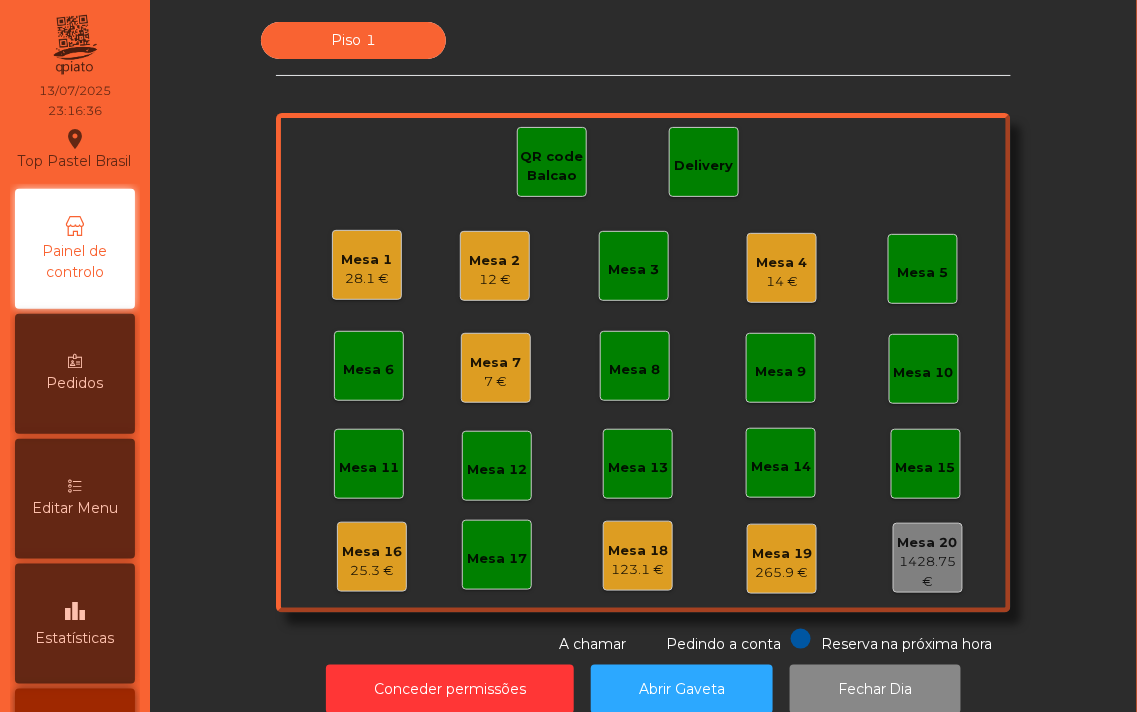 click on "Mesa 1" 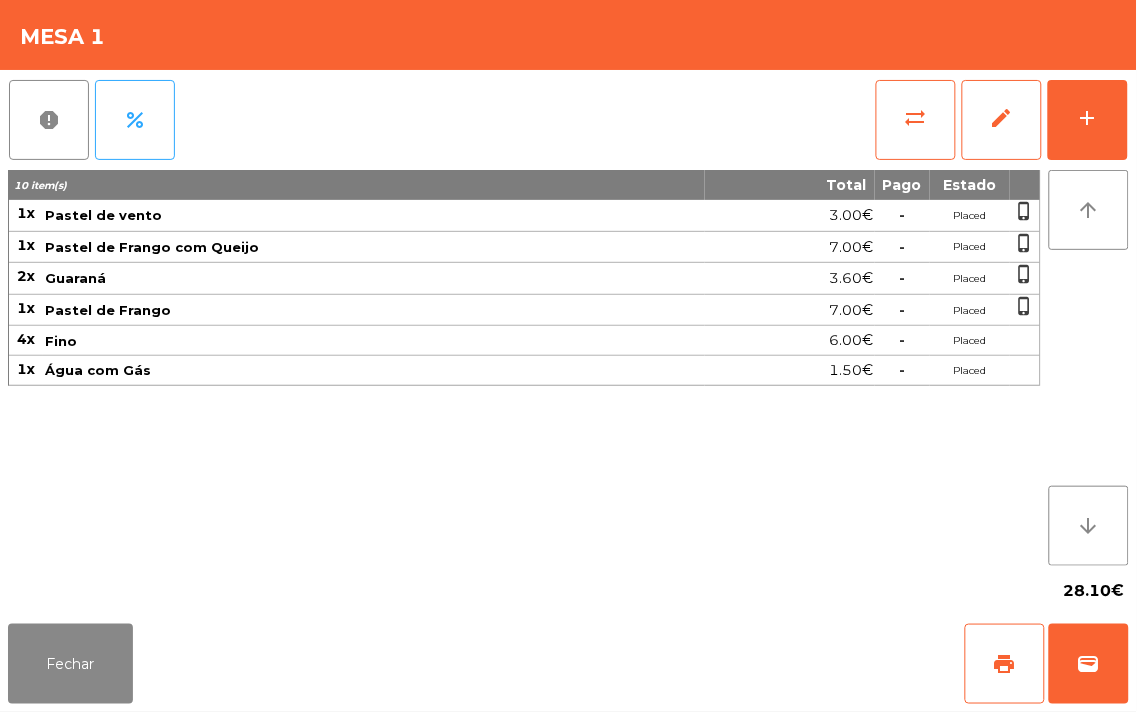click on "Guaraná" 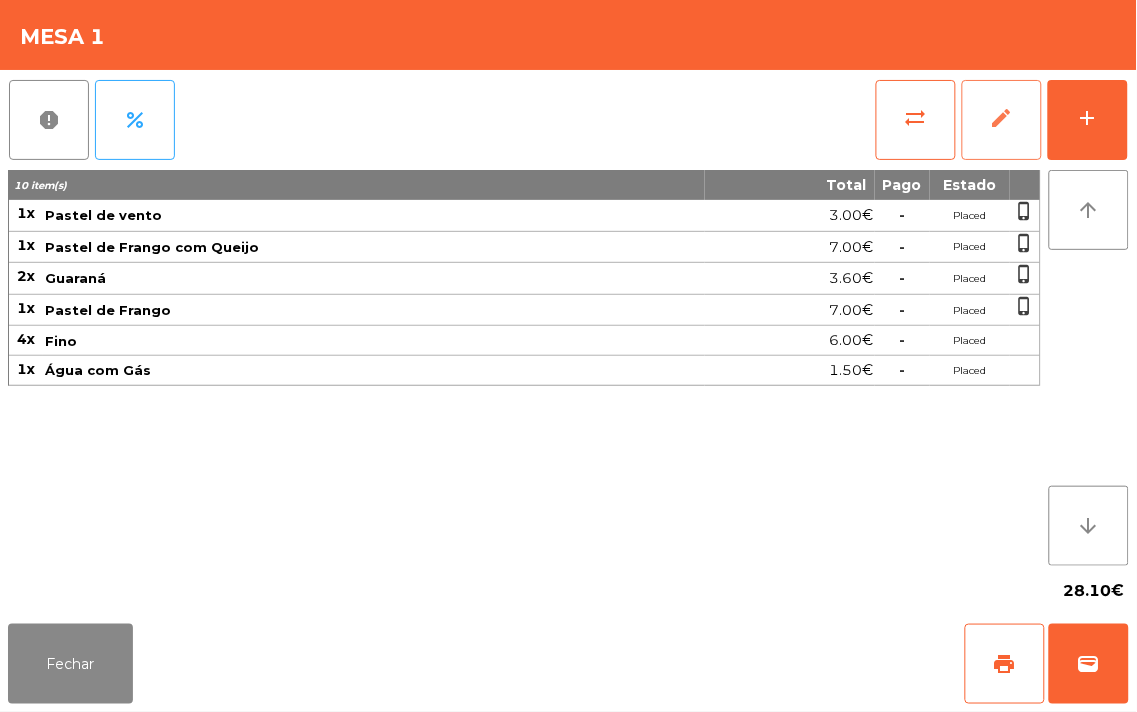 click on "edit" 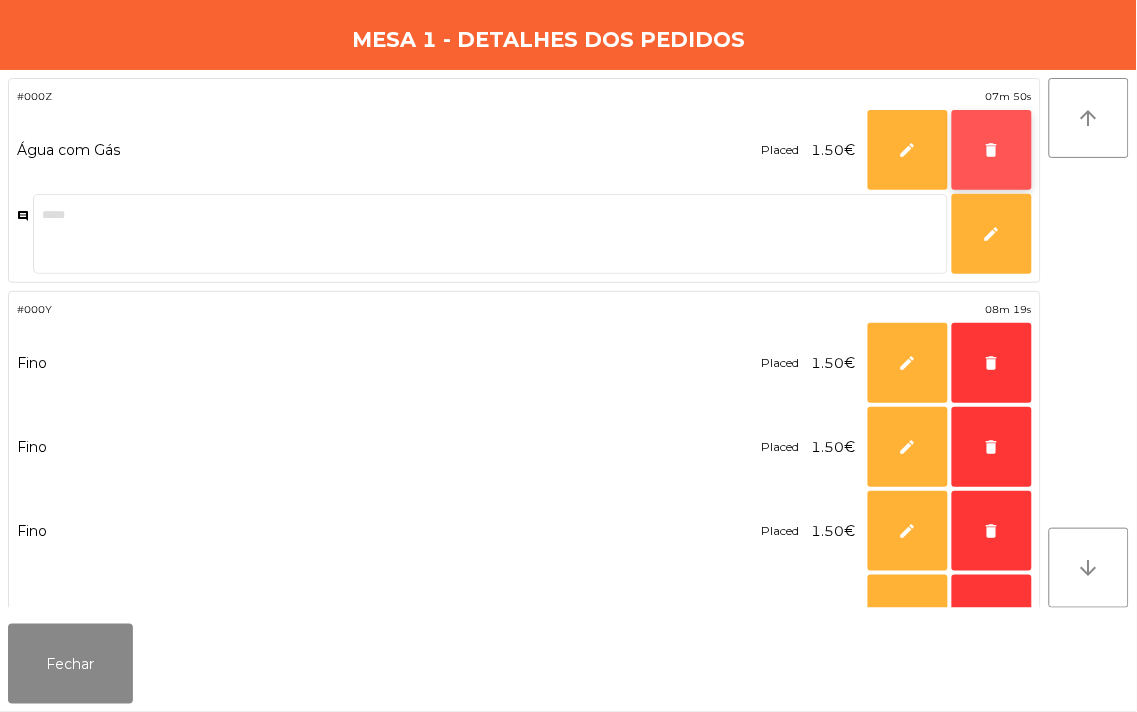 click on "delete" 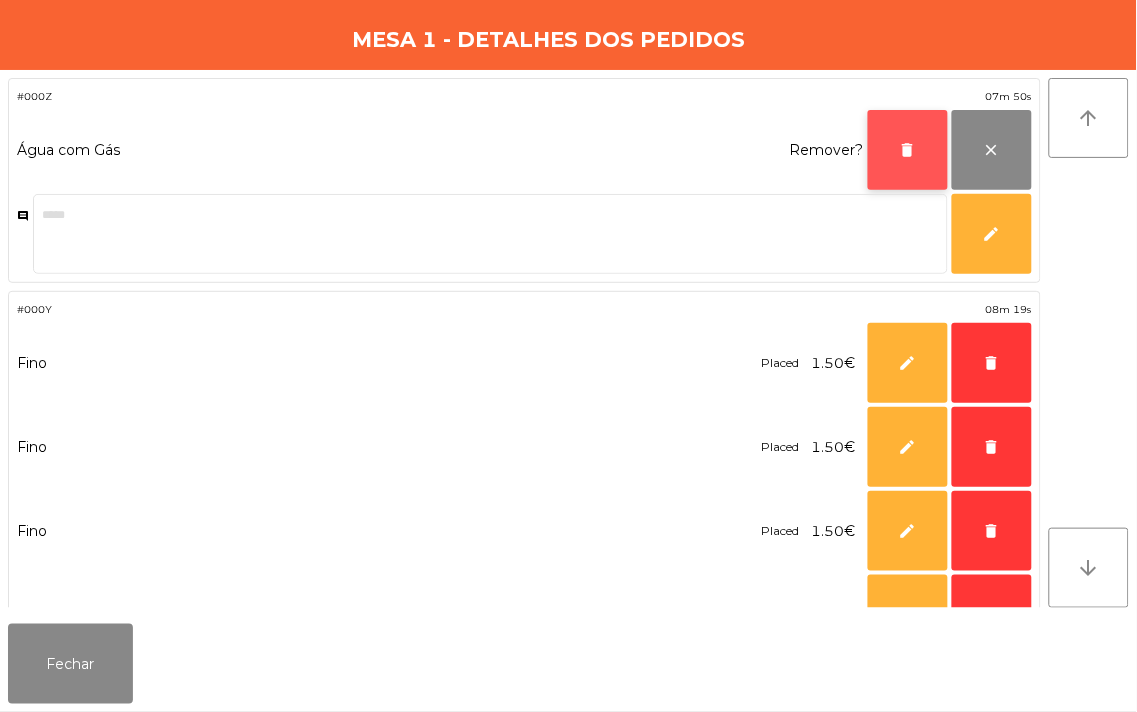 click on "delete" 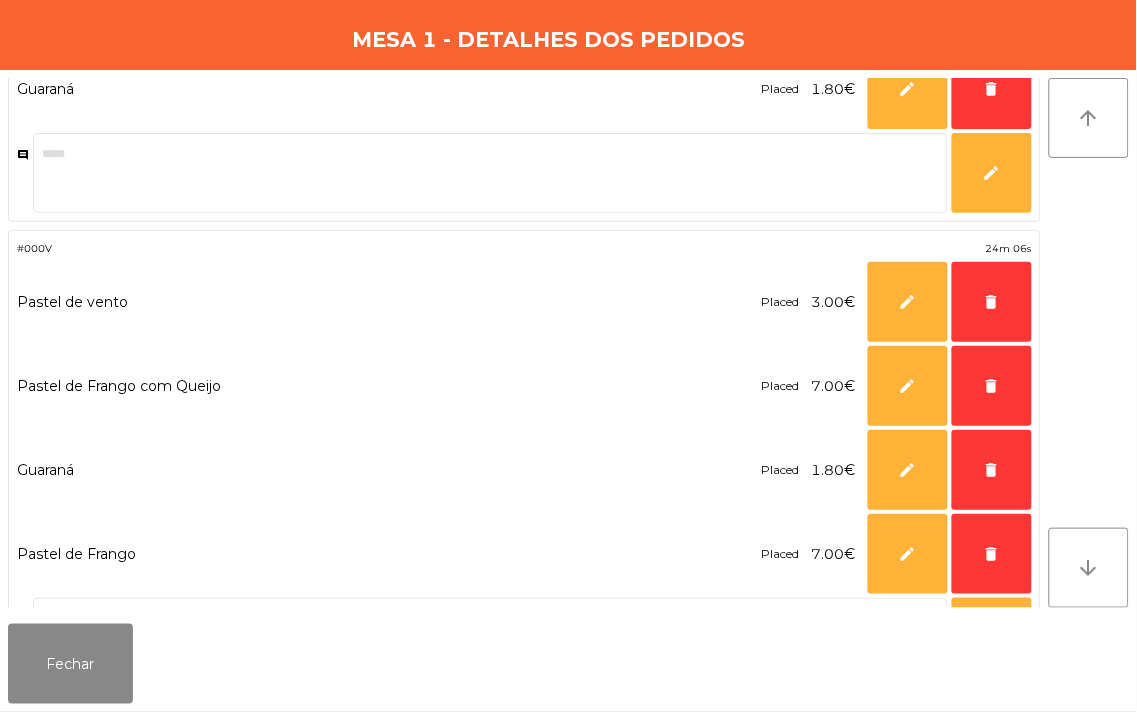scroll, scrollTop: 551, scrollLeft: 0, axis: vertical 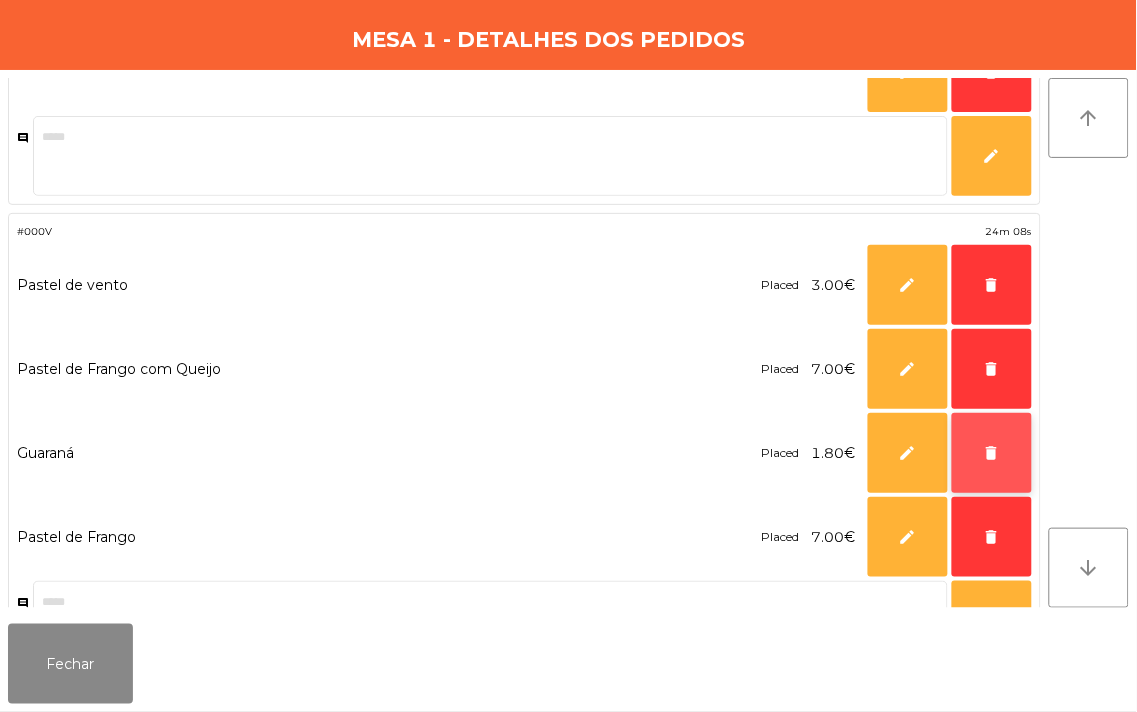 click on "delete" 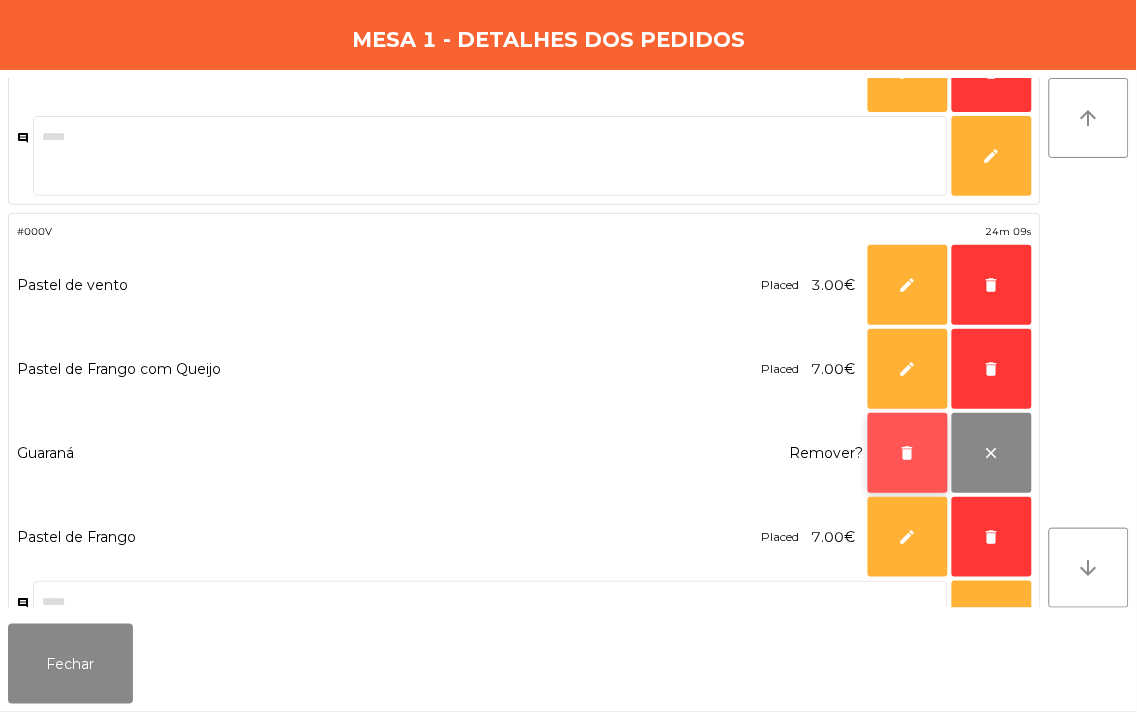 click on "delete" 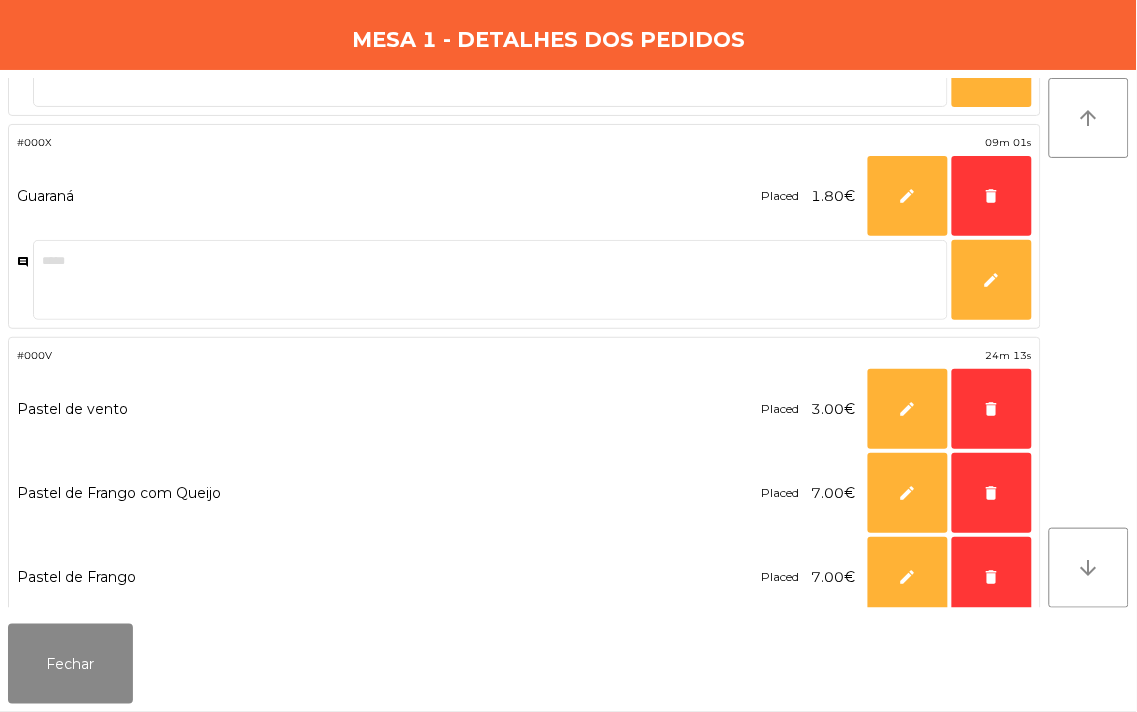 scroll, scrollTop: 530, scrollLeft: 0, axis: vertical 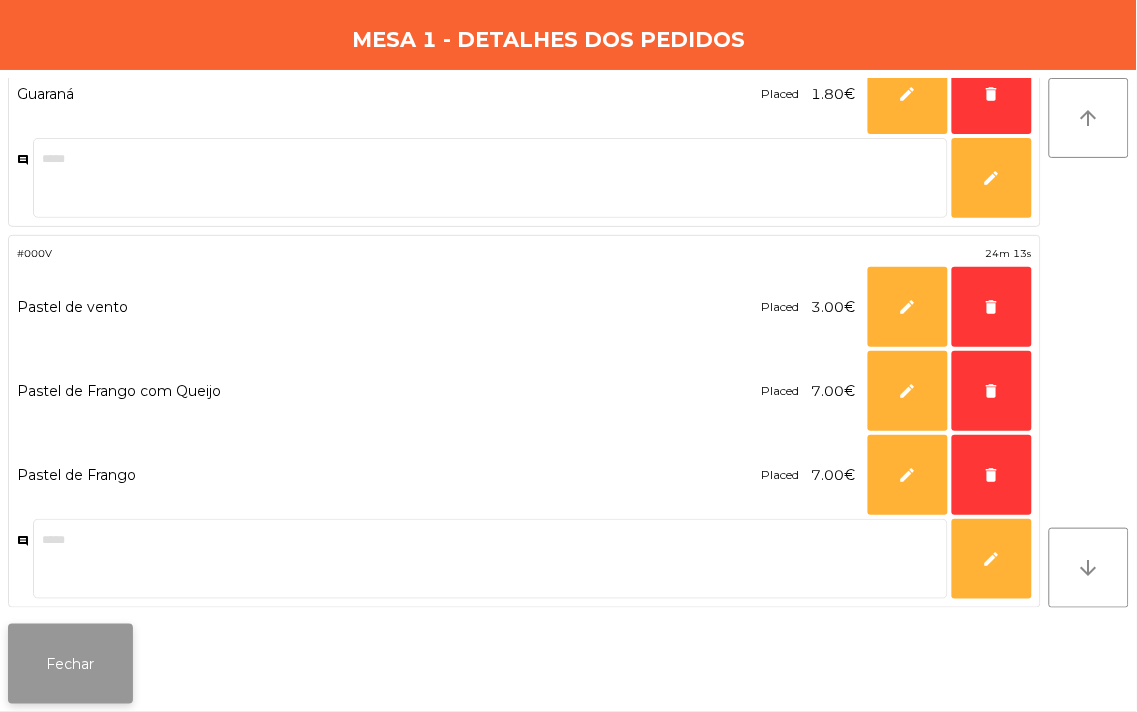 click on "Fechar" 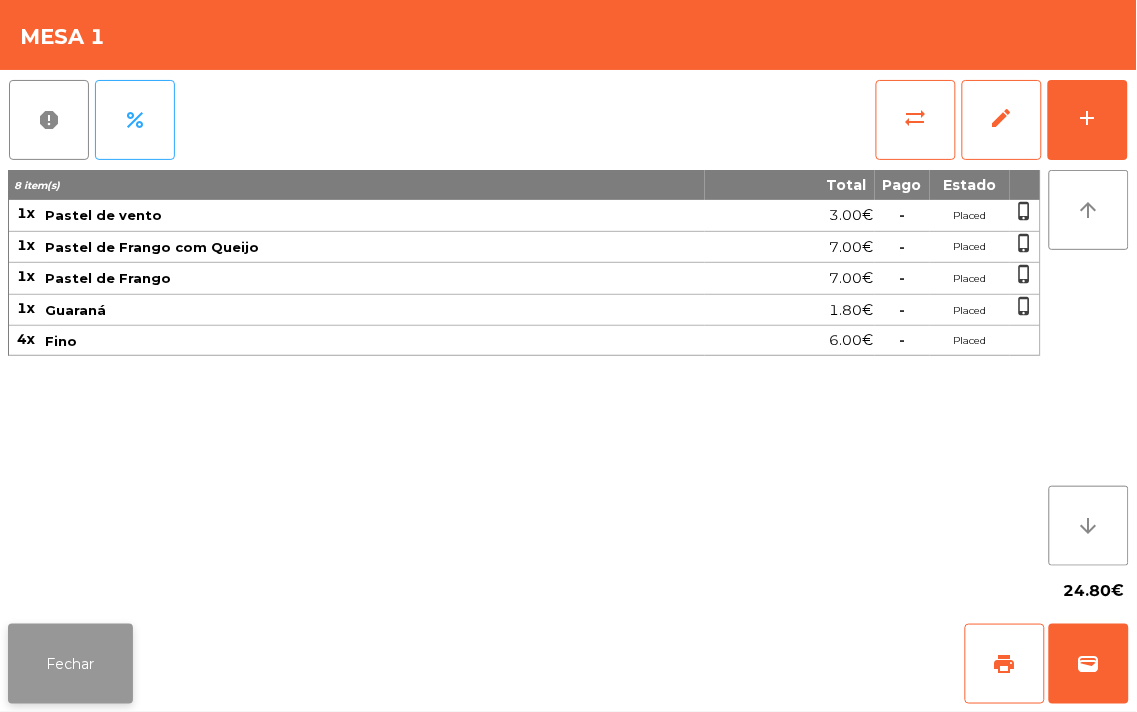 click on "Fechar" 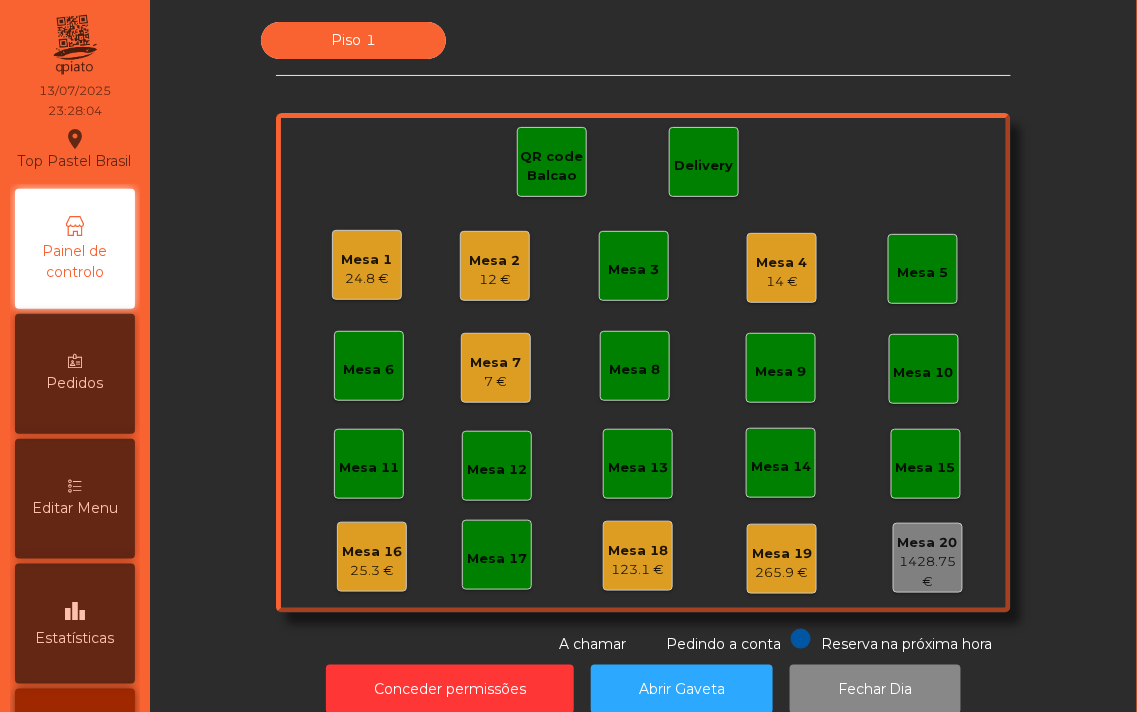 click on "24.8 €" 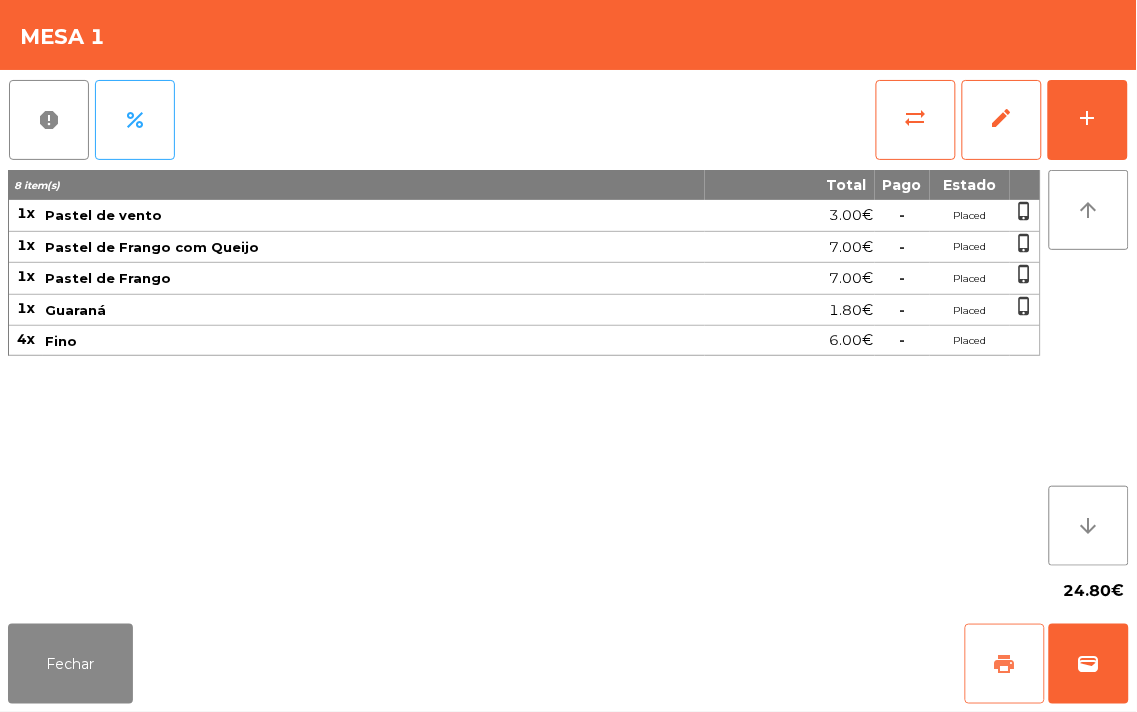 click on "print" 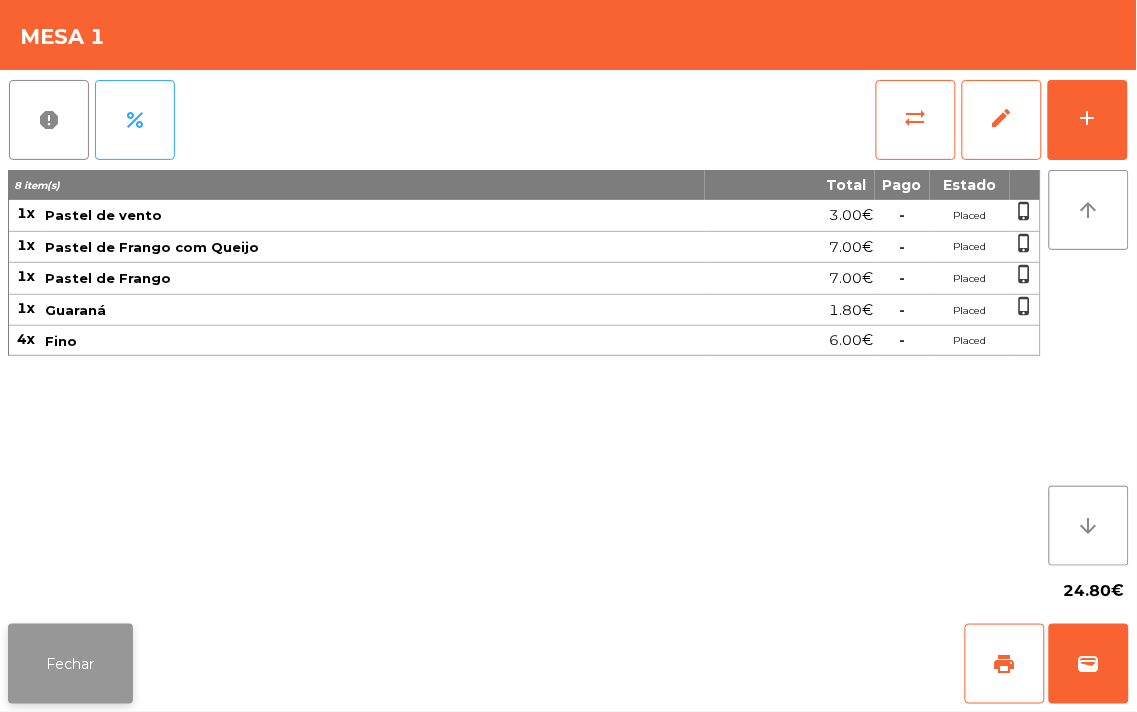 click on "Fechar" 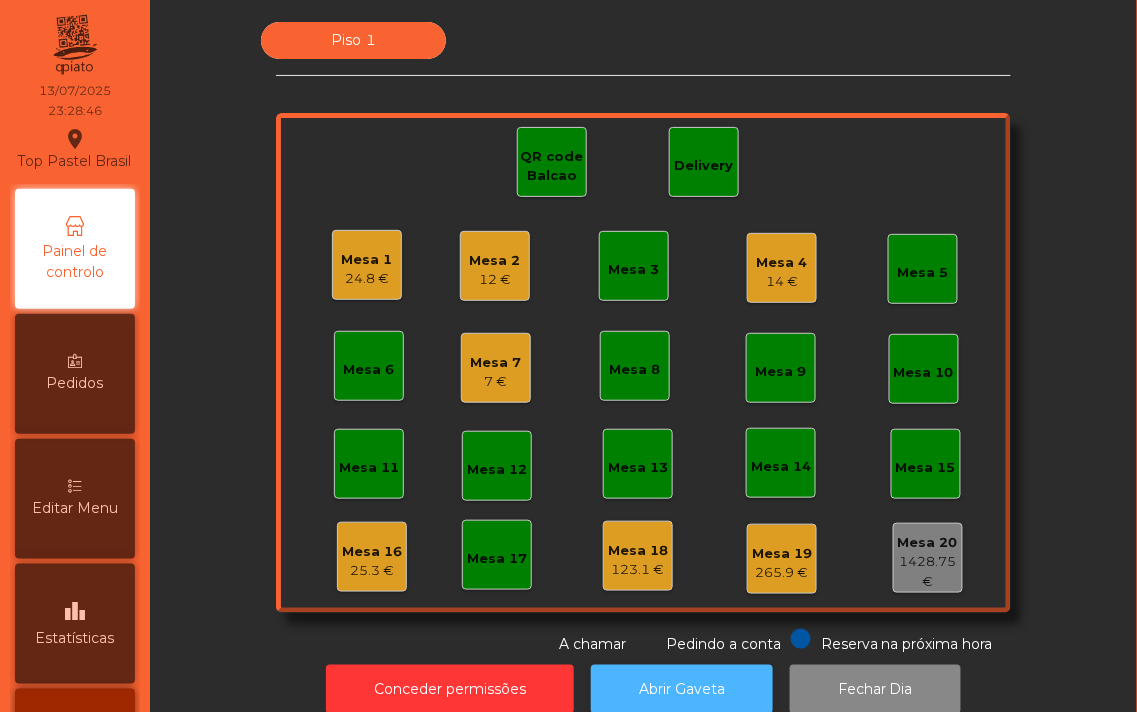 click on "Abrir Gaveta" 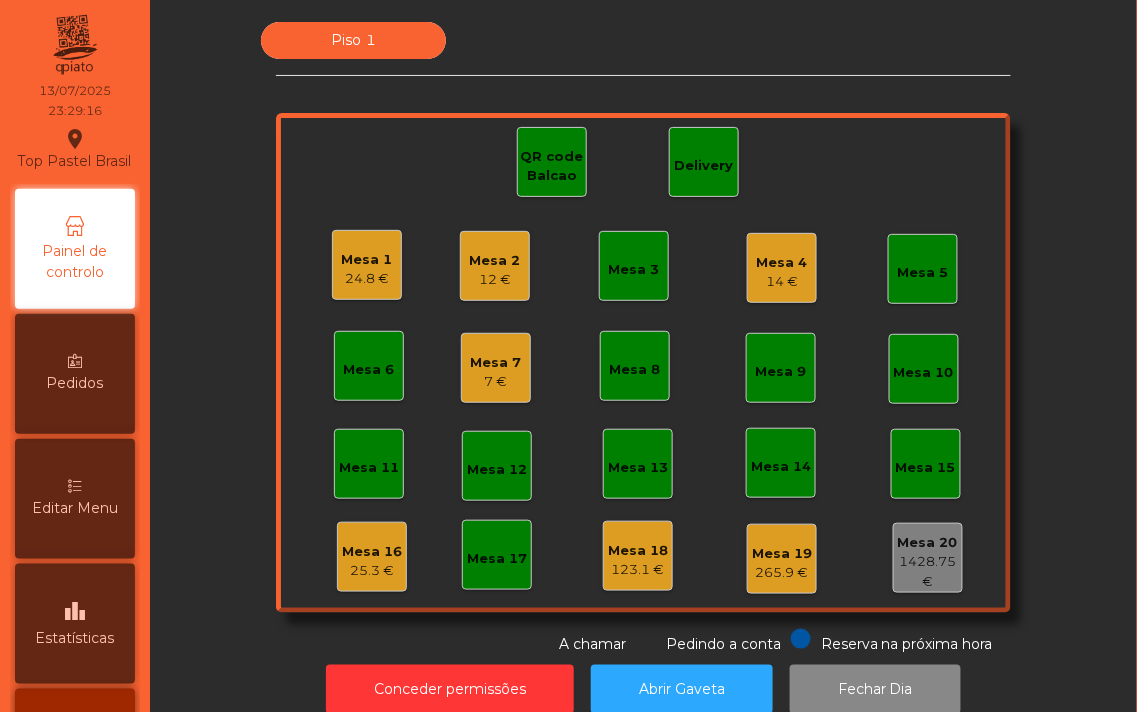 click on "Mesa 1" 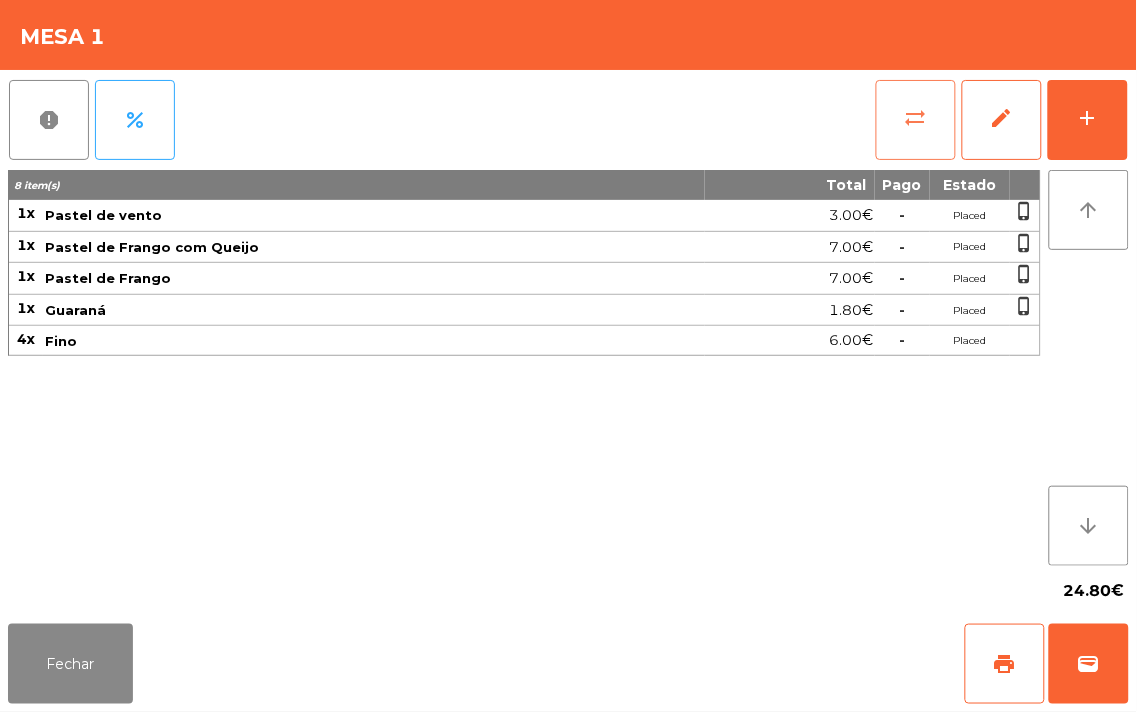 click on "sync_alt" 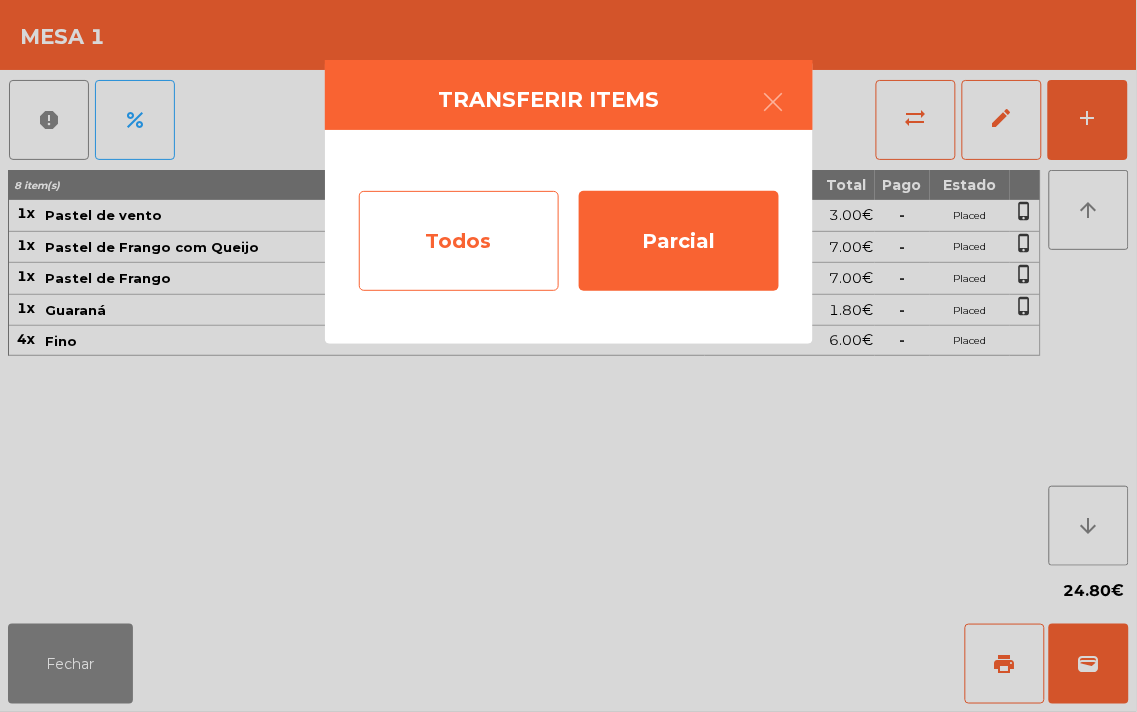 click on "Todos" 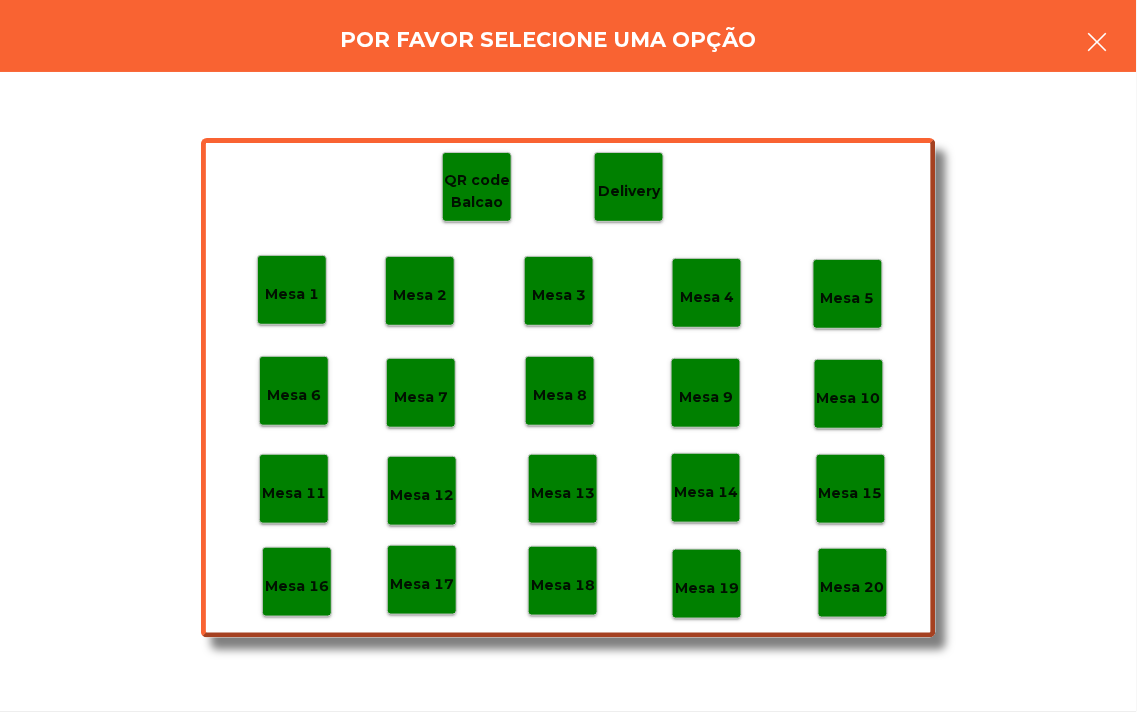 click 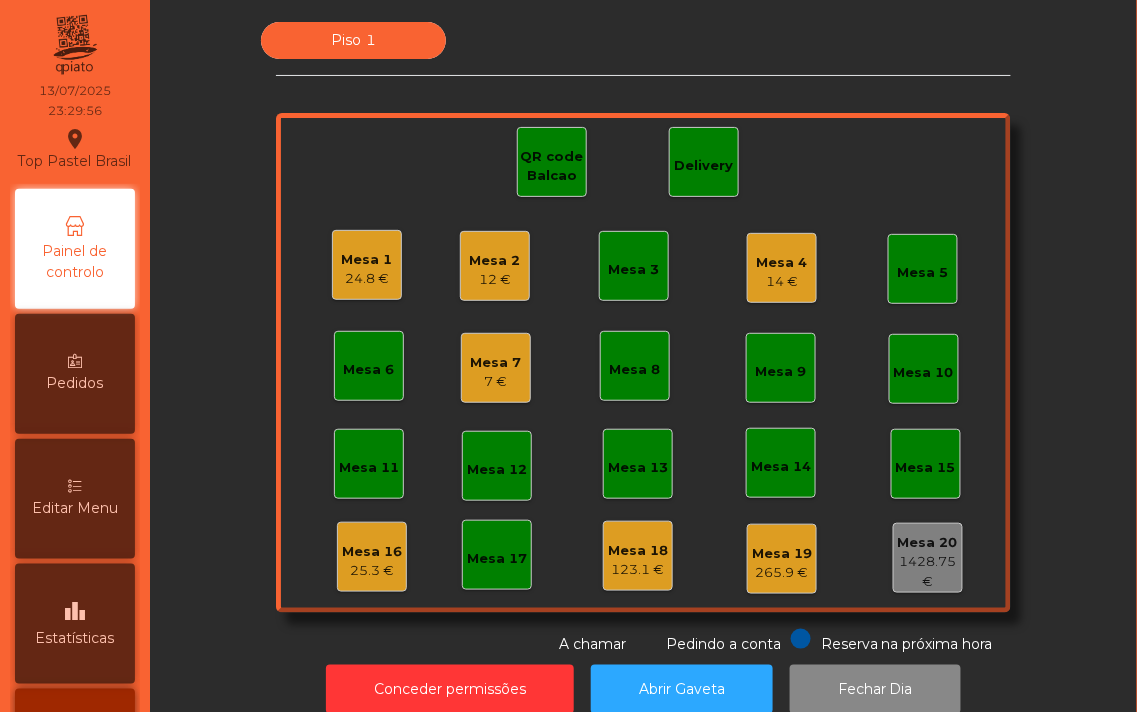 click on "Mesa 1" 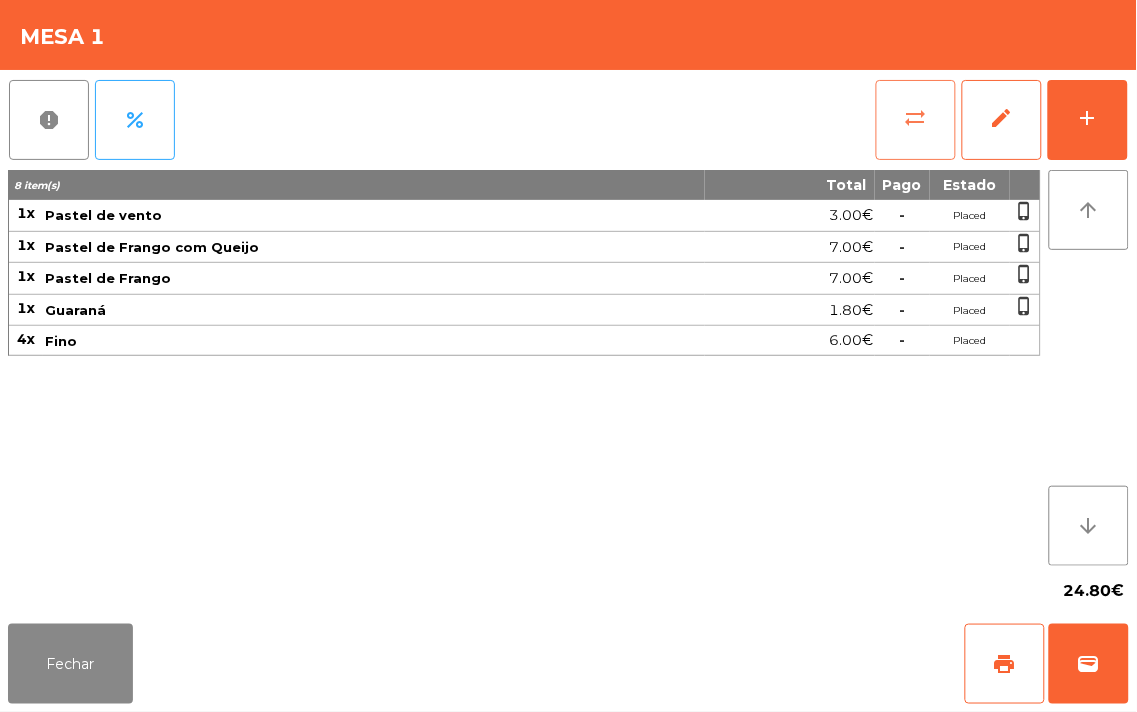 click on "sync_alt" 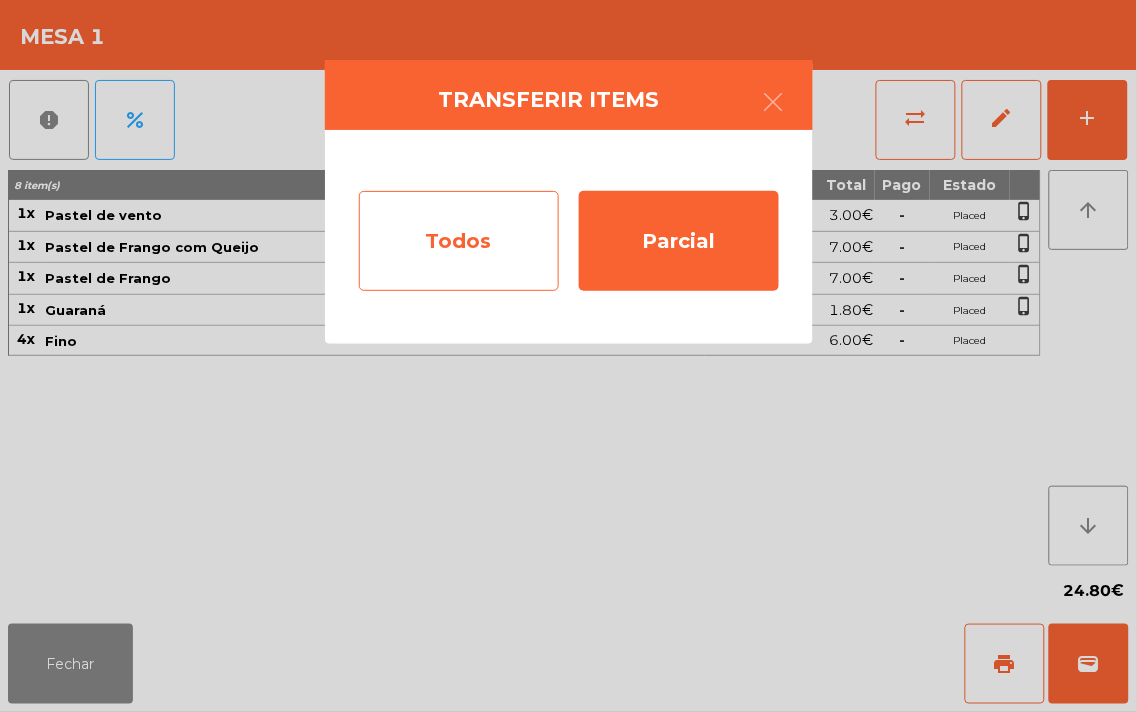 click on "Todos" 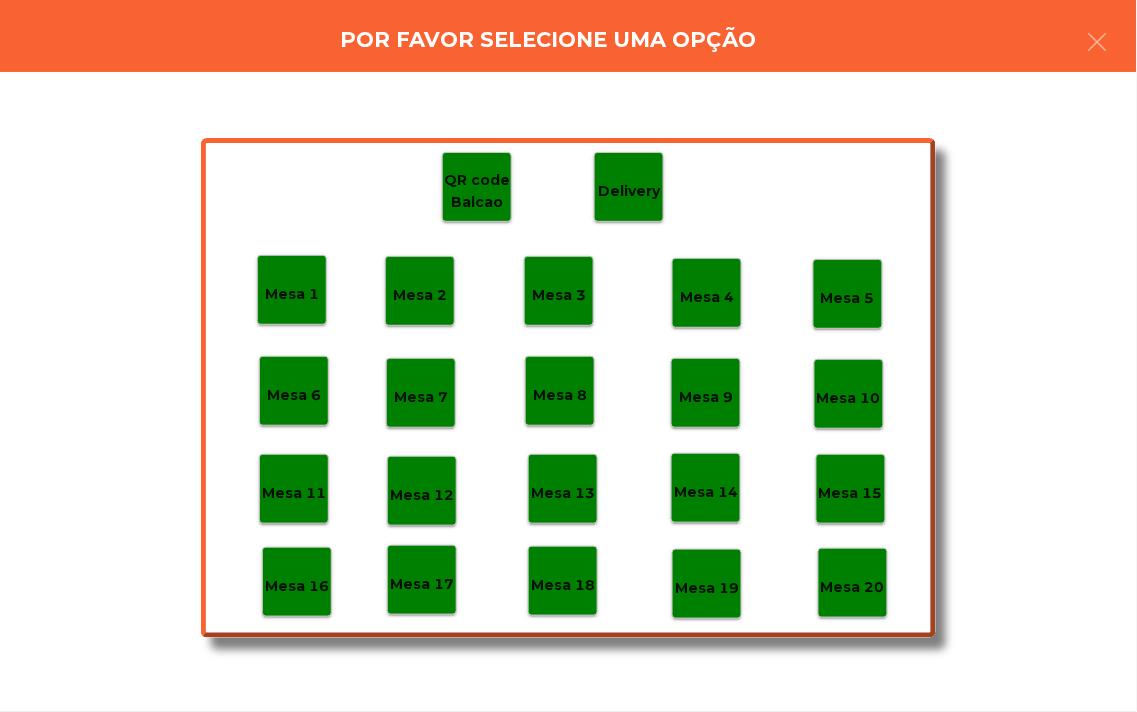 click on "Mesa 18" 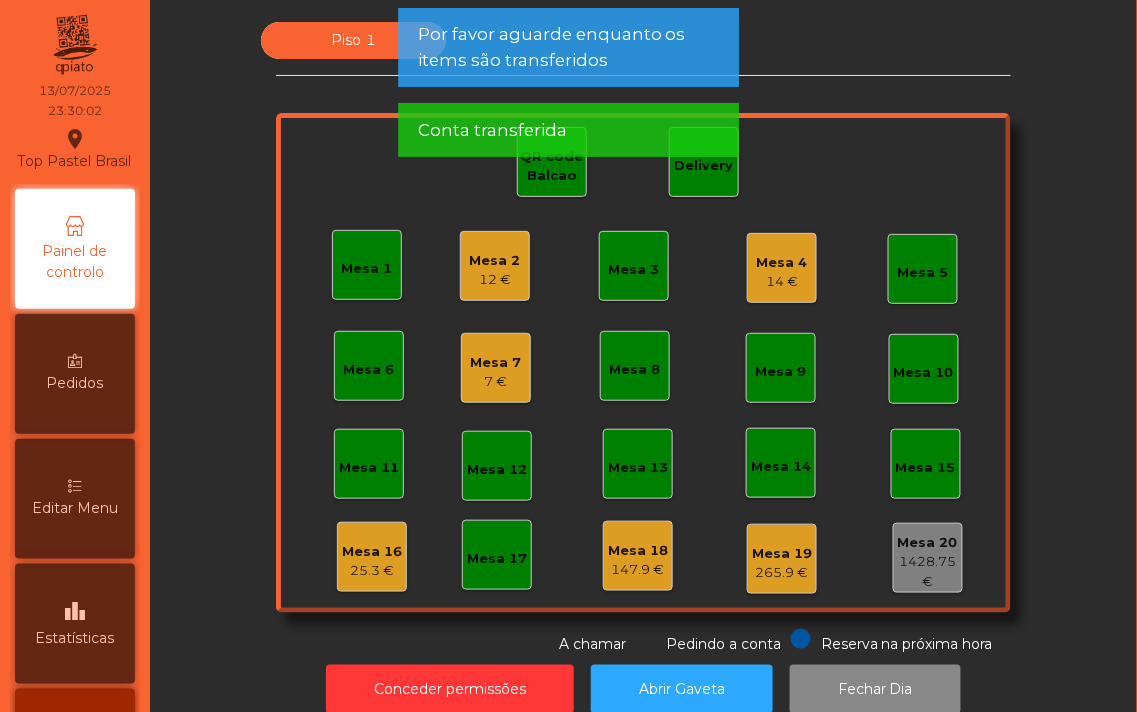 click on "Mesa 2   12 €" 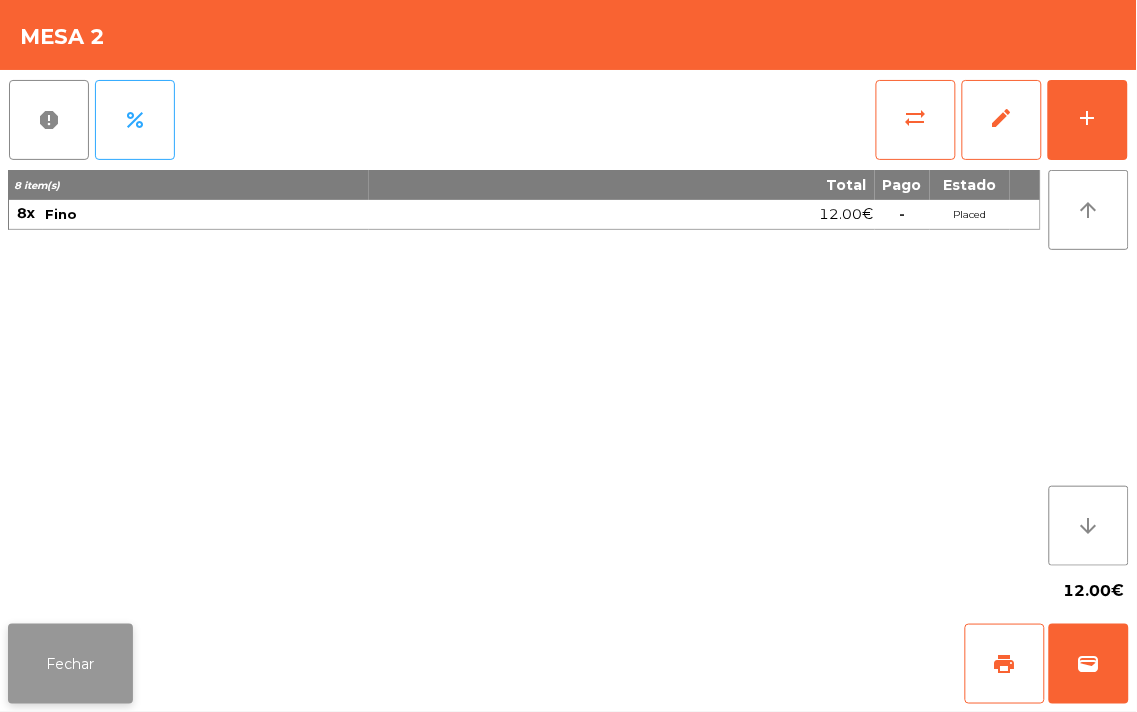 click on "Fechar" 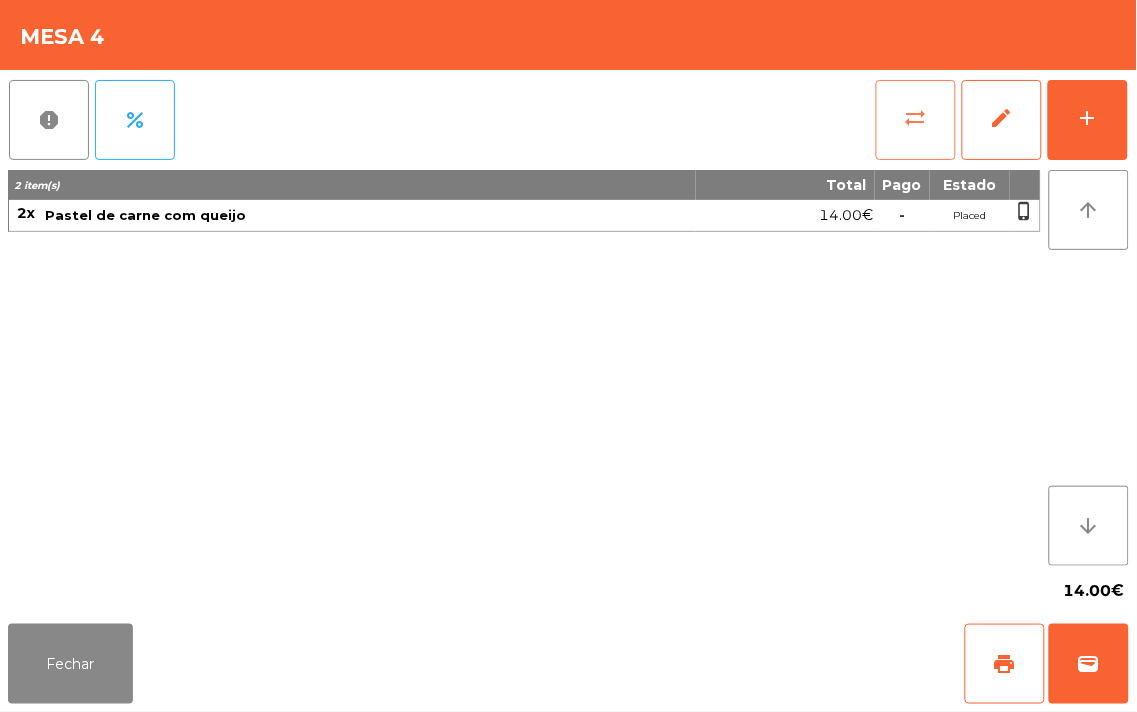 click on "sync_alt" 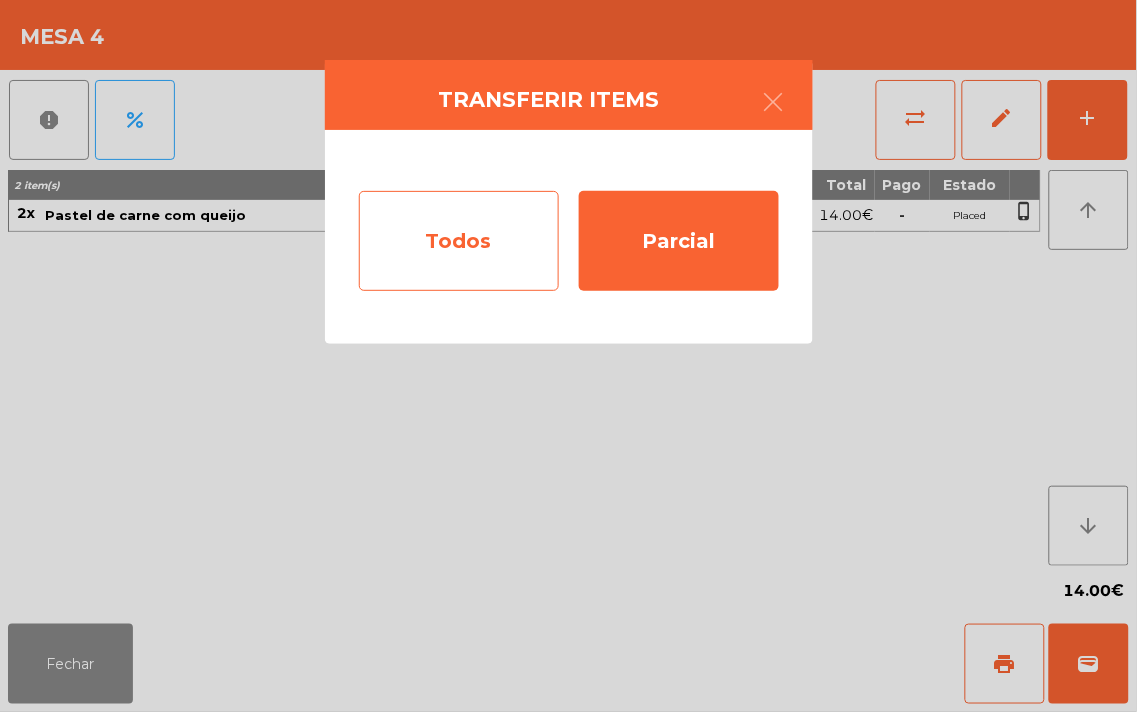 click on "Todos" 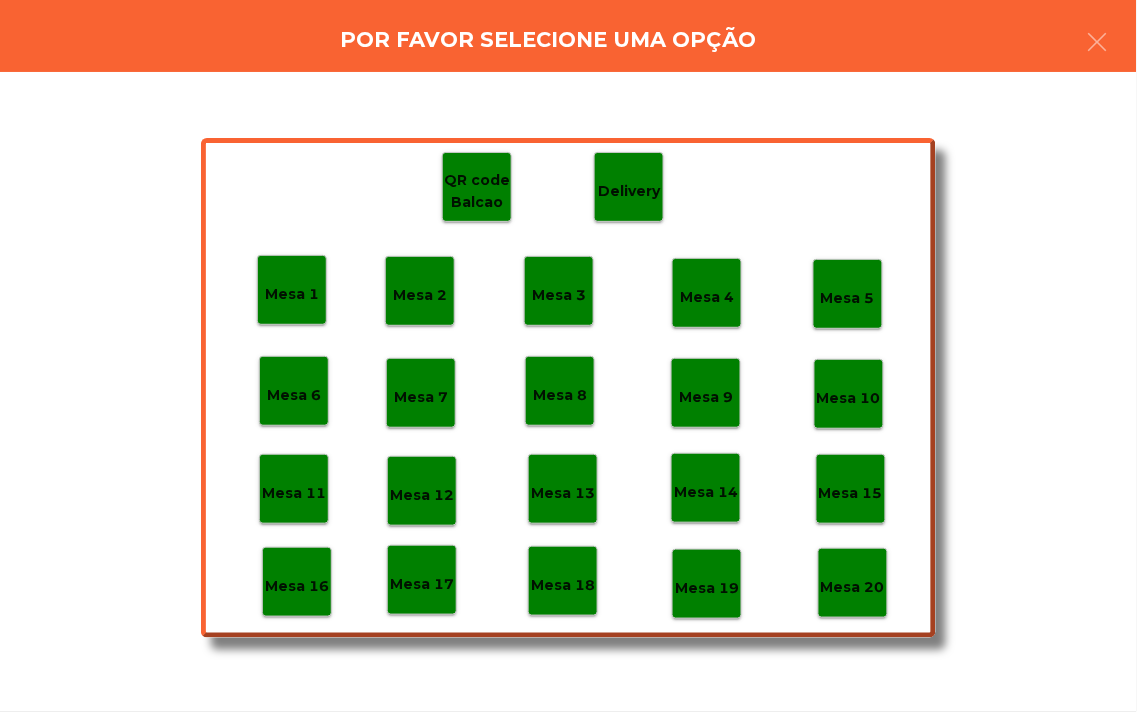click on "Mesa 18" 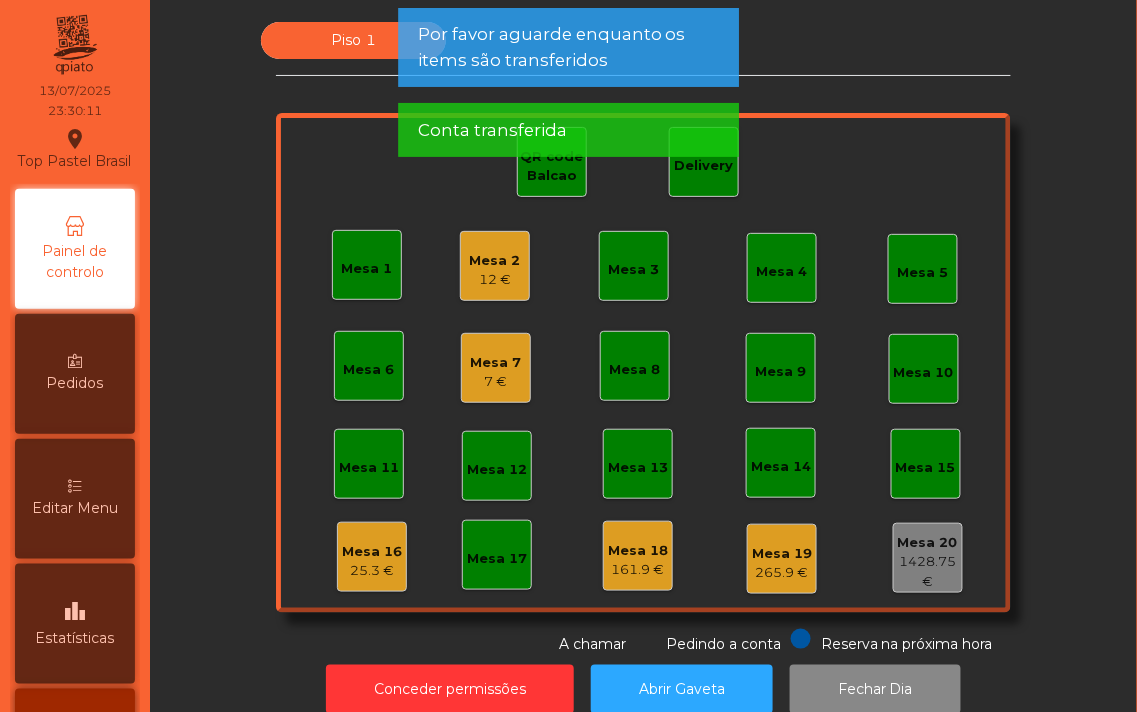 click on "Mesa 7" 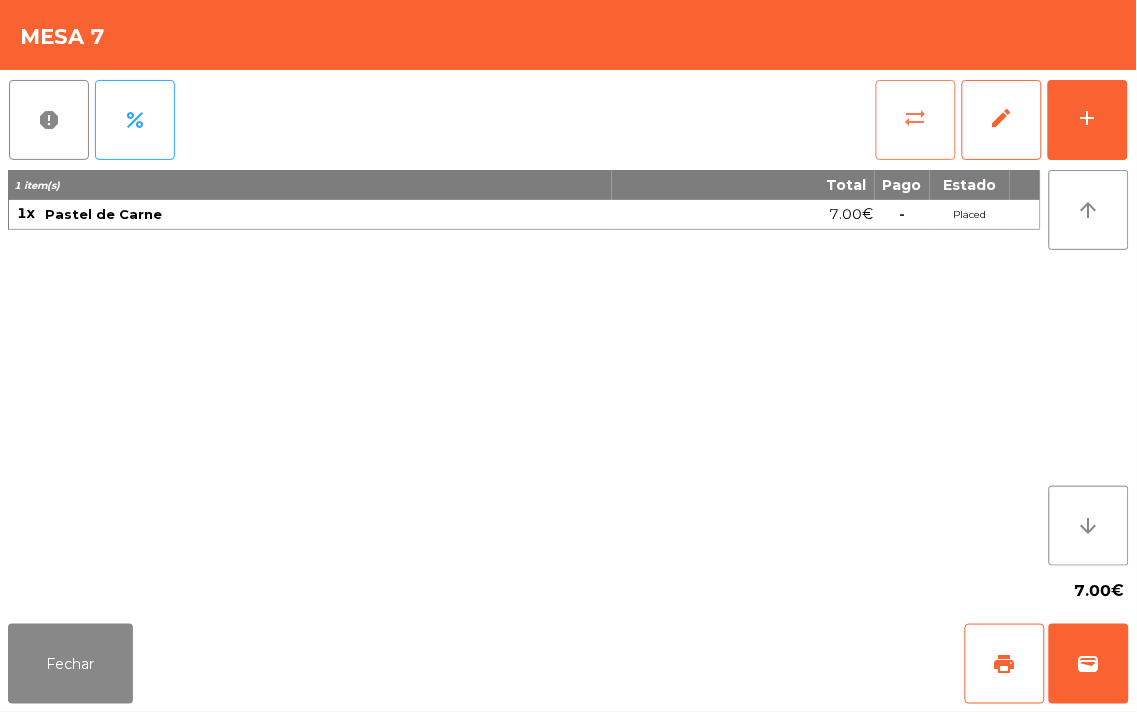 click on "sync_alt" 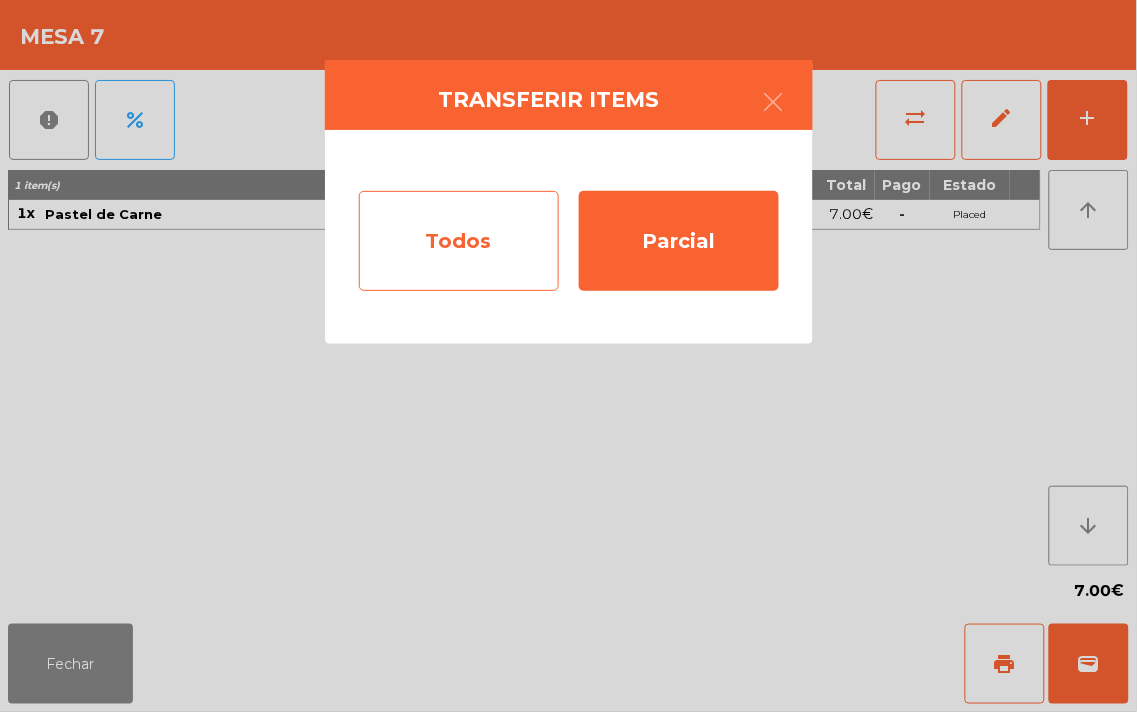 click on "Todos" 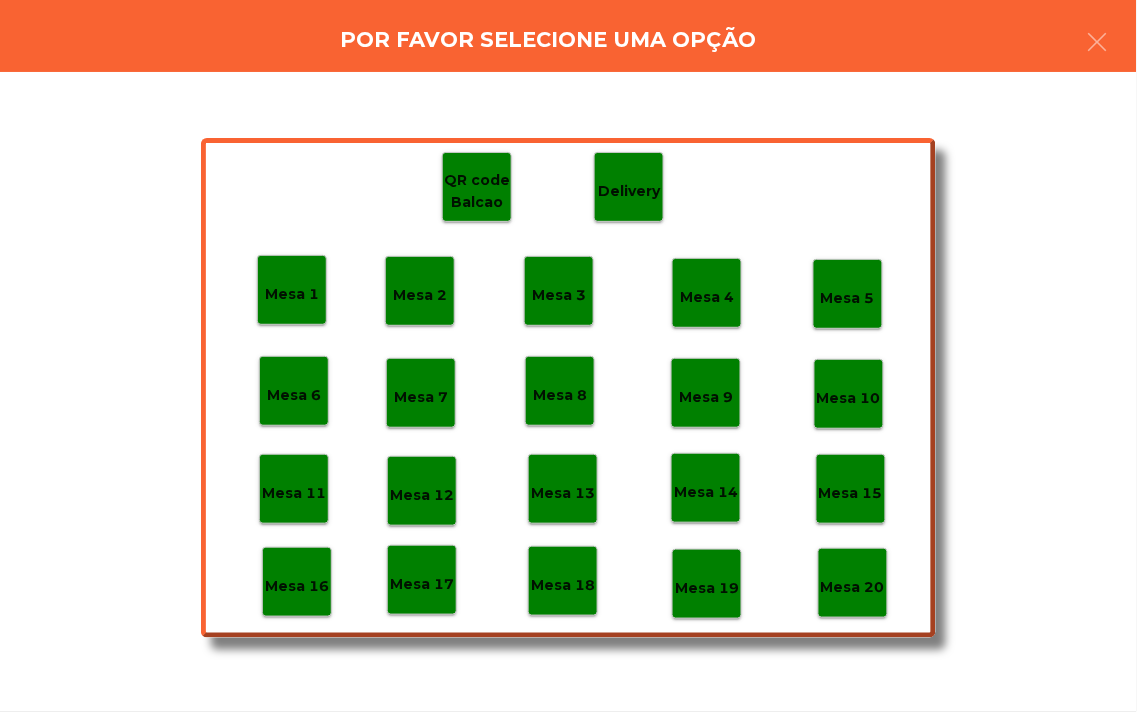 click on "Mesa 18" 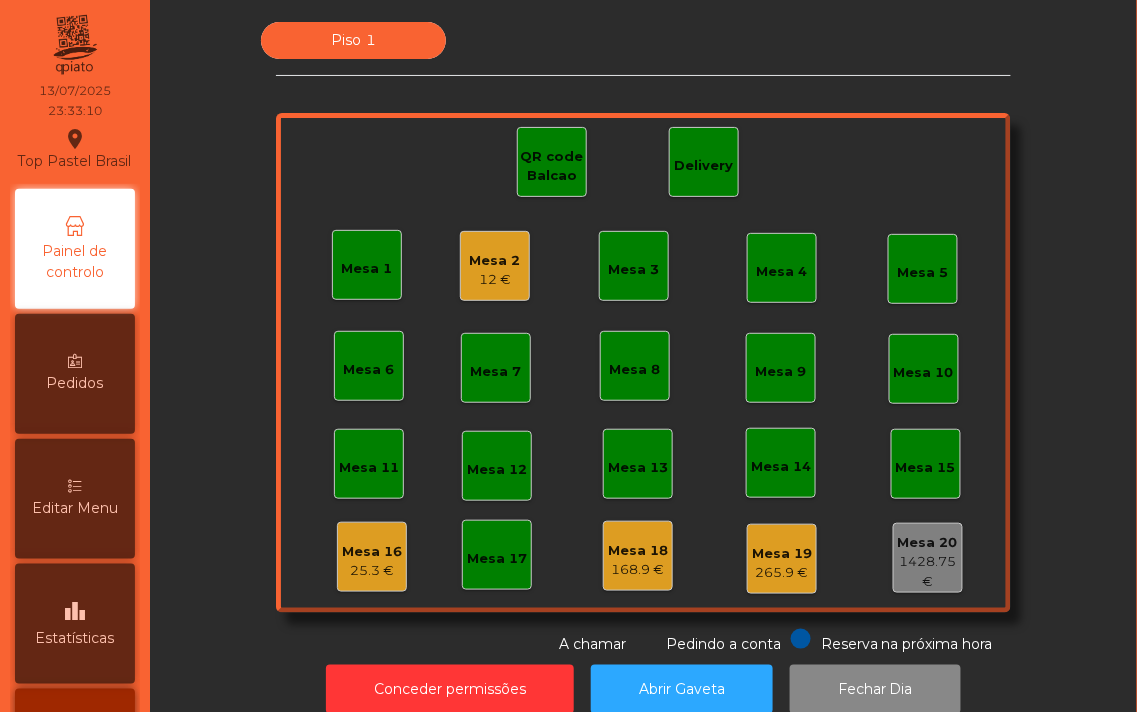 click on "12 €" 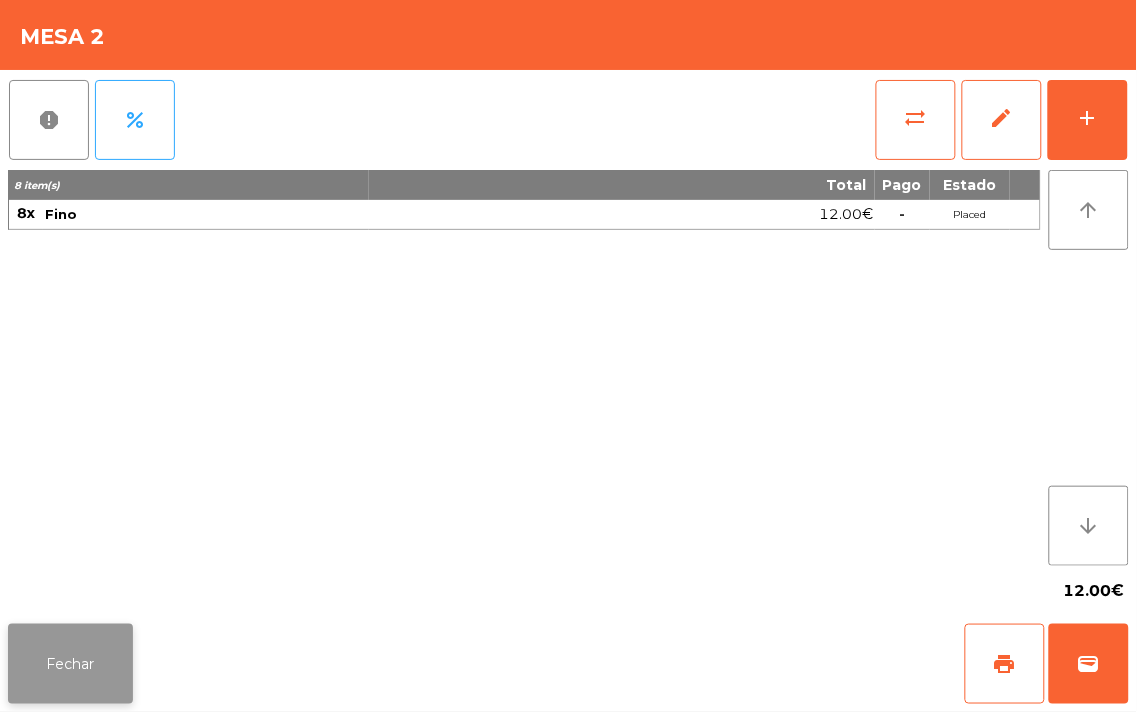 click on "Fechar" 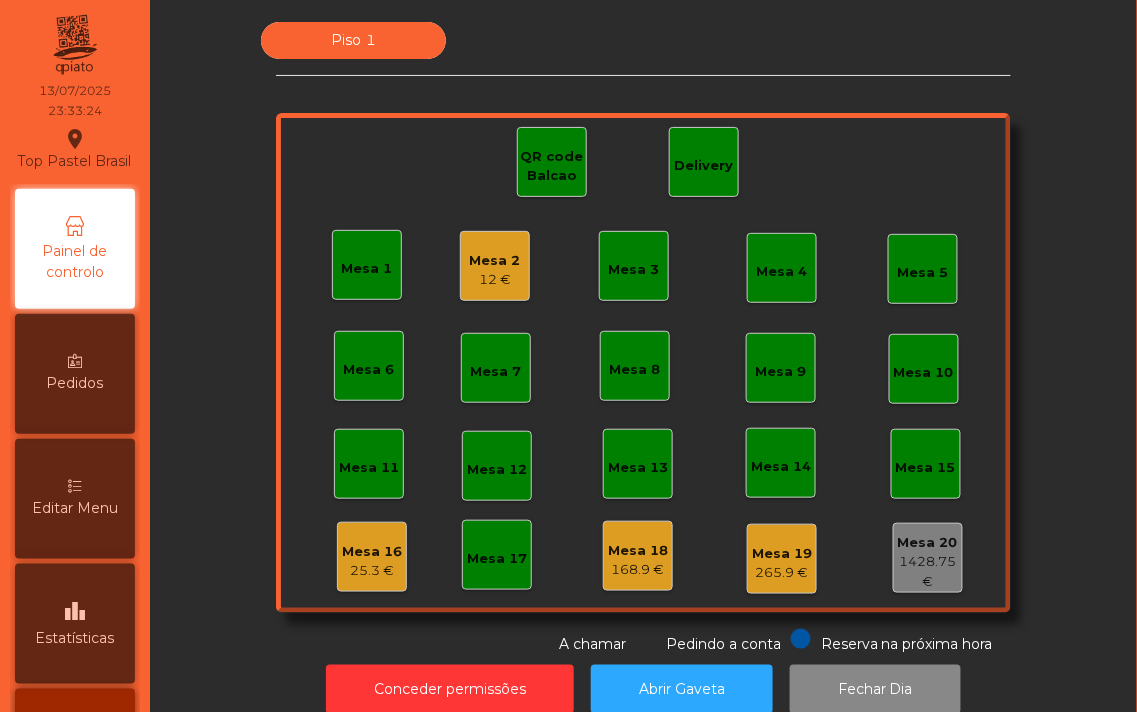 click on "Mesa 2" 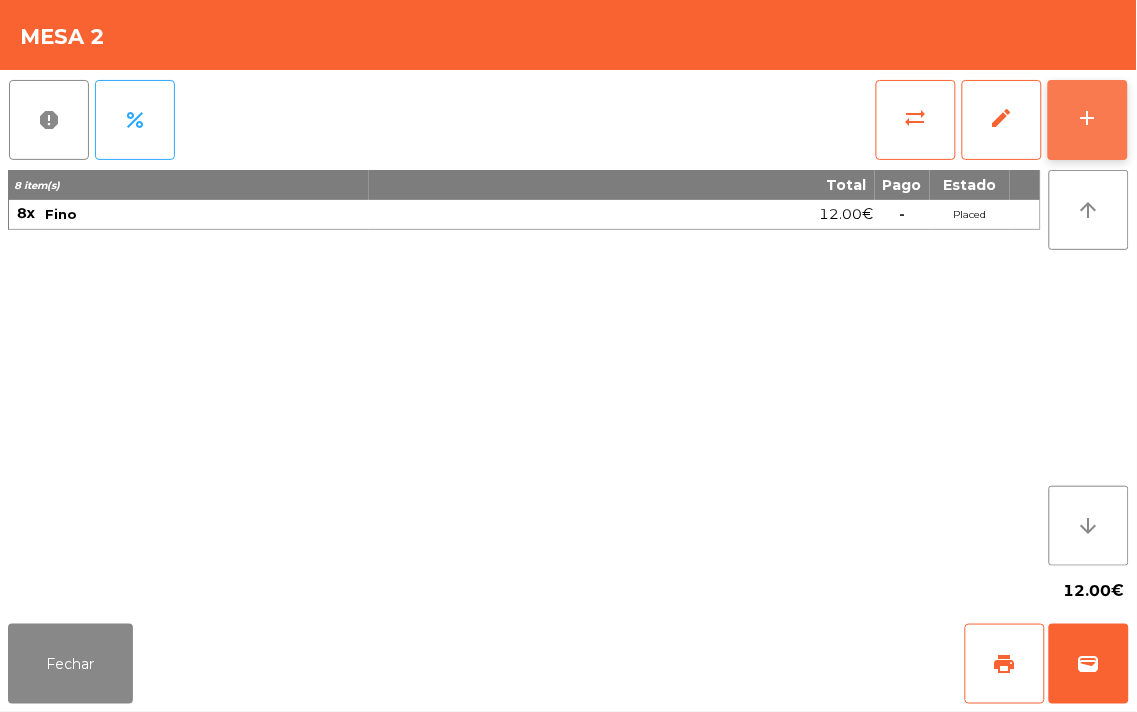 click on "add" 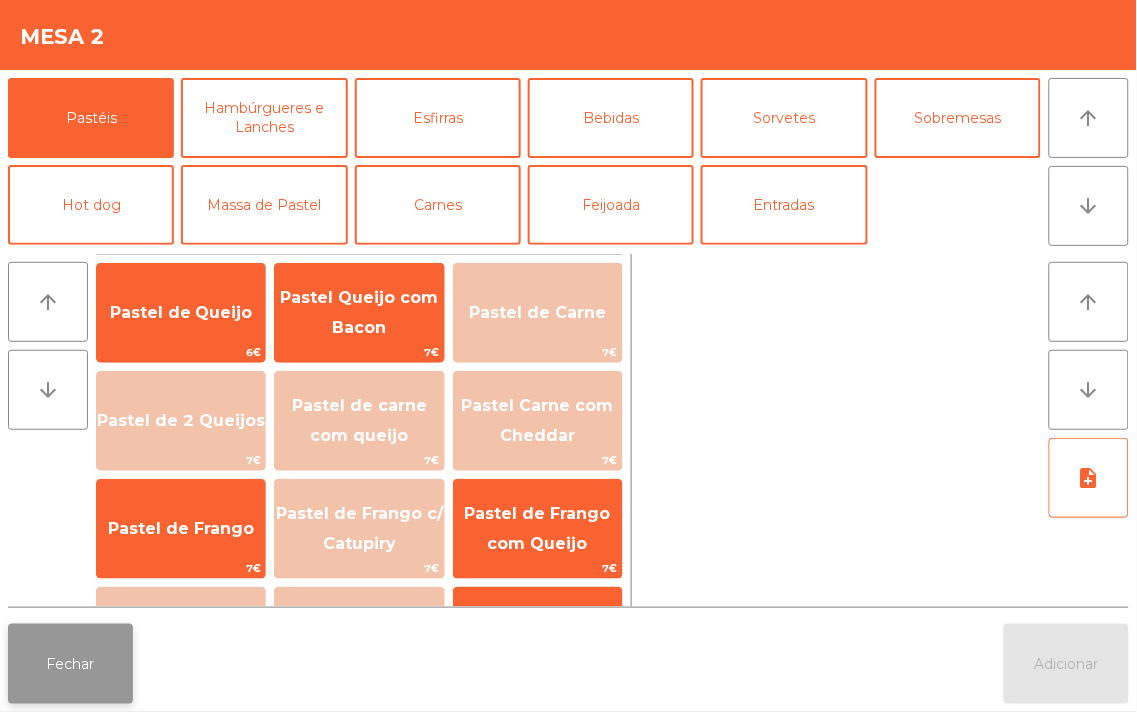 click on "Fechar" 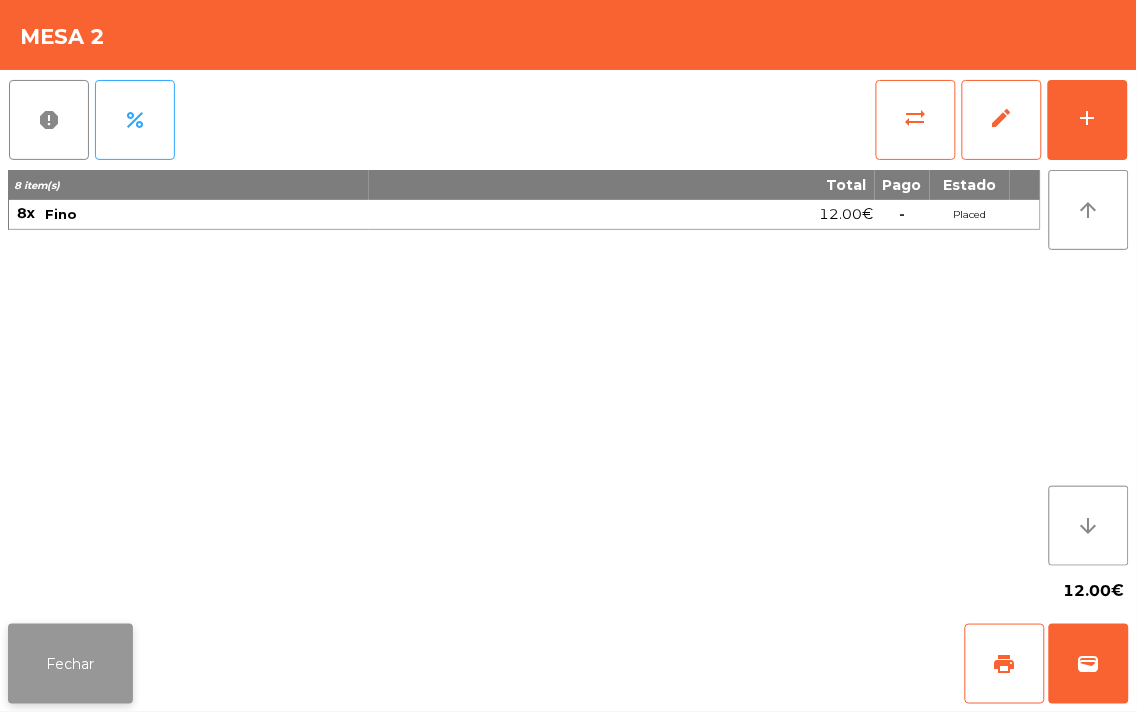 click on "Fechar" 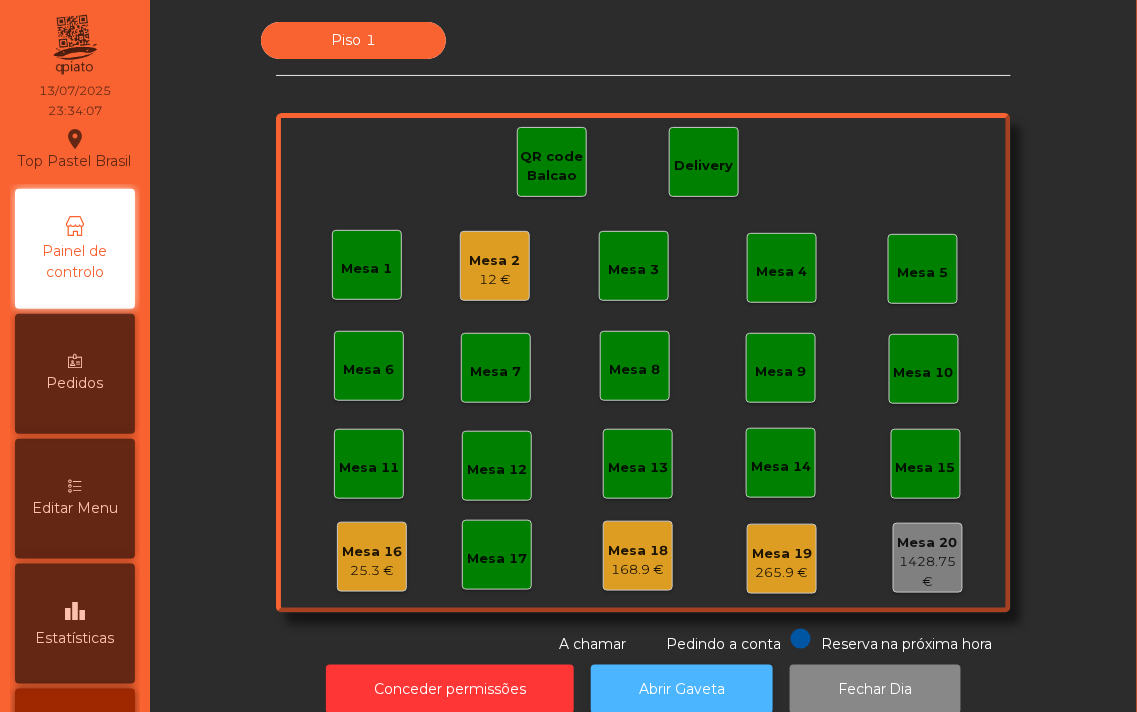 click on "Abrir Gaveta" 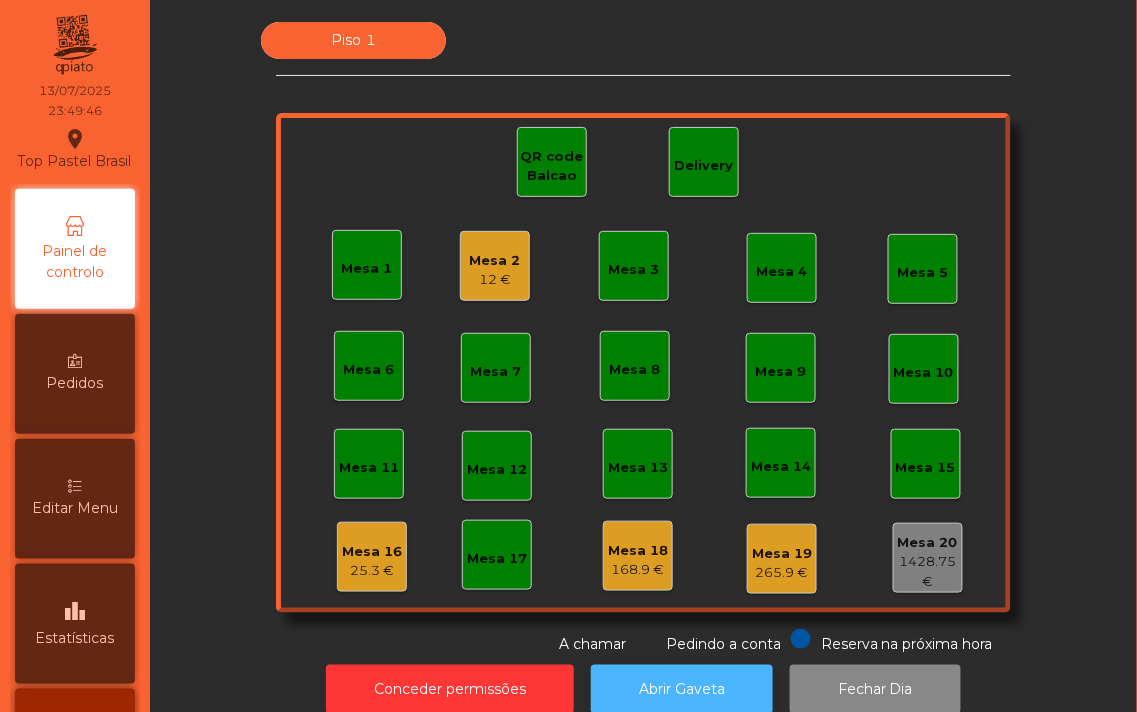 click on "Abrir Gaveta" 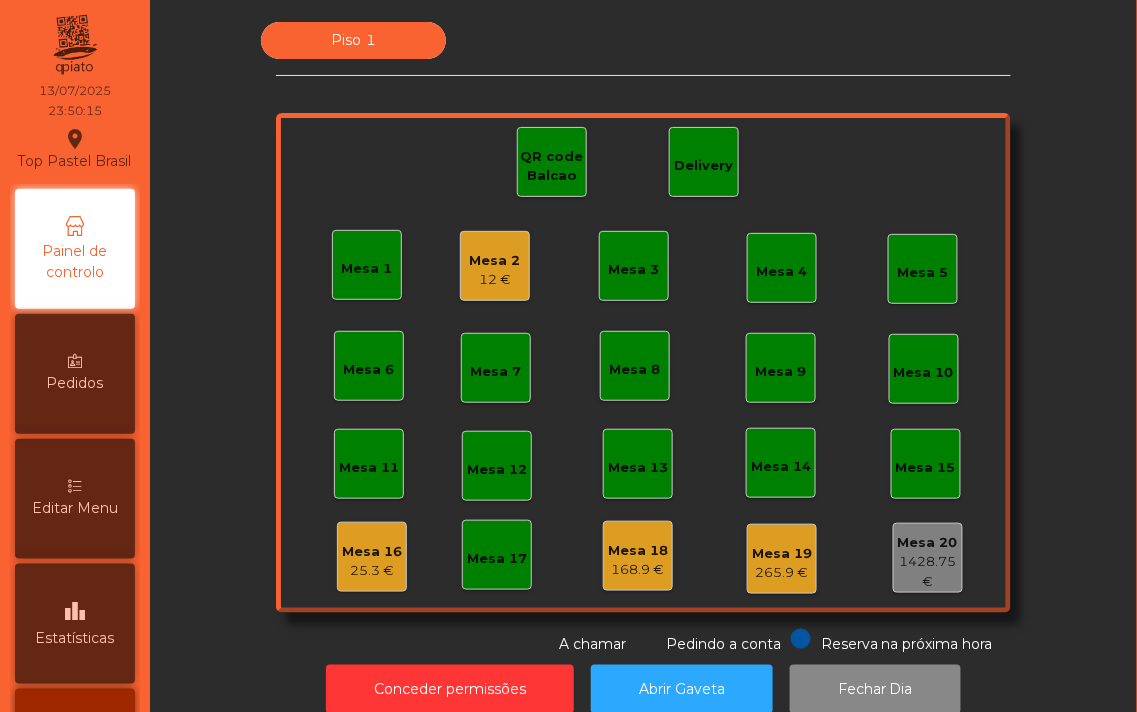 click on "Mesa 2" 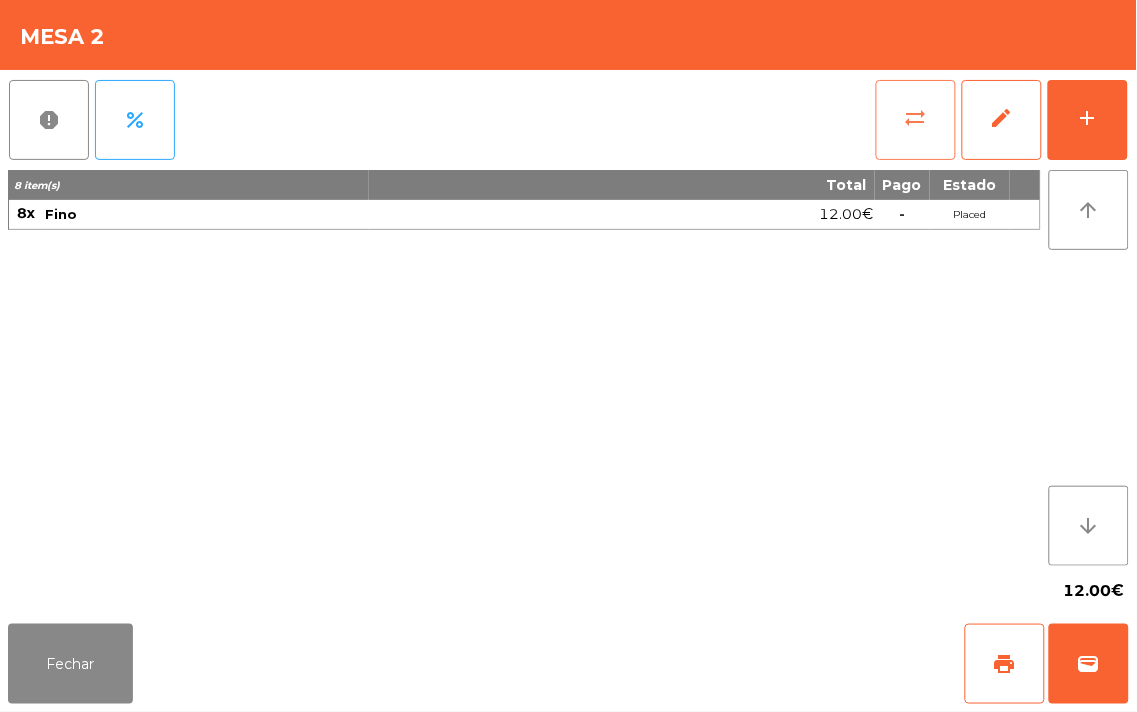 click on "sync_alt" 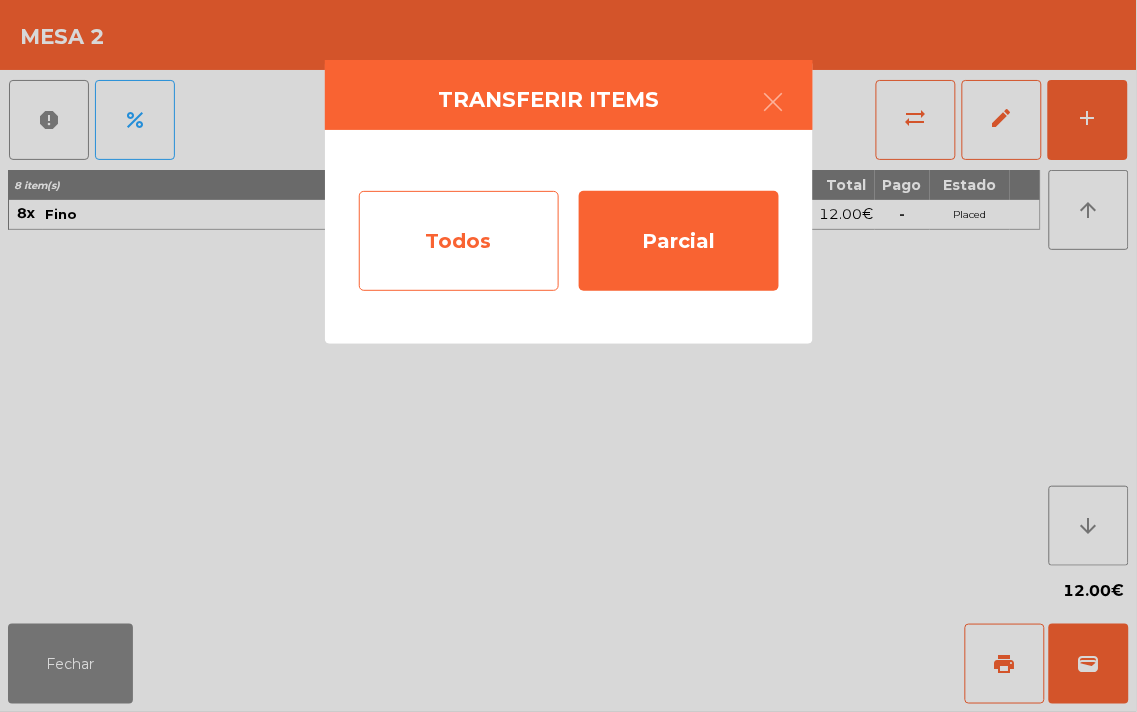 click on "Todos" 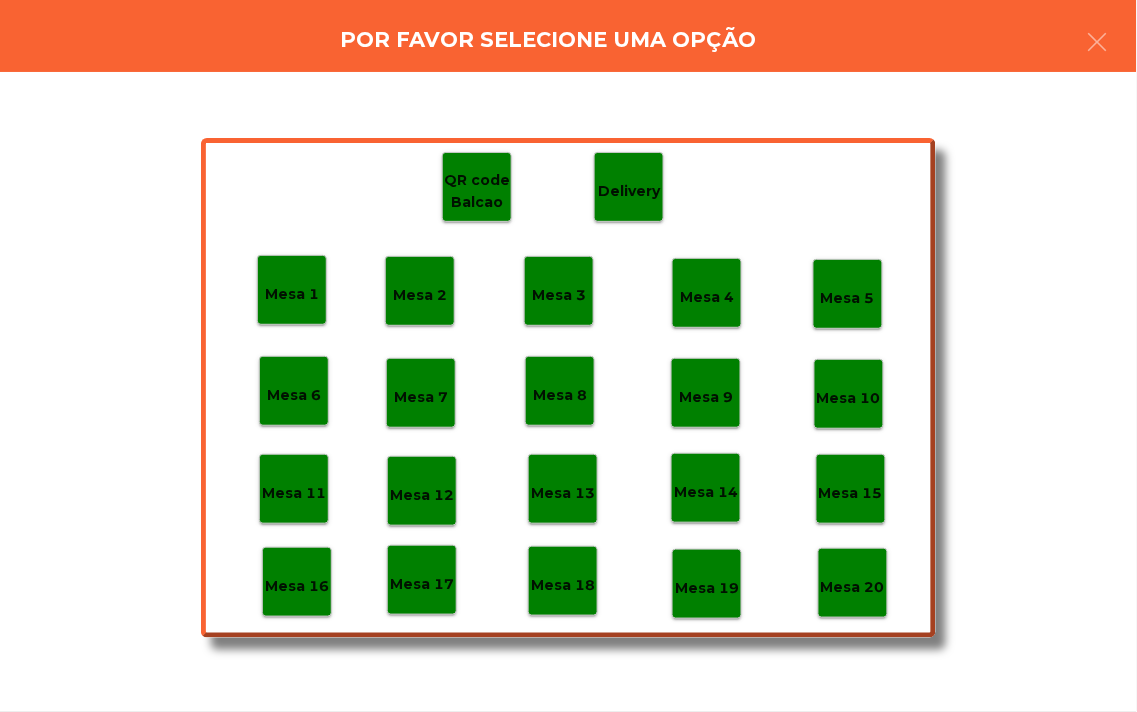 click on "Mesa 18" 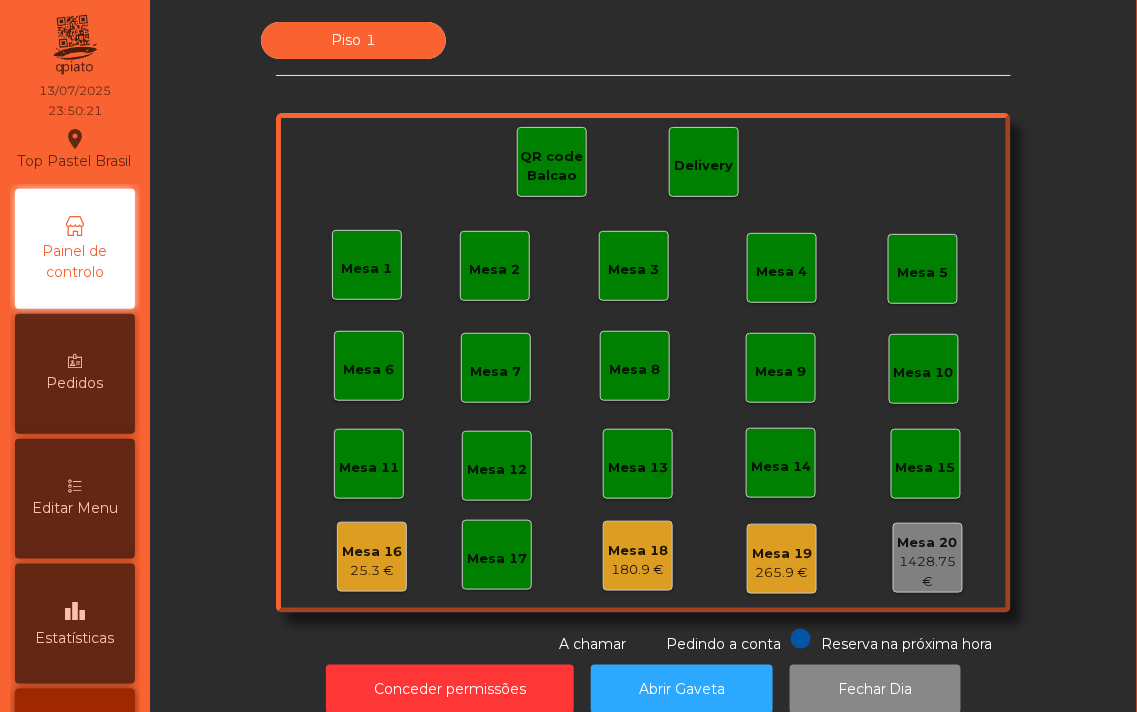 click on "Piso 1   Mesa 1   Mesa 2   Mesa 3   Mesa 4   Mesa 5   Mesa 6   Mesa 7   Mesa 8   Mesa 9   Mesa 10   Mesa 11   Mesa 12   Mesa 13   Mesa 14   Mesa 15   Mesa 16   25.3 €   Mesa 17   Mesa 18   180.9 €   Mesa 19   265.9 €   Mesa 20   1428.75 €   QR code Balcao   Delivery  Reserva na próxima hora Pedindo a conta A chamar" 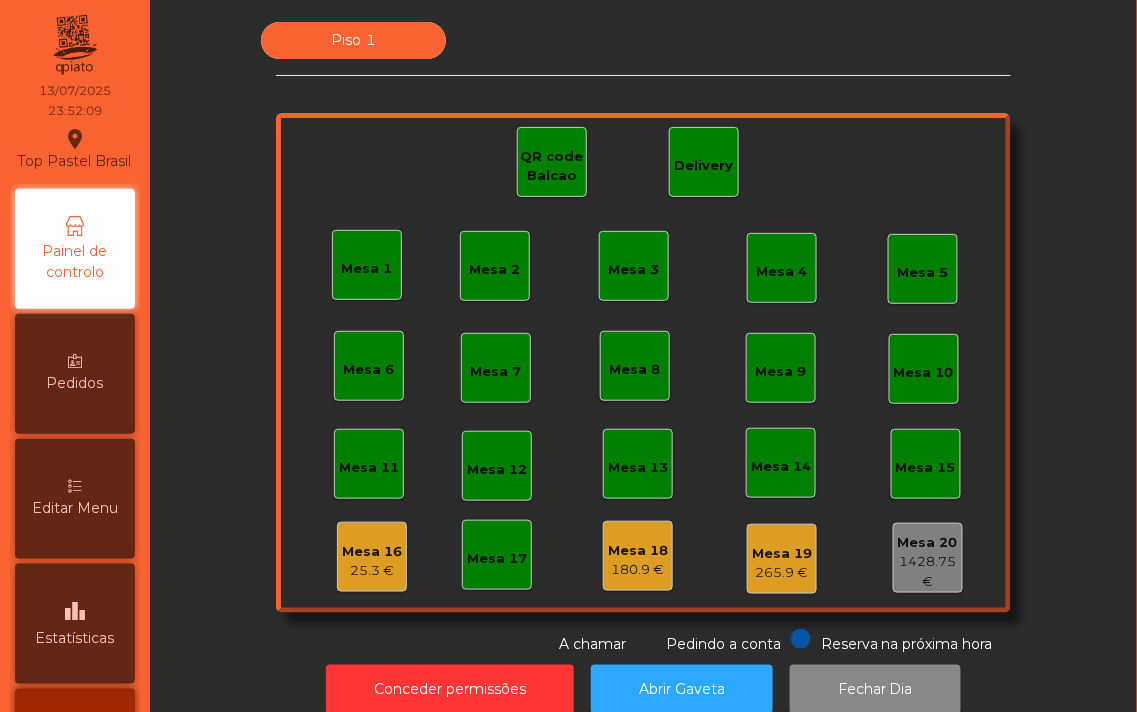 click on "Piso 1   Mesa 1   Mesa 2   Mesa 3   Mesa 4   Mesa 5   Mesa 6   Mesa 7   Mesa 8   Mesa 9   Mesa 10   Mesa 11   Mesa 12   Mesa 13   Mesa 14   Mesa 15   Mesa 16   25.3 €   Mesa 17   Mesa 18   180.9 €   Mesa 19   265.9 €   Mesa 20   1428.75 €   QR code Balcao   Delivery  Reserva na próxima hora Pedindo a conta A chamar" 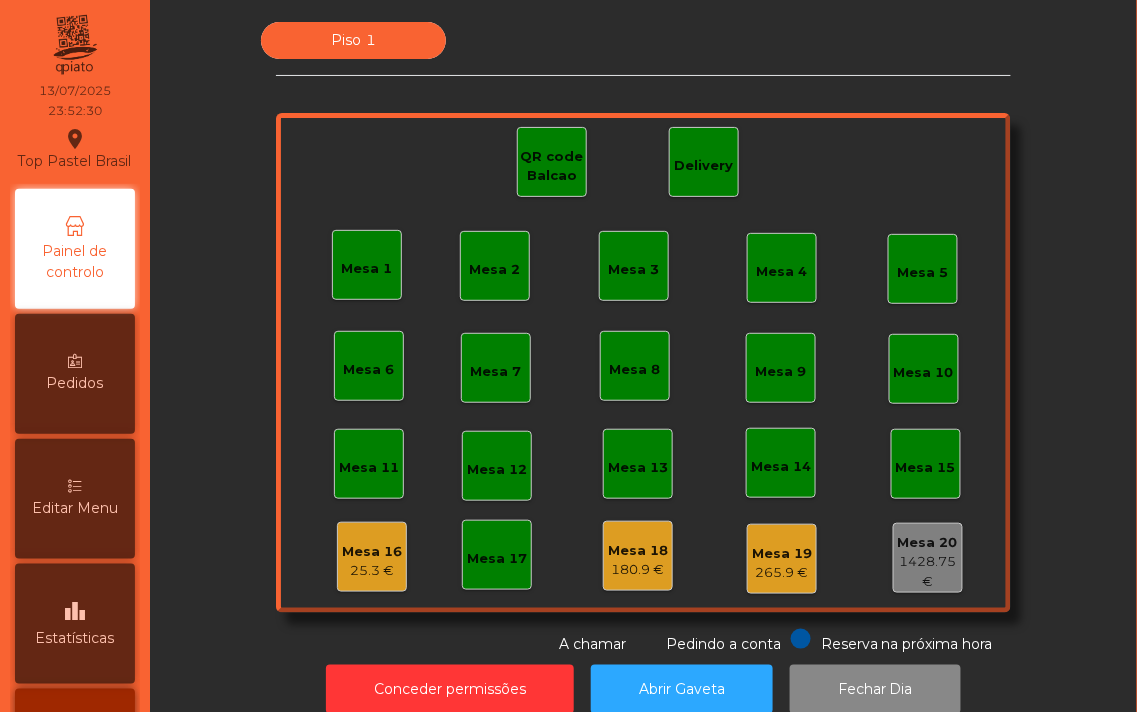 click on "Piso 1   Mesa 1   Mesa 2   Mesa 3   Mesa 4   Mesa 5   Mesa 6   Mesa 7   Mesa 8   Mesa 9   Mesa 10   Mesa 11   Mesa 12   Mesa 13   Mesa 14   Mesa 15   Mesa 16   25.3 €   Mesa 17   Mesa 18   180.9 €   Mesa 19   265.9 €   Mesa 20   1428.75 €   QR code Balcao   Delivery  Reserva na próxima hora Pedindo a conta A chamar" 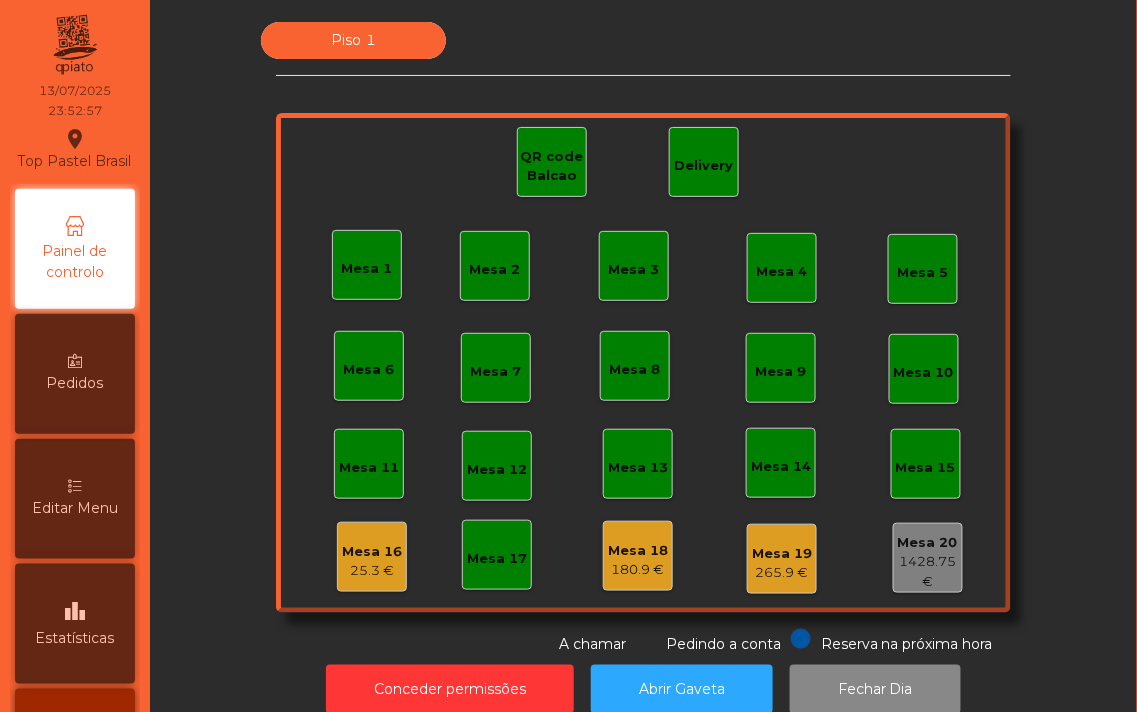 click on "Piso 1   Mesa 1   Mesa 2   Mesa 3   Mesa 4   Mesa 5   Mesa 6   Mesa 7   Mesa 8   Mesa 9   Mesa 10   Mesa 11   Mesa 12   Mesa 13   Mesa 14   Mesa 15   Mesa 16   25.3 €   Mesa 17   Mesa 18   180.9 €   Mesa 19   265.9 €   Mesa 20   1428.75 €   QR code Balcao   Delivery  Reserva na próxima hora Pedindo a conta A chamar" 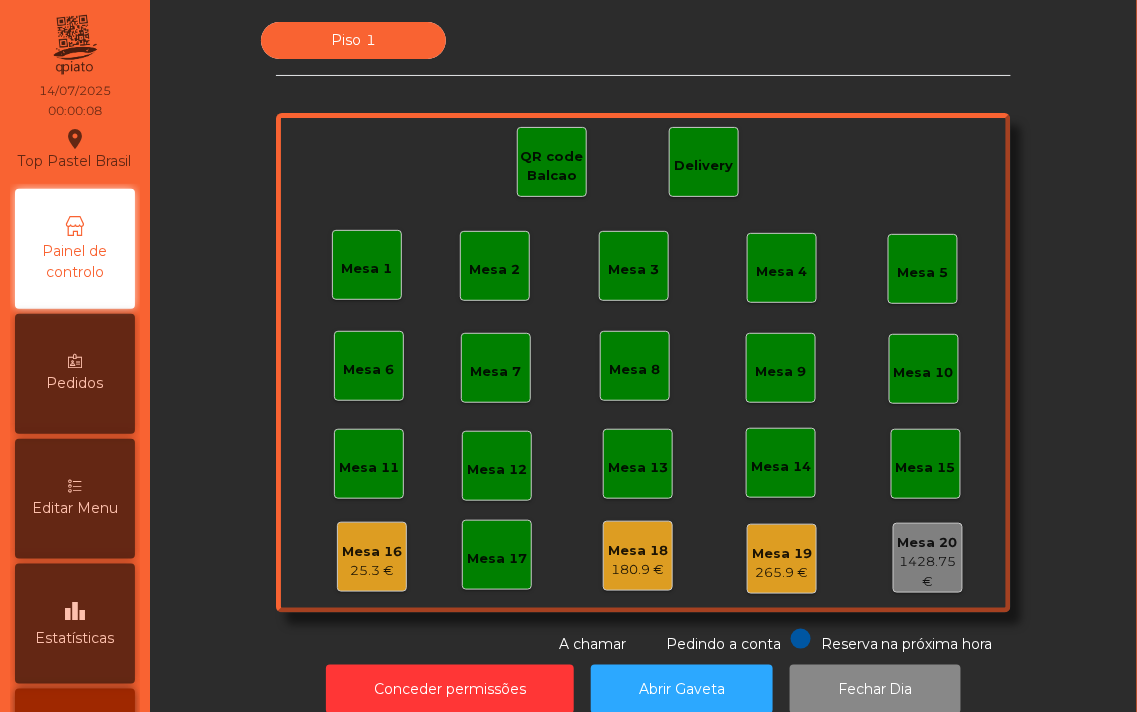 click on "Mesa 16   25.3 €" 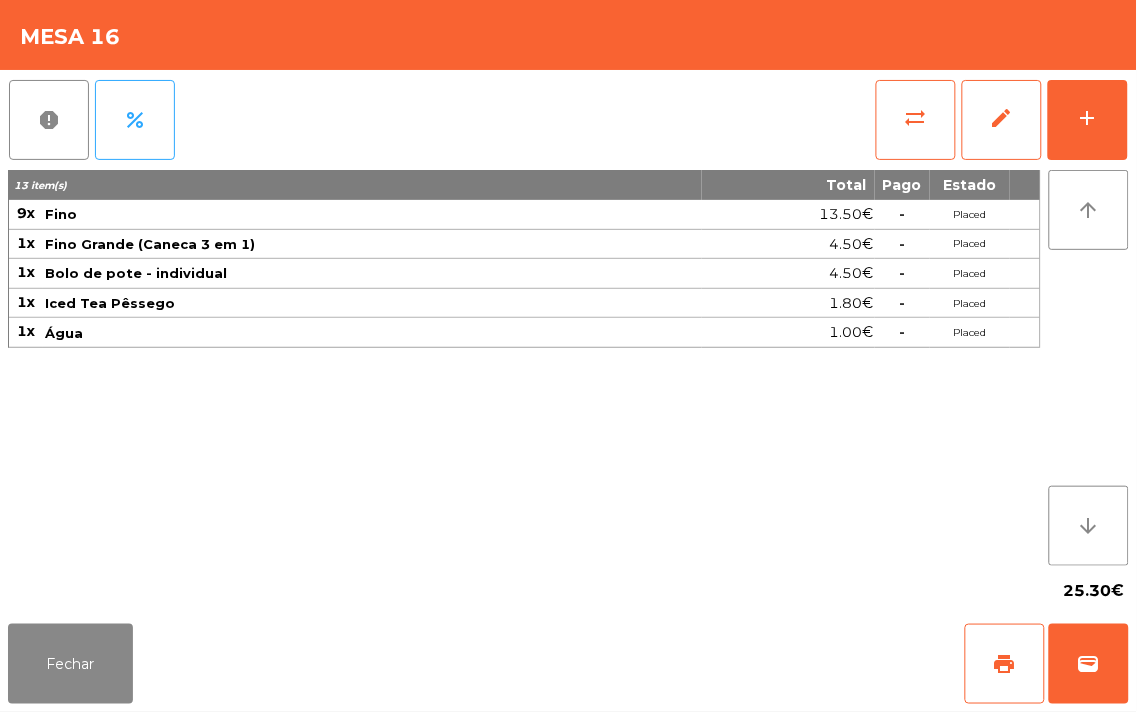 click on "report   percent   sync_alt   edit   add" 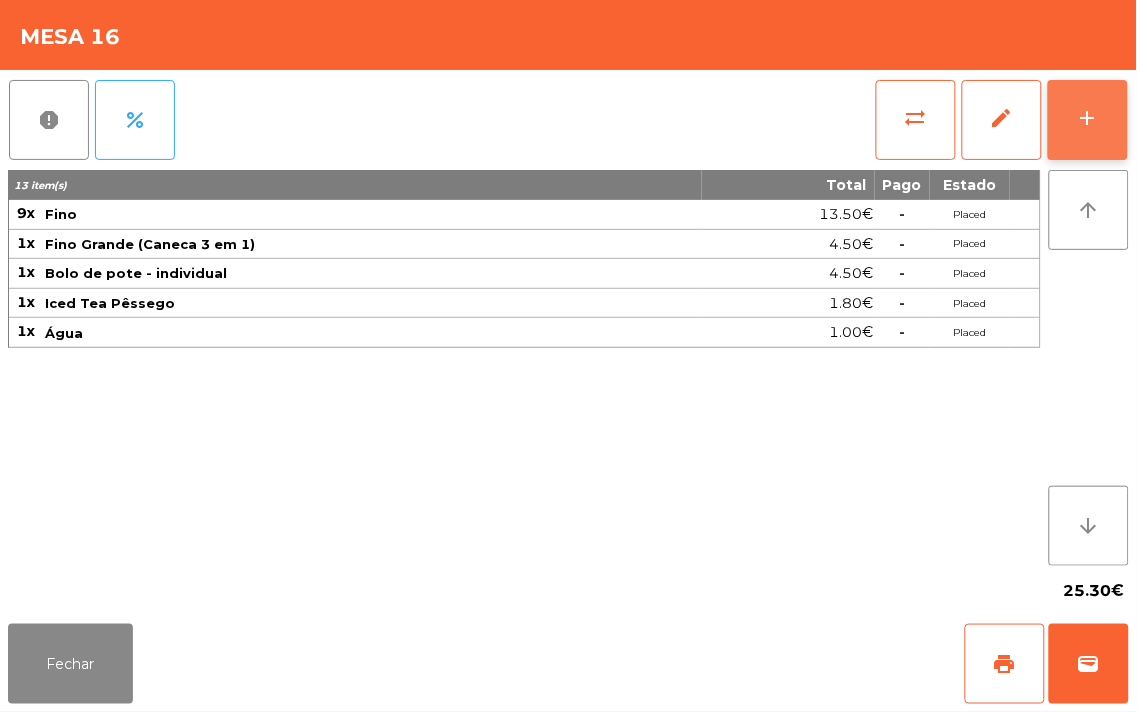 click on "add" 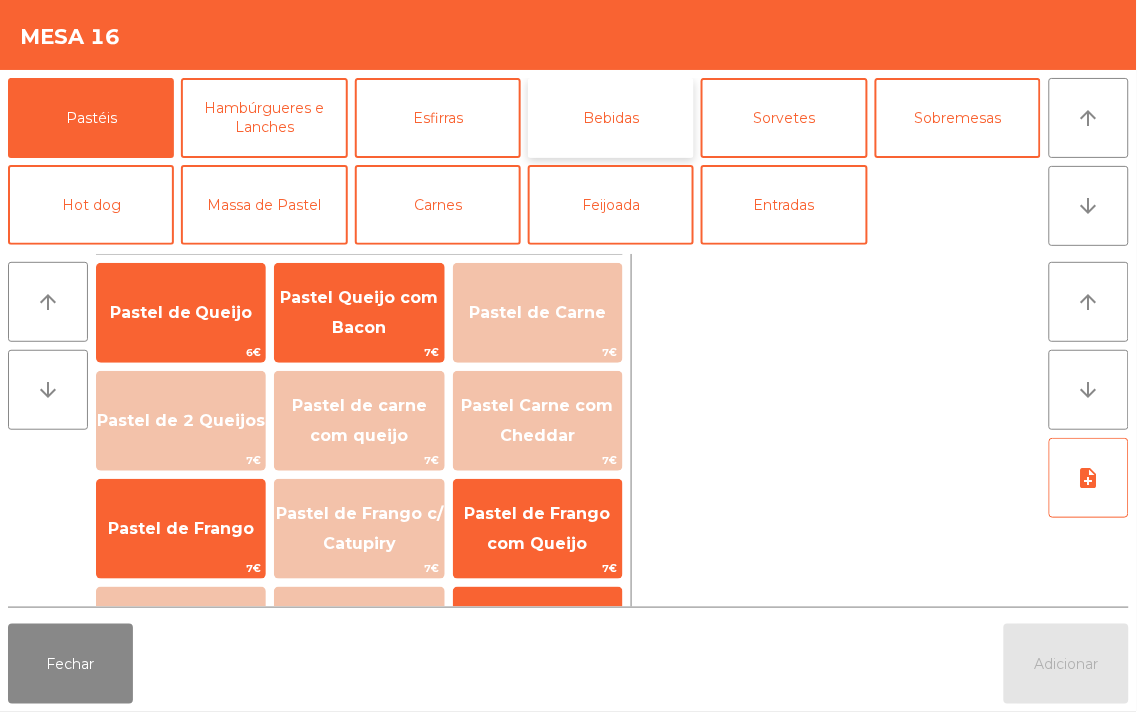 click on "Bebidas" 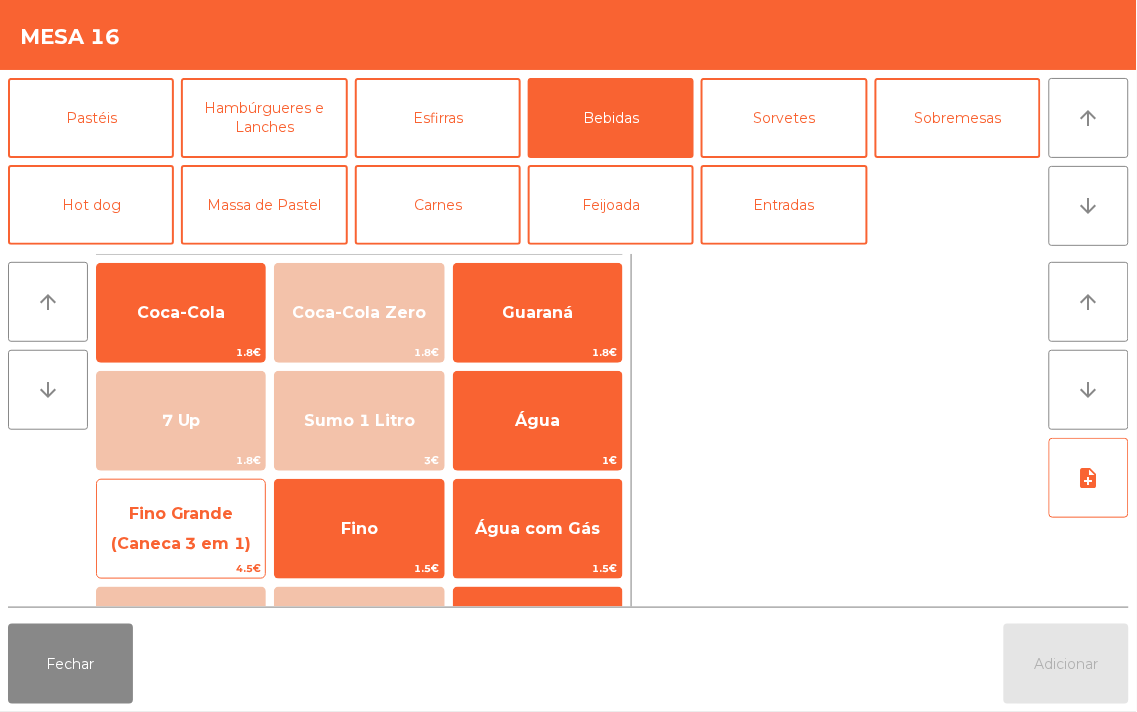 click on "Fino Grande (Caneca 3 em 1)" 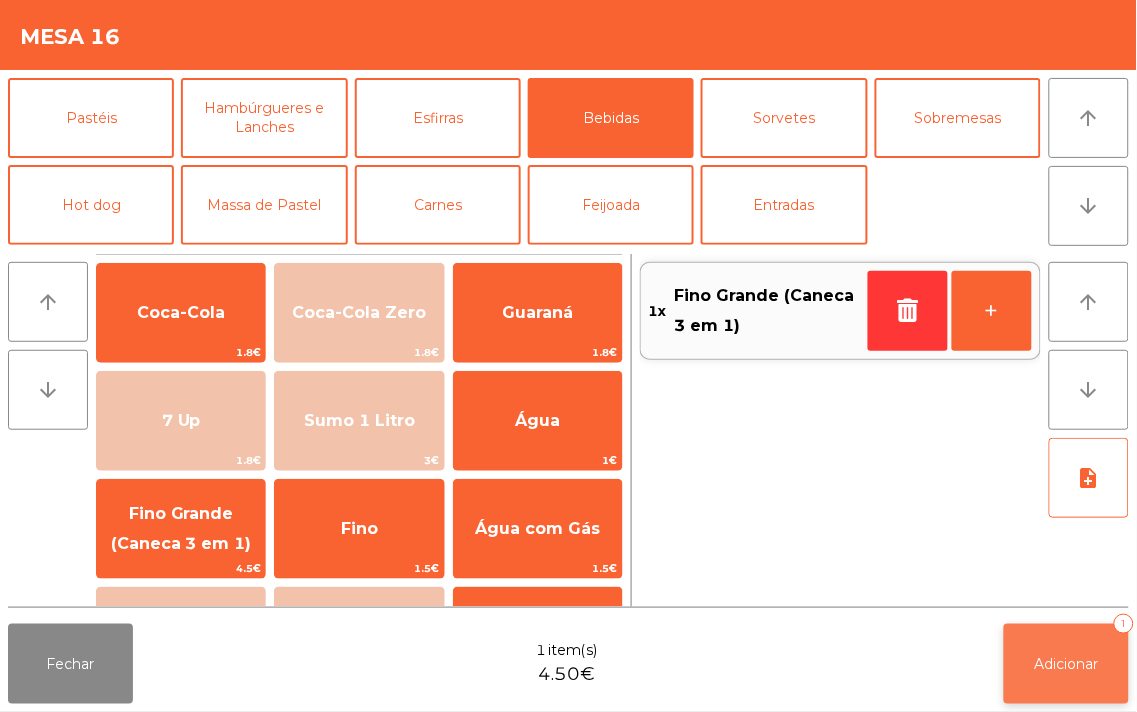 click on "Adicionar" 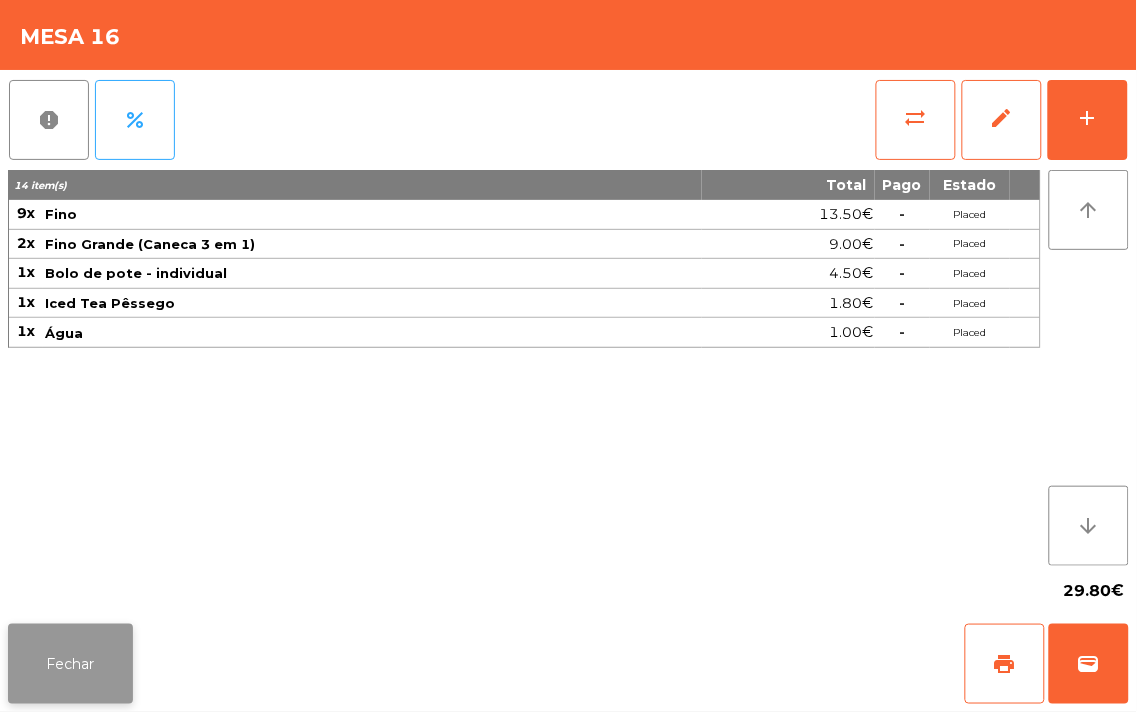 click on "Fechar" 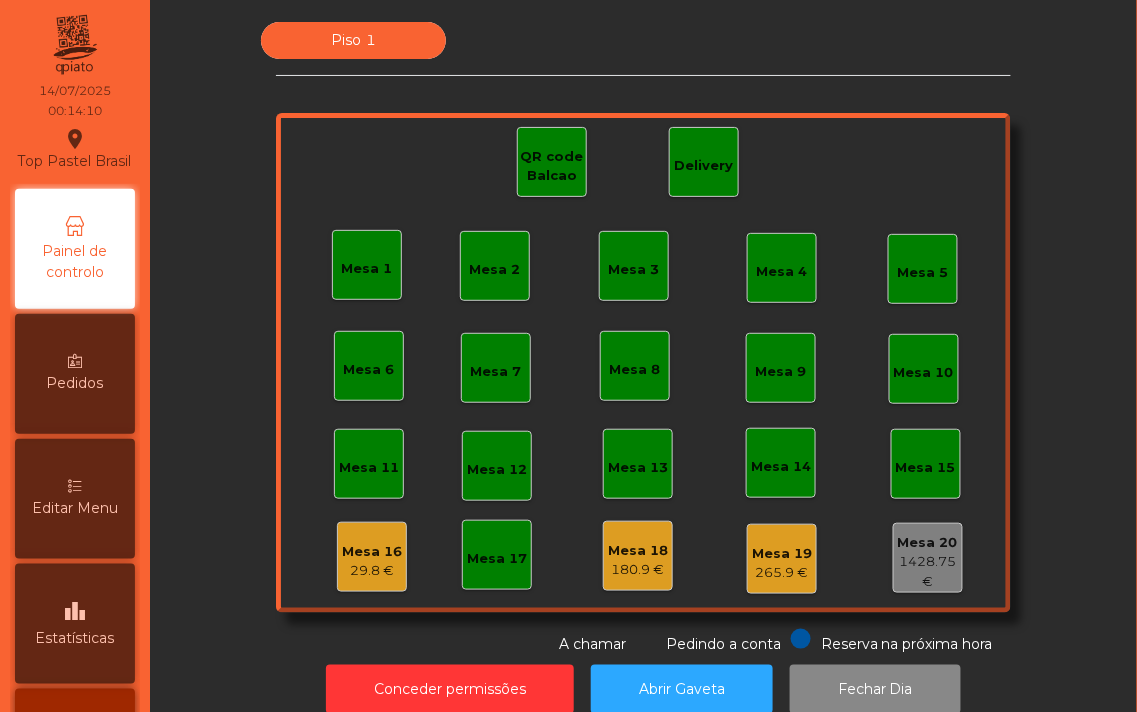 click on "Mesa 1" 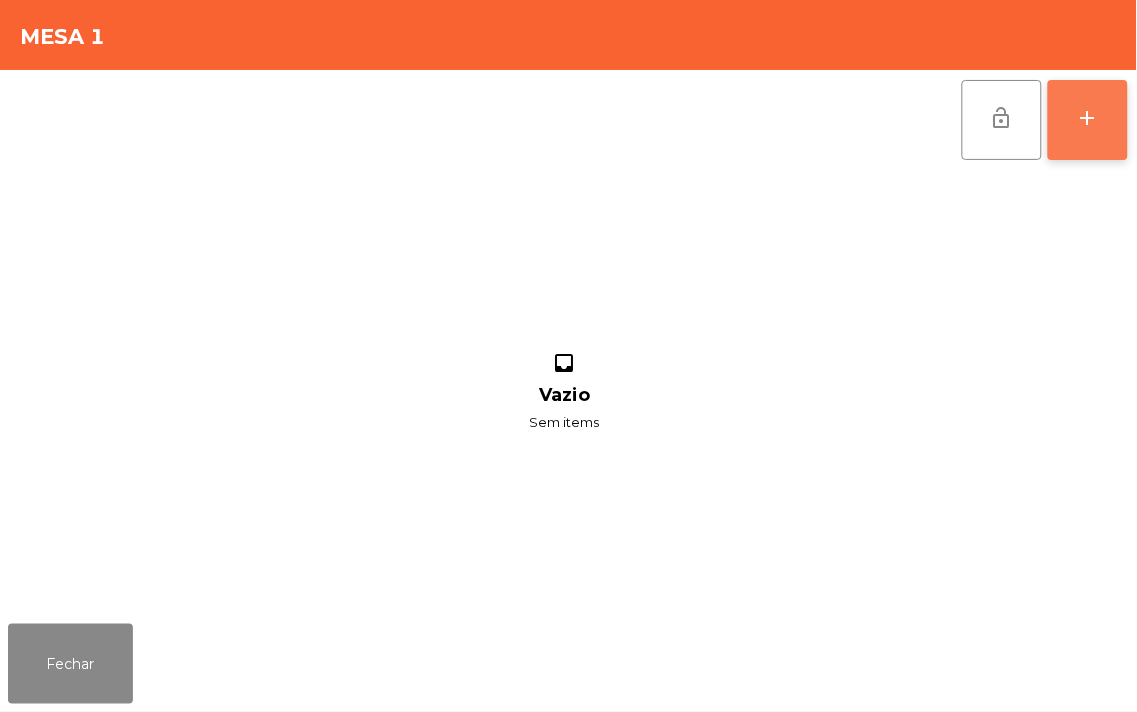 click on "add" 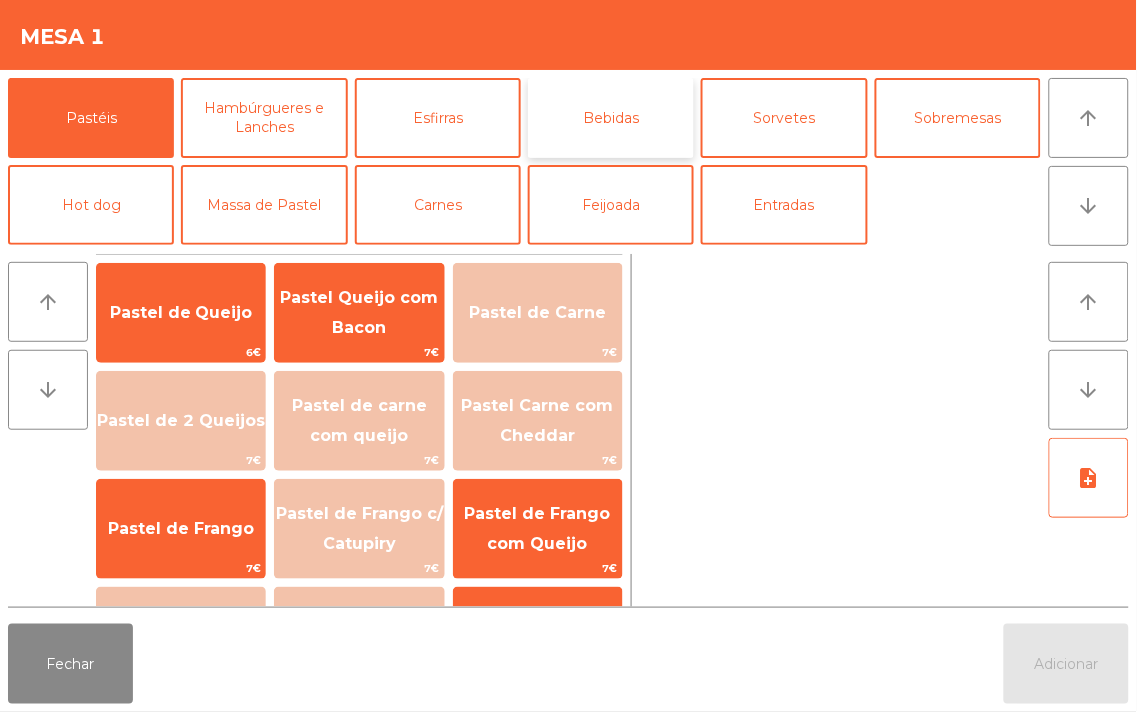 click on "Bebidas" 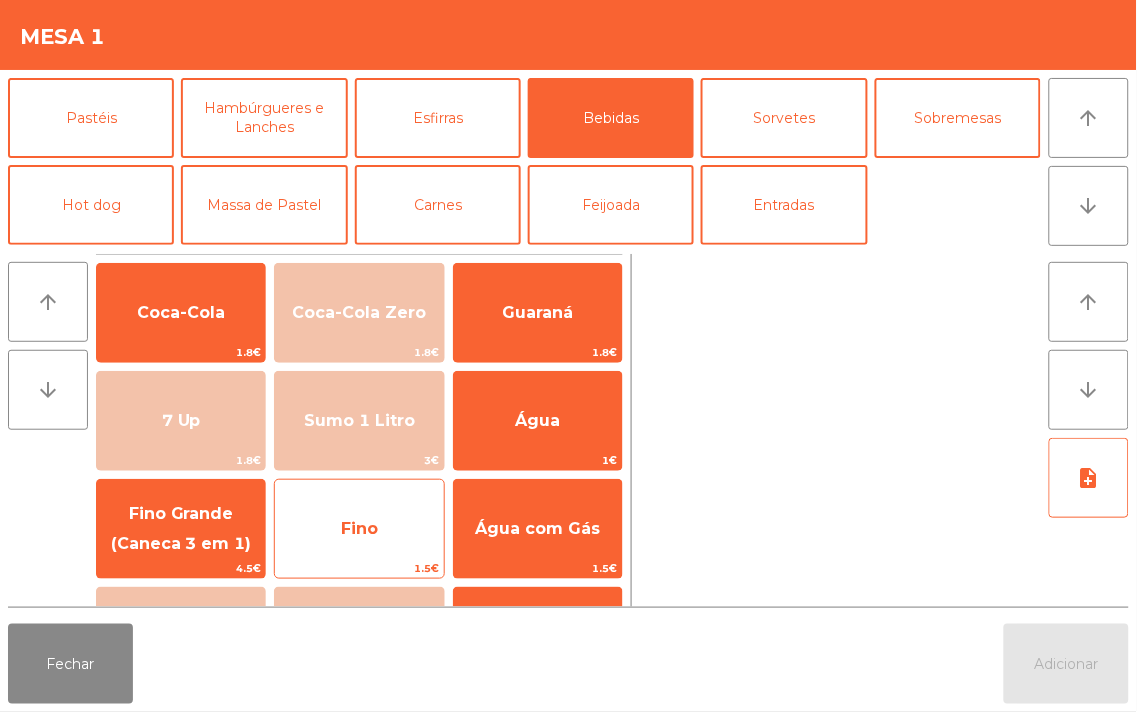 click on "Fino" 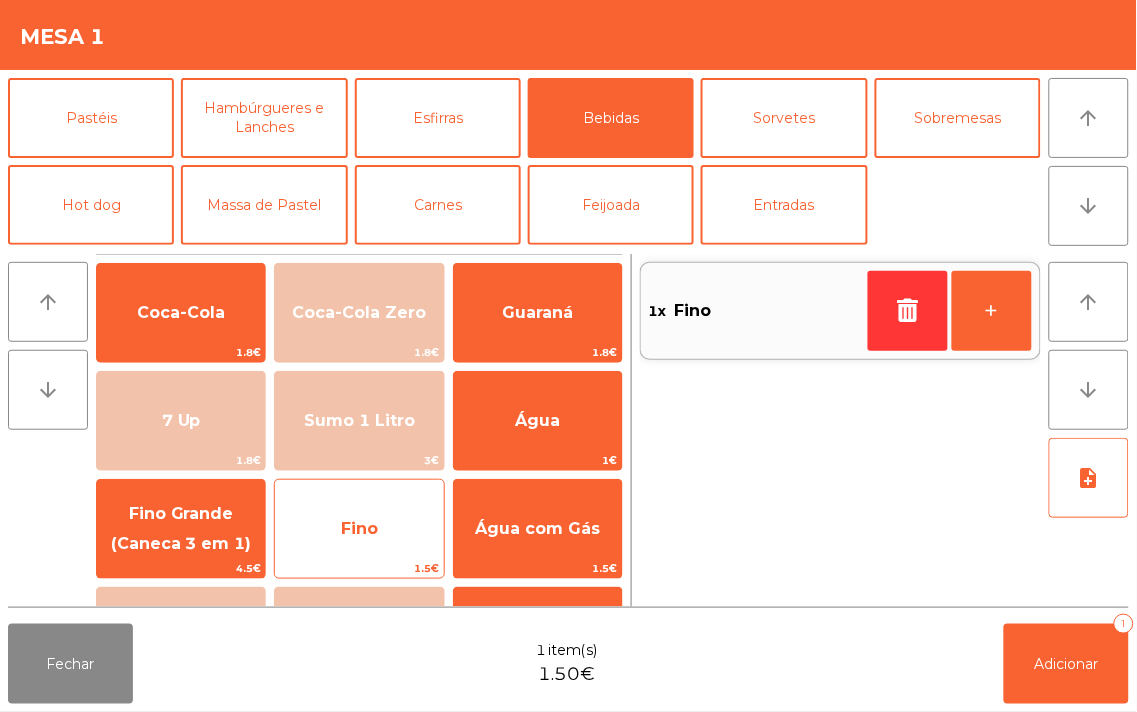 click on "Fino" 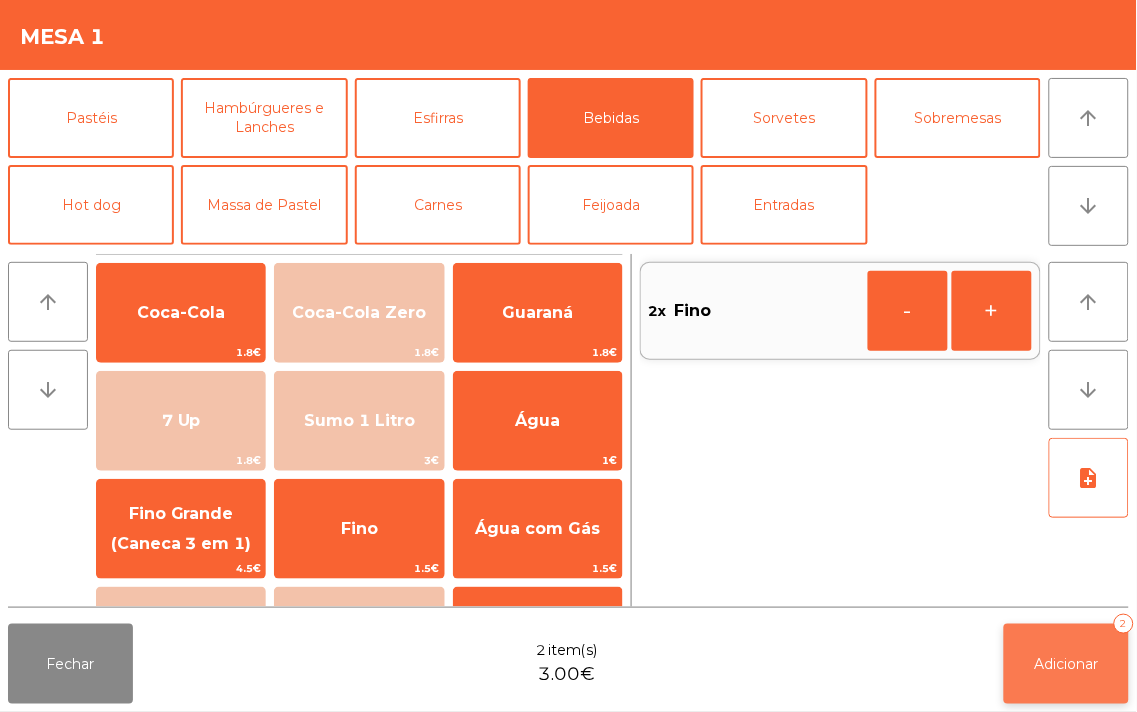click on "Adicionar" 